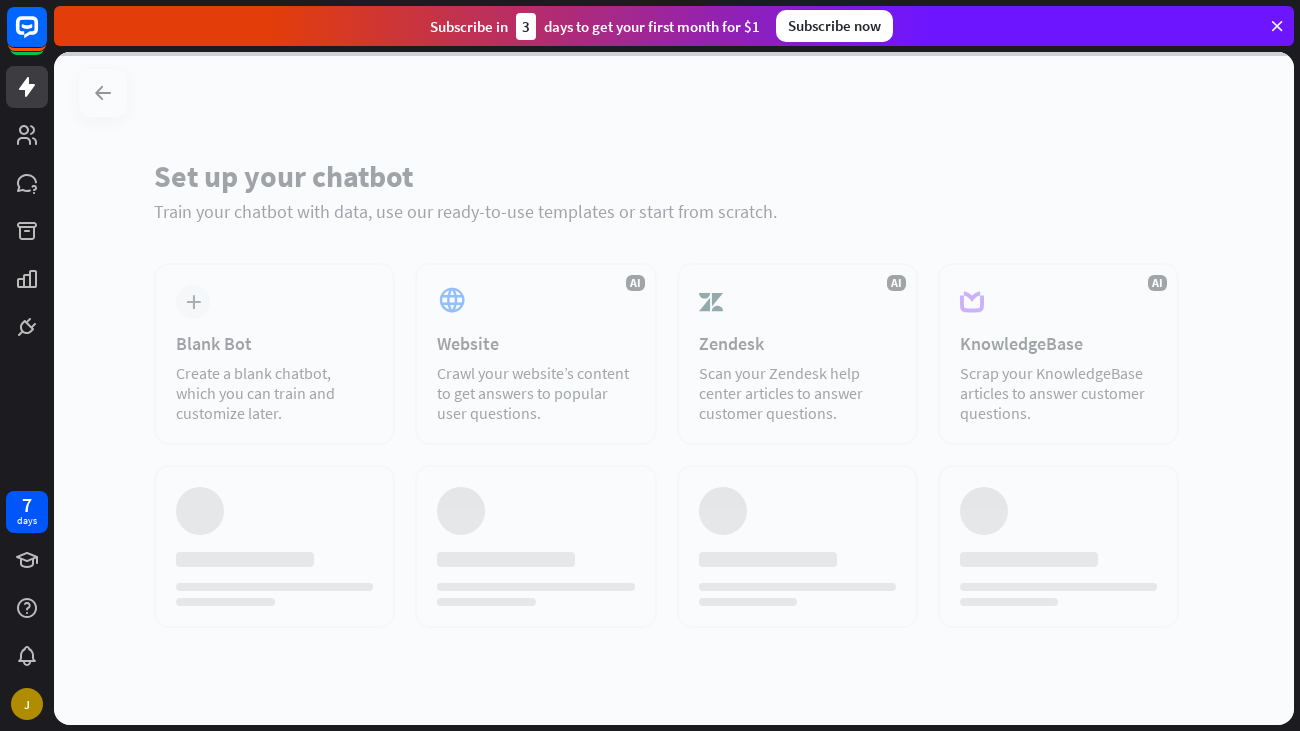 scroll, scrollTop: 0, scrollLeft: 0, axis: both 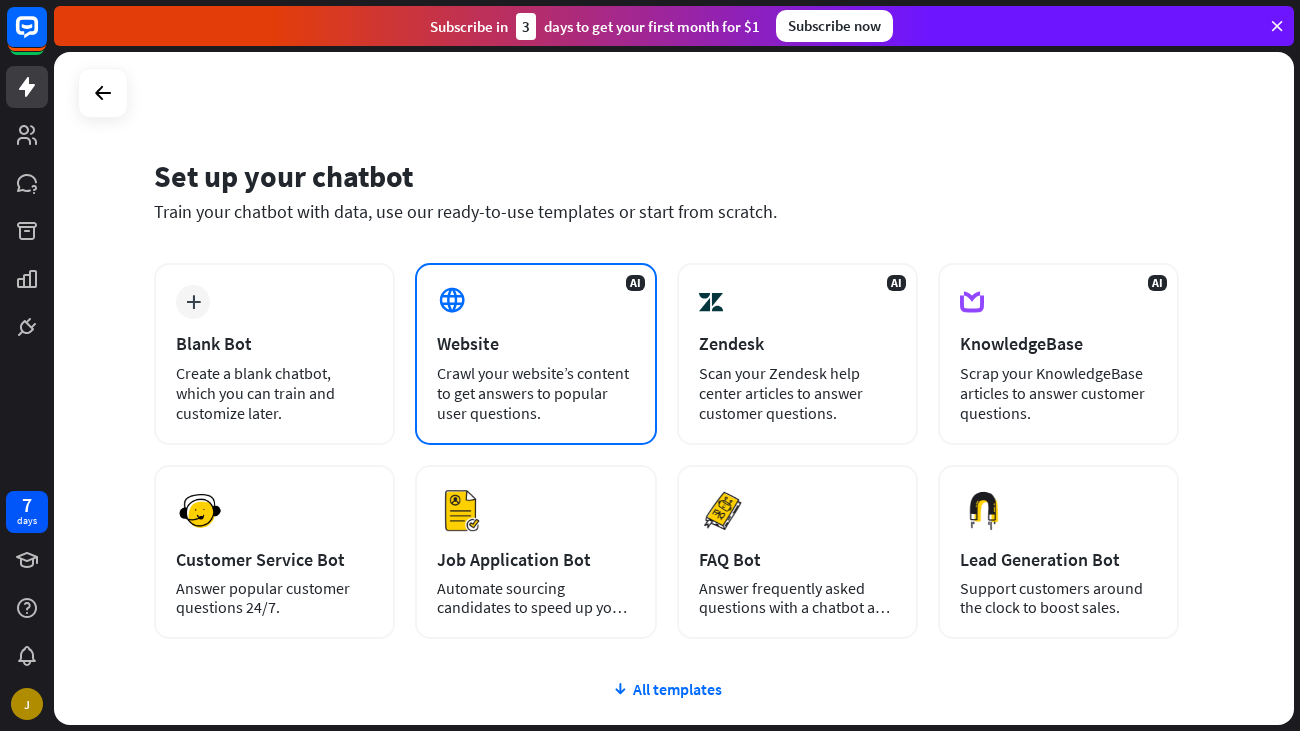 click on "AI     Website
Crawl your website’s content to get answers to
popular user questions." at bounding box center (535, 354) 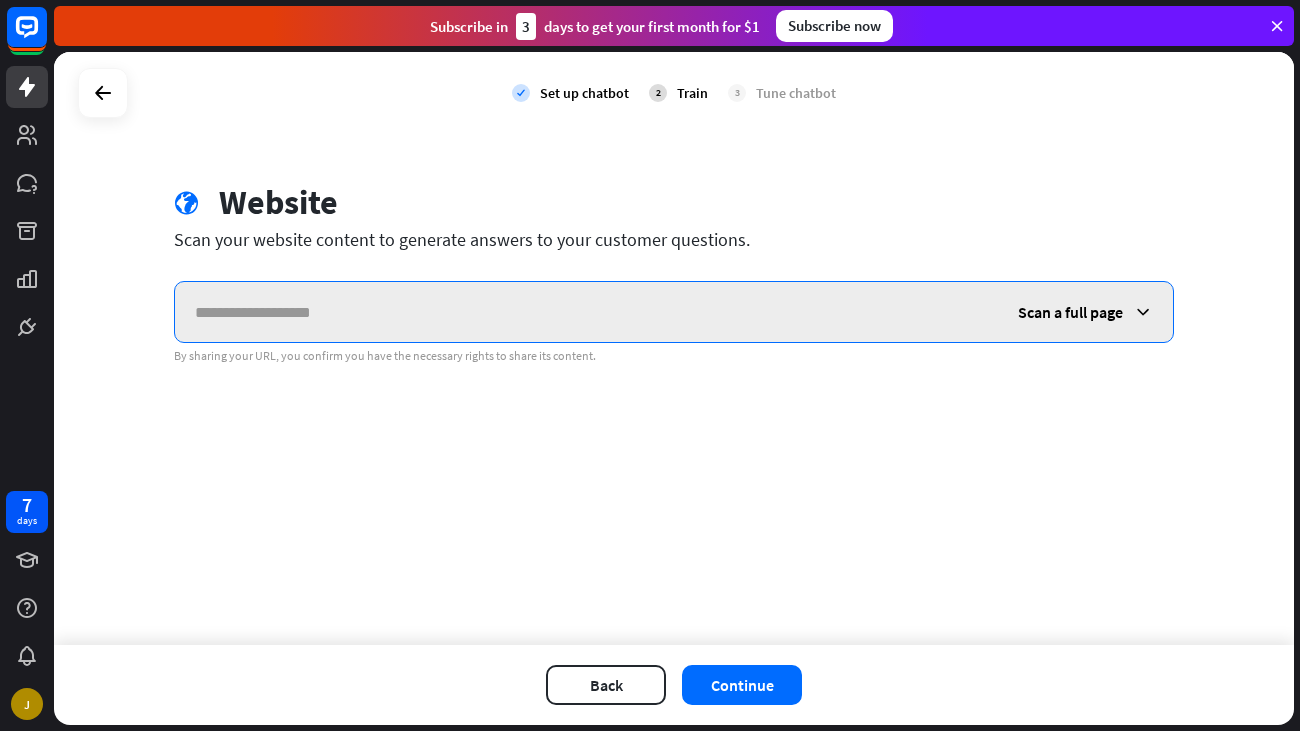 paste on "**********" 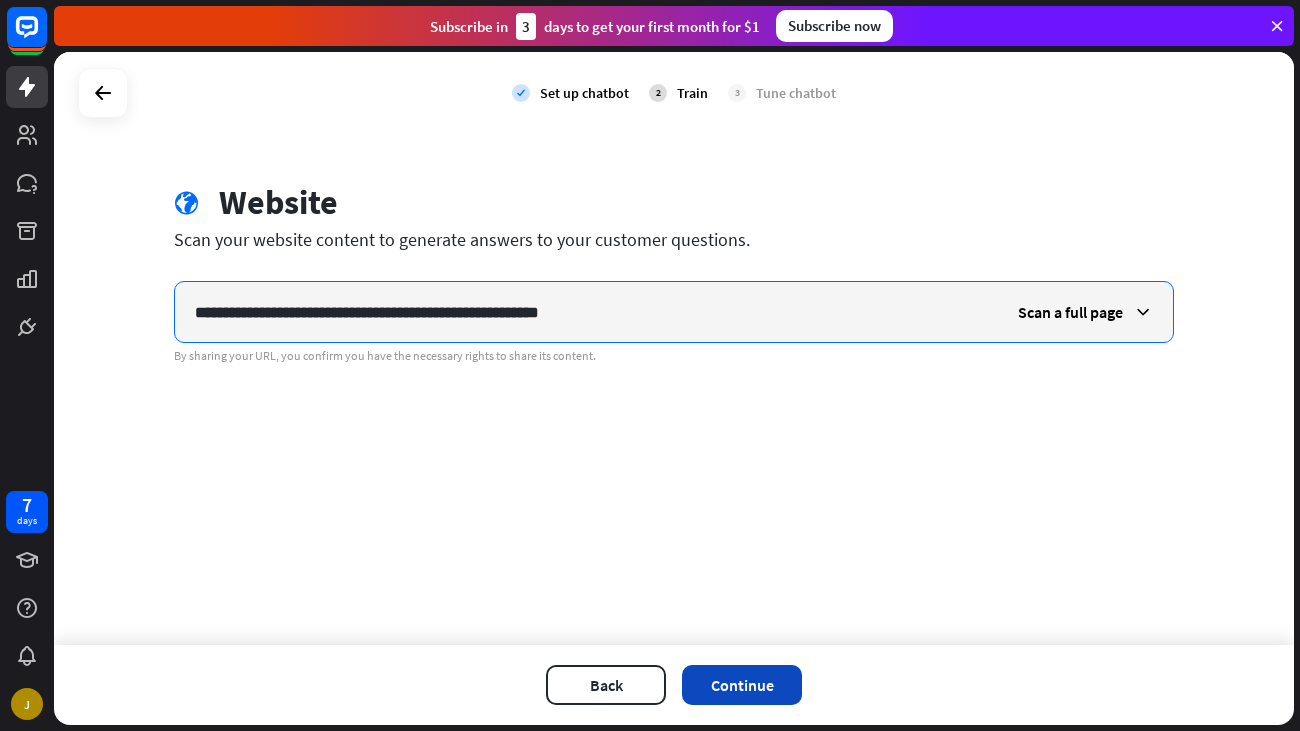 type on "**********" 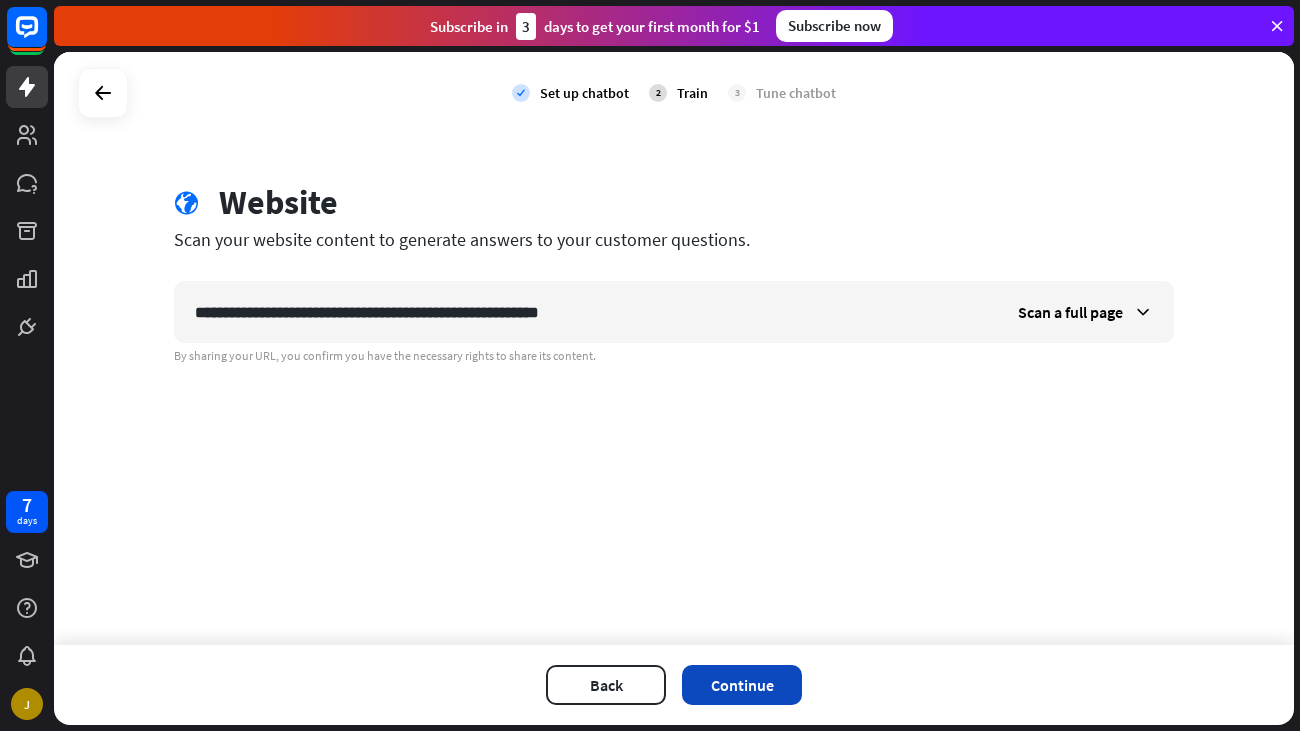 click on "Continue" at bounding box center [742, 685] 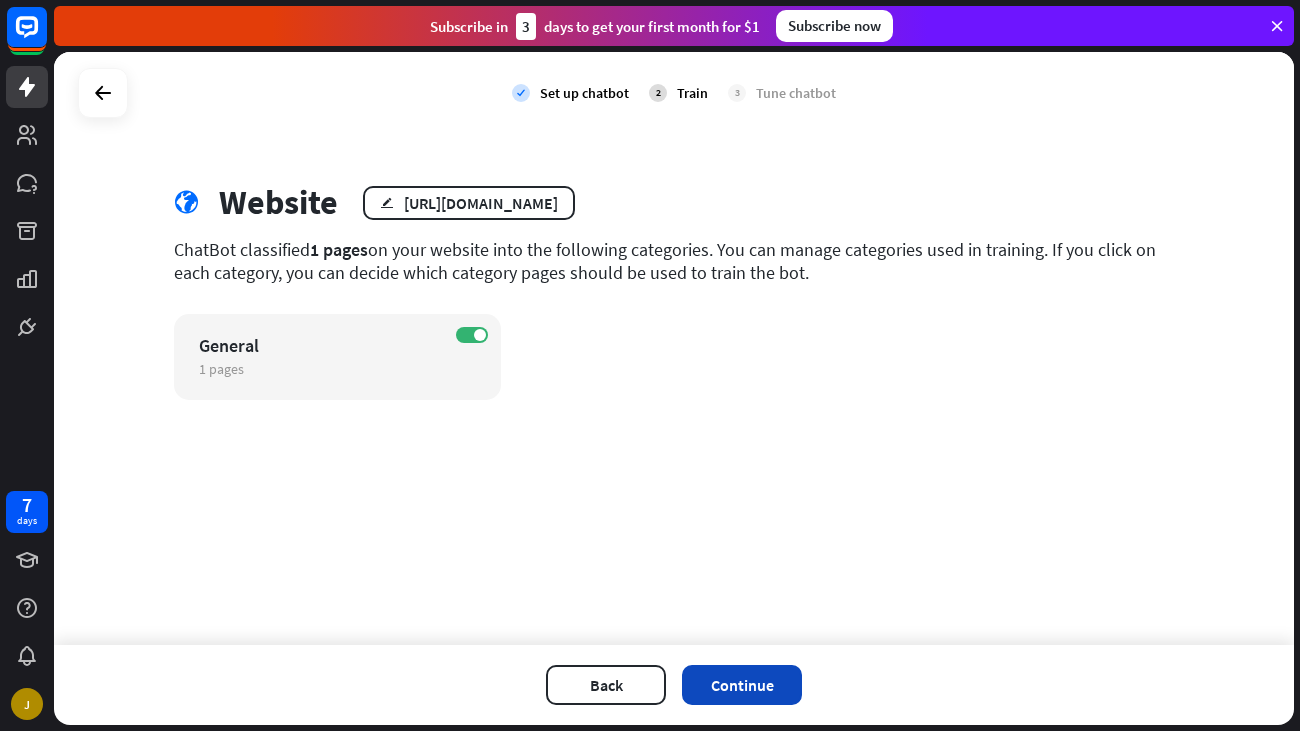 click on "Continue" at bounding box center (742, 685) 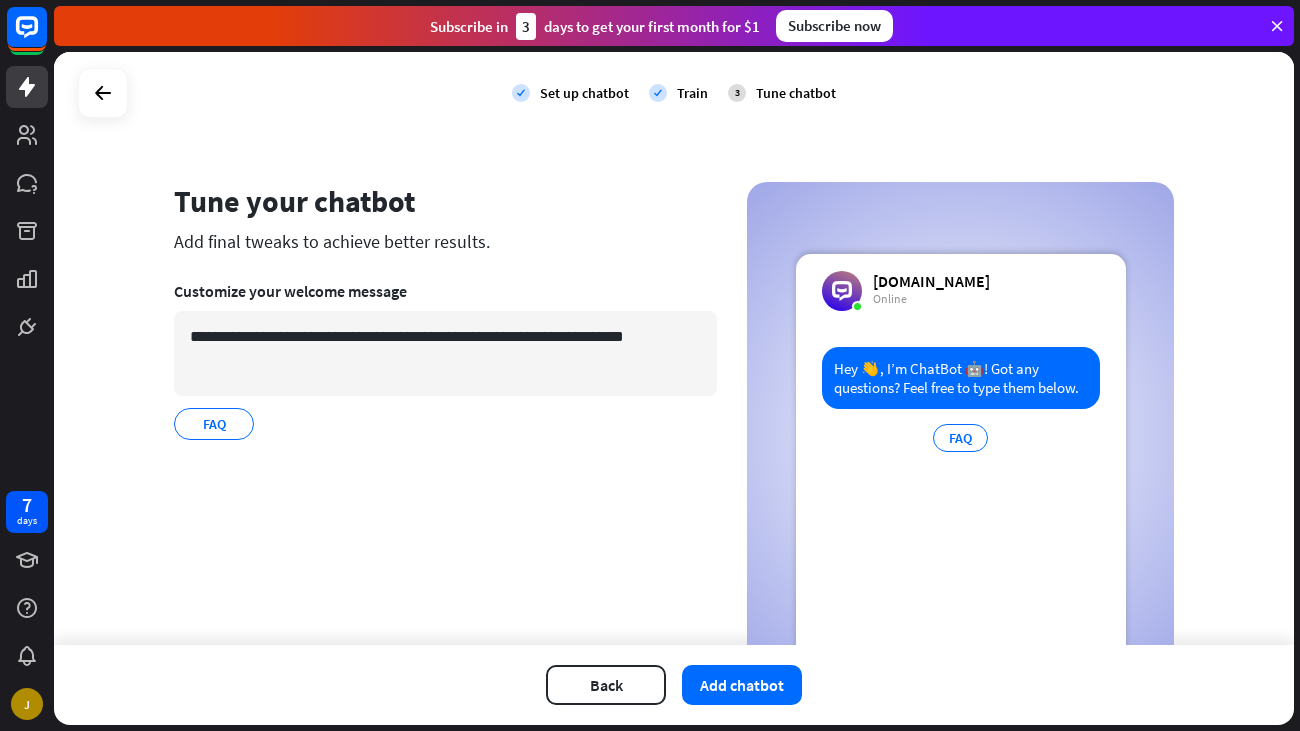 click on "**********" at bounding box center [445, 436] 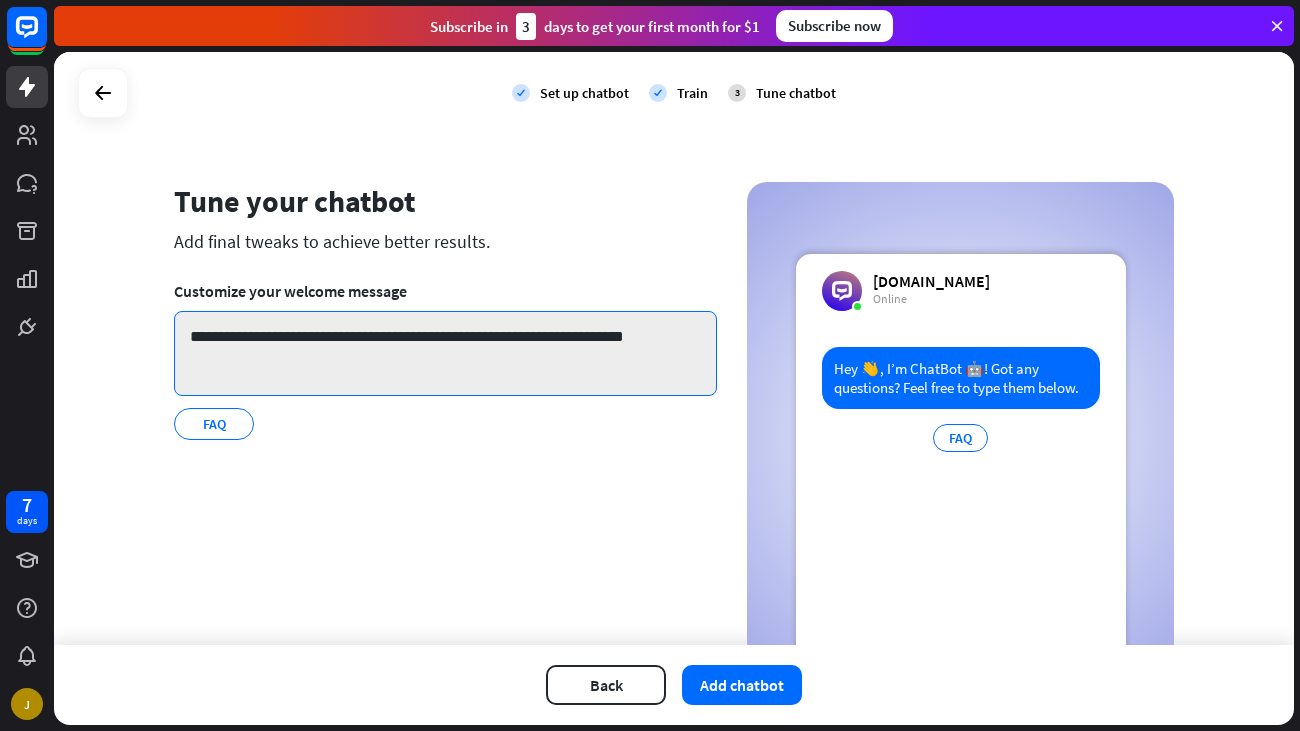 click on "**********" at bounding box center (445, 353) 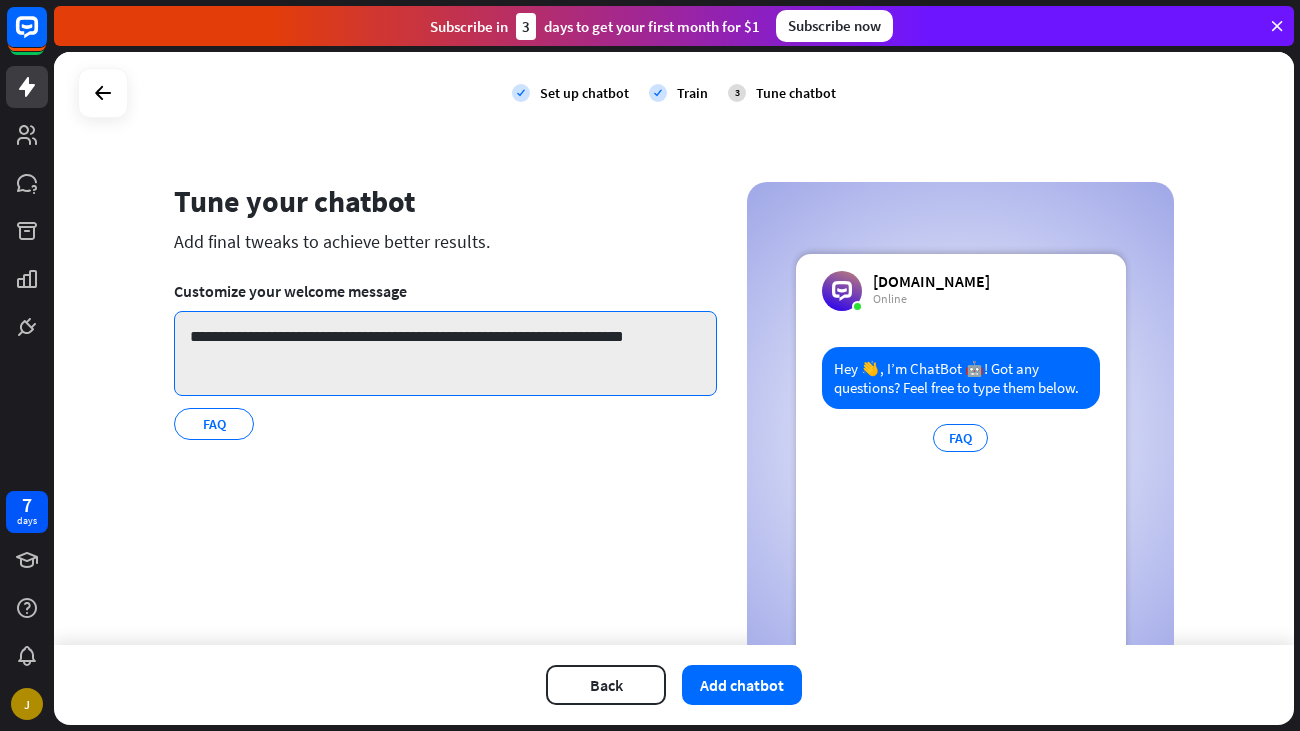 click on "**********" at bounding box center (445, 353) 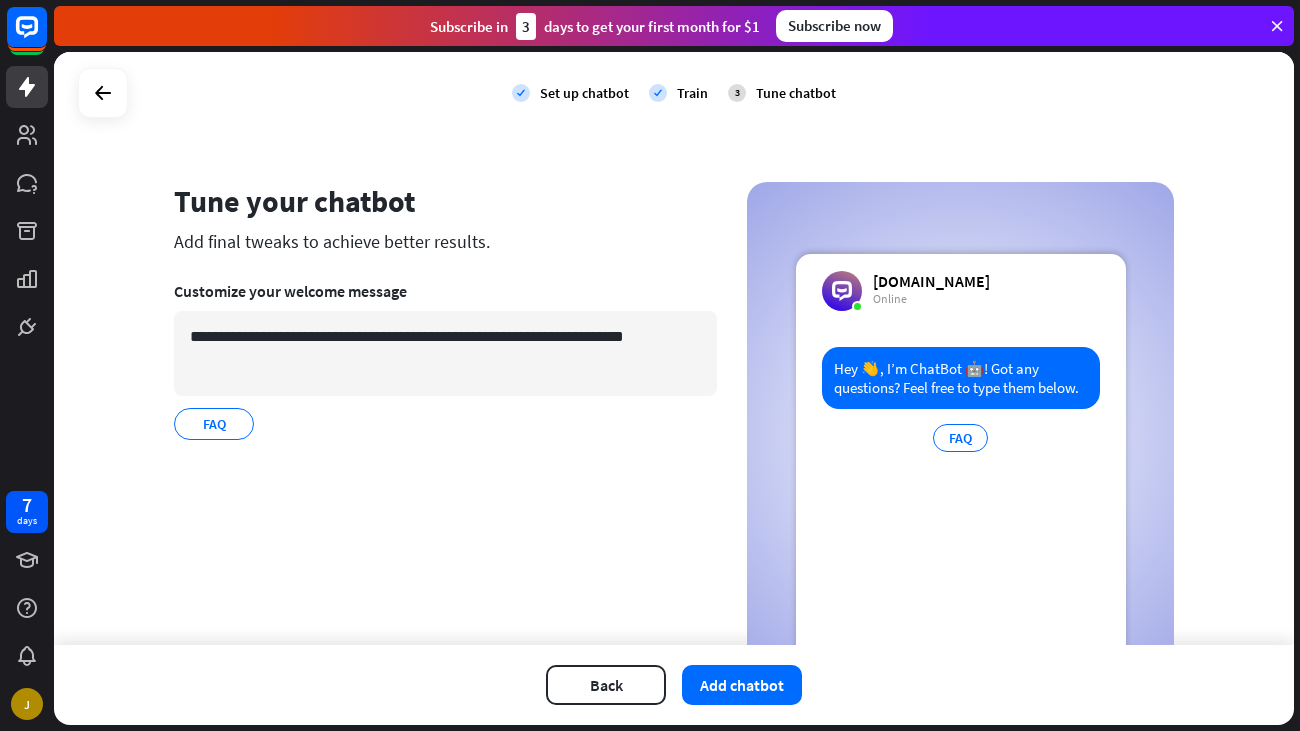 click on "**********" at bounding box center (445, 360) 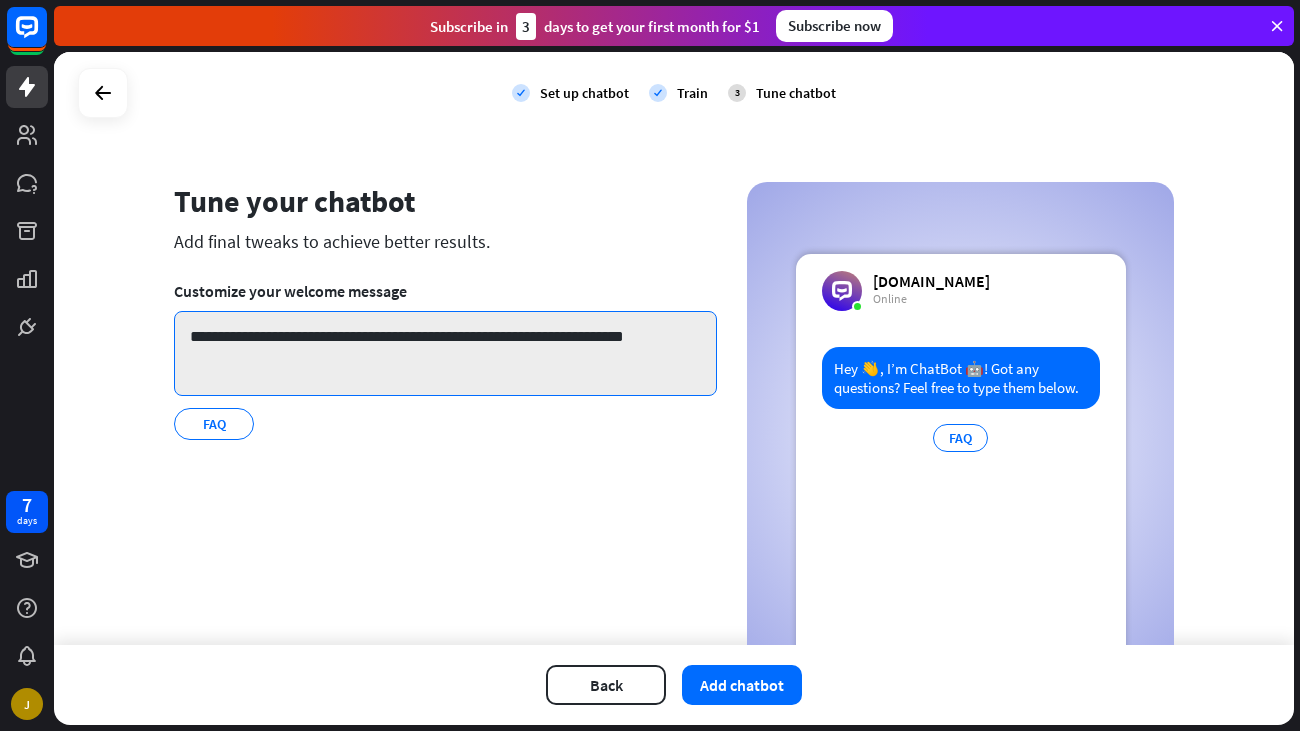 click on "**********" at bounding box center [445, 353] 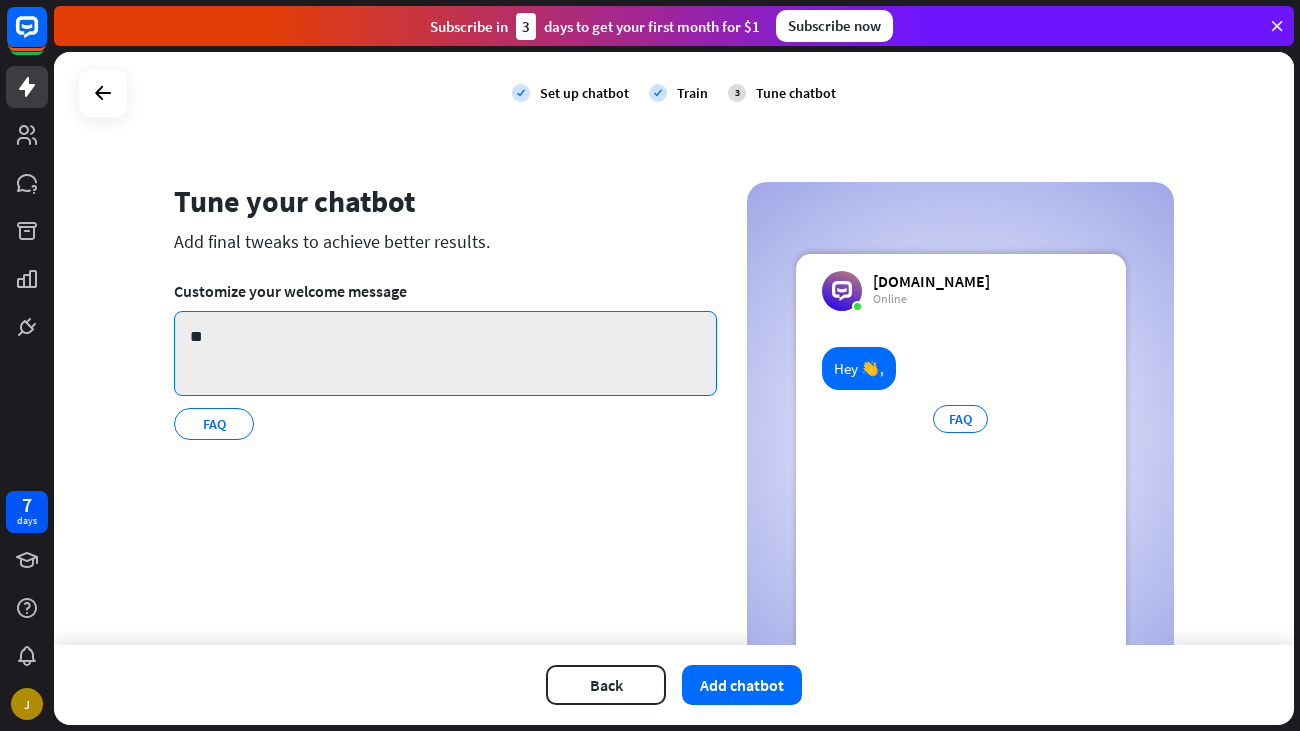 type on "*" 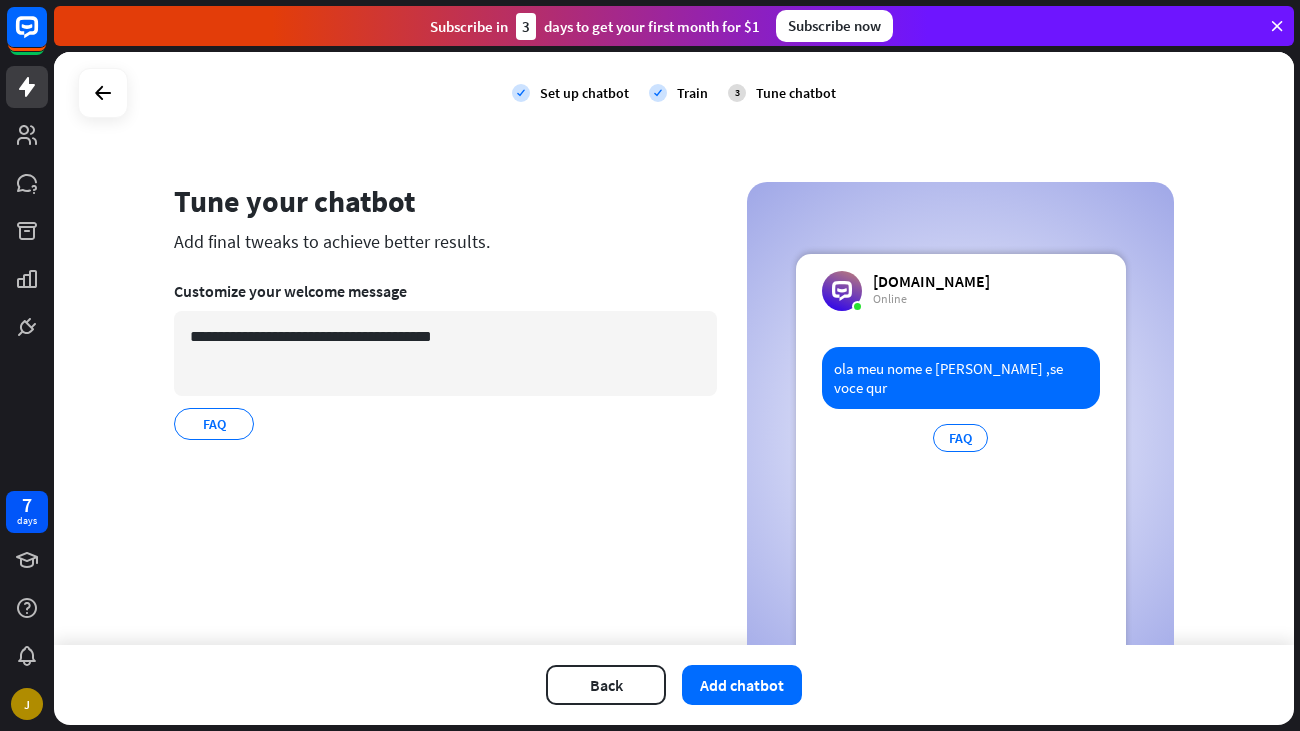 click on "**********" at bounding box center [445, 360] 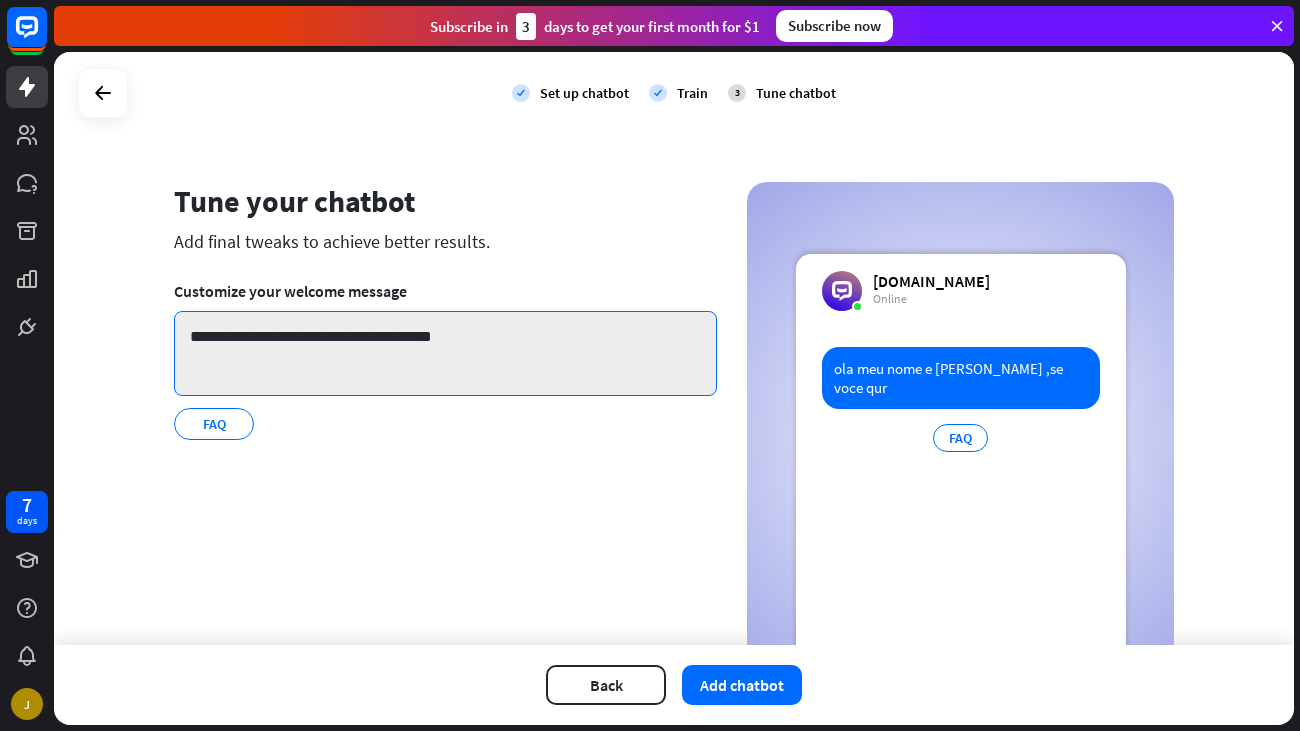click on "**********" at bounding box center [445, 353] 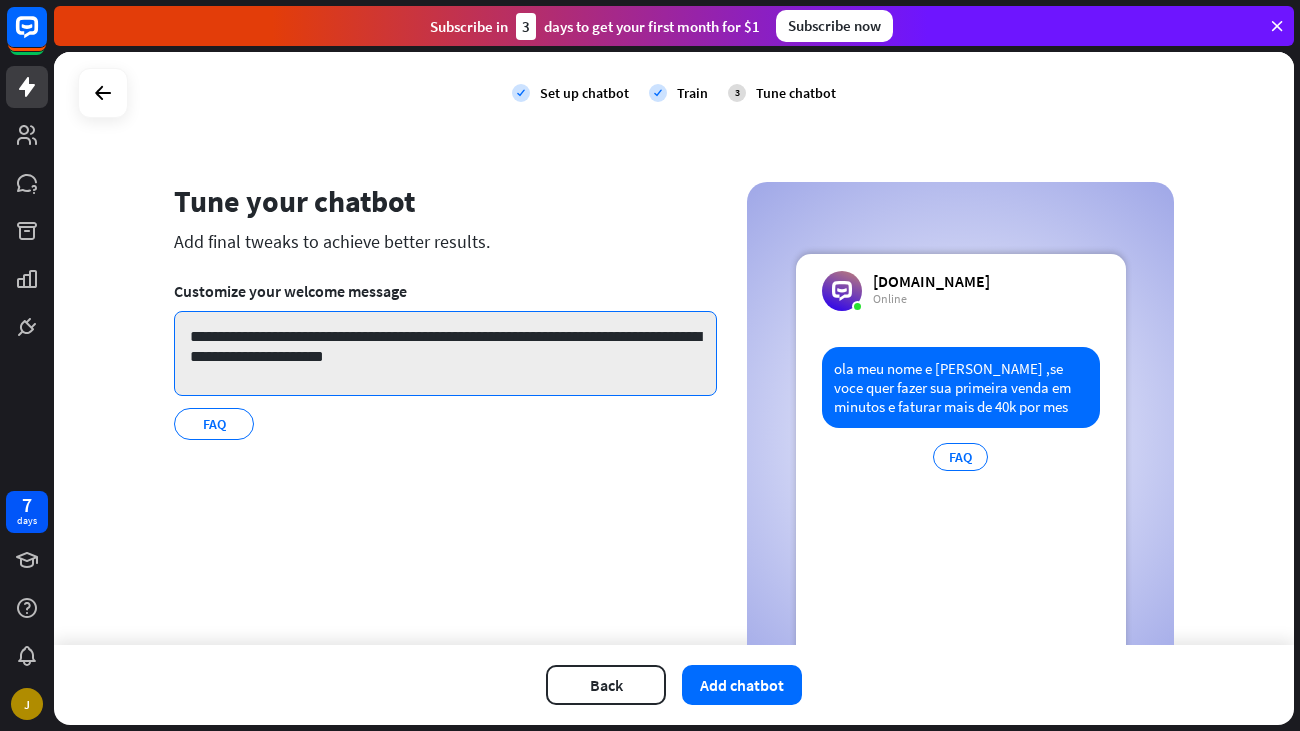 click on "**********" at bounding box center (445, 353) 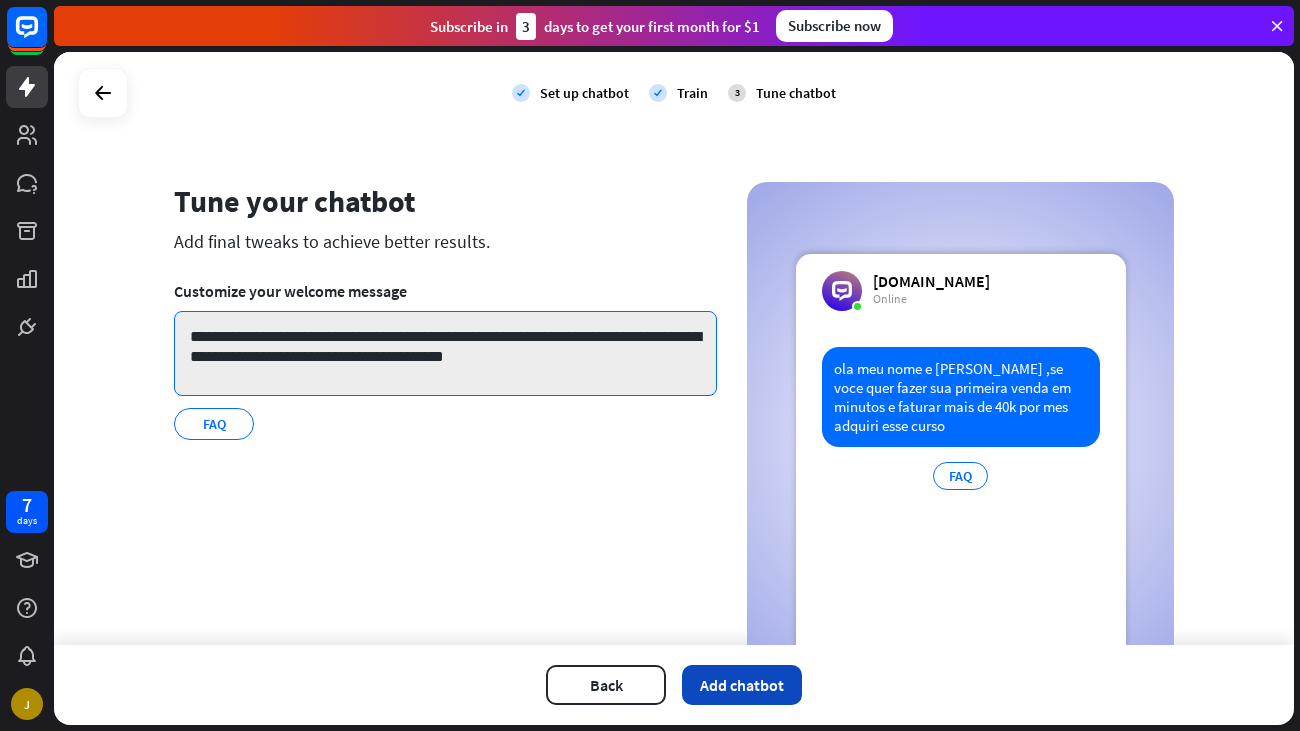 type on "**********" 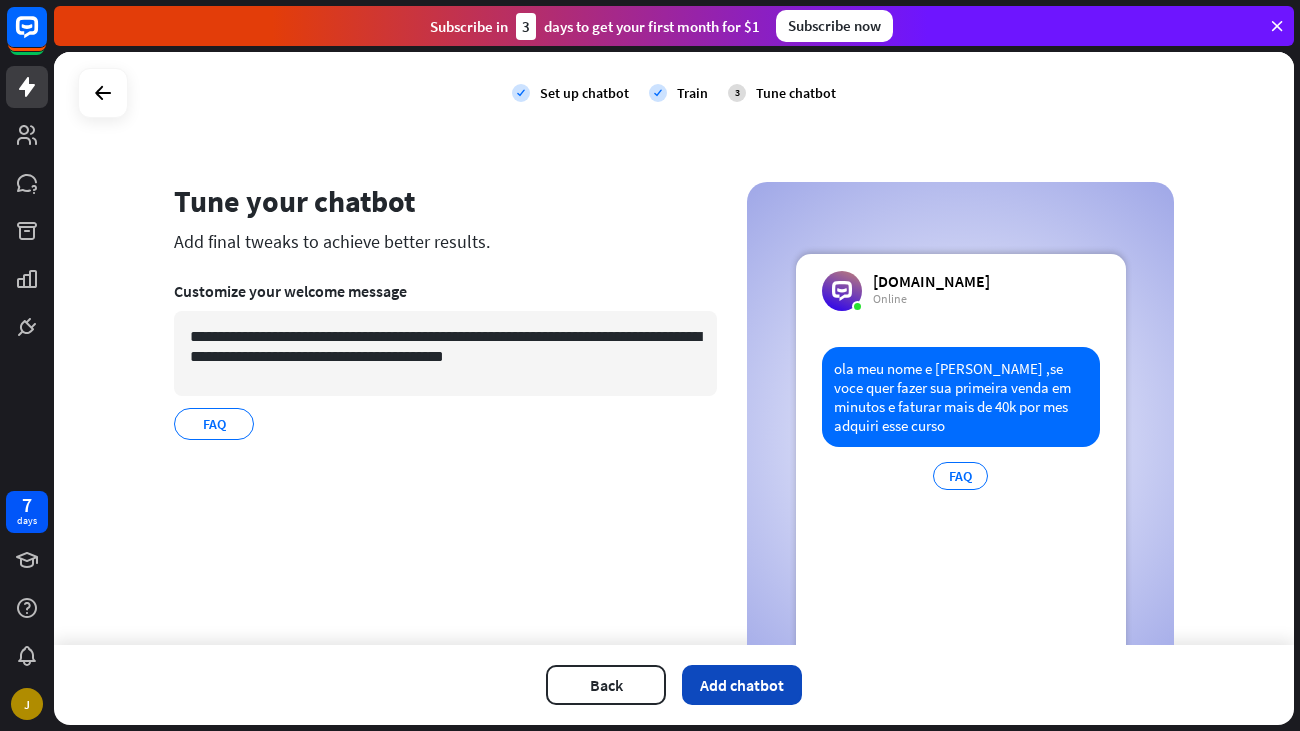 click on "Add chatbot" at bounding box center [742, 685] 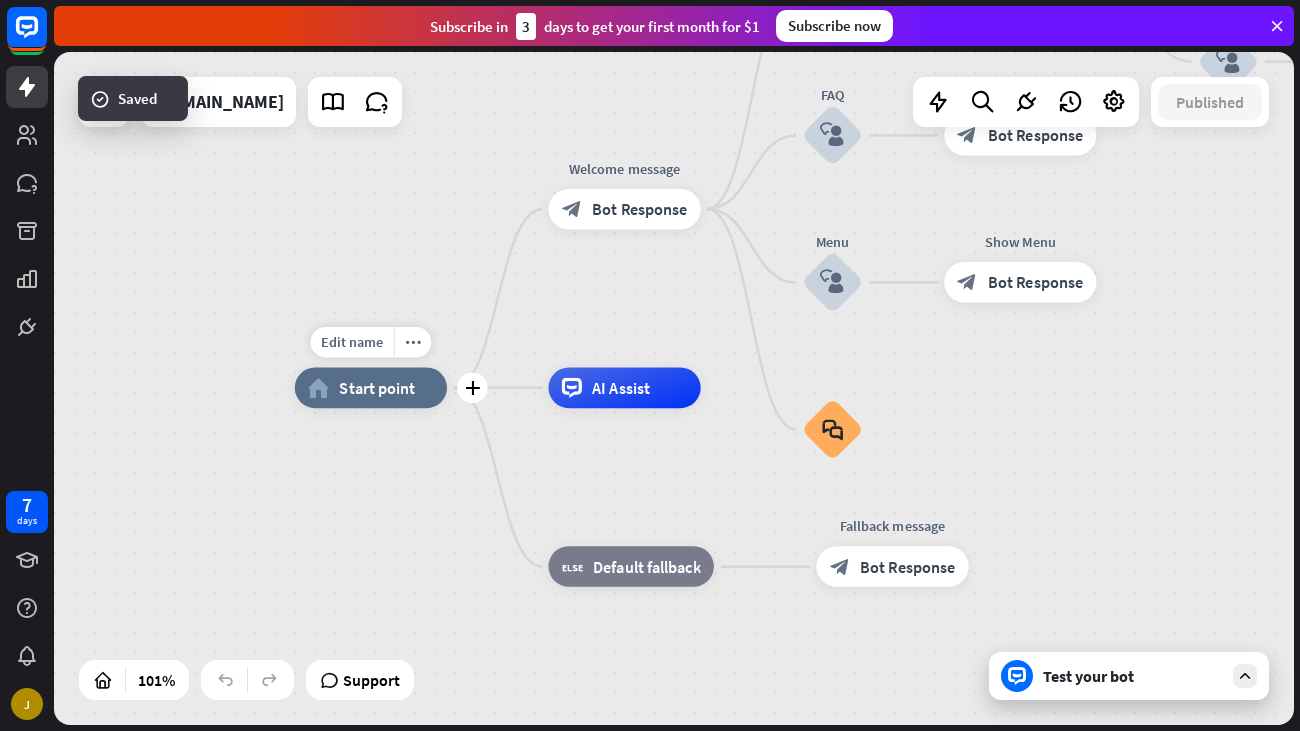 click on "Start point" at bounding box center [377, 388] 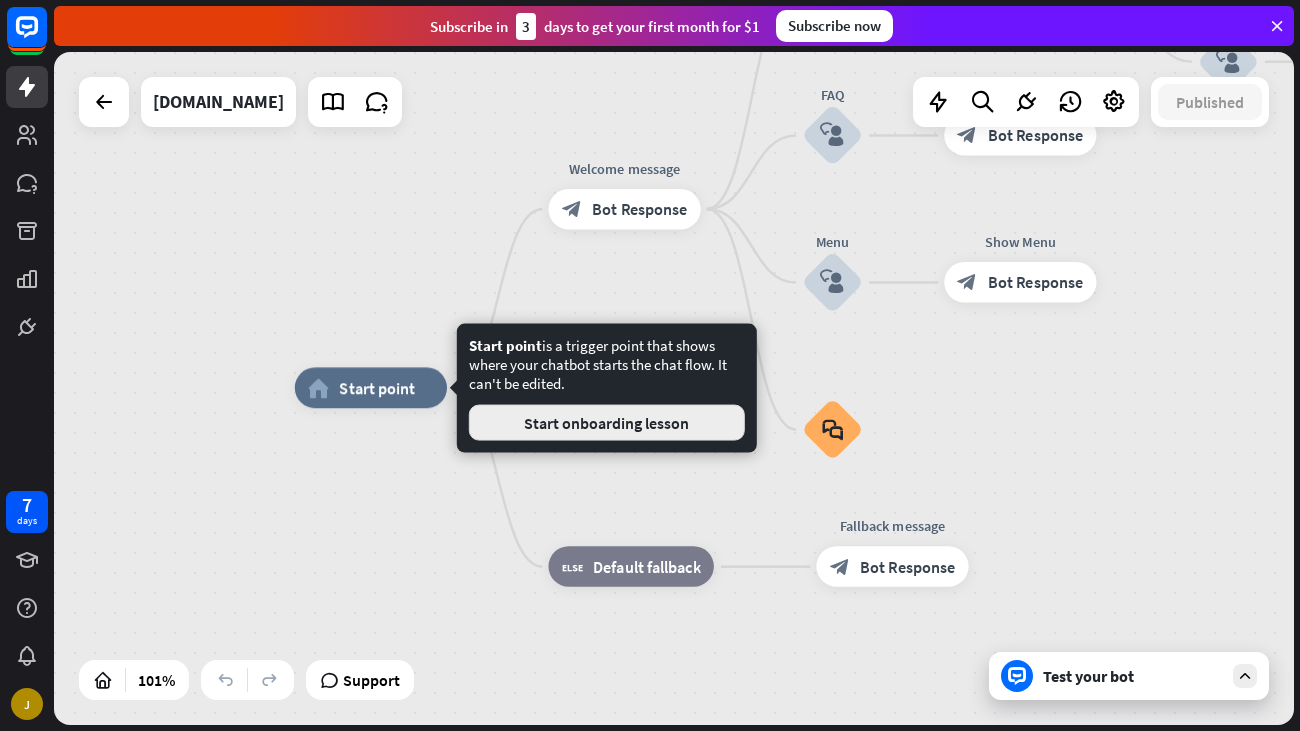 click on "Start onboarding lesson" at bounding box center (607, 423) 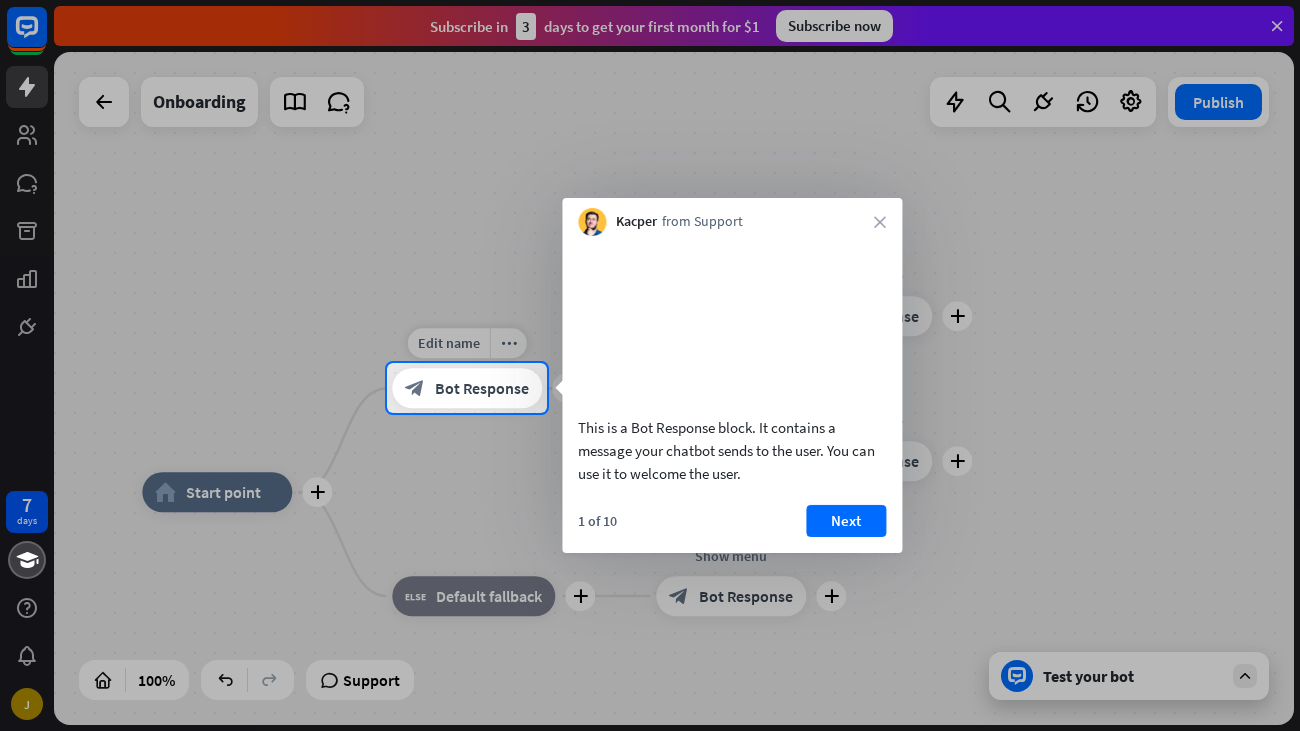 click on "Bot Response" at bounding box center [482, 389] 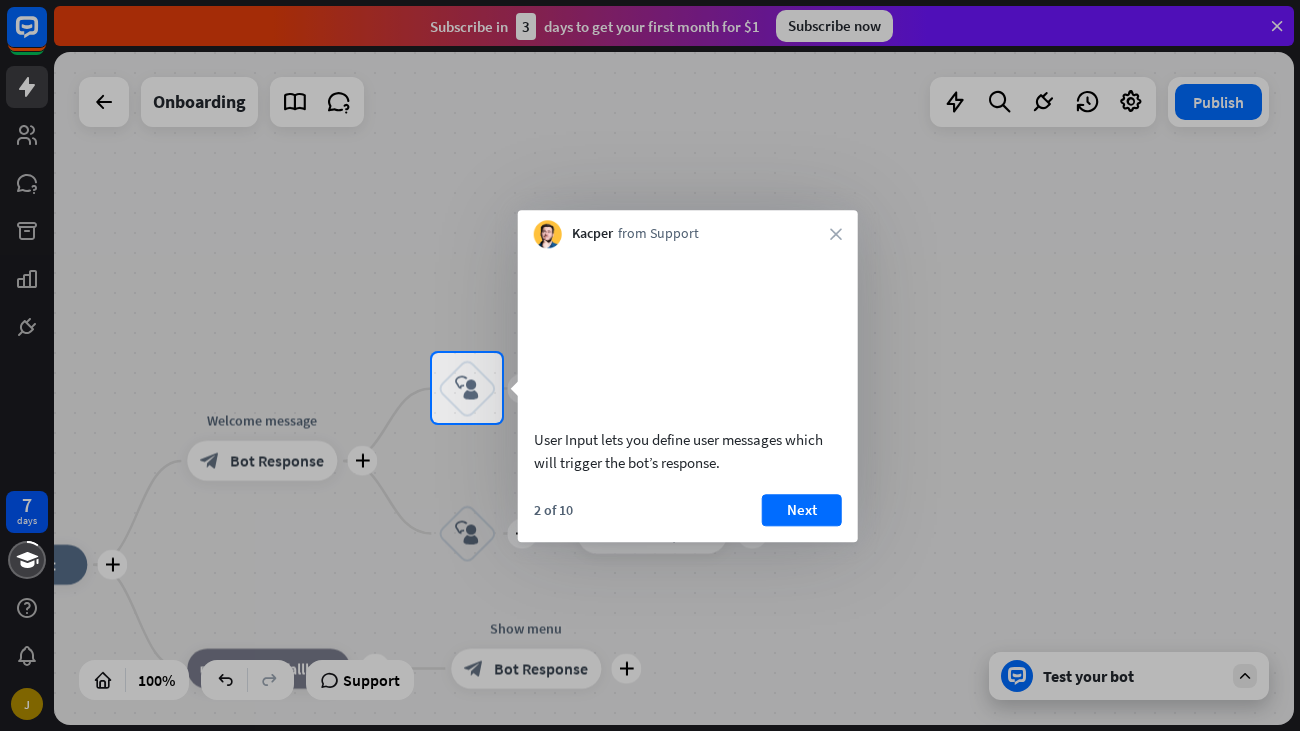 click on "block_user_input" at bounding box center [467, 389] 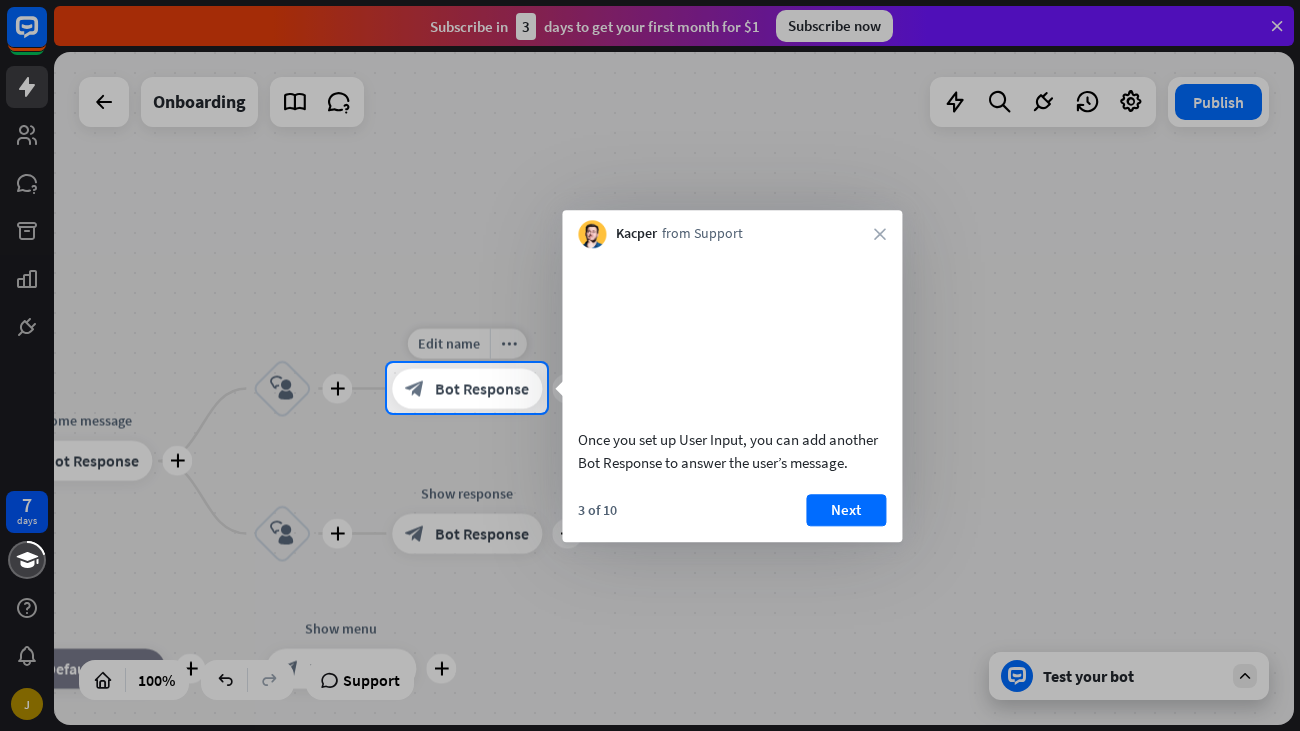 click on "Bot Response" at bounding box center (482, 389) 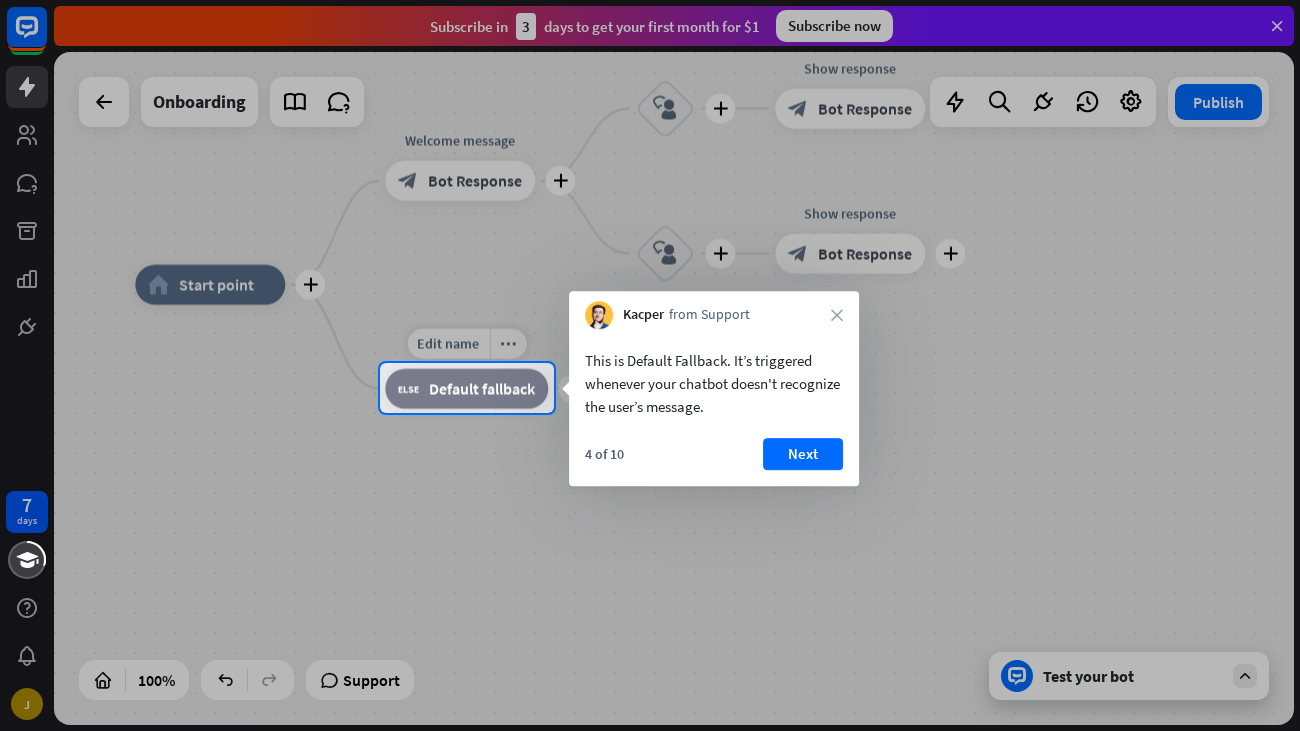click on "block_fallback   Default fallback" at bounding box center [466, 389] 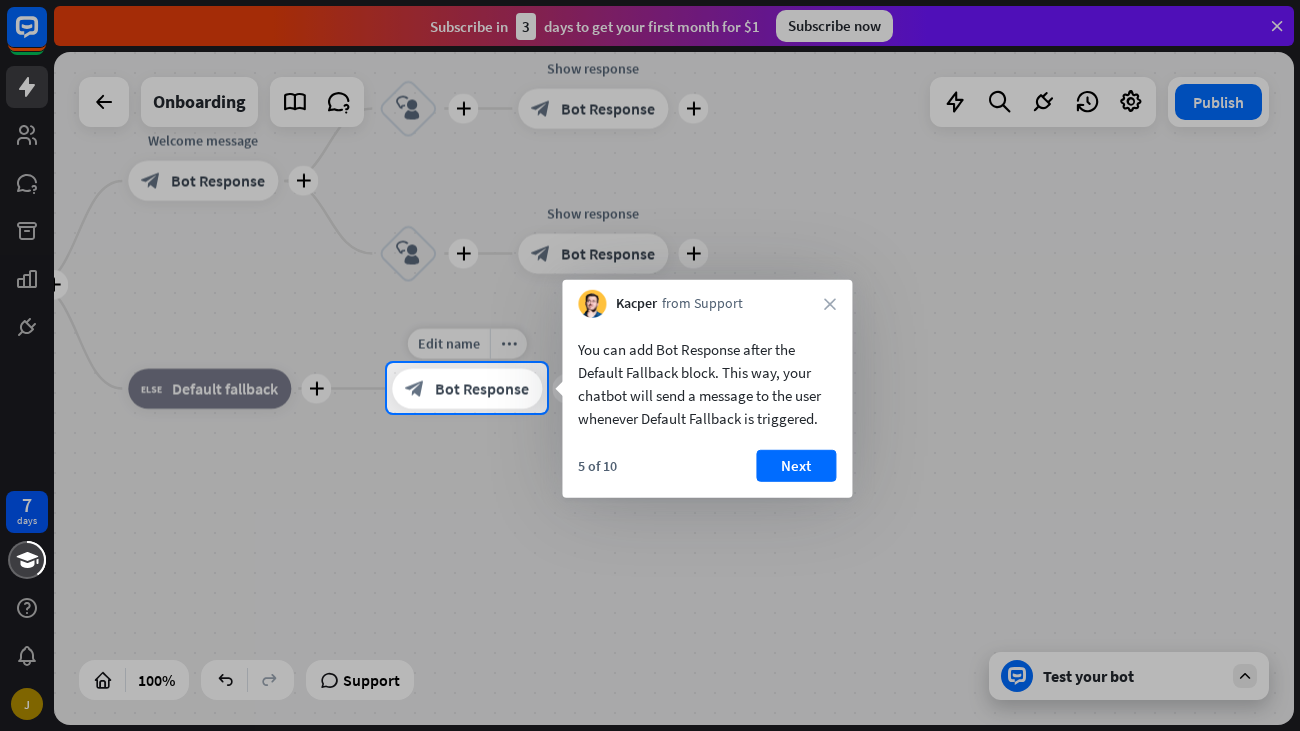 click on "block_bot_response   Bot Response" at bounding box center (467, 389) 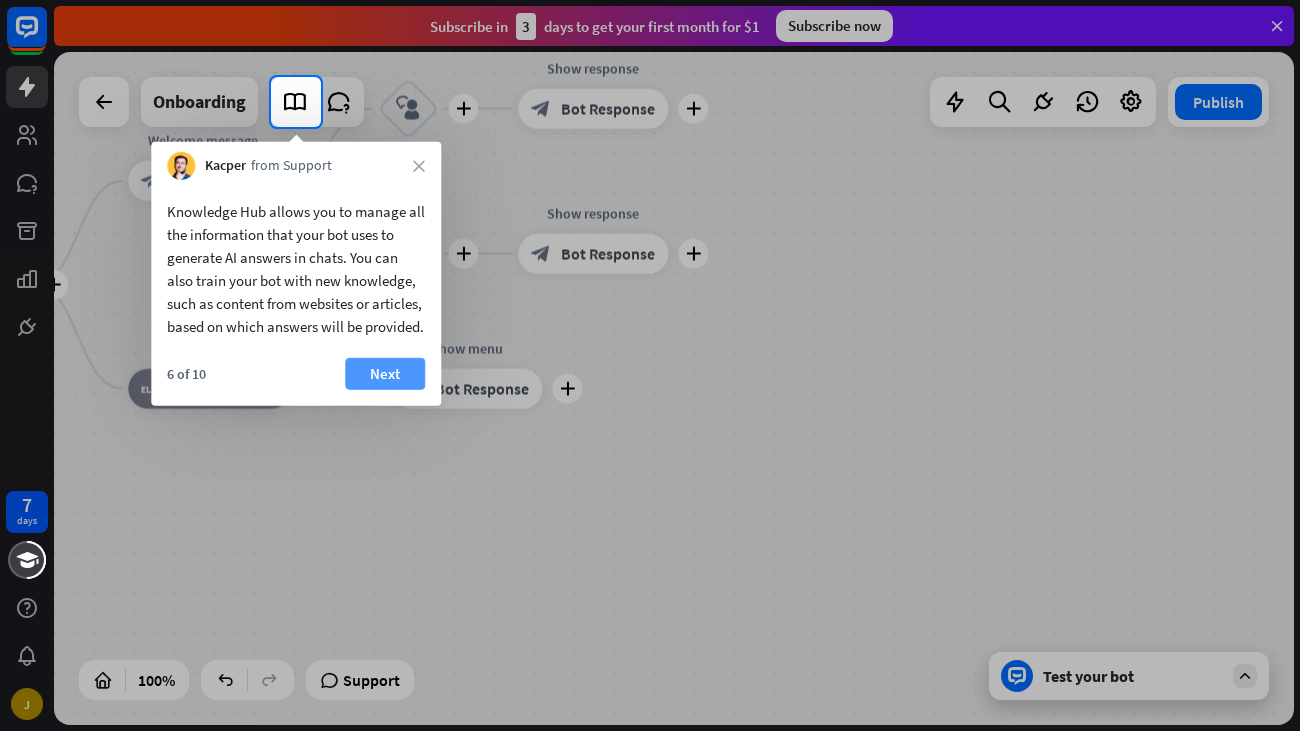 click on "Next" at bounding box center (385, 374) 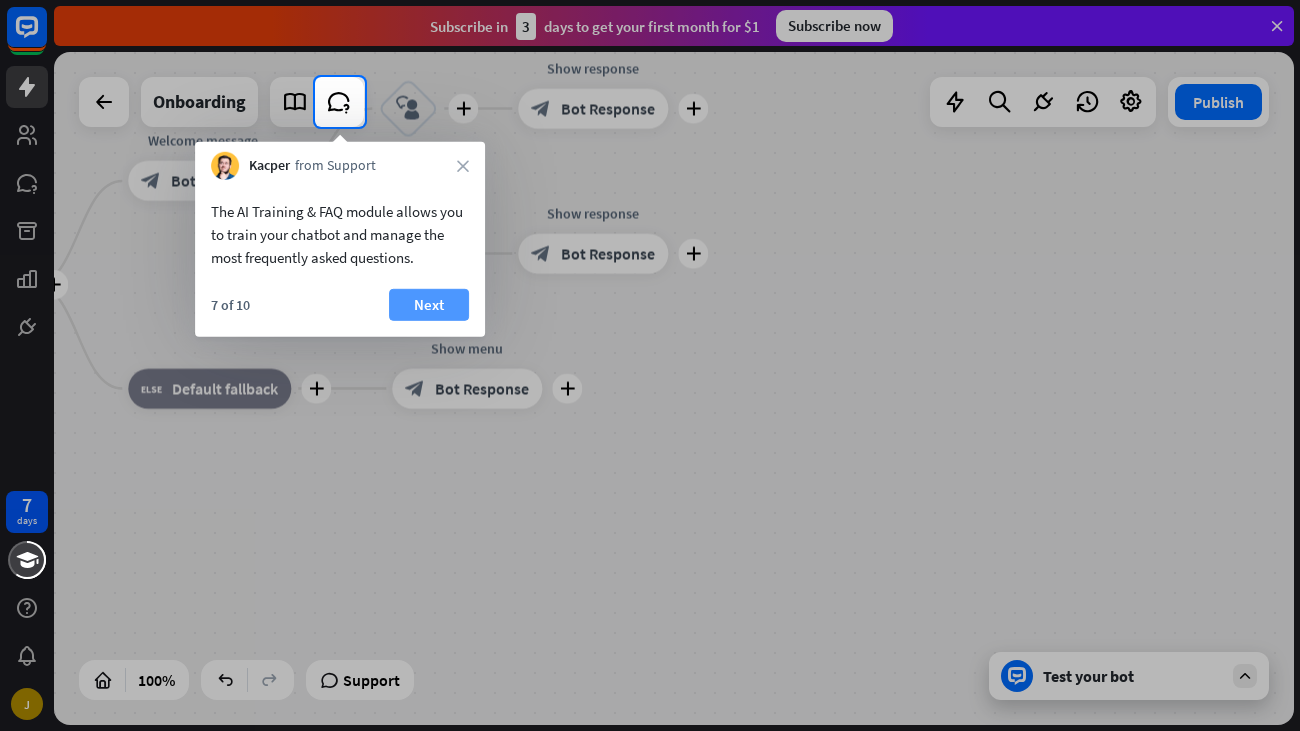 click on "Next" at bounding box center (429, 305) 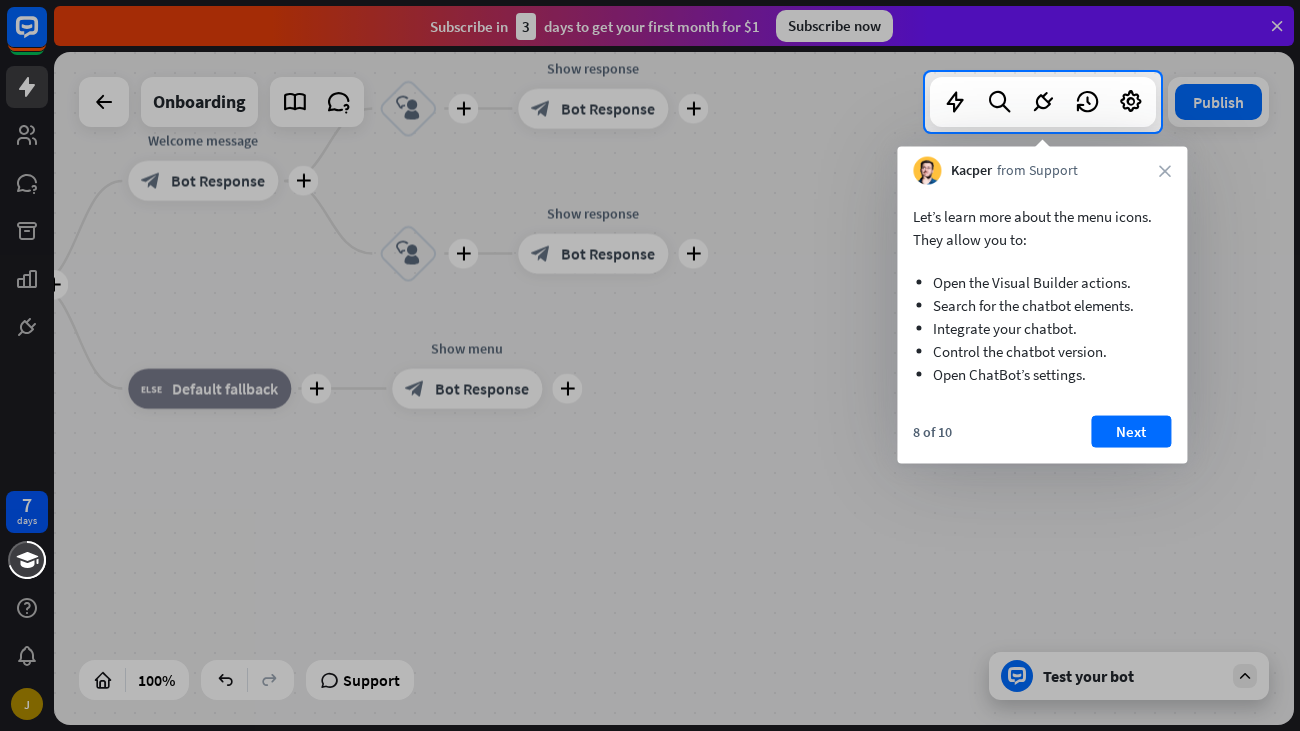 click at bounding box center [650, 431] 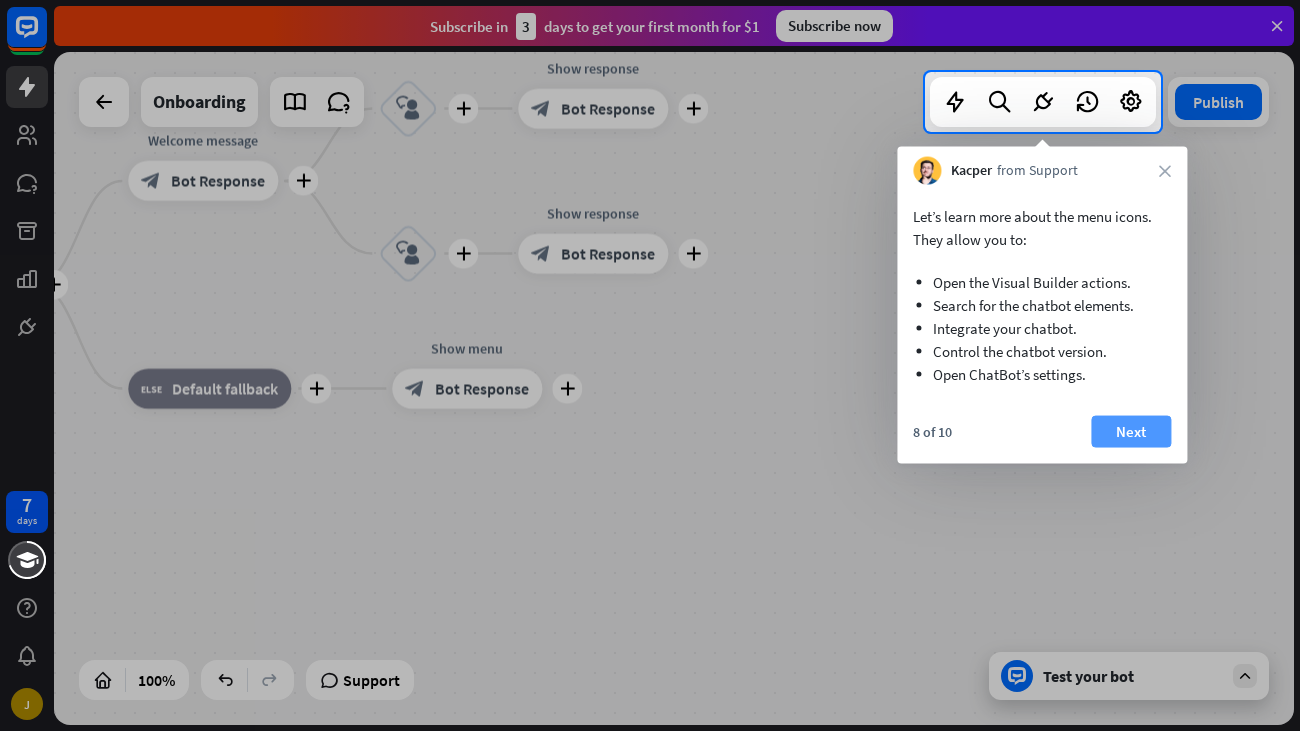 click on "Next" at bounding box center (1131, 432) 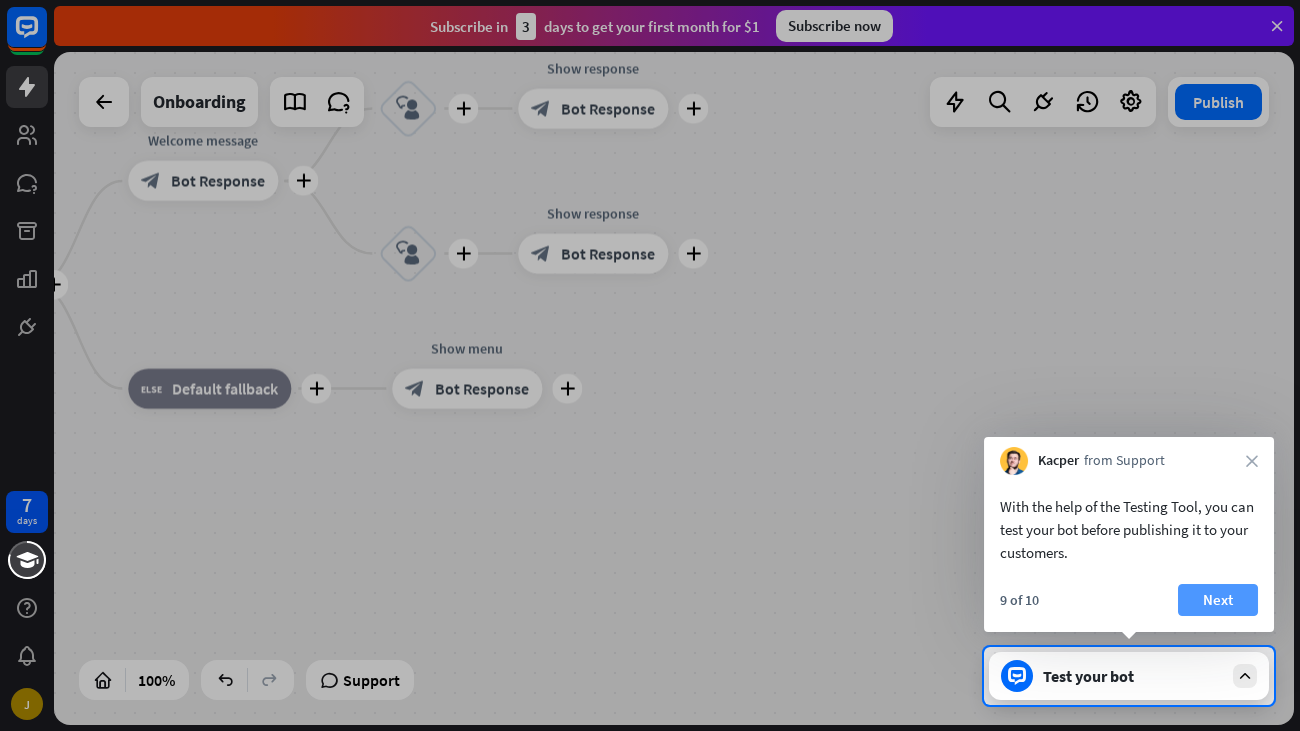 click on "Next" at bounding box center (1218, 600) 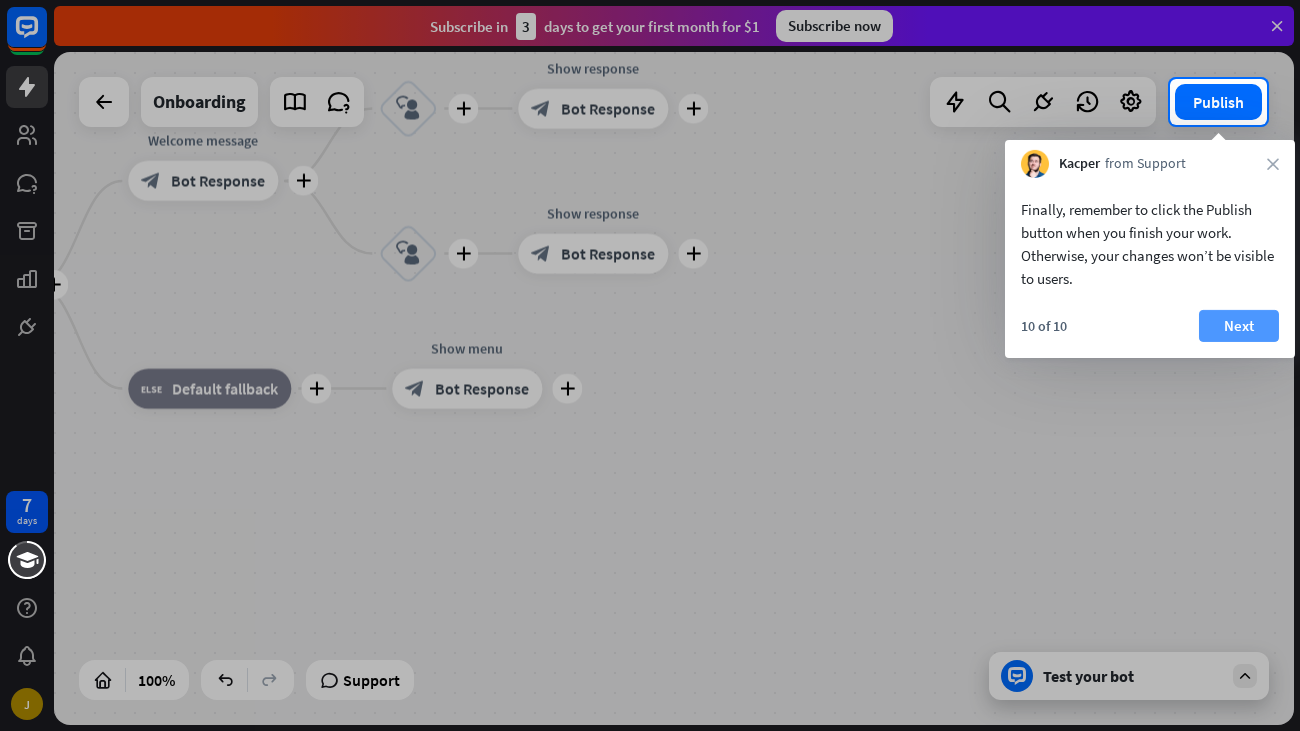 click on "Next" at bounding box center [1239, 326] 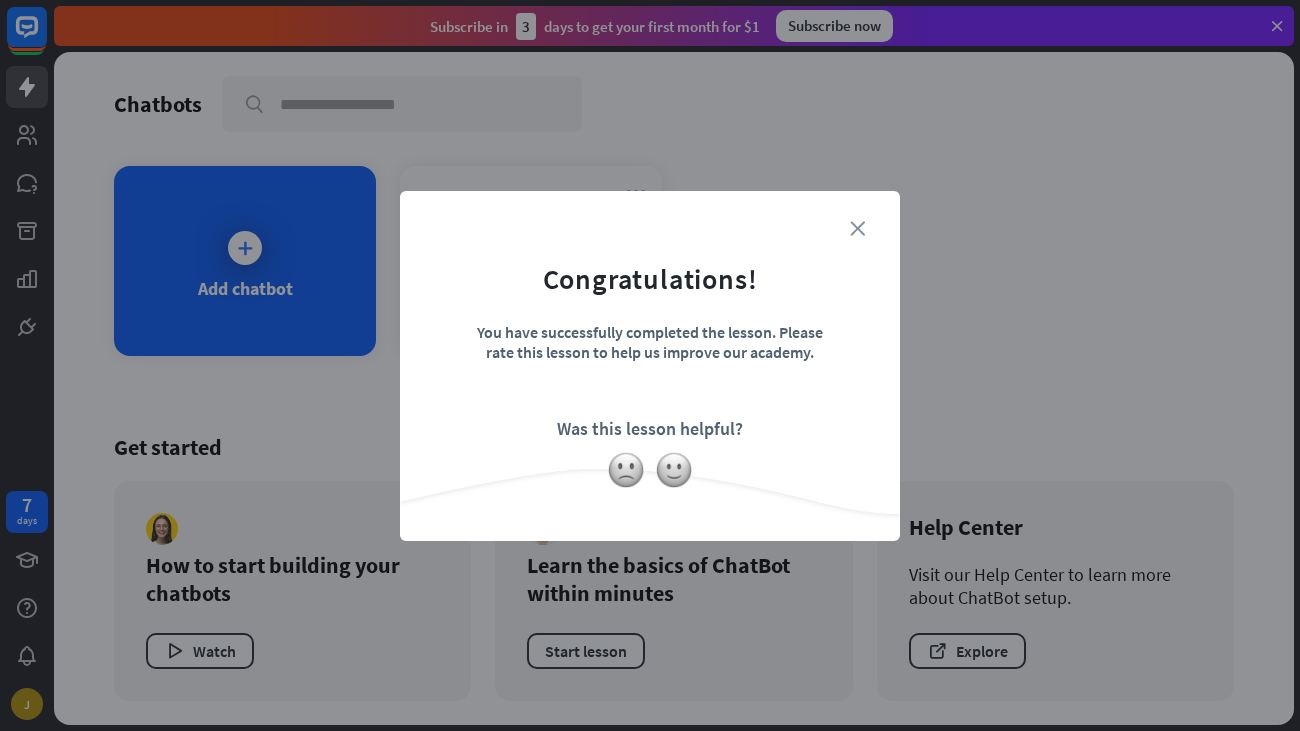 click on "close" at bounding box center [857, 228] 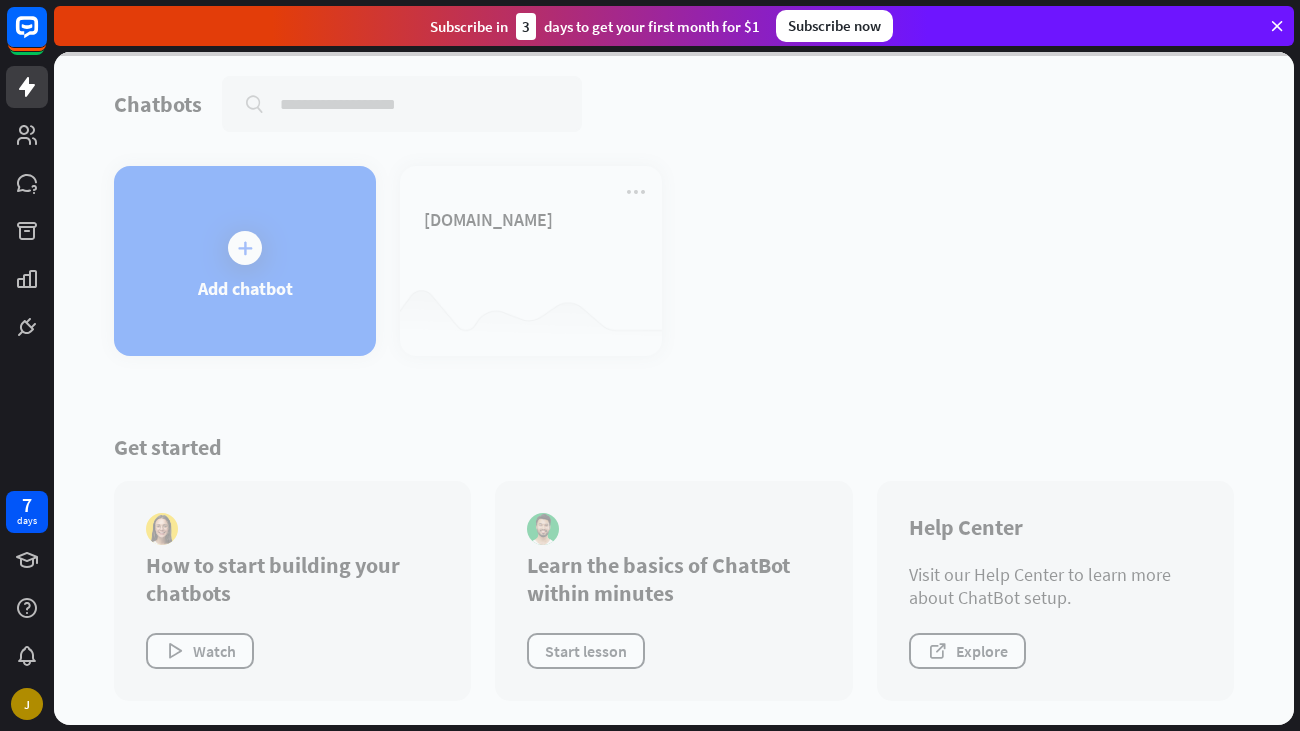 click at bounding box center (674, 388) 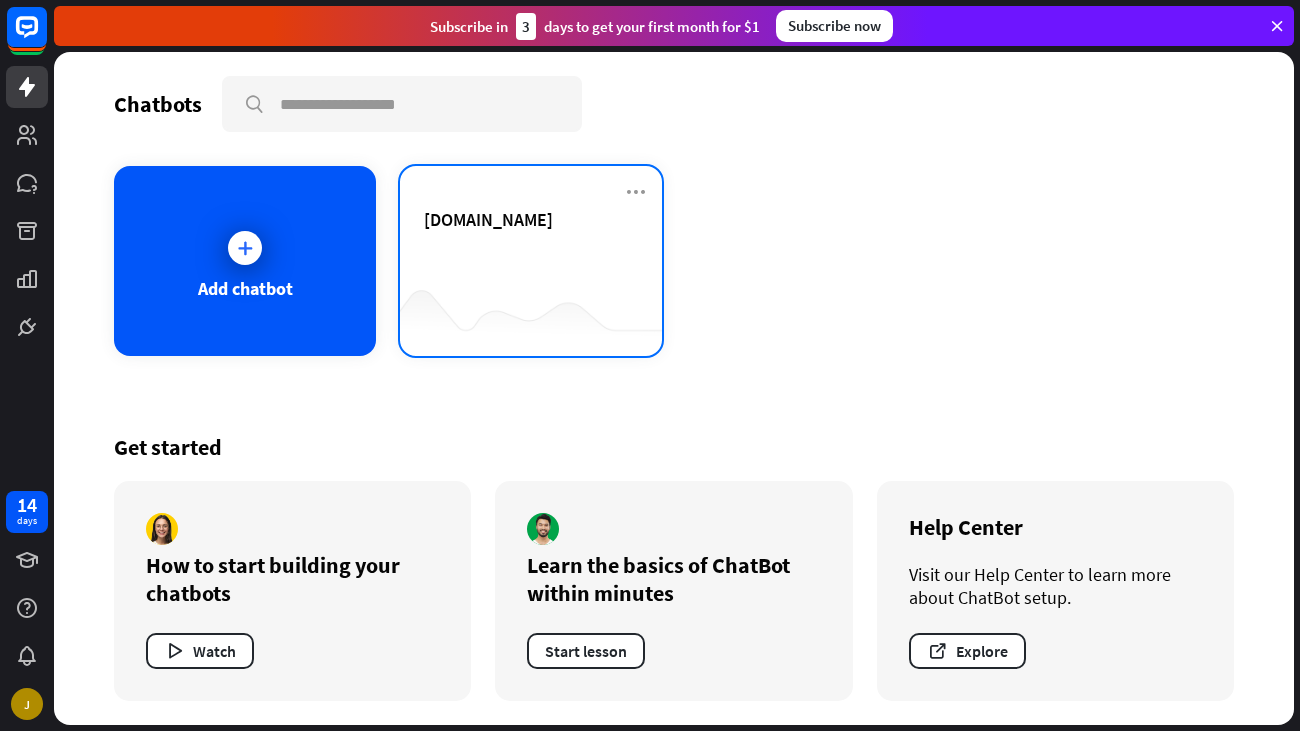 click on "[DOMAIN_NAME]" at bounding box center [488, 219] 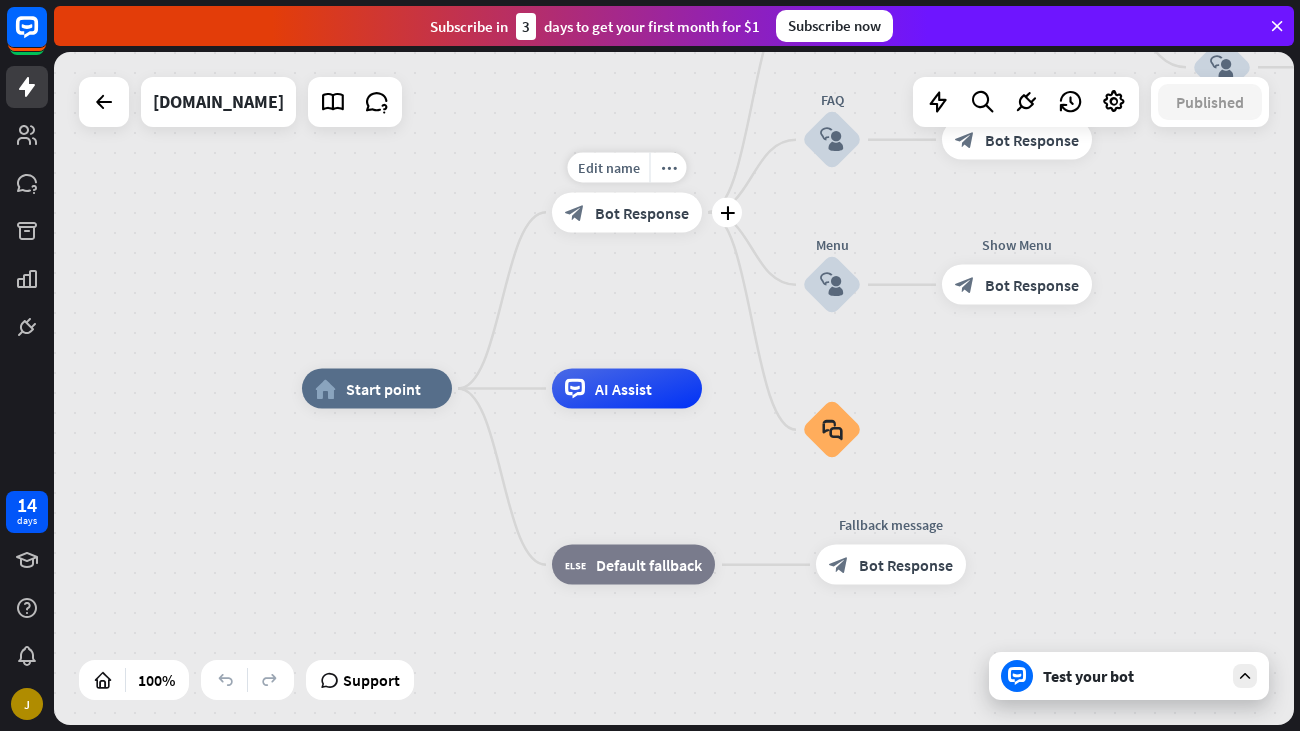click on "block_bot_response" at bounding box center (575, 212) 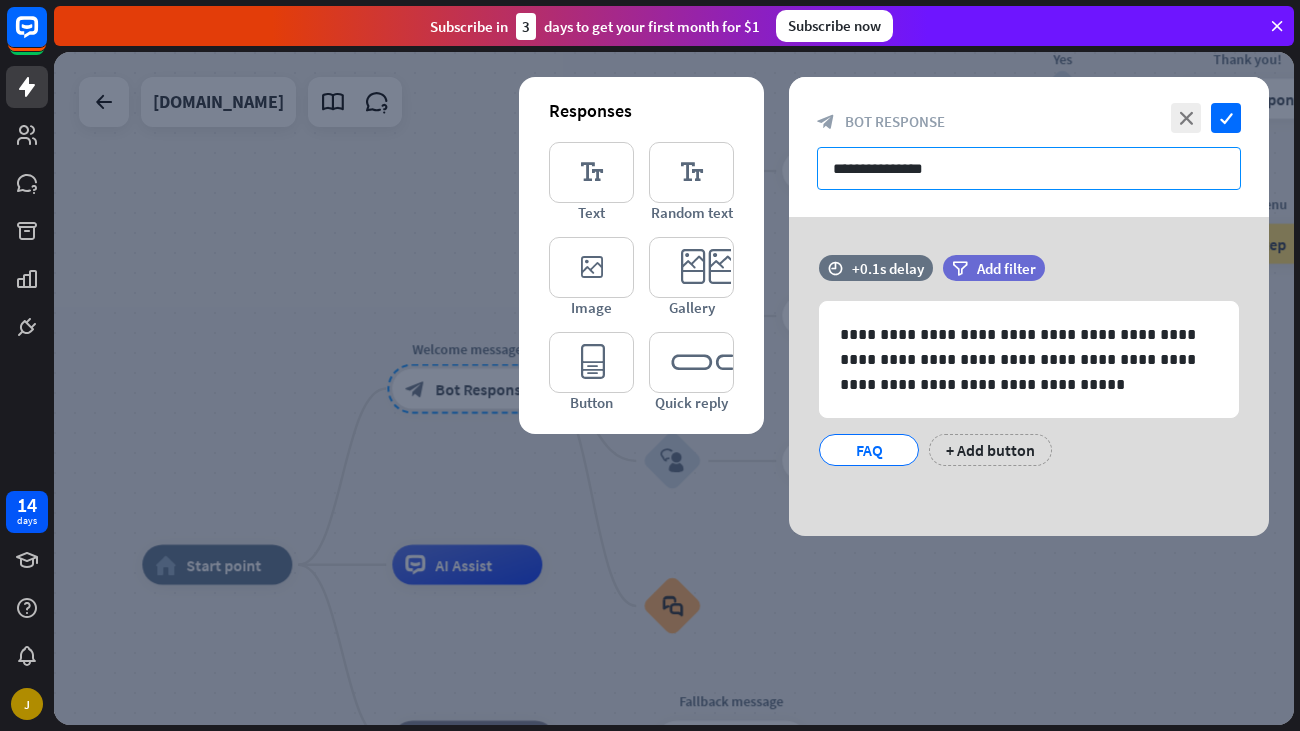 click on "**********" at bounding box center [1029, 168] 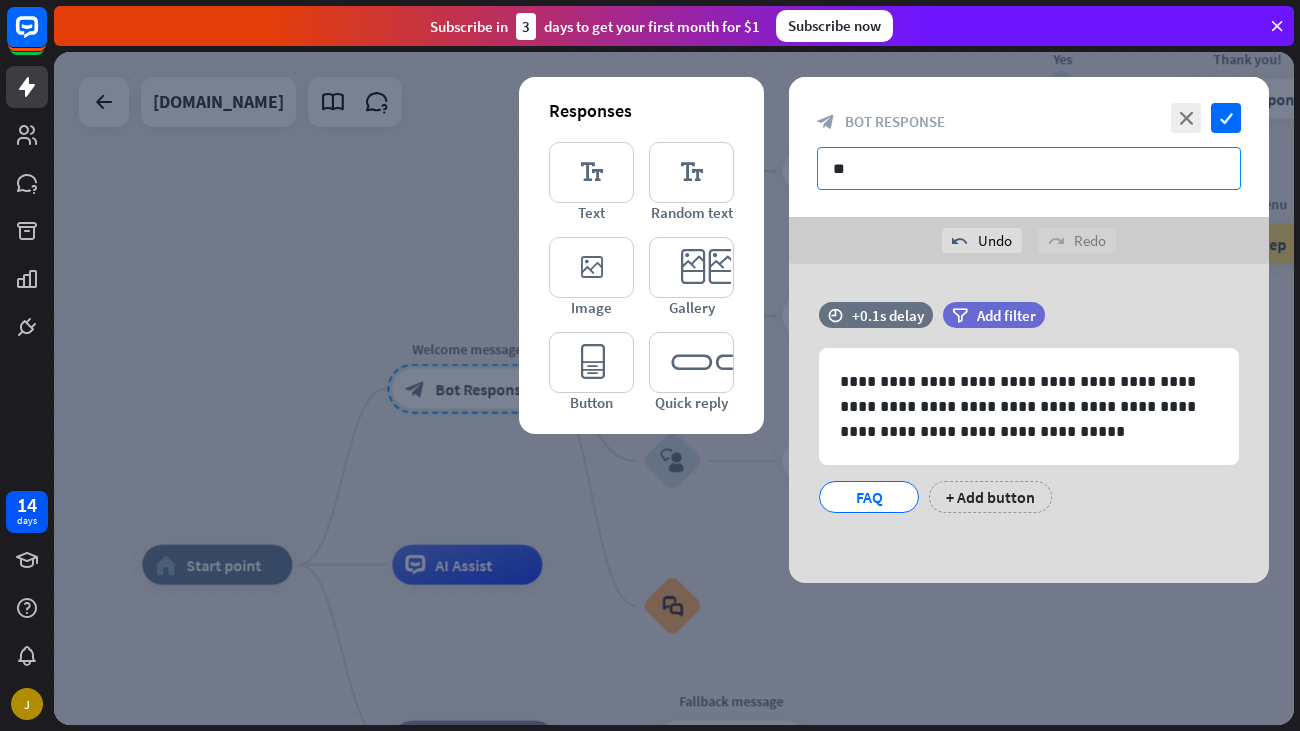 type on "*" 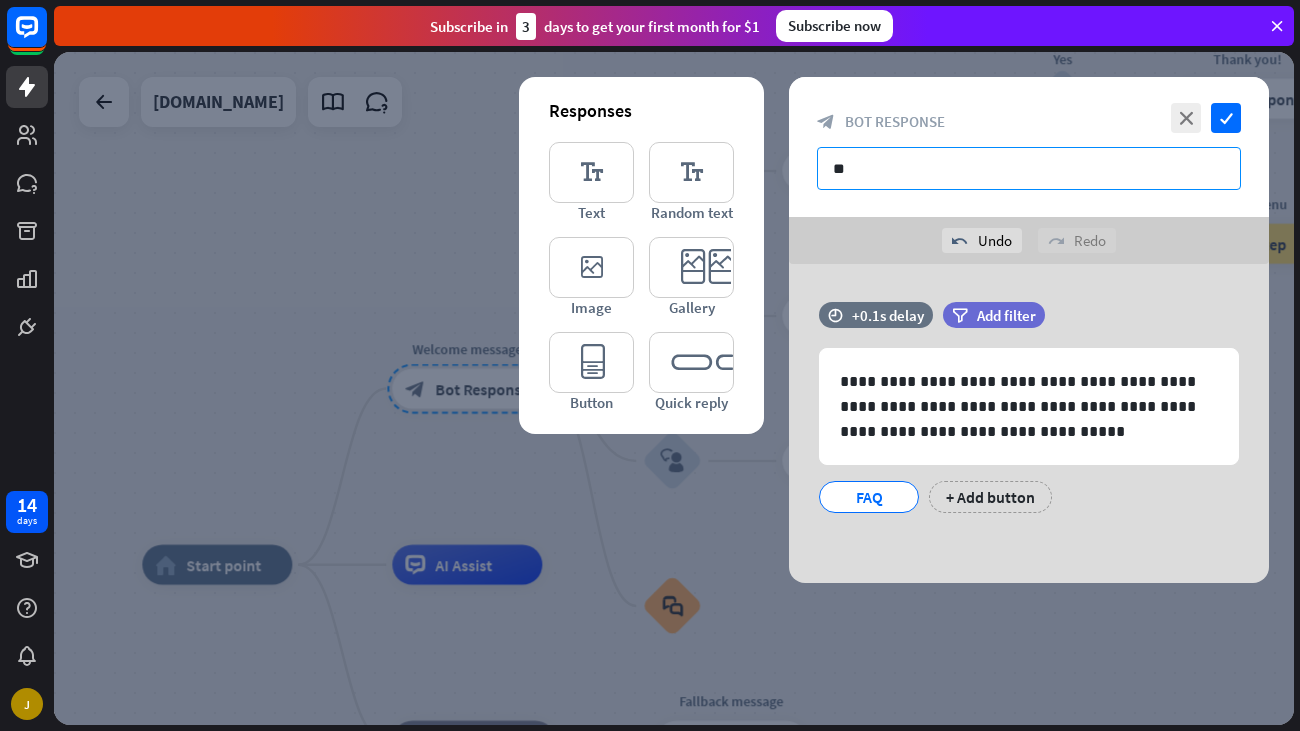 type on "*" 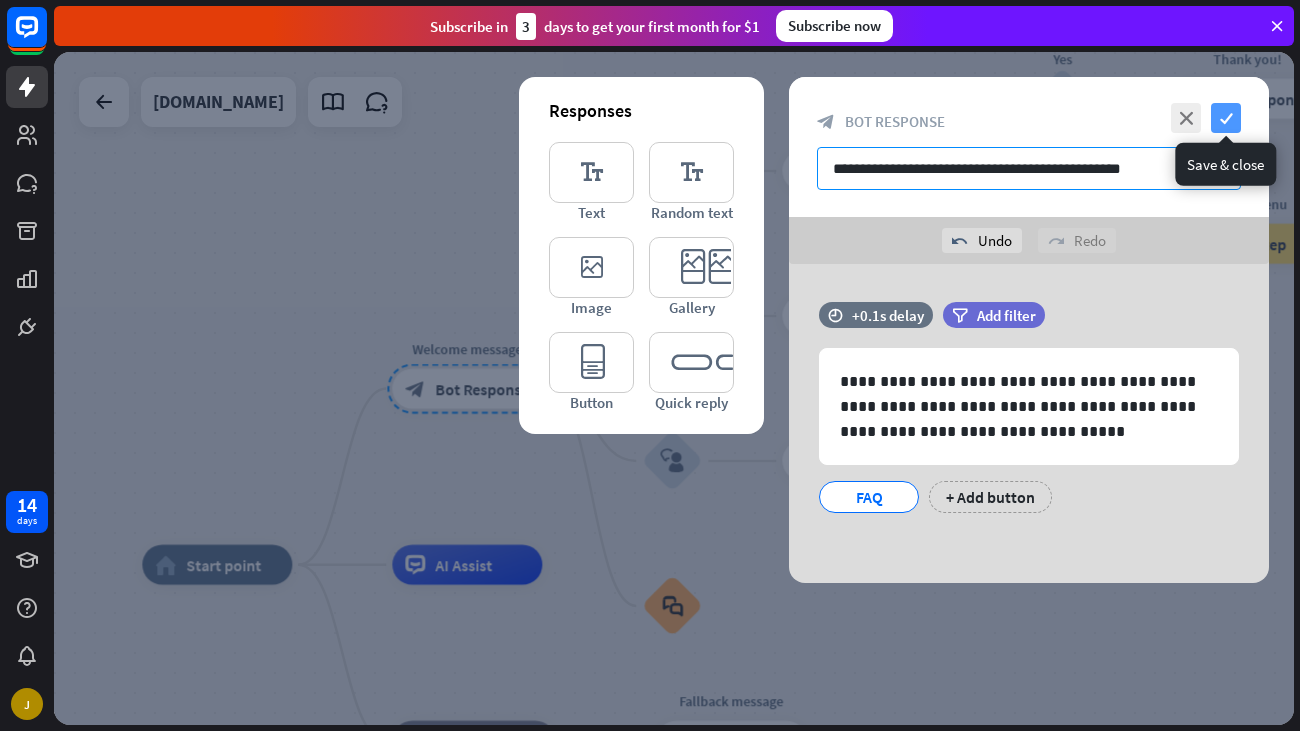 type on "**********" 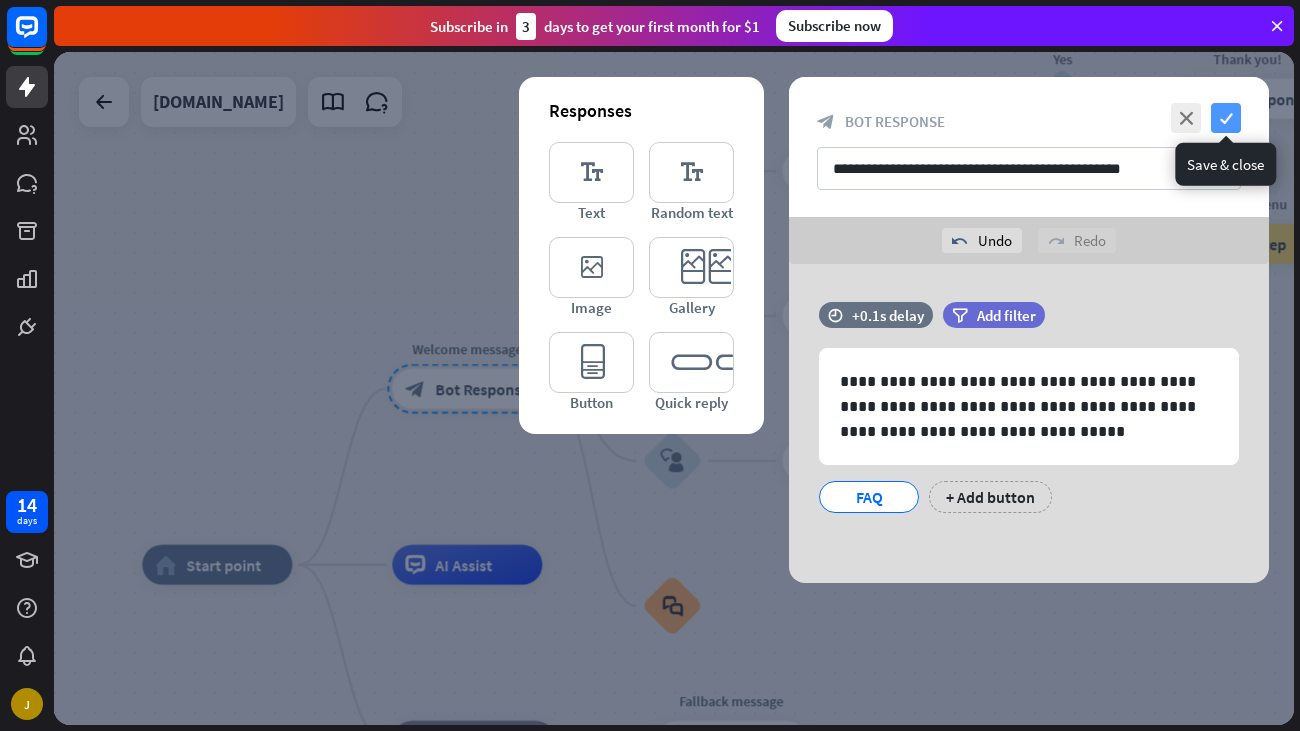 click on "check" at bounding box center [1226, 118] 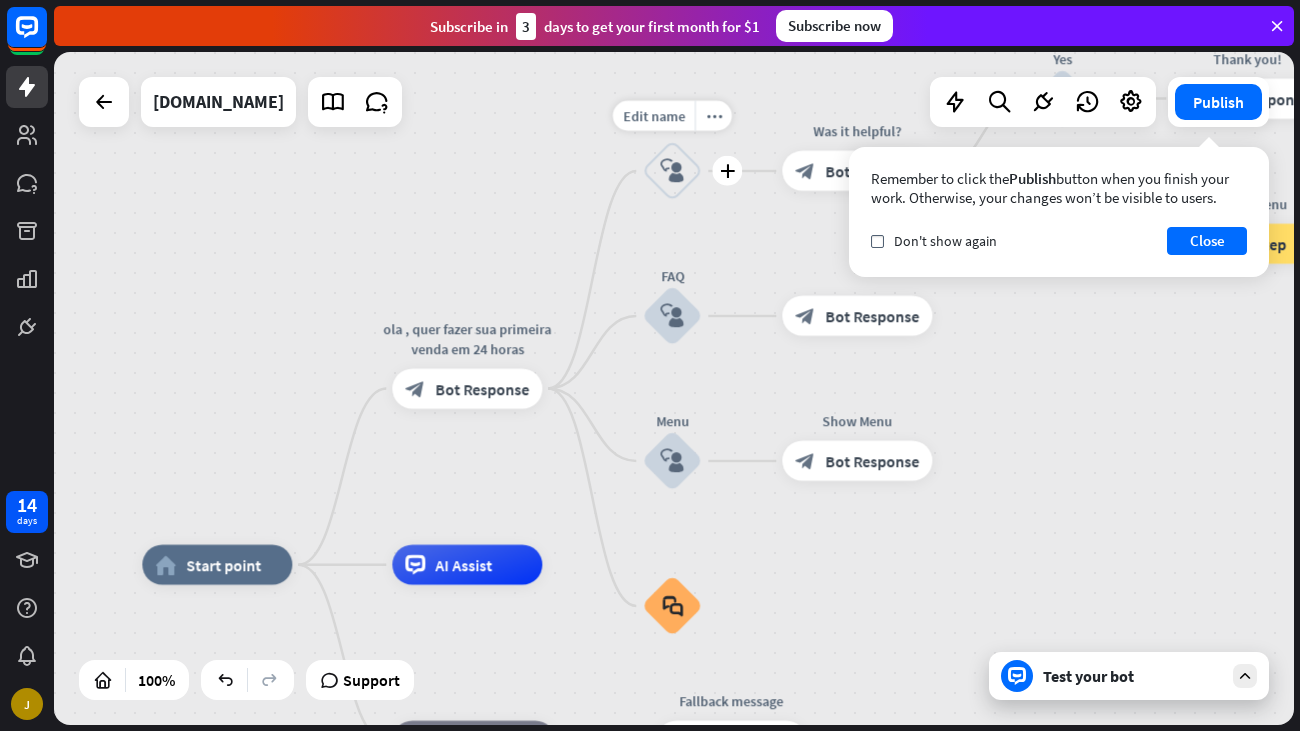 click on "block_user_input" at bounding box center [672, 171] 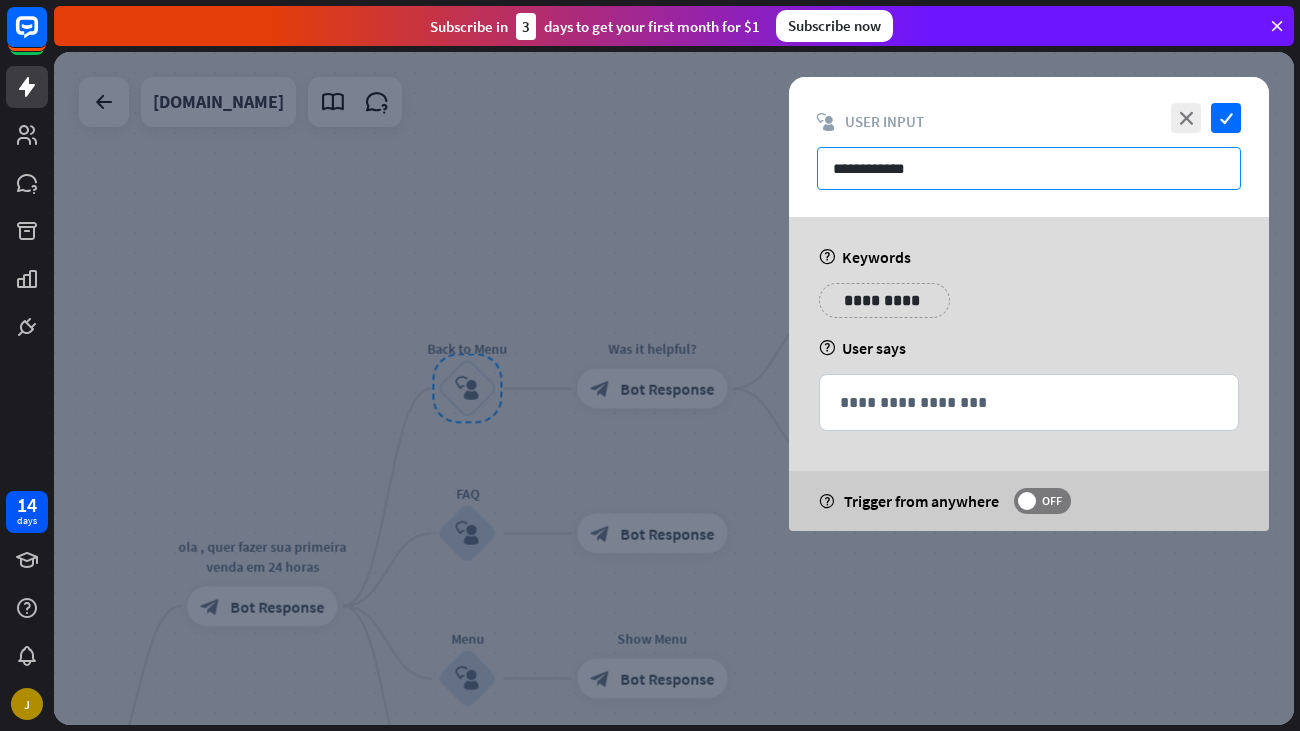 click on "**********" at bounding box center (1029, 168) 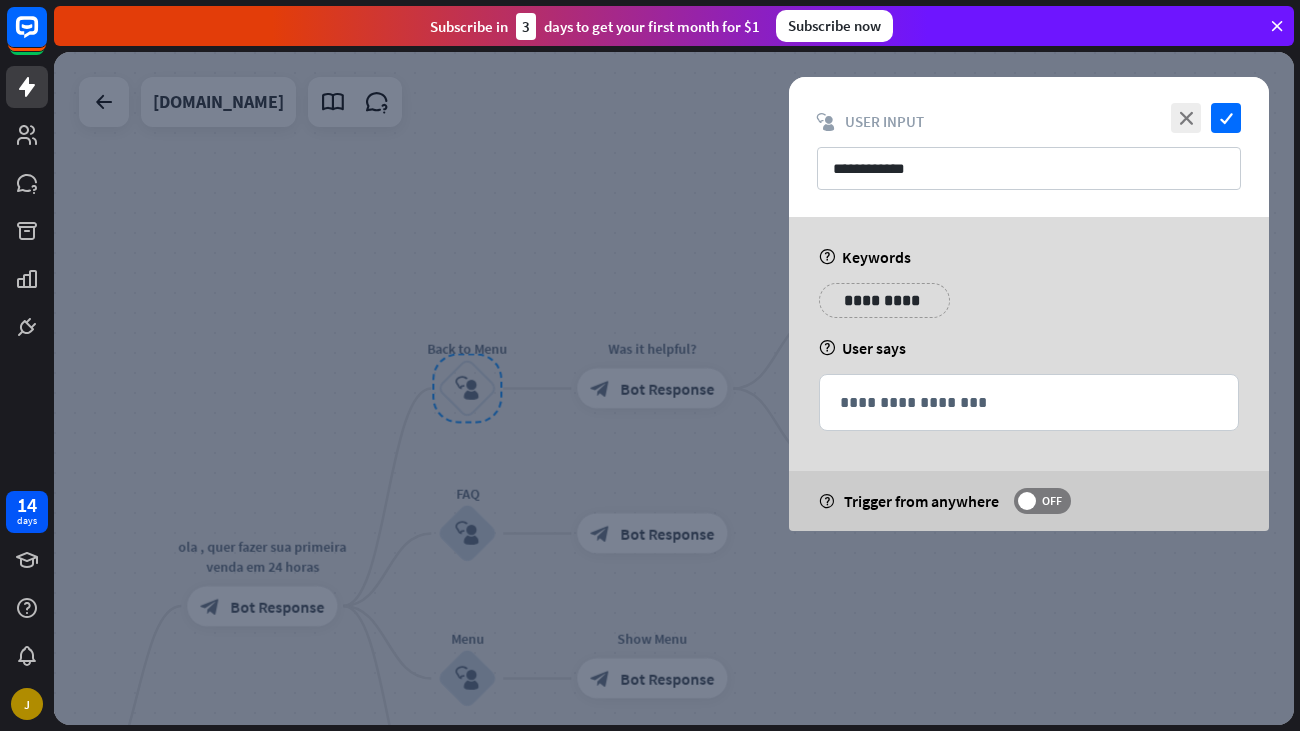 click on "**********" at bounding box center [884, 300] 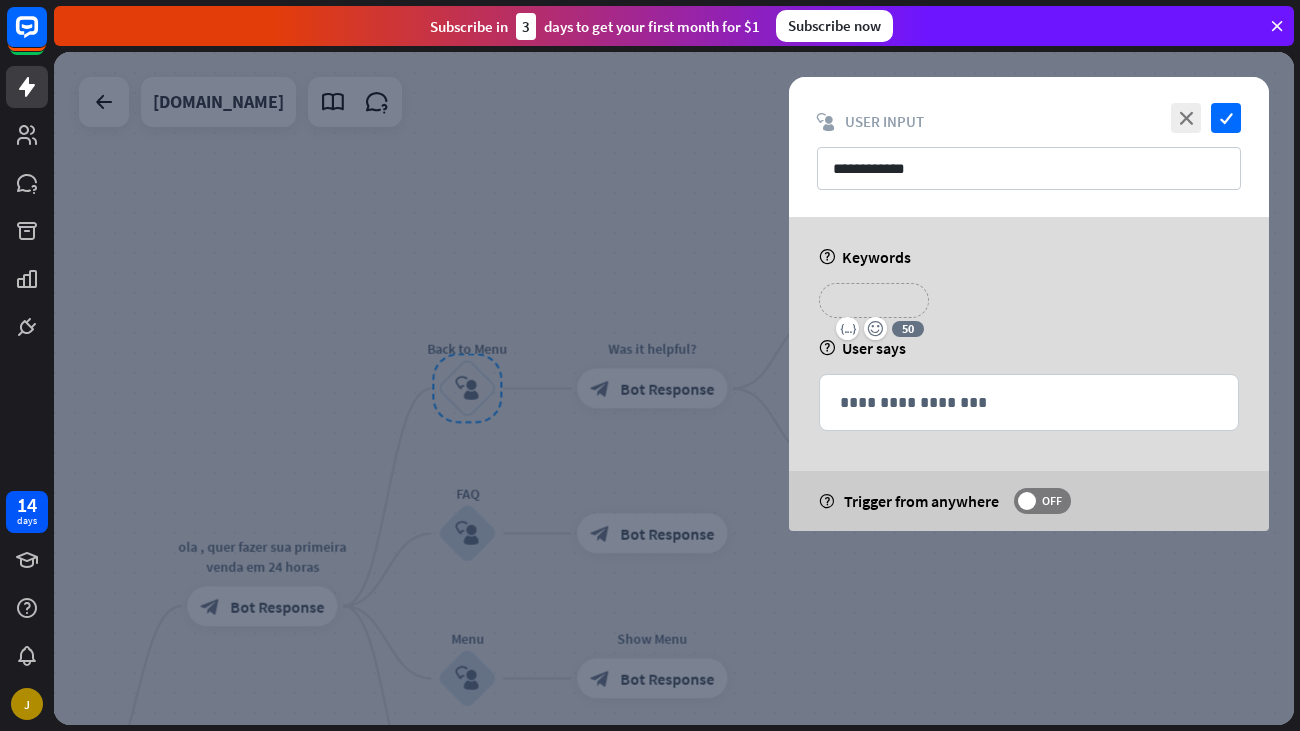 type 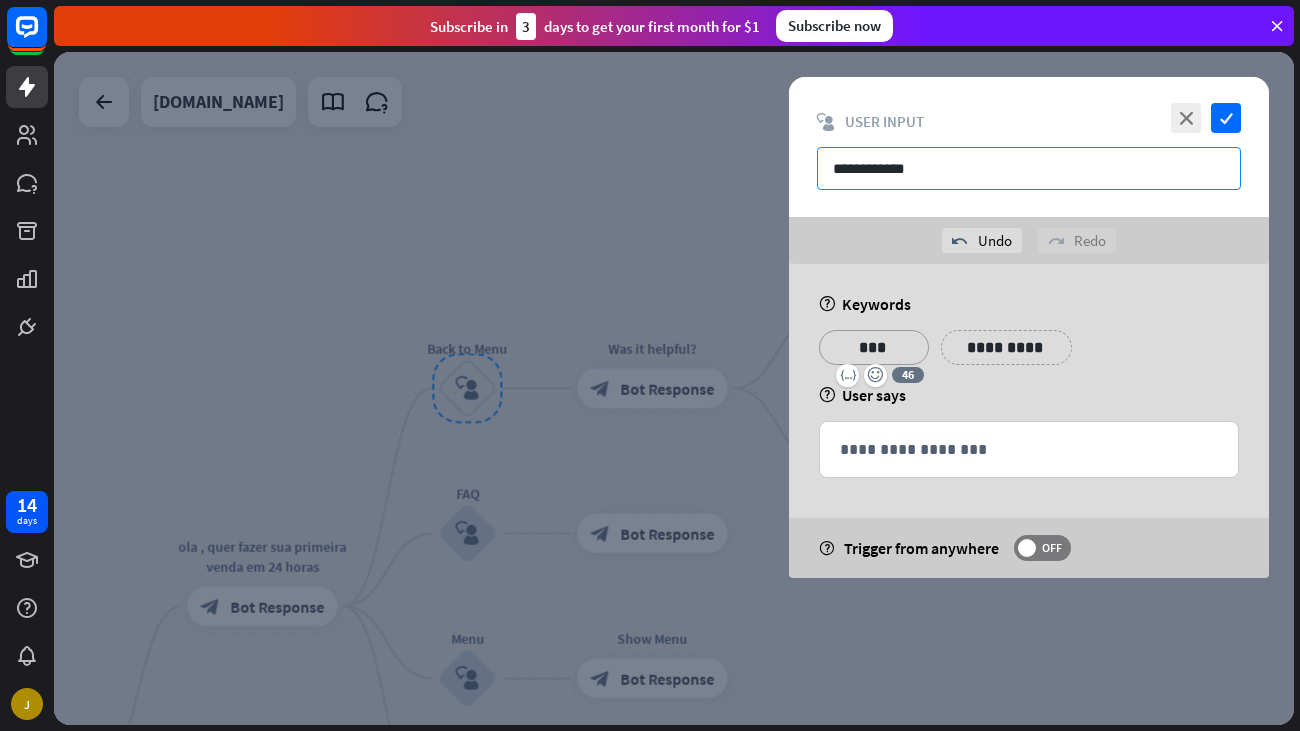click on "**********" at bounding box center [1029, 168] 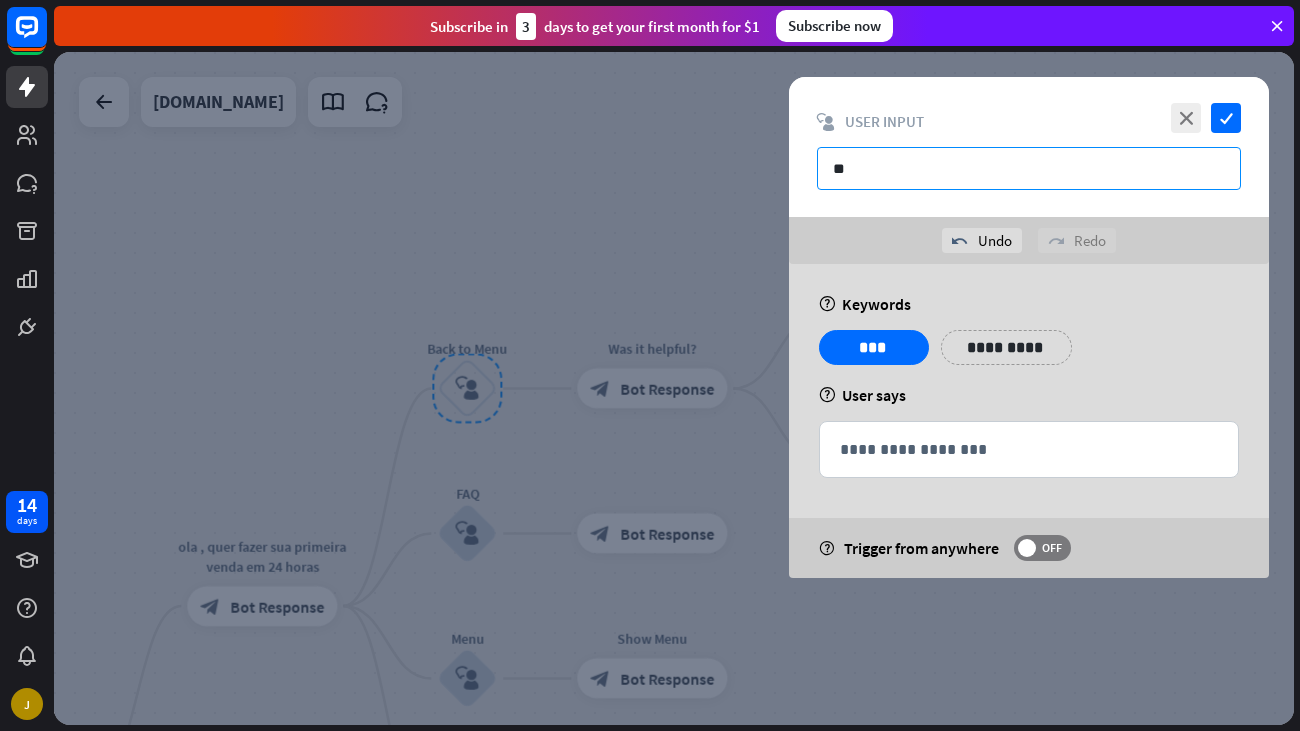 type on "*" 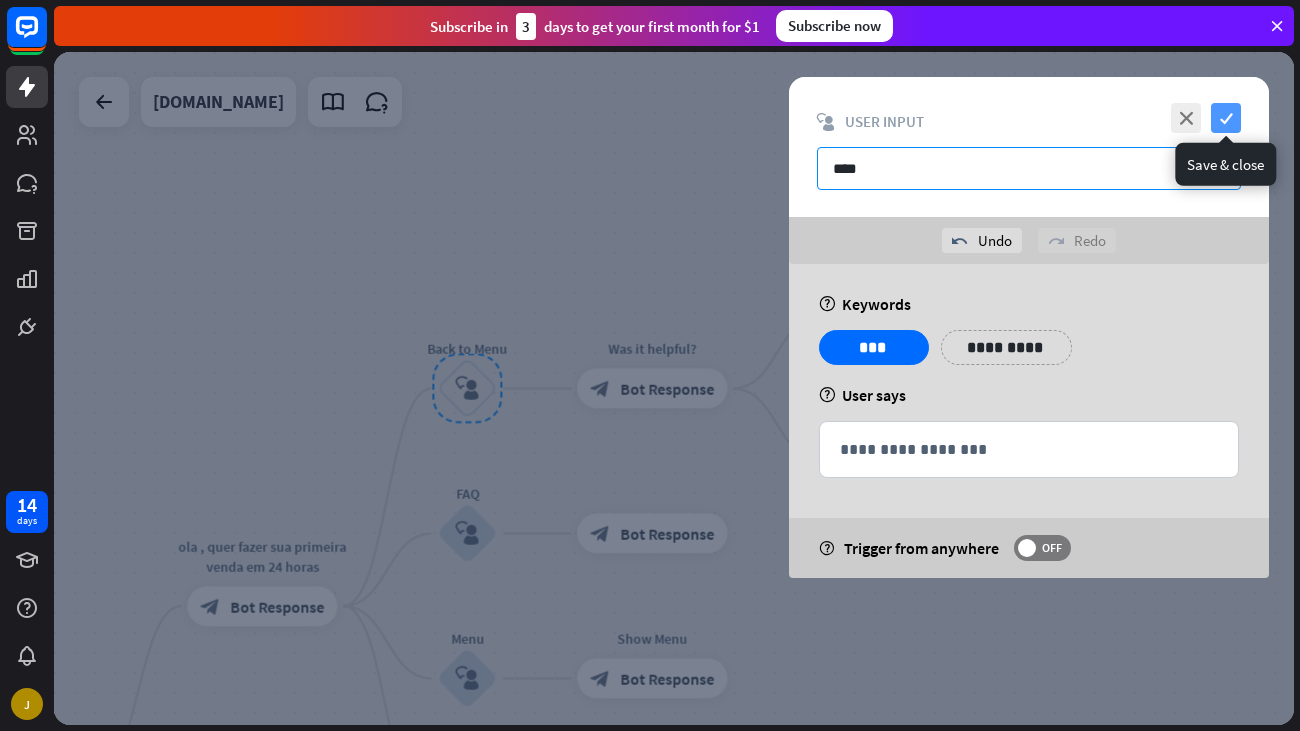 type on "****" 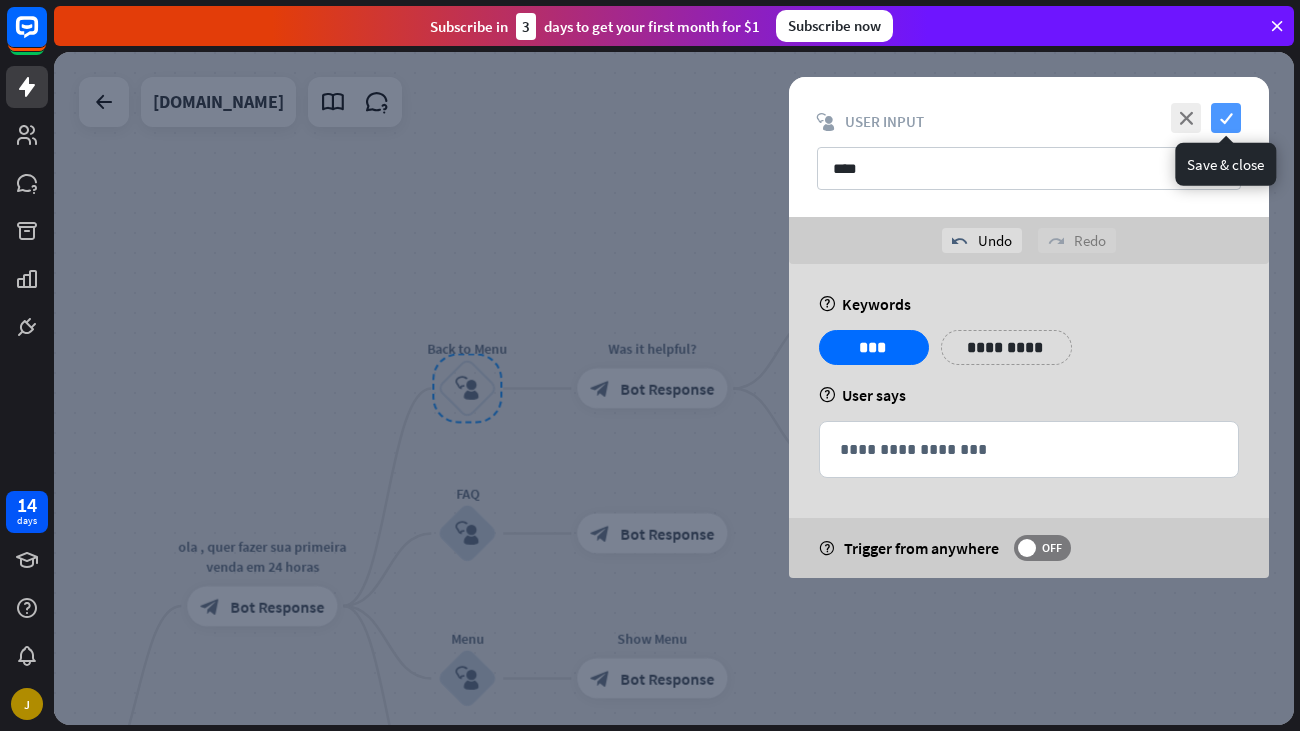 click on "check" at bounding box center (1226, 118) 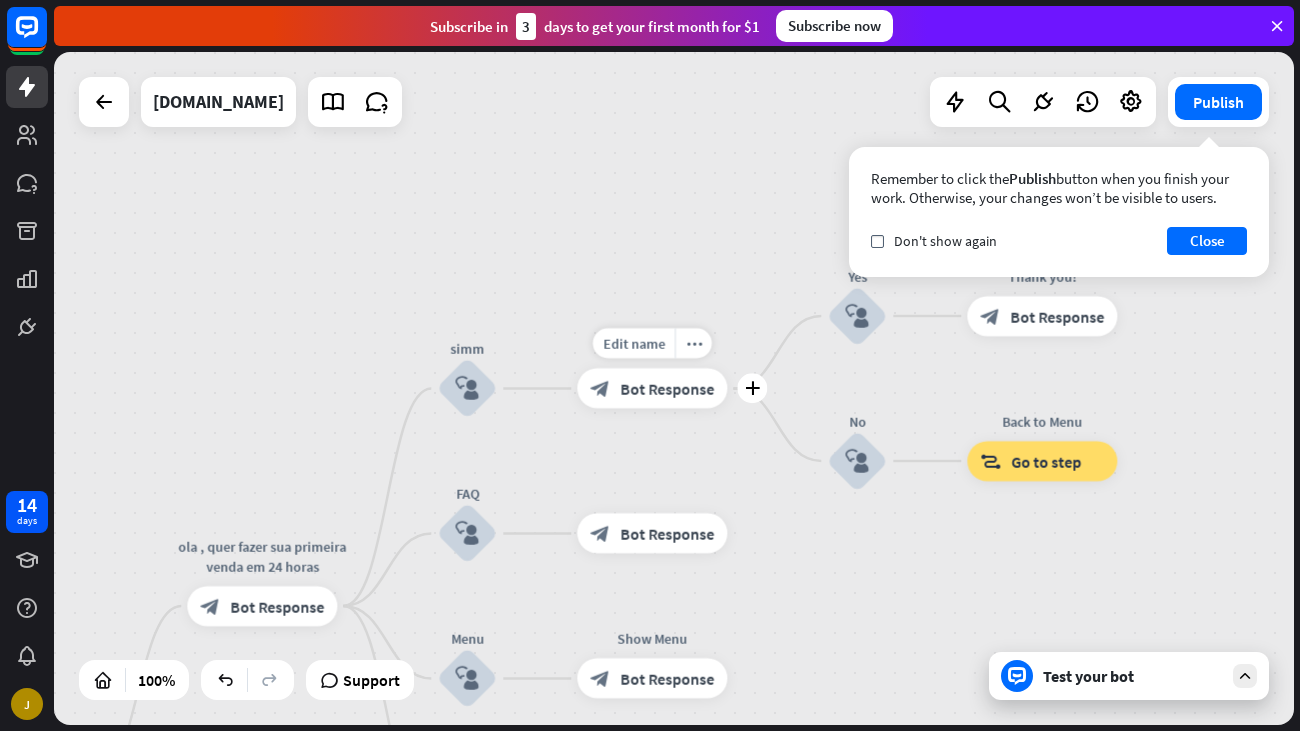 click on "Bot Response" at bounding box center (667, 389) 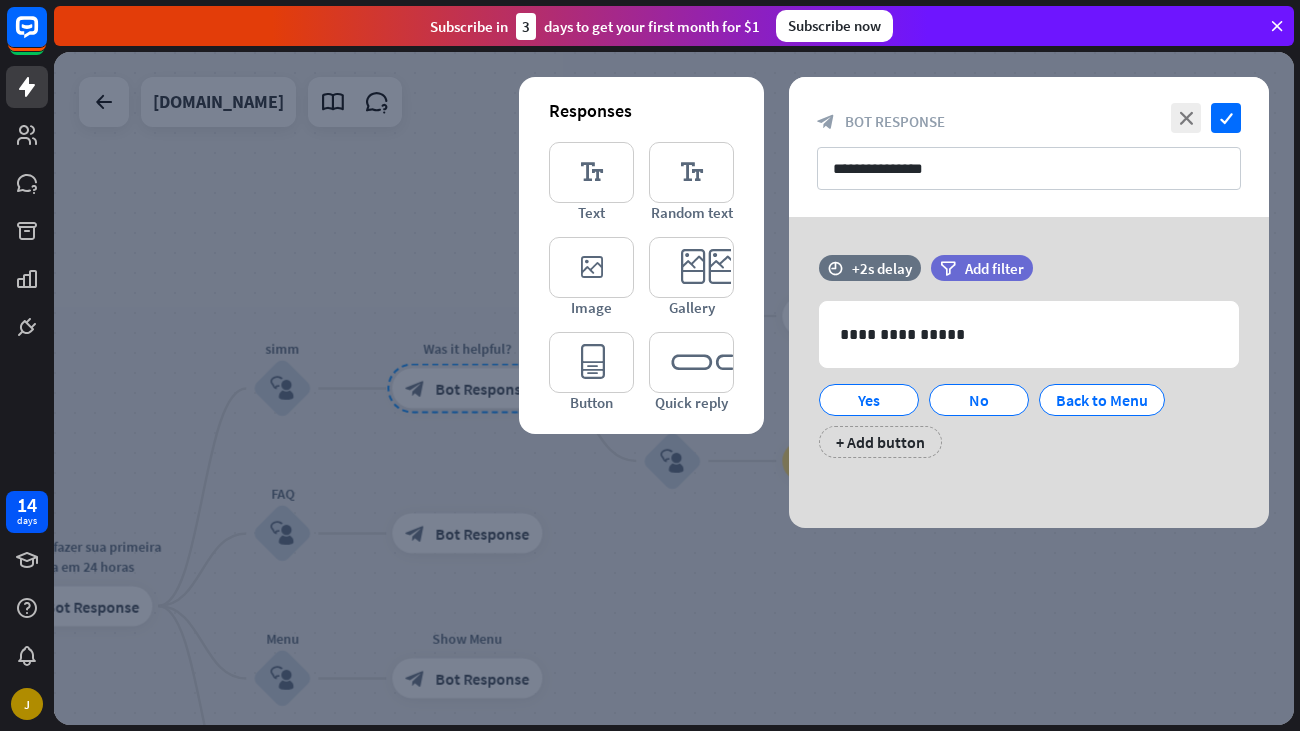 click on "**********" at bounding box center (1029, 147) 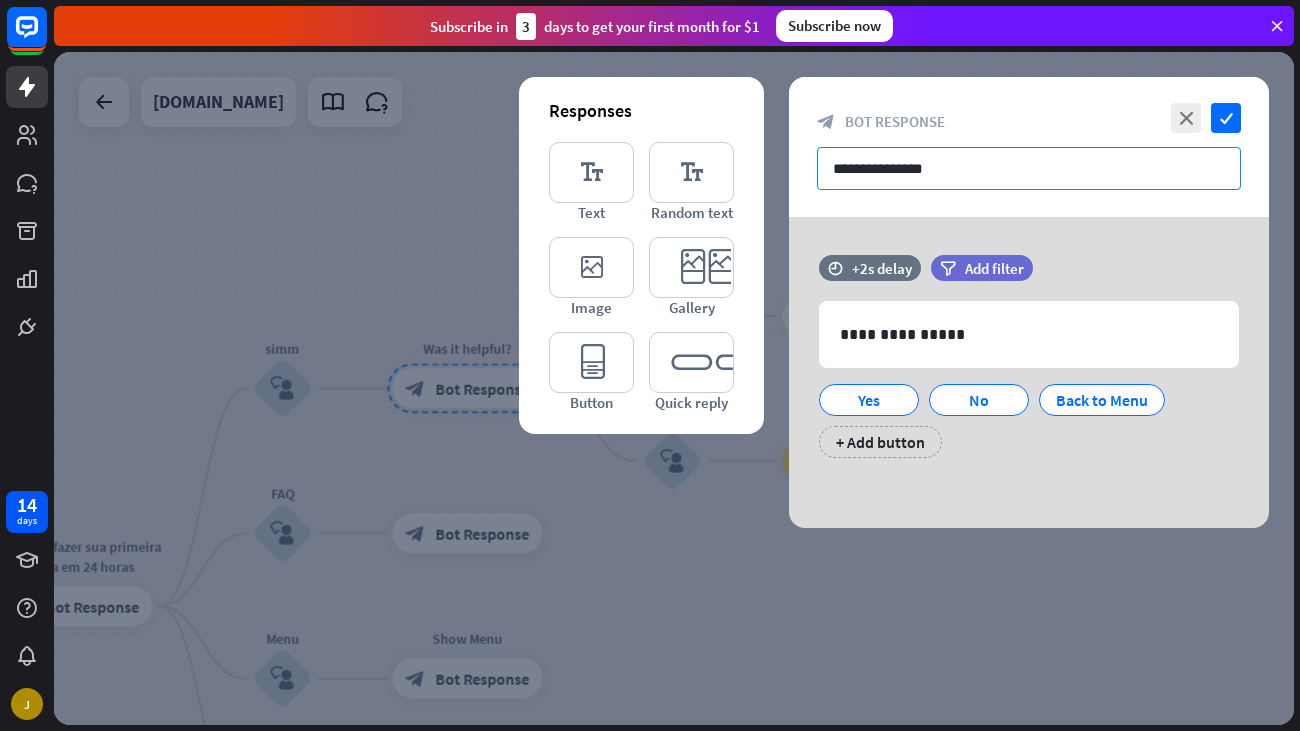 click on "**********" at bounding box center (1029, 168) 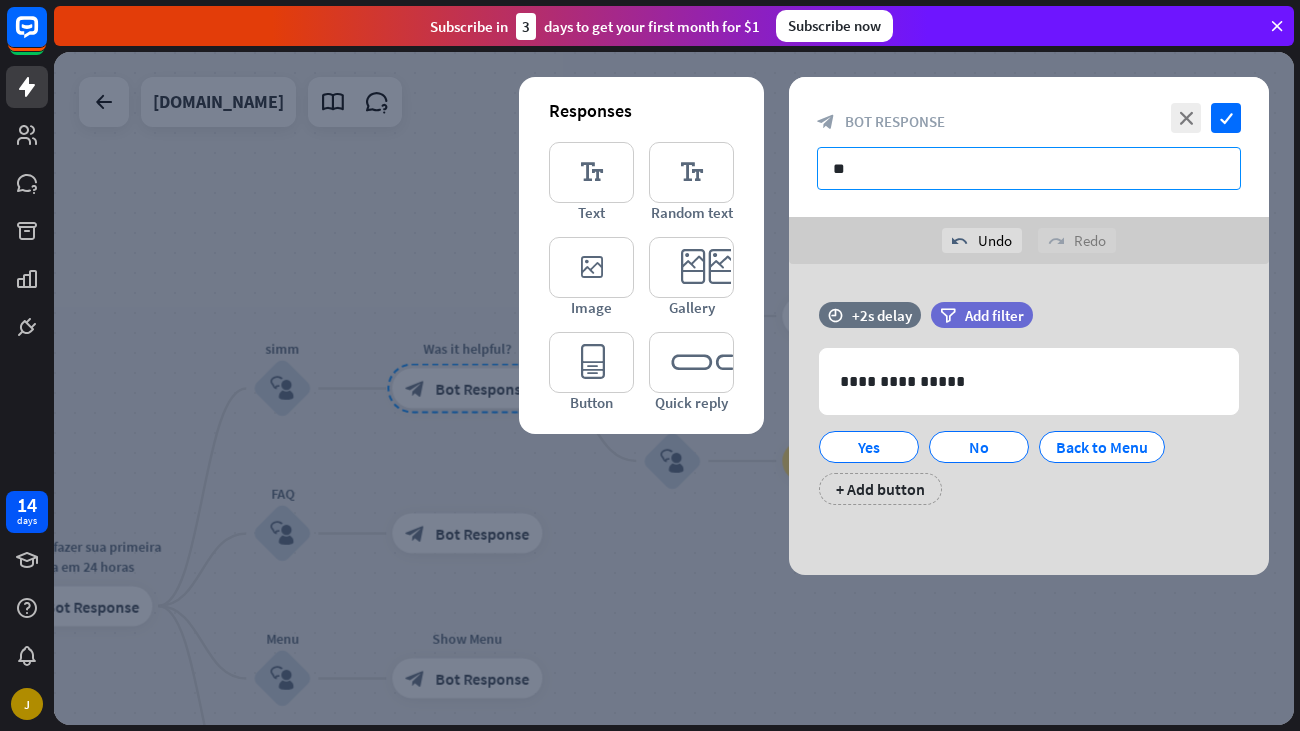 type on "*" 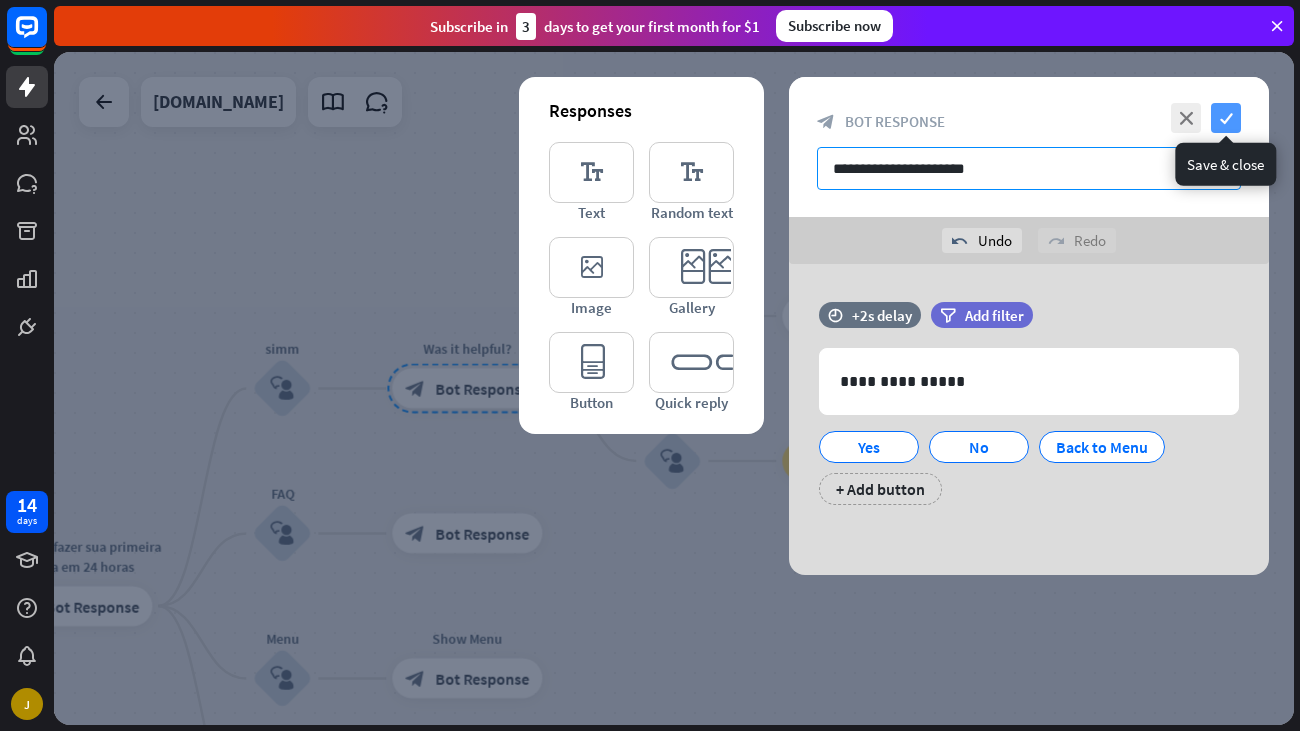 type on "**********" 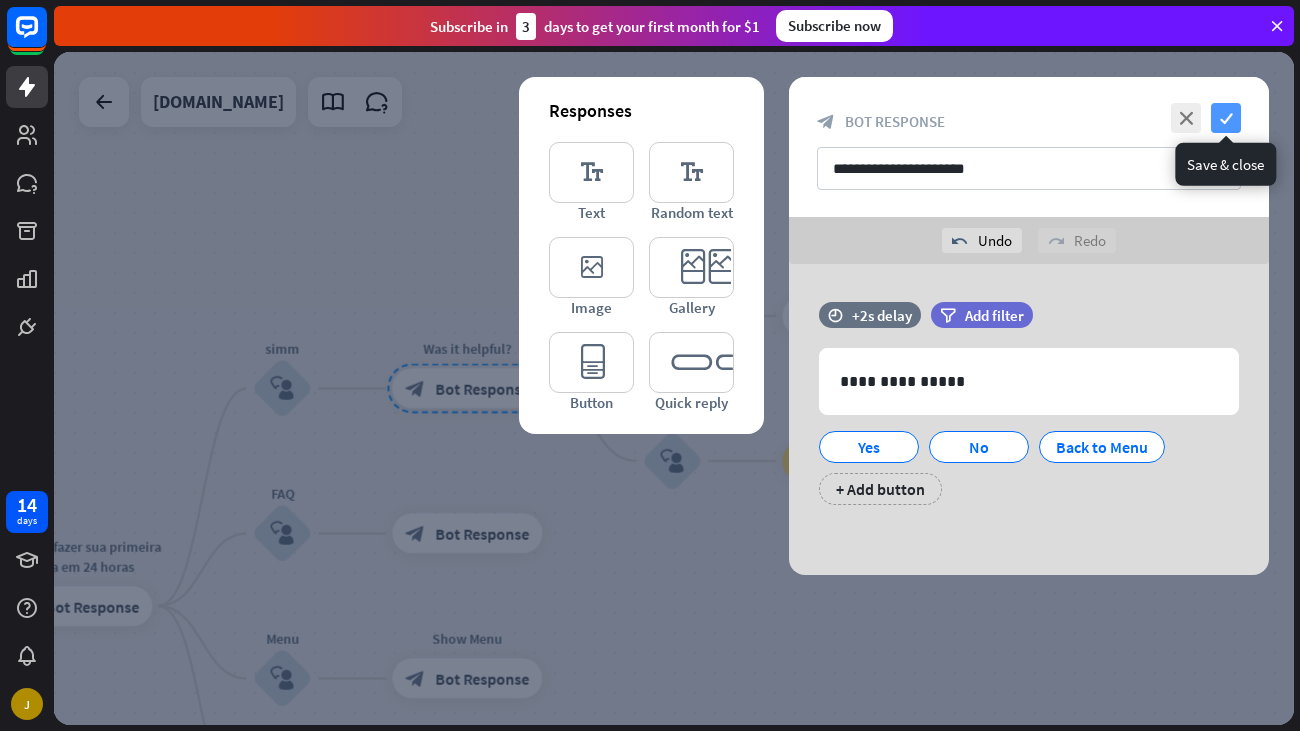 click on "check" at bounding box center [1226, 118] 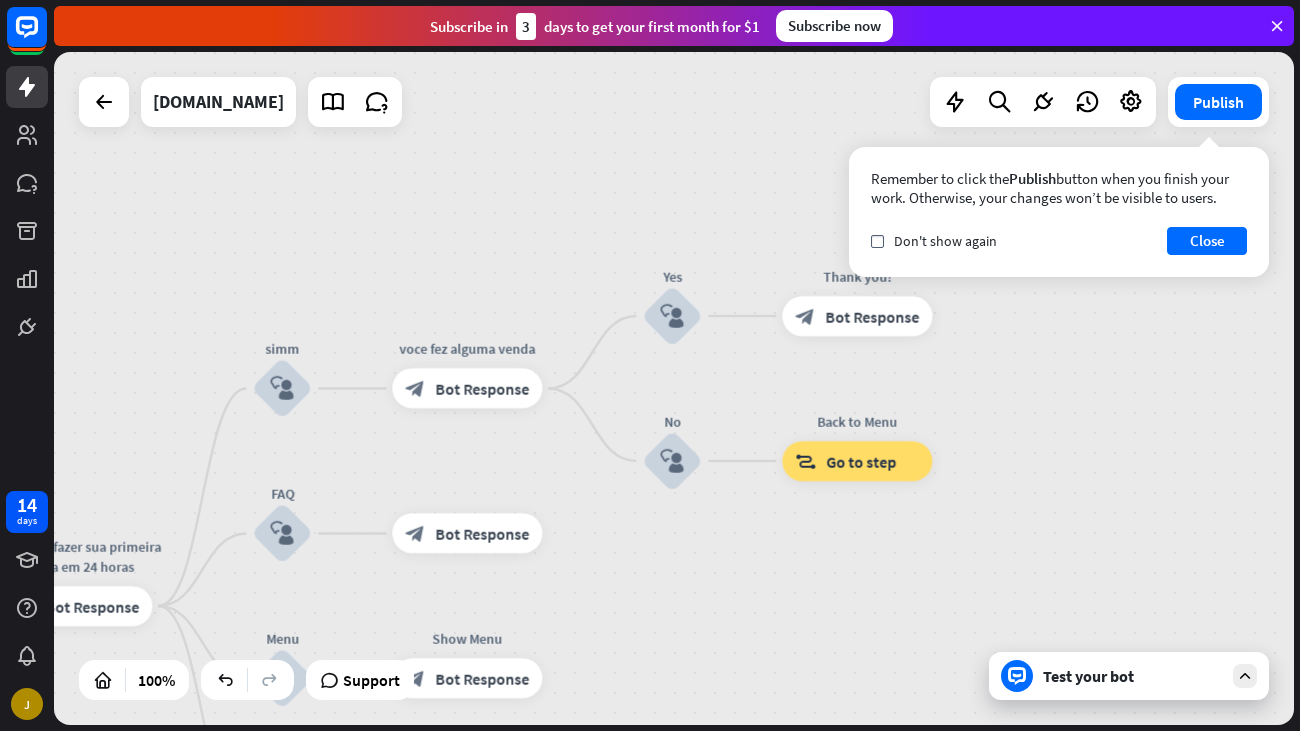 click on "home_2   Start point                 ola , quer fazer sua primeira venda em 24 horas   block_bot_response   Bot Response                 simm   block_user_input                 voce fez alguma venda    block_bot_response   Bot Response                 Yes   block_user_input                 Thank you!   block_bot_response   Bot Response                 No   block_user_input                 Back to Menu   block_goto   Go to step                 FAQ   block_user_input                   block_bot_response   Bot Response                 Menu   block_user_input                 Show Menu   block_bot_response   Bot Response                   block_faq                     AI Assist                   block_fallback   Default fallback                 Fallback message   block_bot_response   Bot Response" at bounding box center (674, 388) 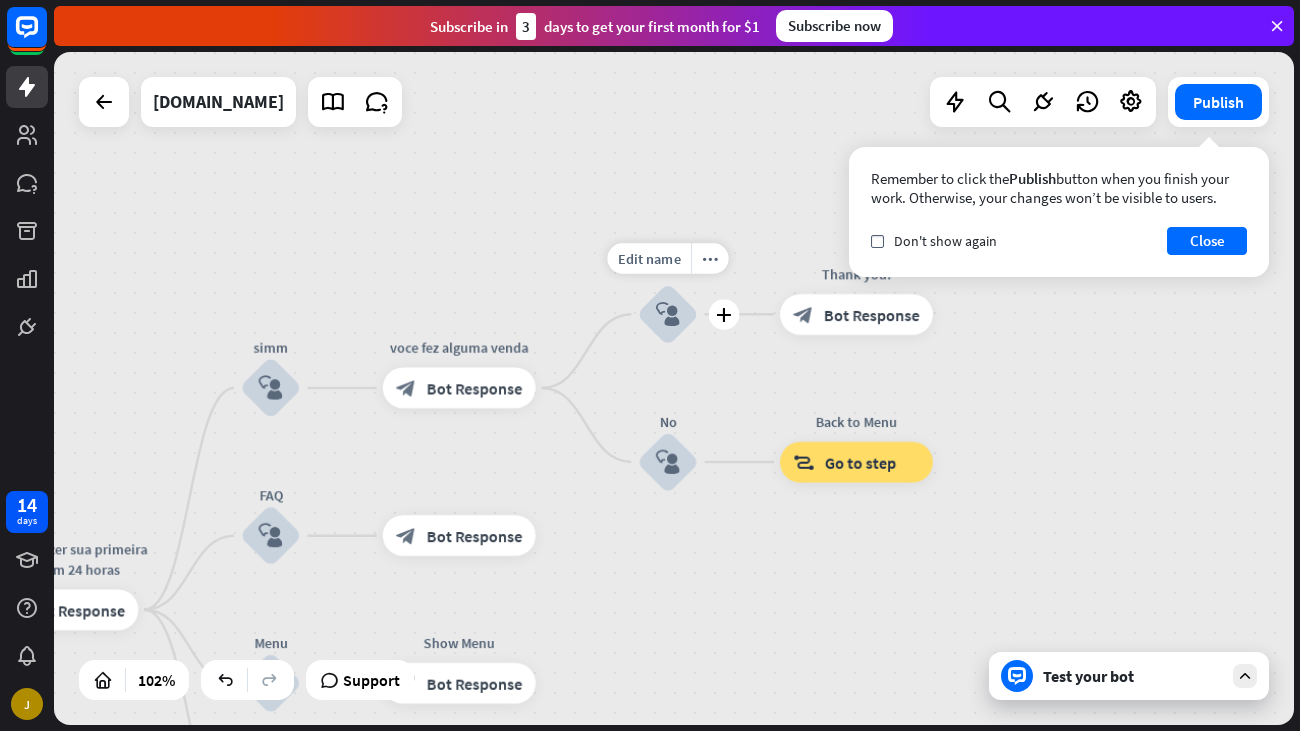 click on "block_user_input" at bounding box center (667, 314) 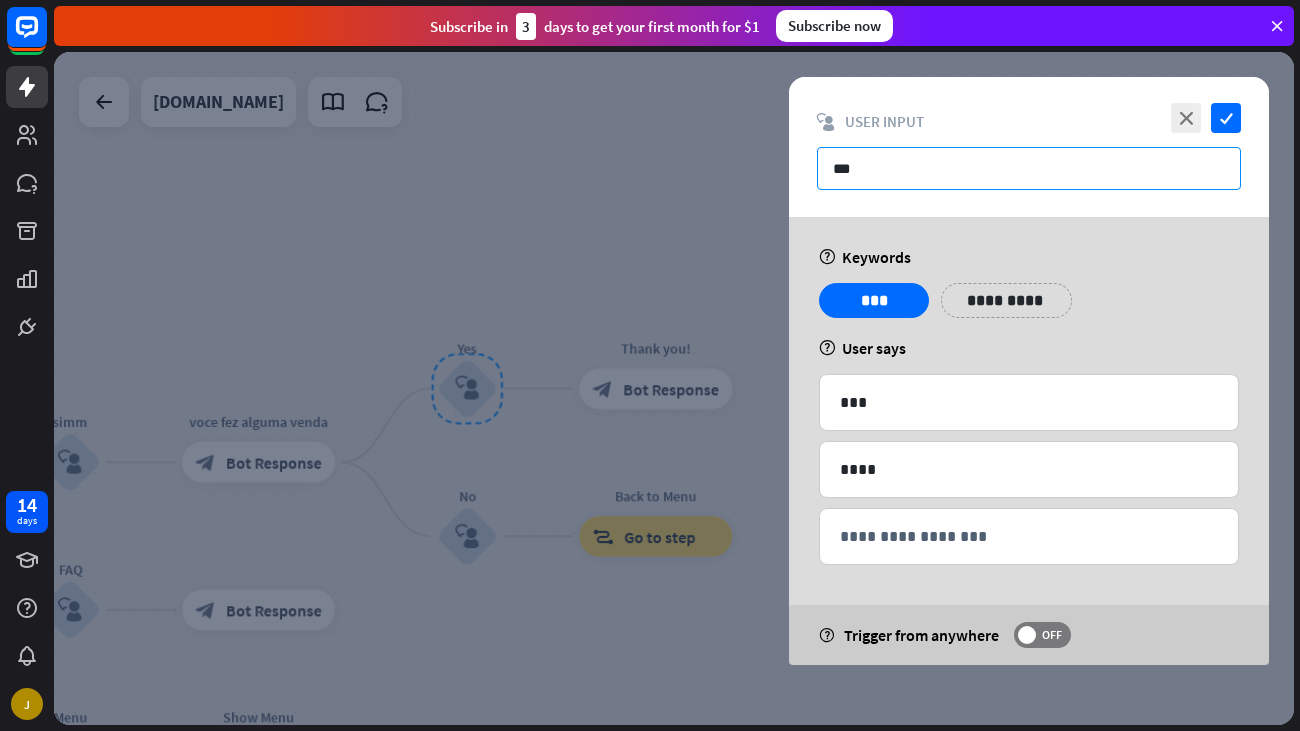click on "***" at bounding box center (1029, 168) 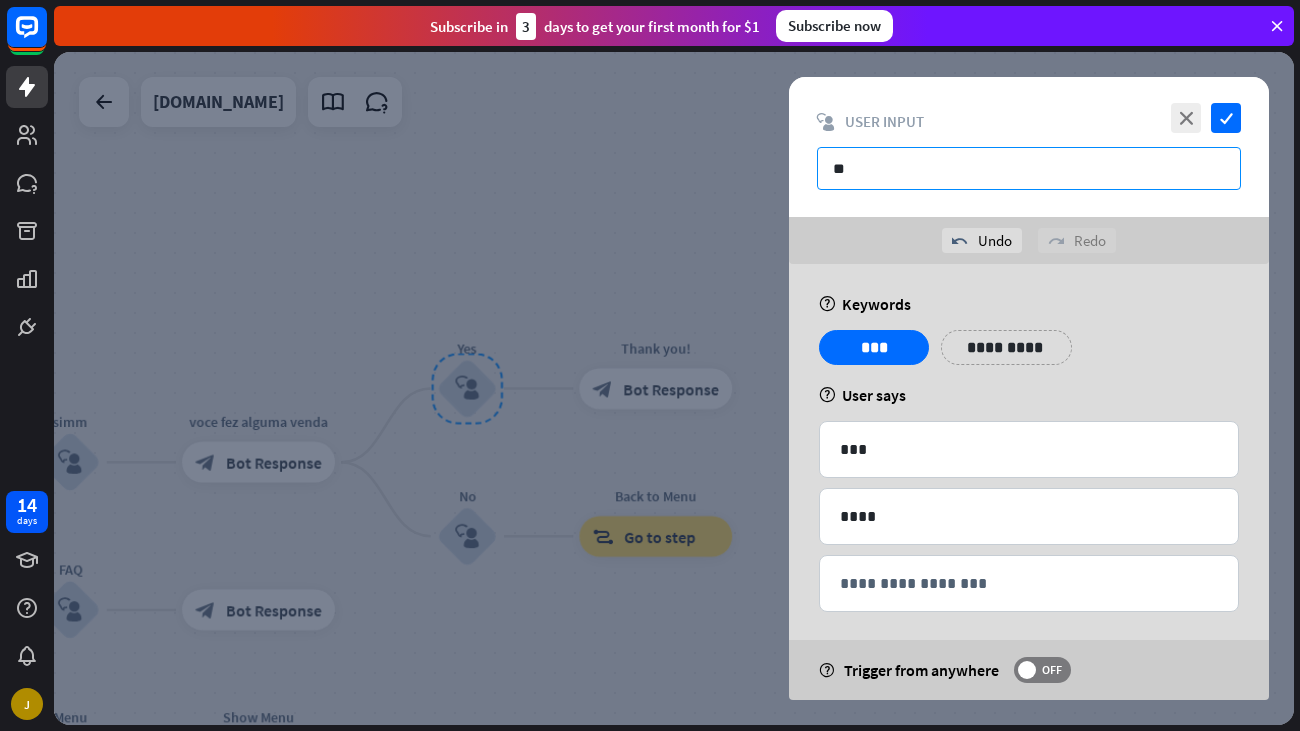 type on "*" 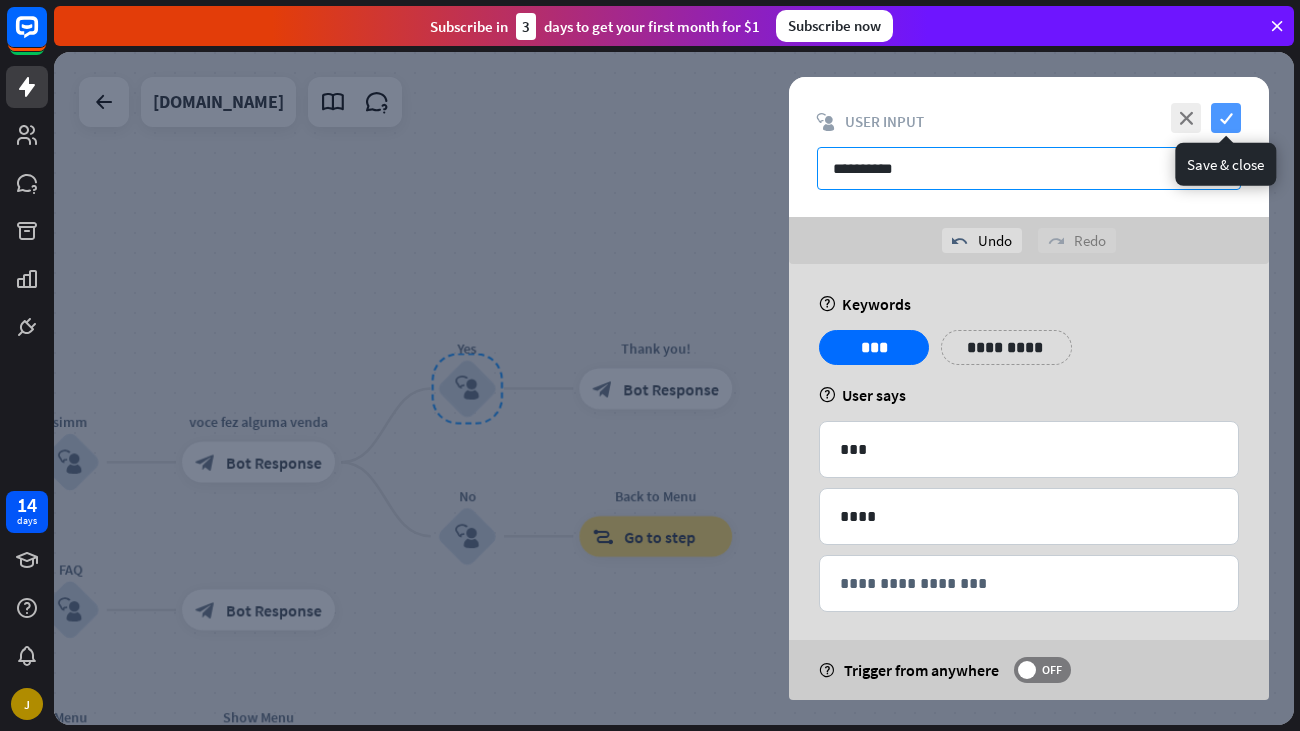 type on "*********" 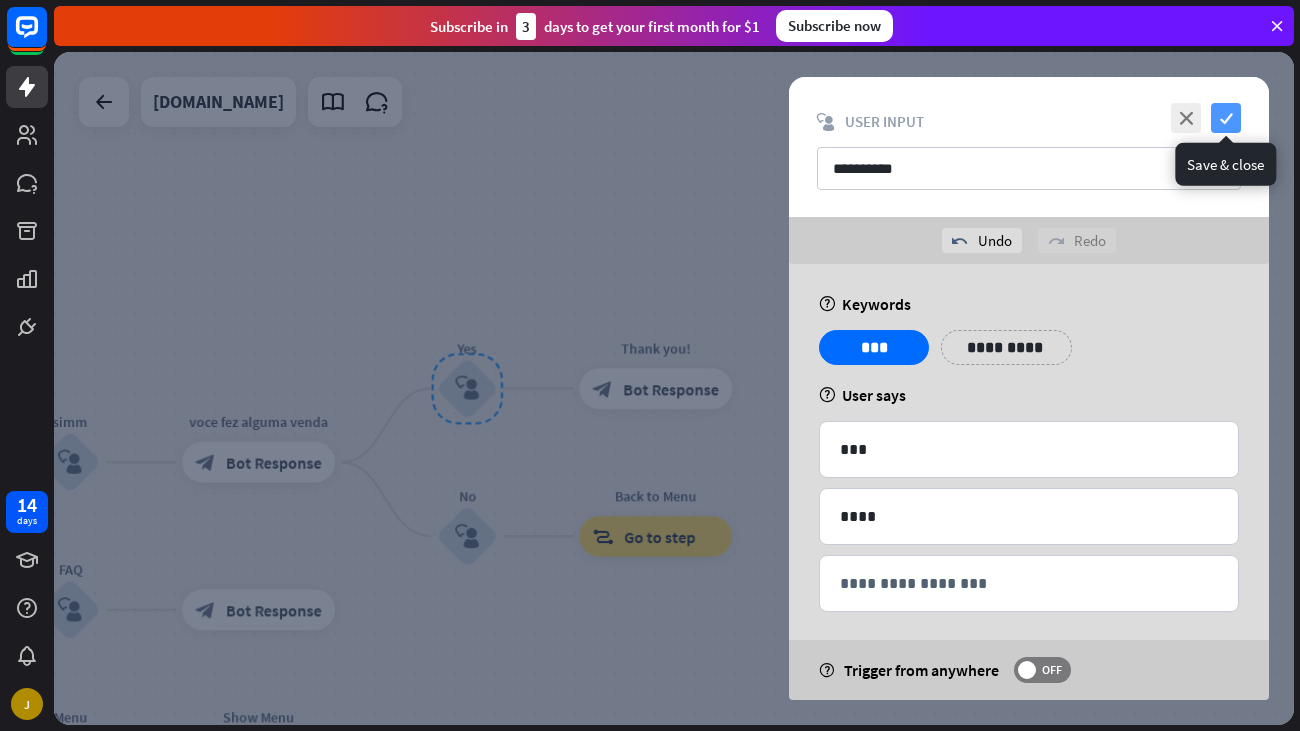 click on "check" at bounding box center (1226, 118) 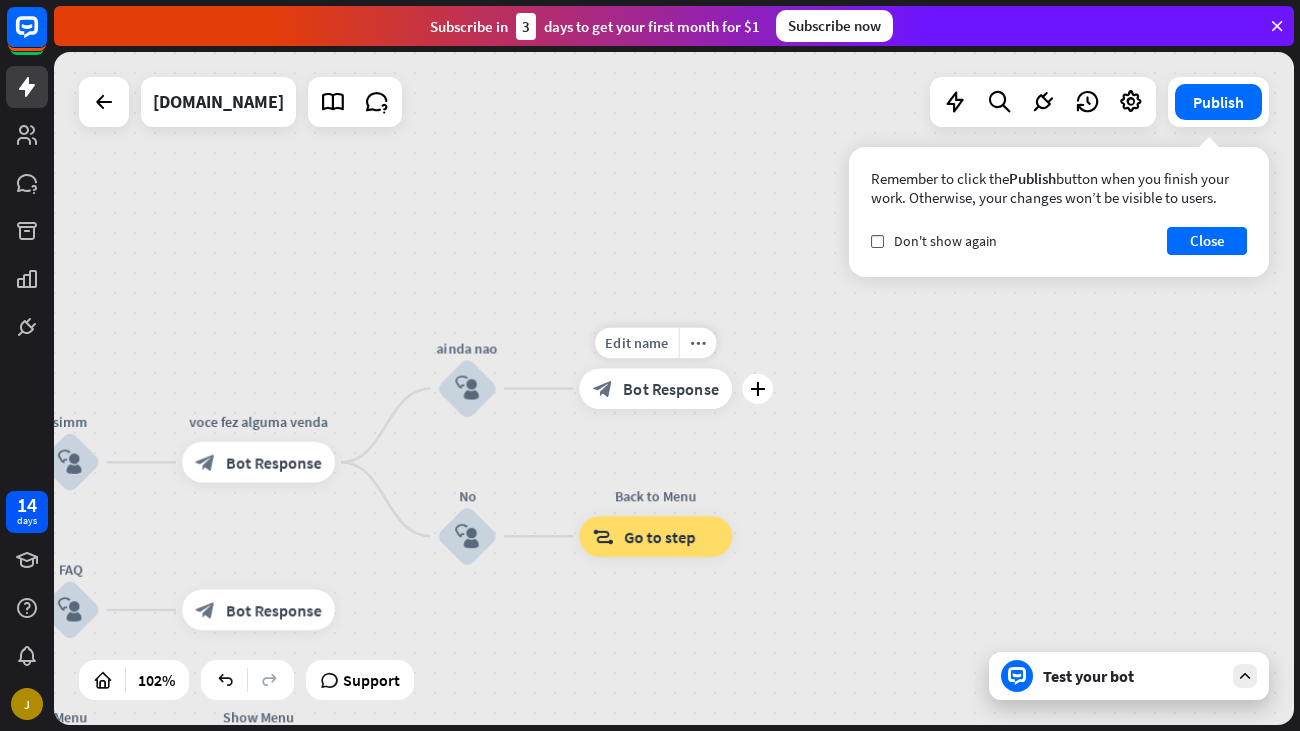 click on "Bot Response" at bounding box center [671, 388] 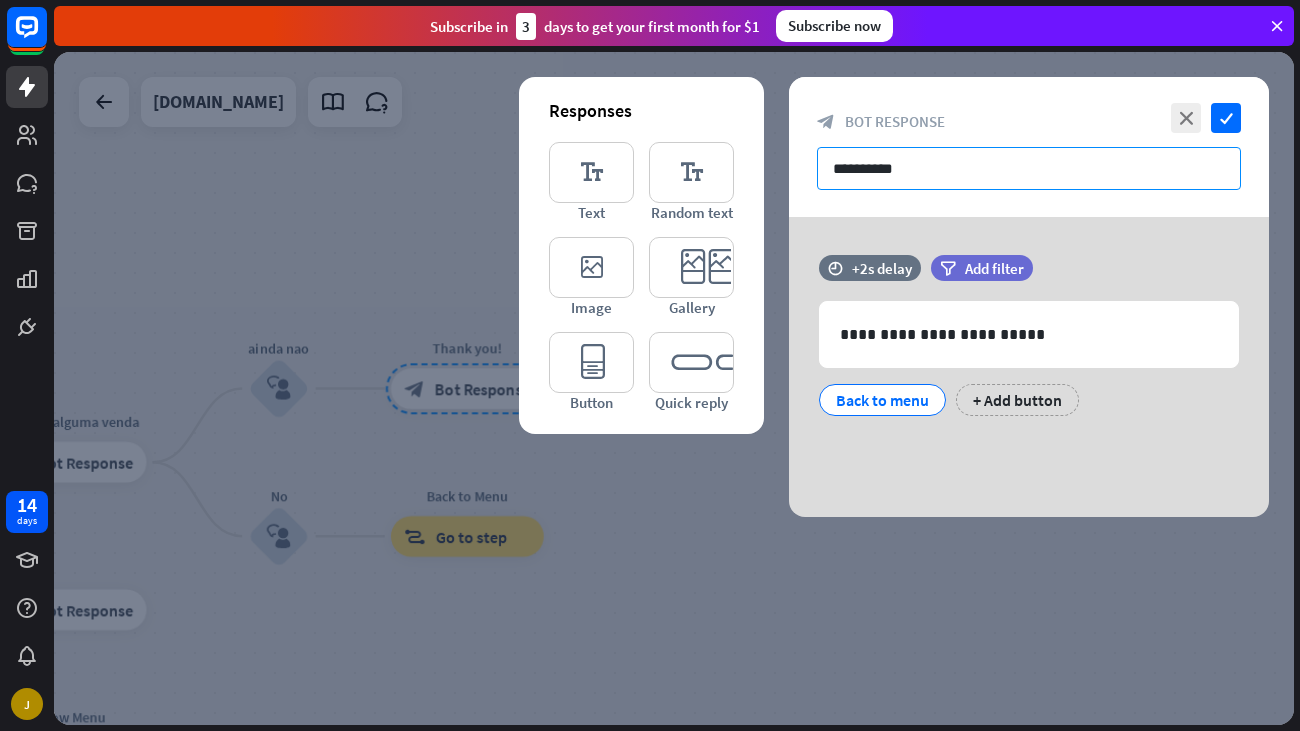 click on "**********" at bounding box center (1029, 168) 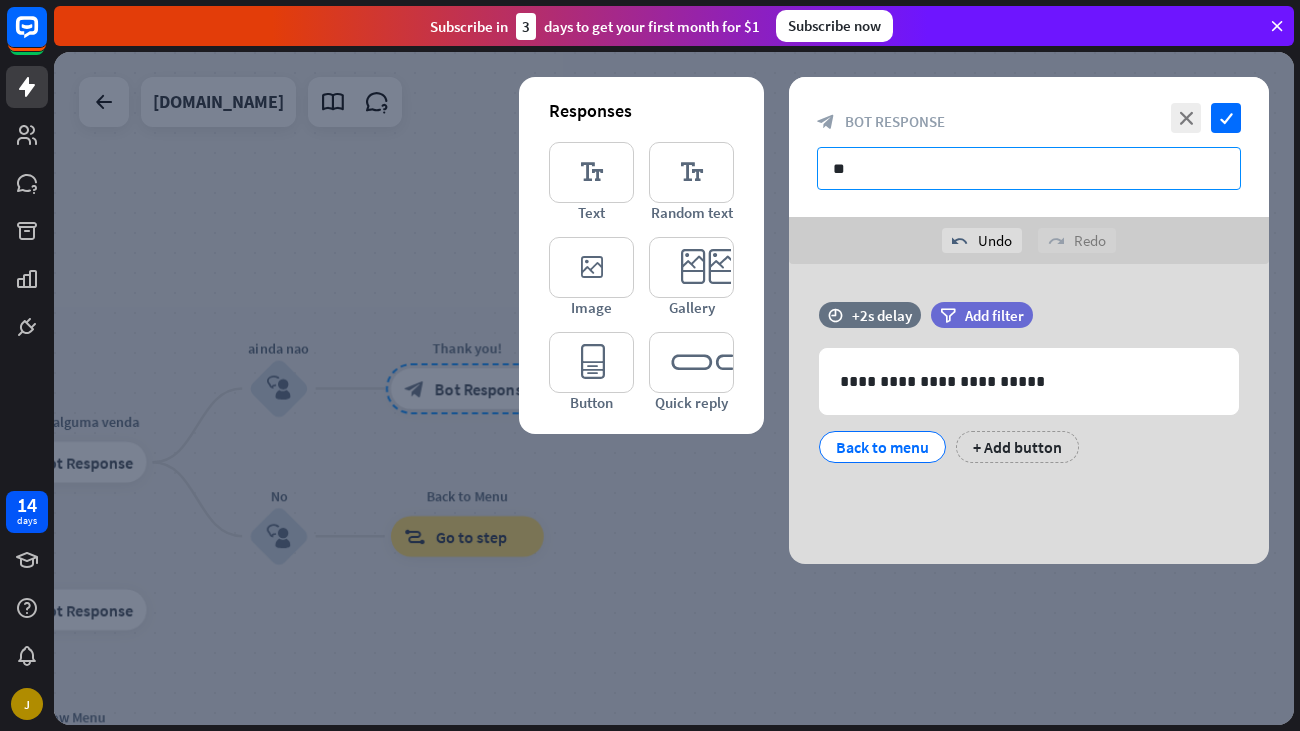 type on "*" 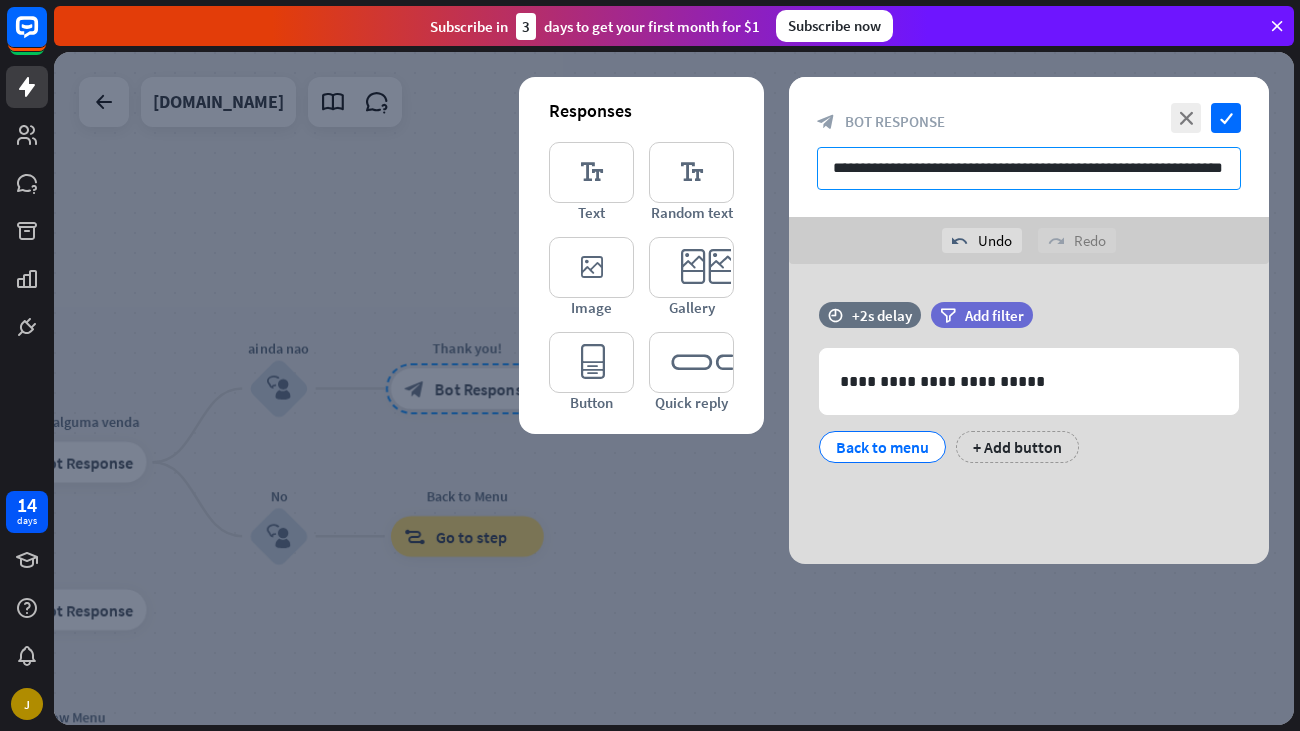 scroll, scrollTop: 0, scrollLeft: 17, axis: horizontal 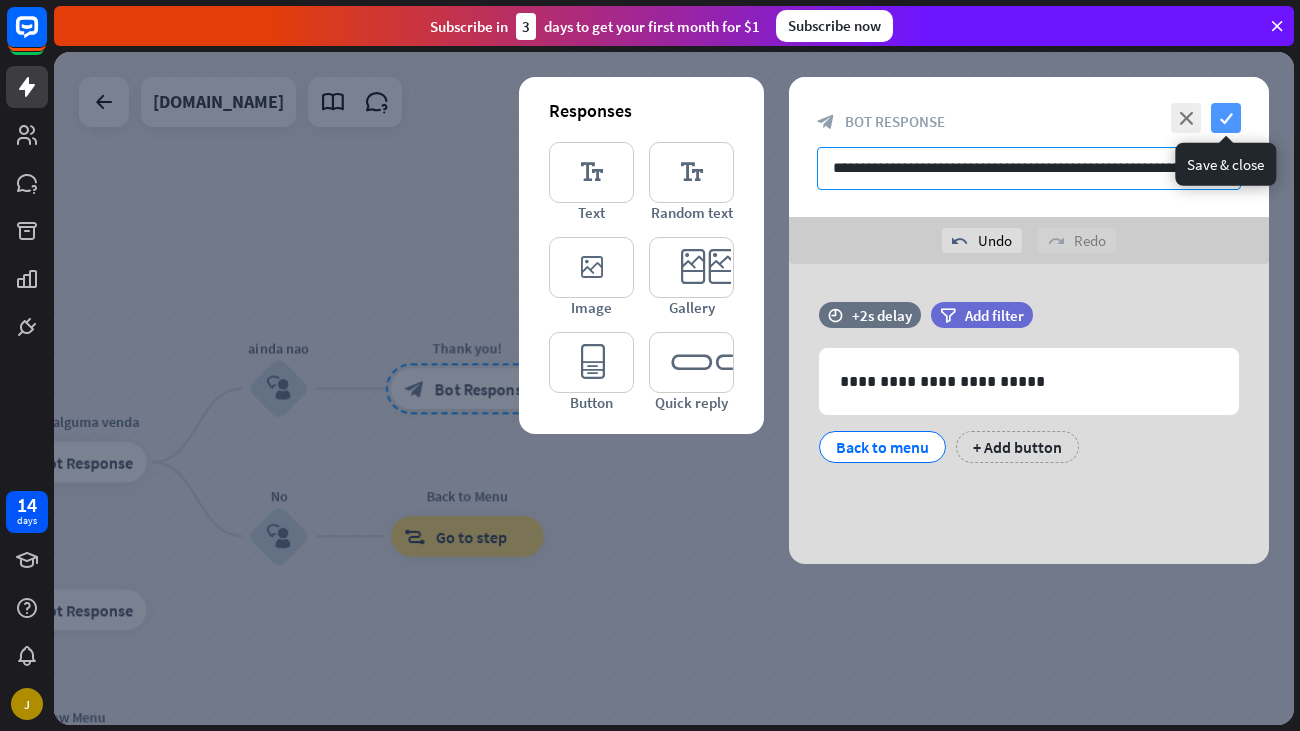 type on "**********" 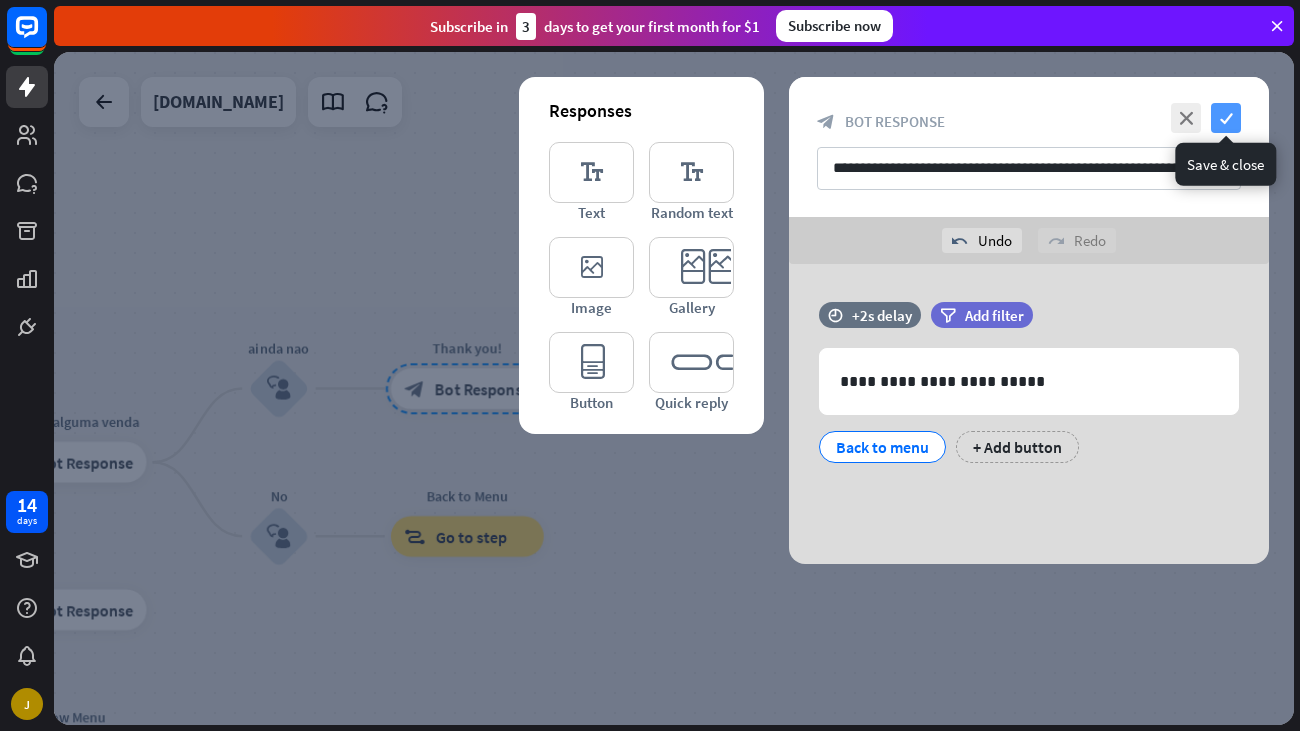 click on "check" at bounding box center [1226, 118] 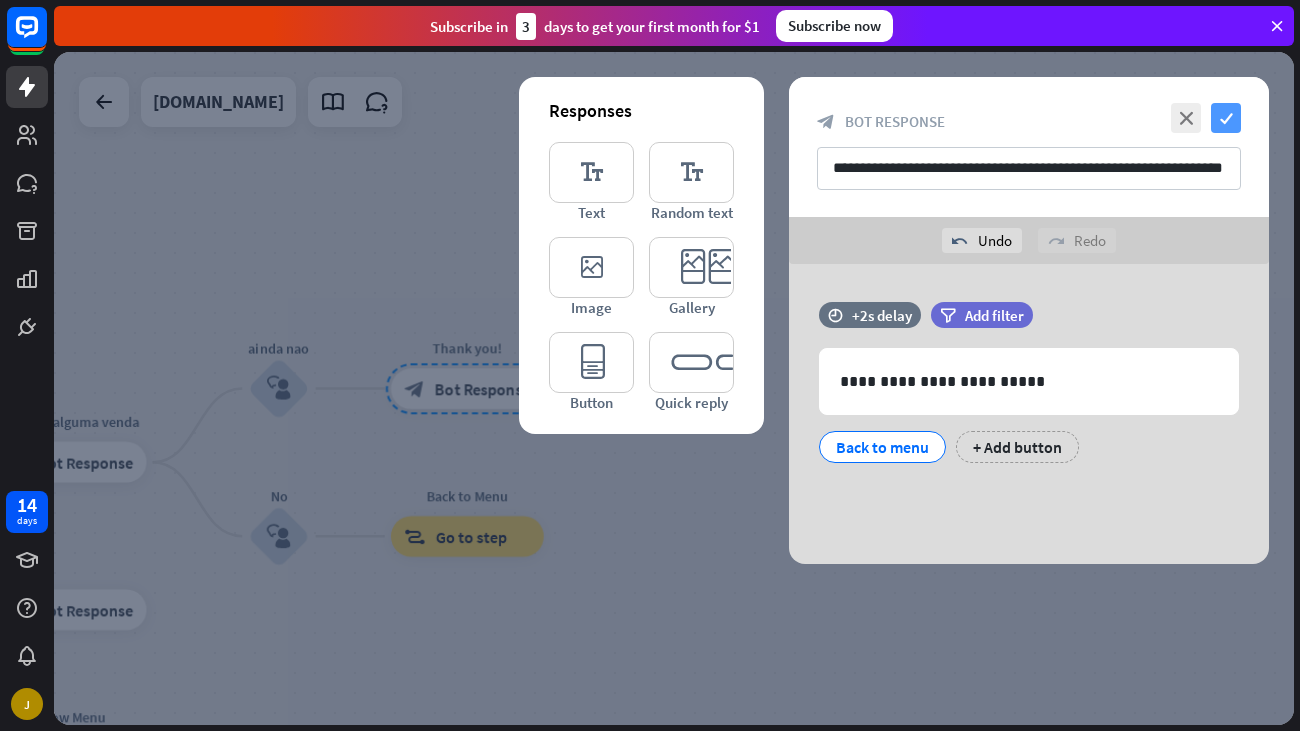scroll, scrollTop: 0, scrollLeft: 0, axis: both 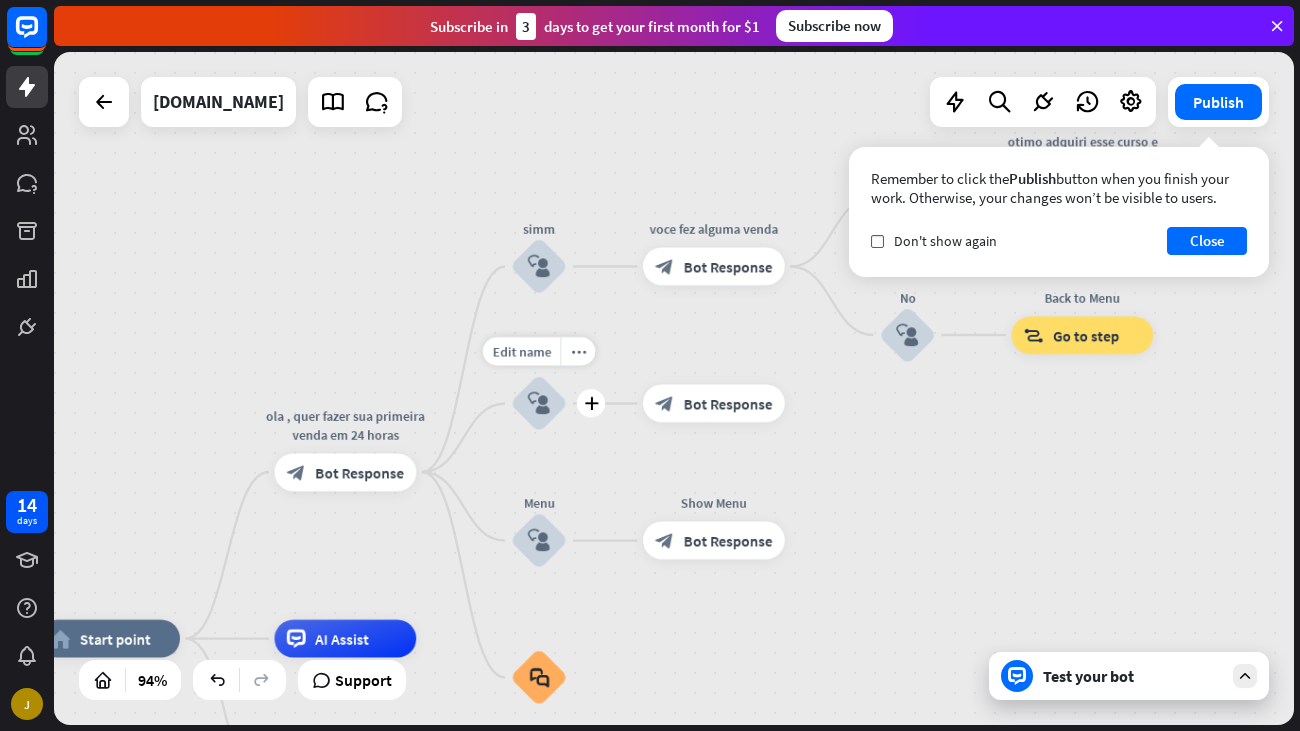 click on "block_user_input" at bounding box center (539, 403) 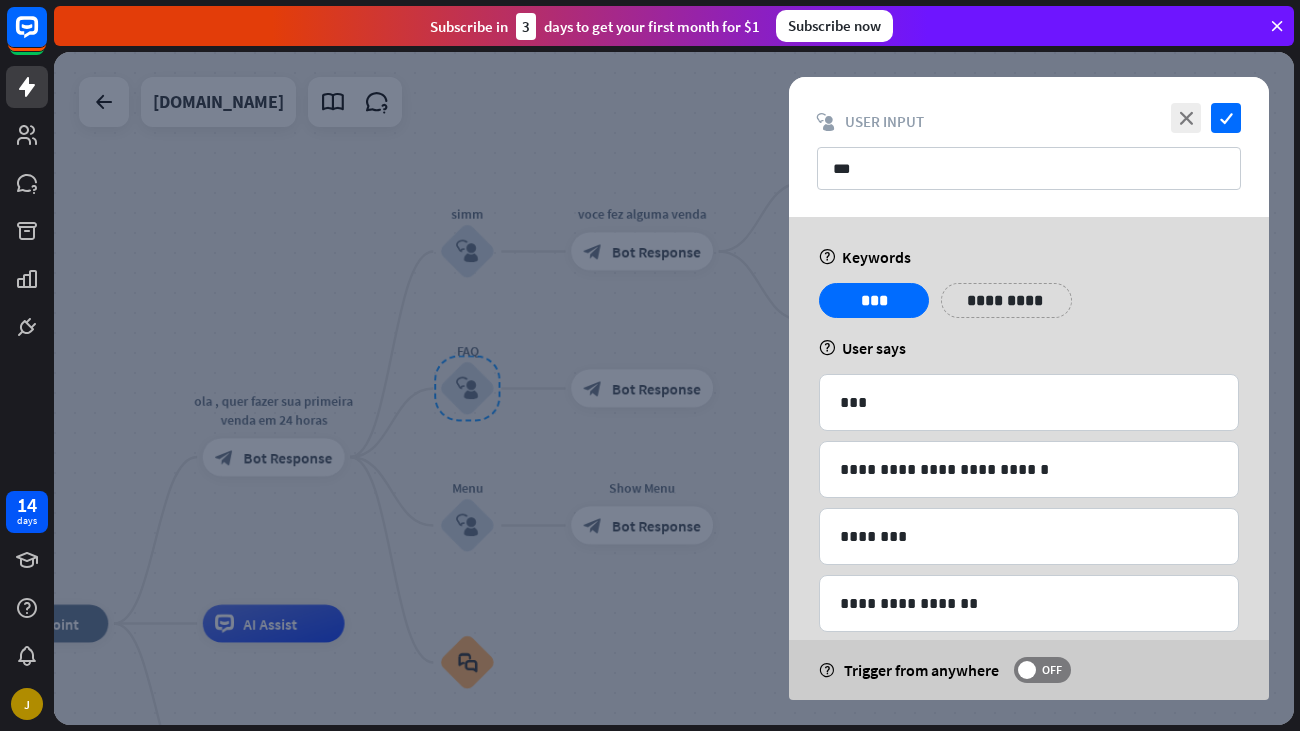 click at bounding box center (674, 388) 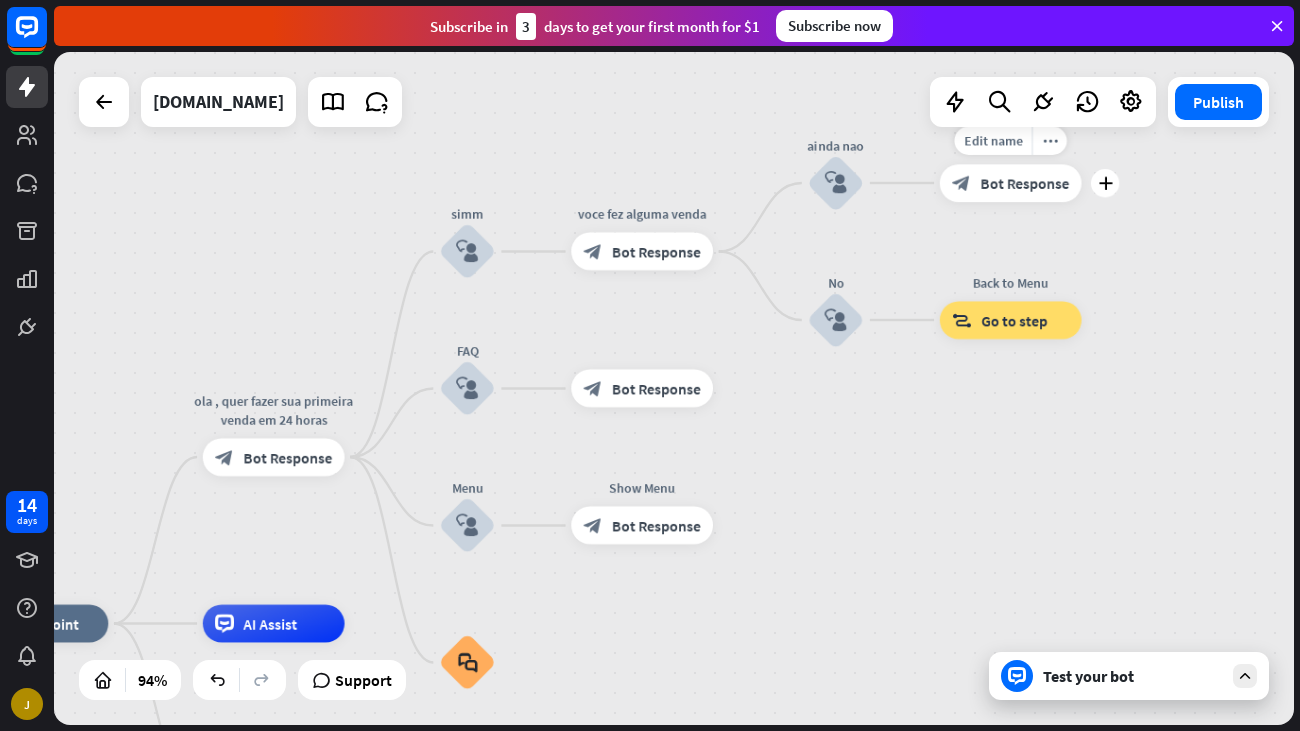 click on "block_bot_response   Bot Response" at bounding box center [1011, 183] 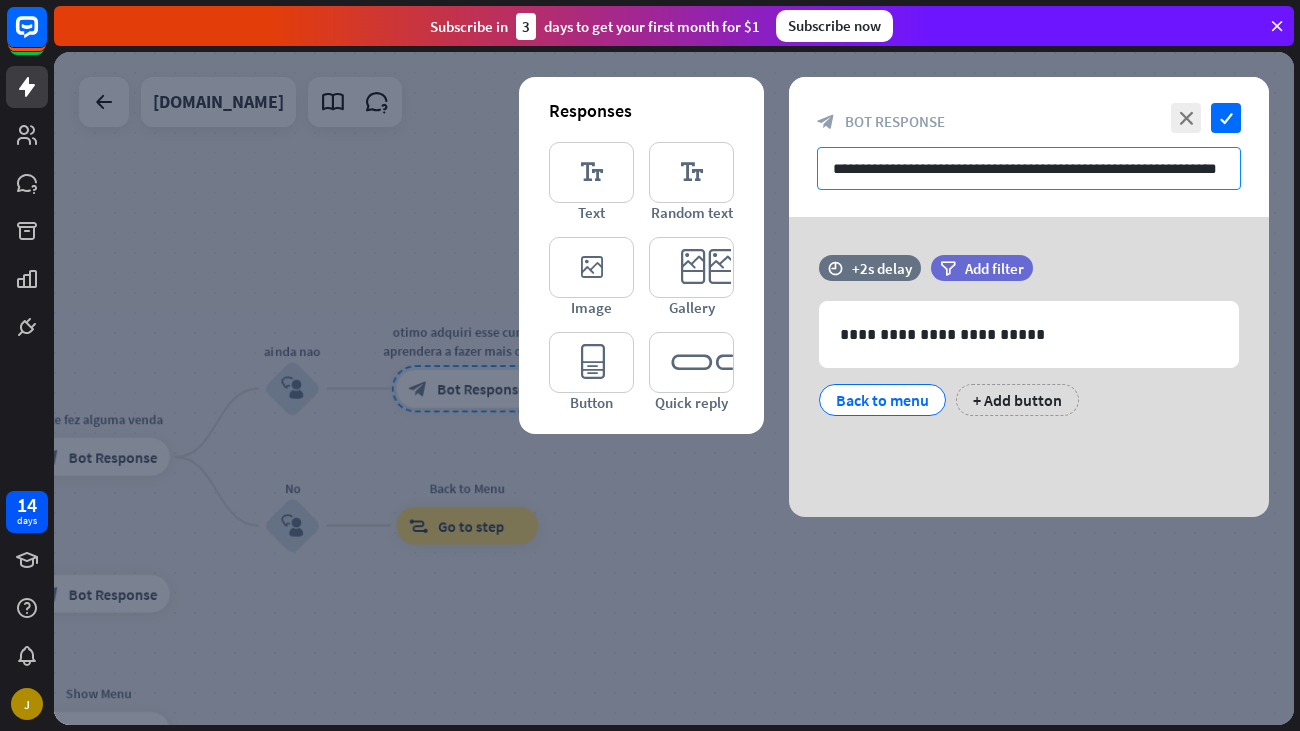 click on "**********" at bounding box center (1029, 168) 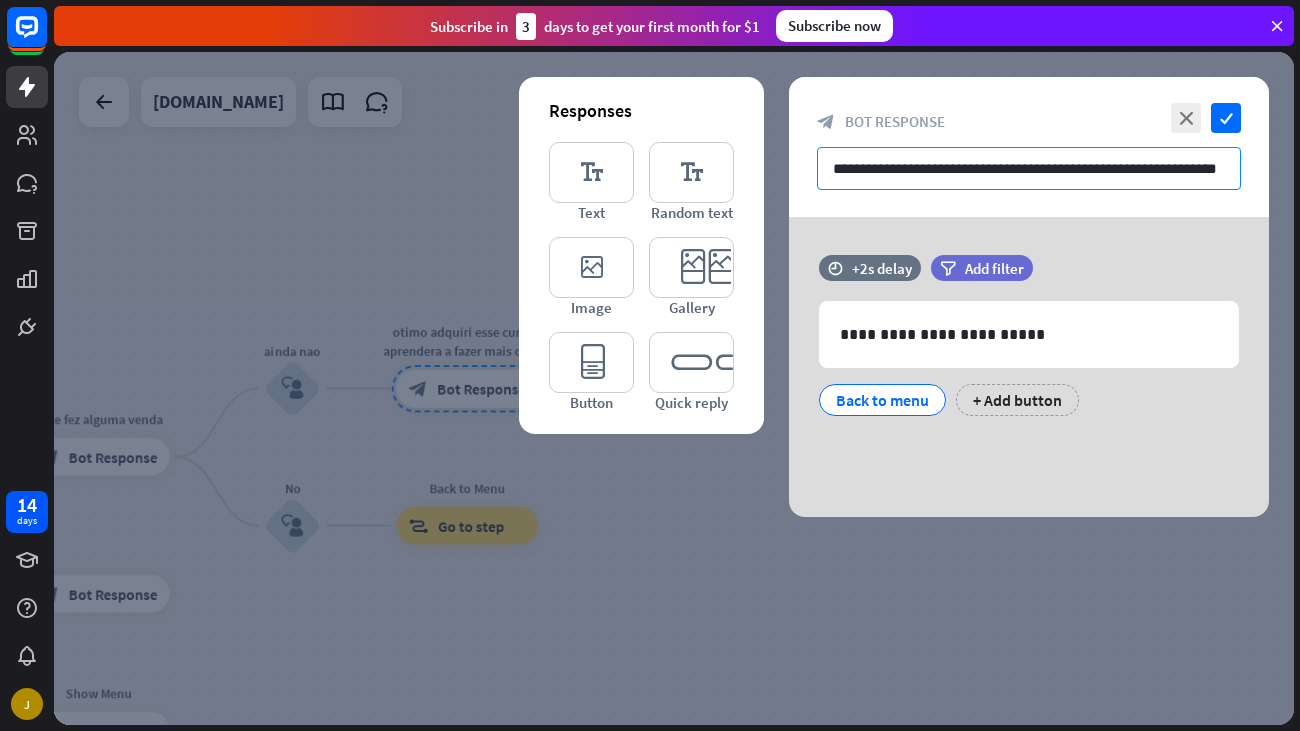 scroll, scrollTop: 0, scrollLeft: 14, axis: horizontal 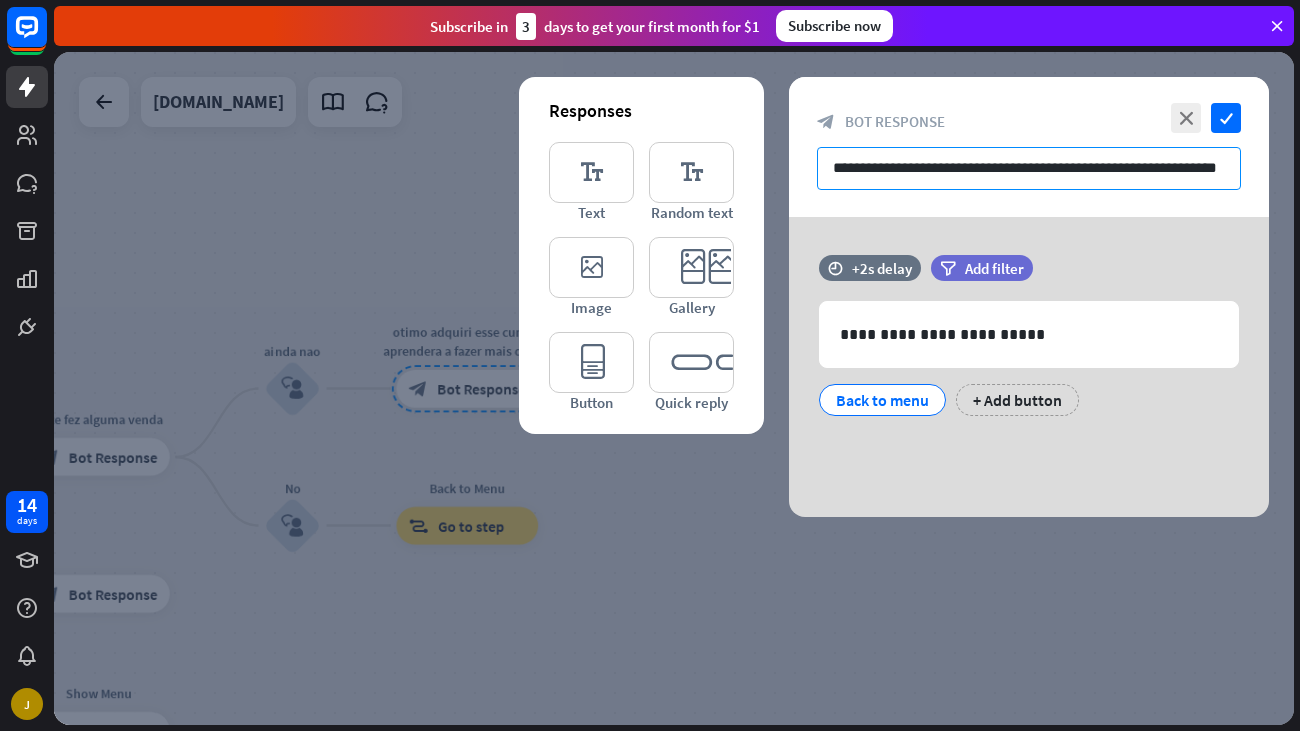 click on "**********" at bounding box center (1029, 168) 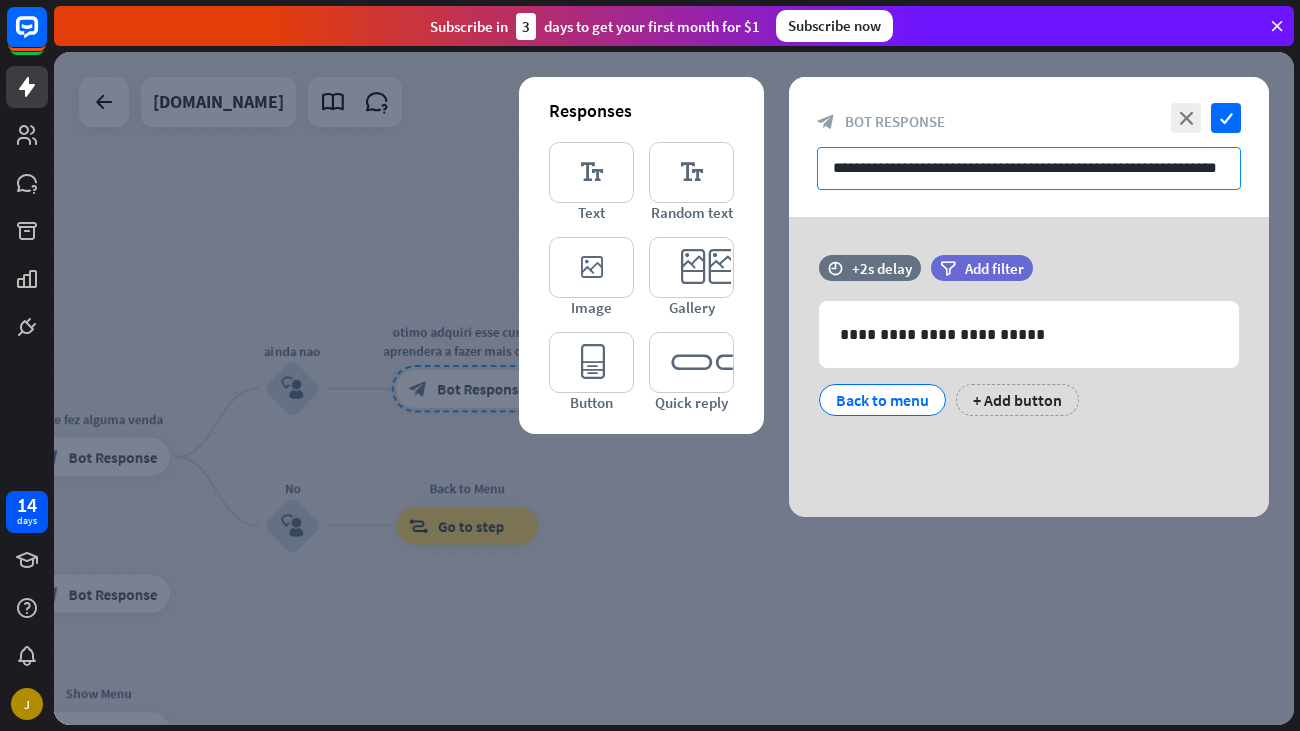 paste on "**********" 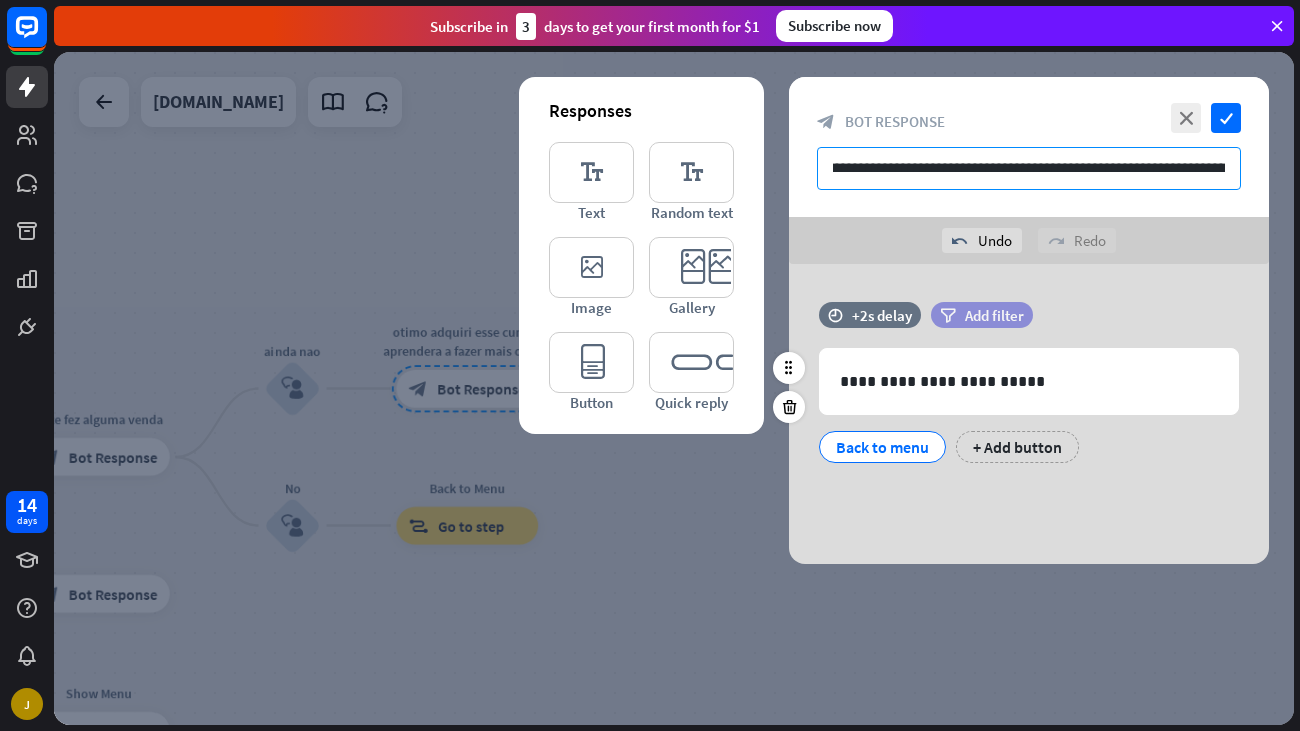 scroll, scrollTop: 0, scrollLeft: 344, axis: horizontal 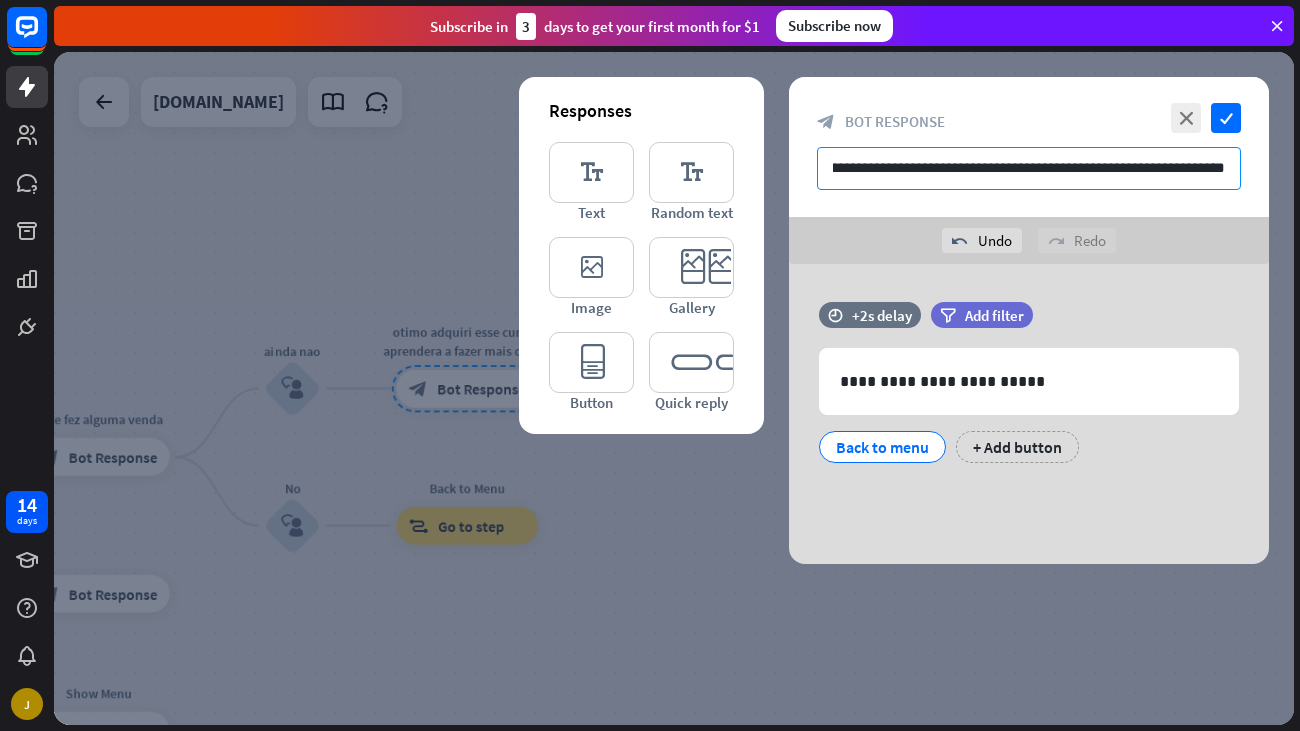 click on "**********" at bounding box center [1029, 168] 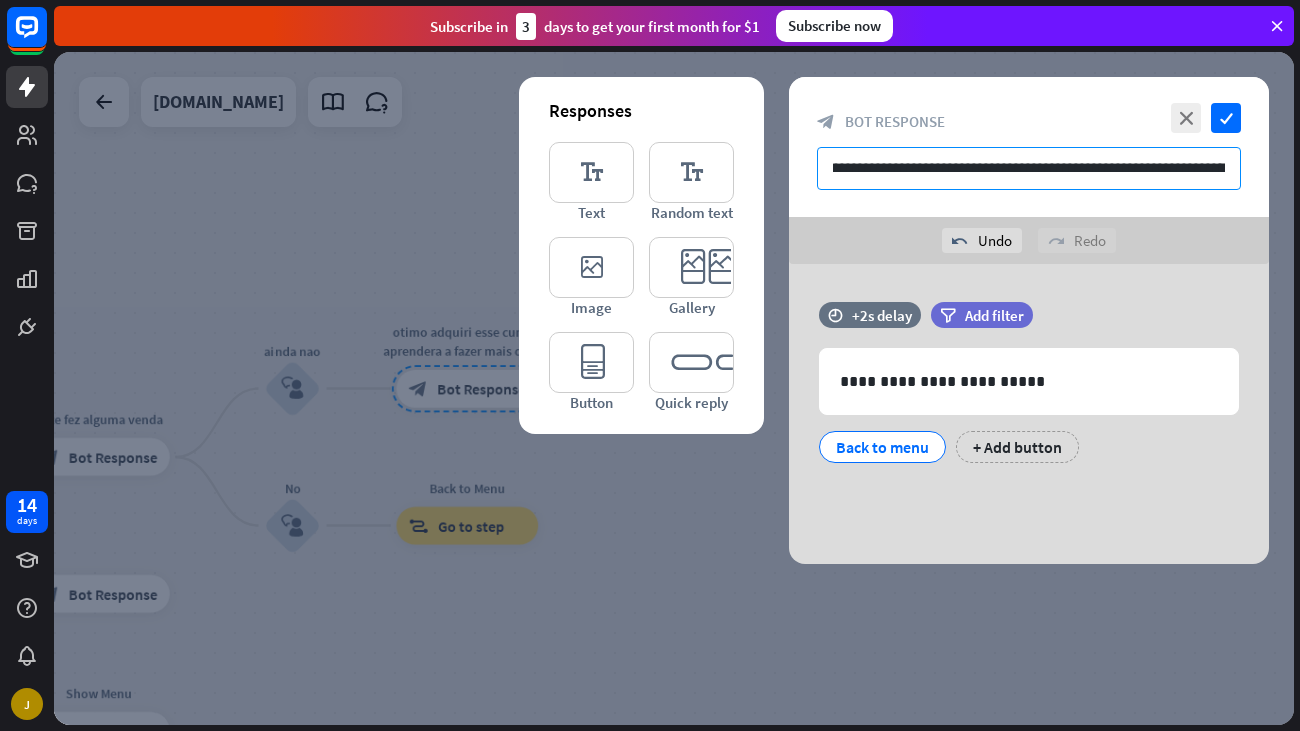 scroll, scrollTop: 0, scrollLeft: 376, axis: horizontal 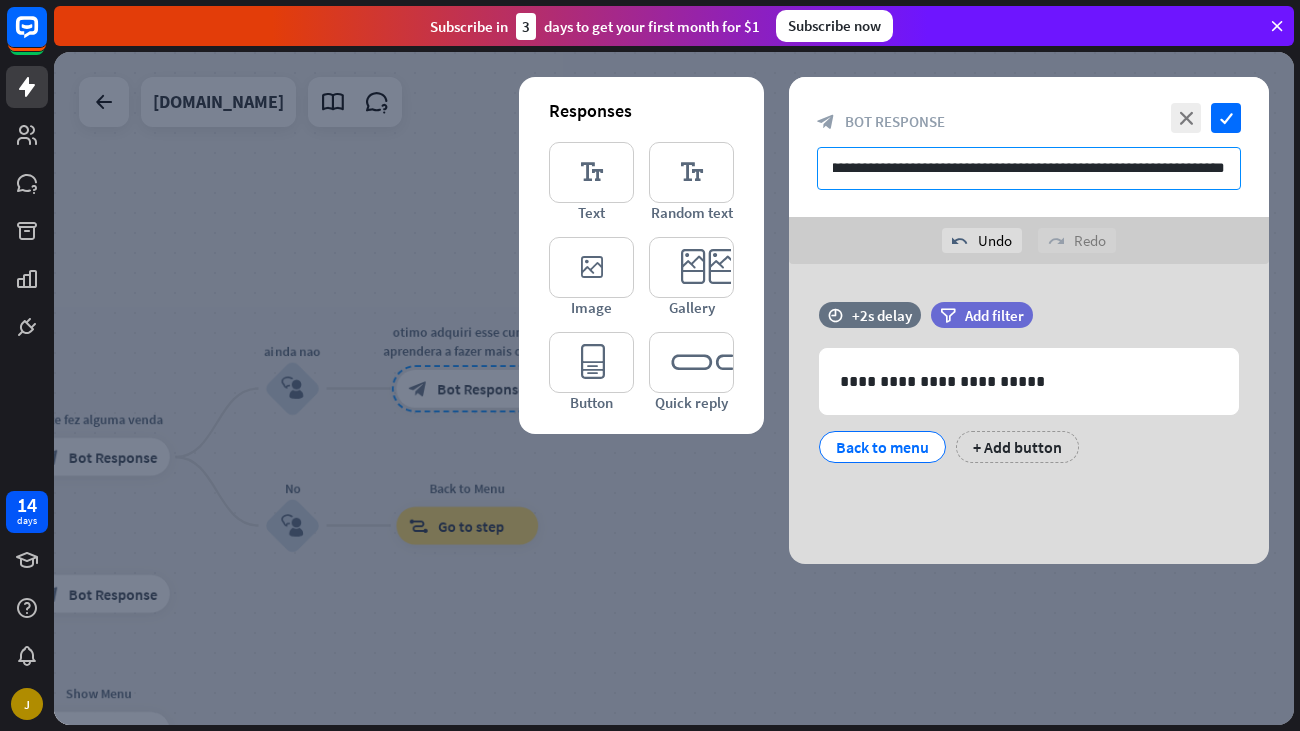 click on "**********" at bounding box center (1029, 168) 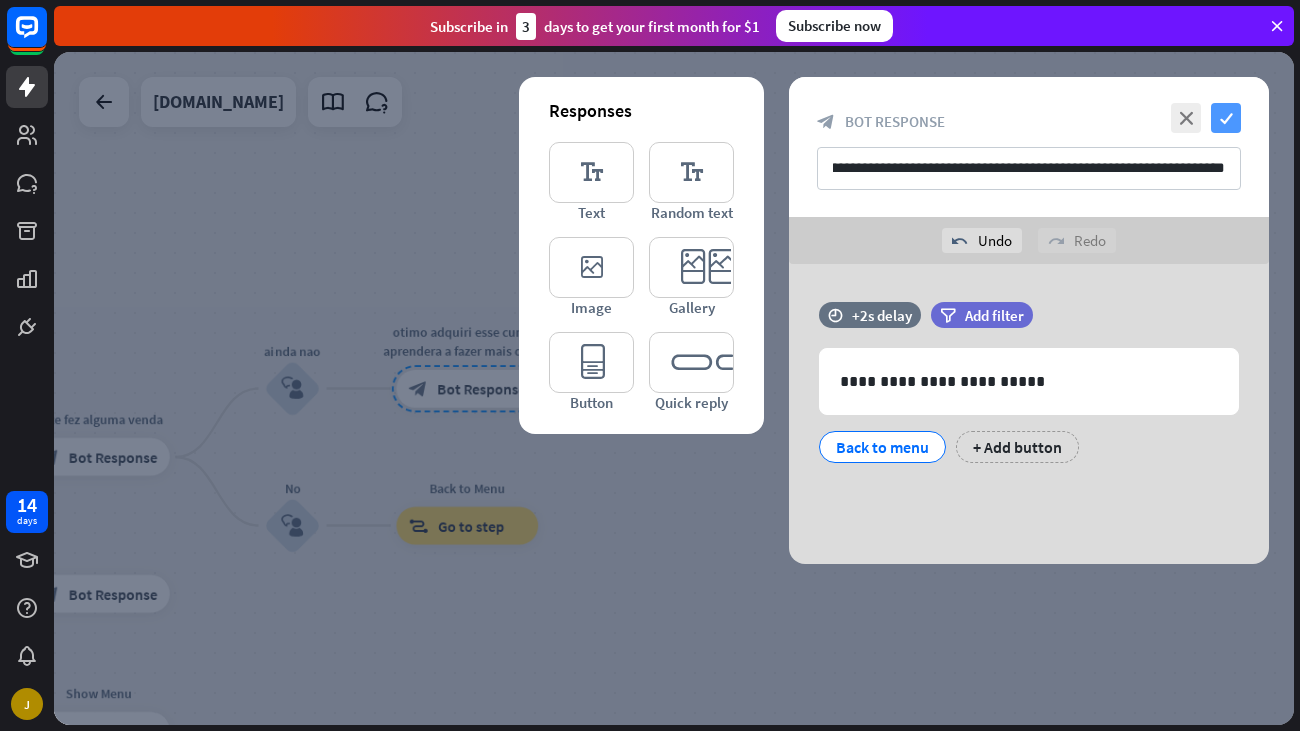 click on "check" at bounding box center (1226, 118) 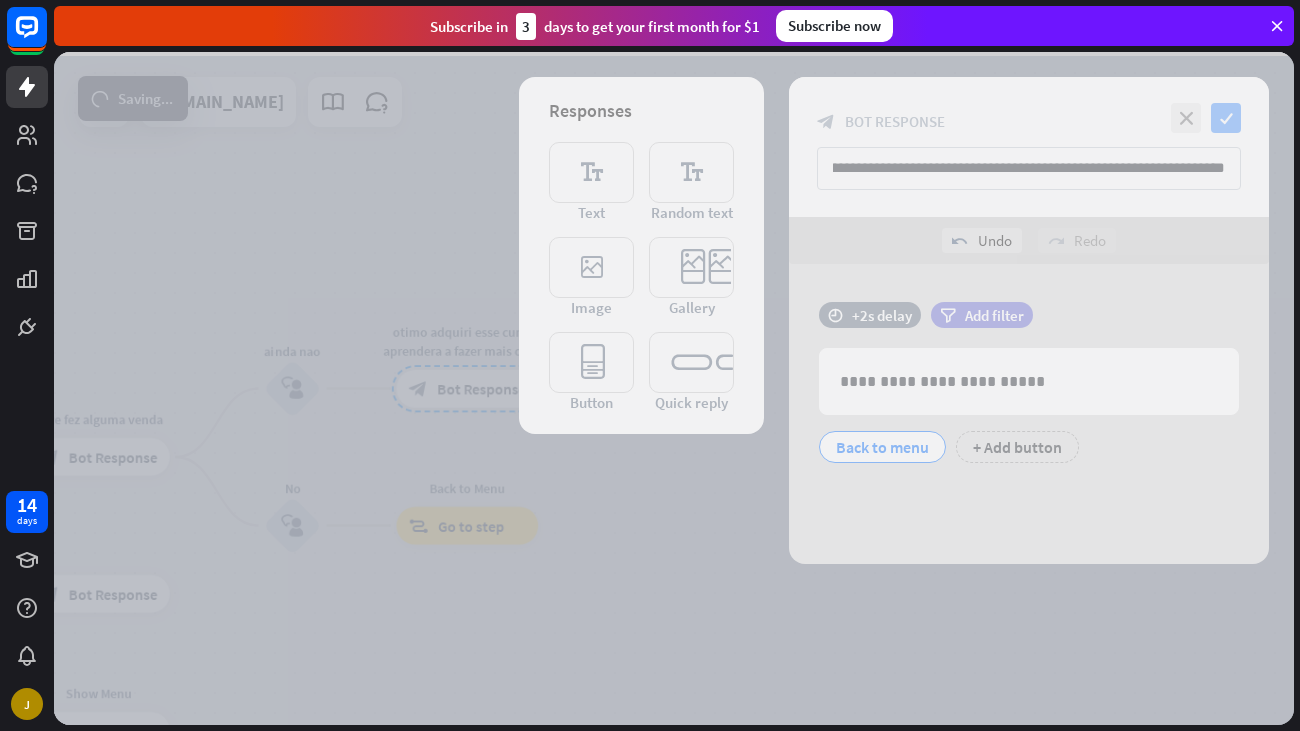 scroll, scrollTop: 0, scrollLeft: 0, axis: both 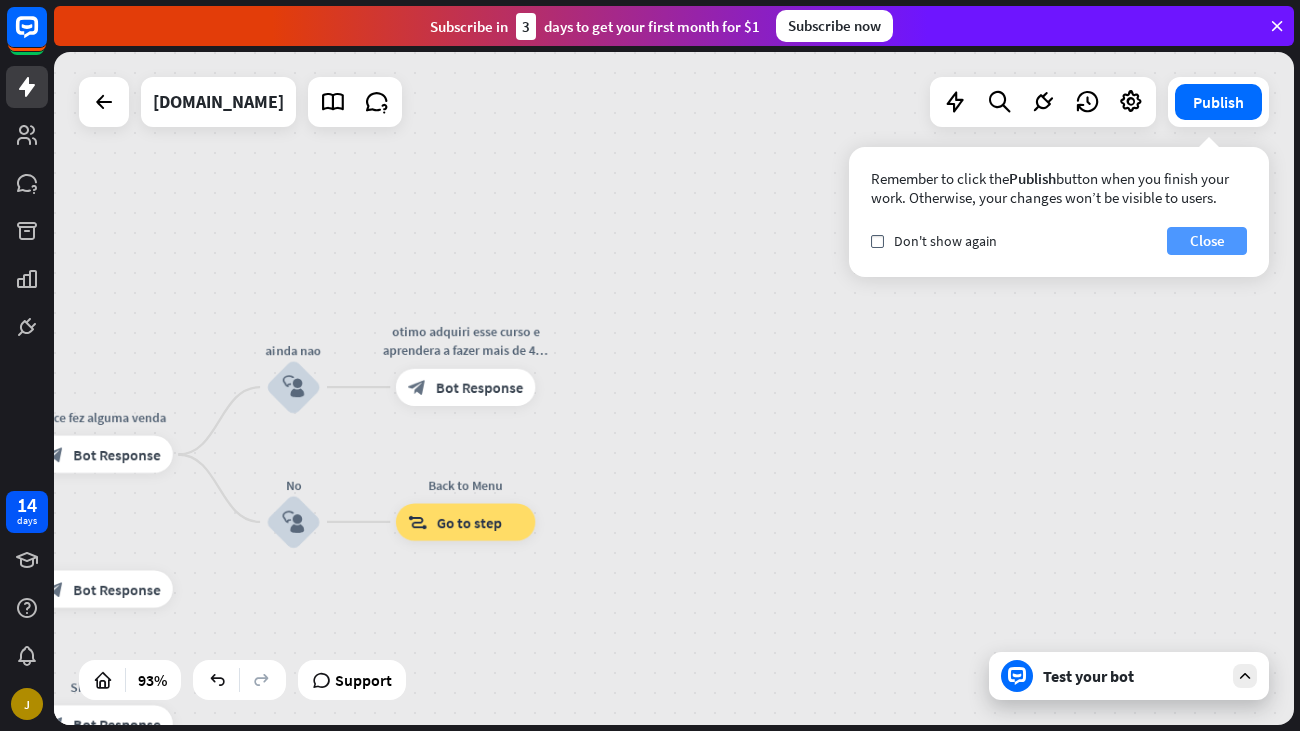 click on "Close" at bounding box center [1207, 241] 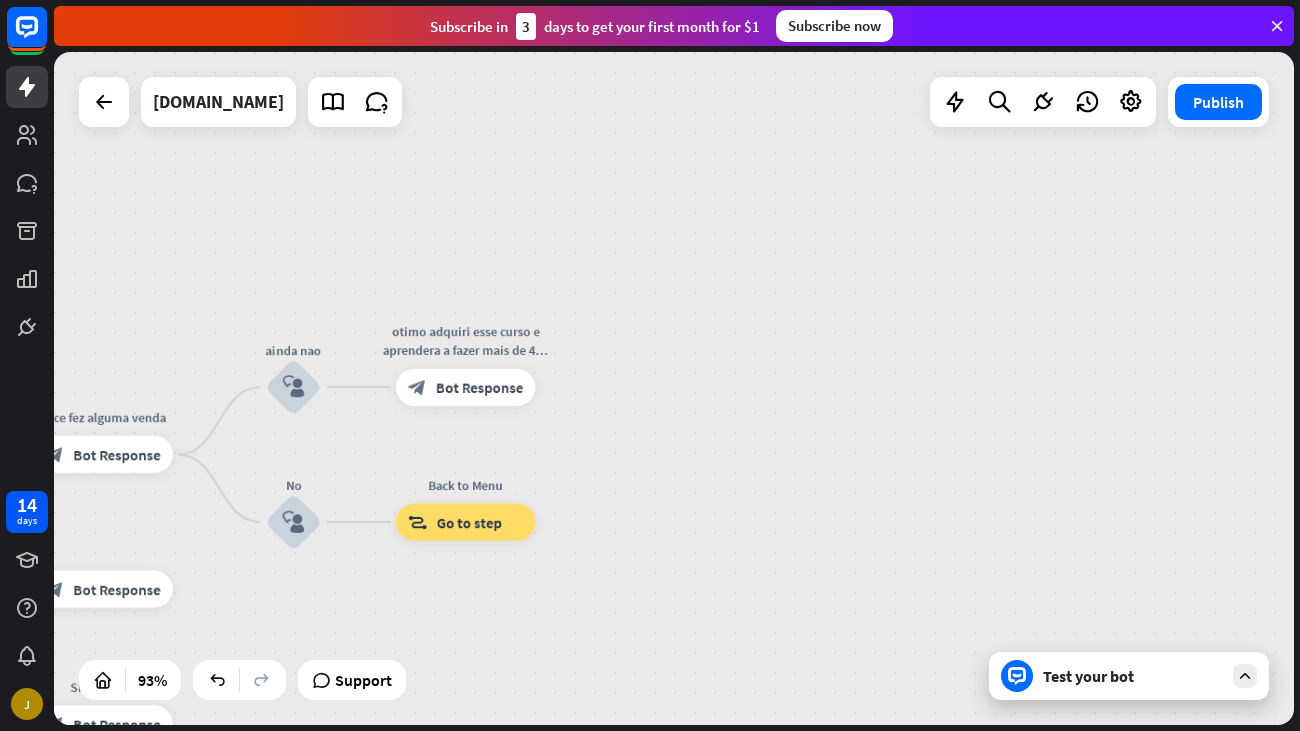 click on "Test your bot" at bounding box center (1133, 676) 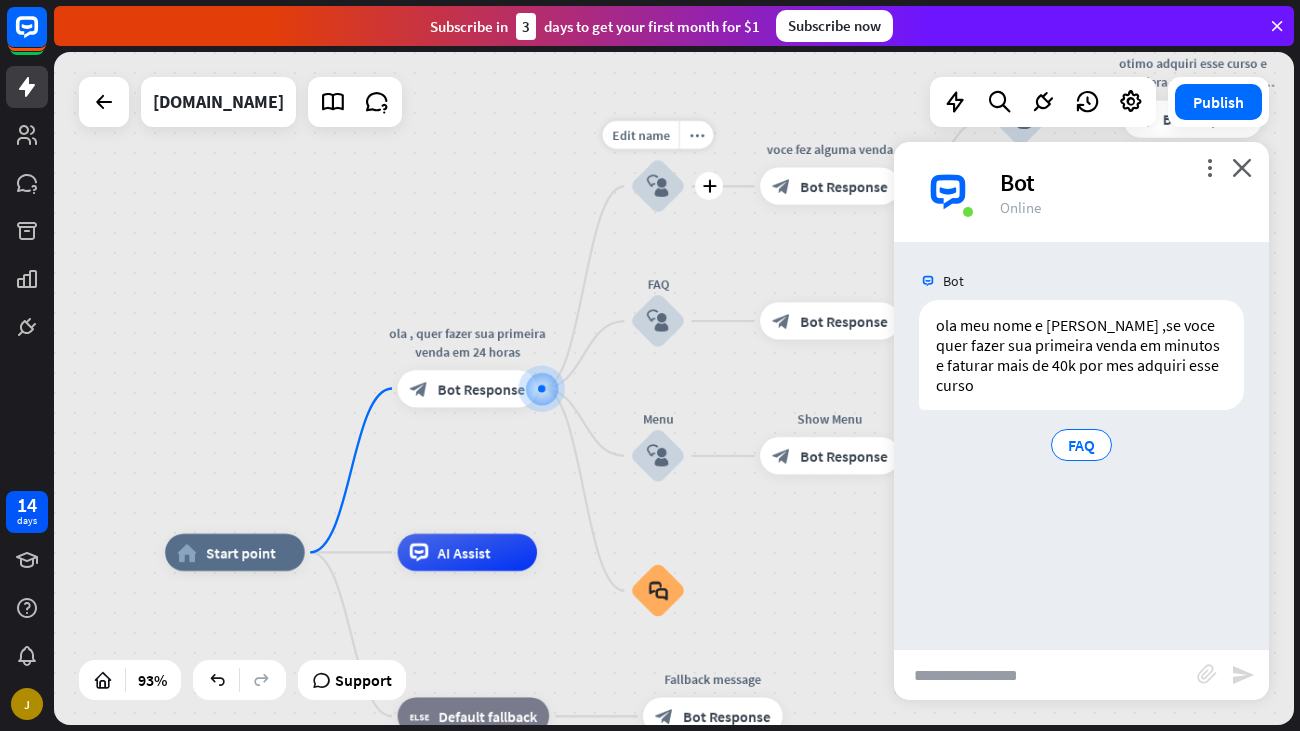 click on "block_user_input" at bounding box center (658, 186) 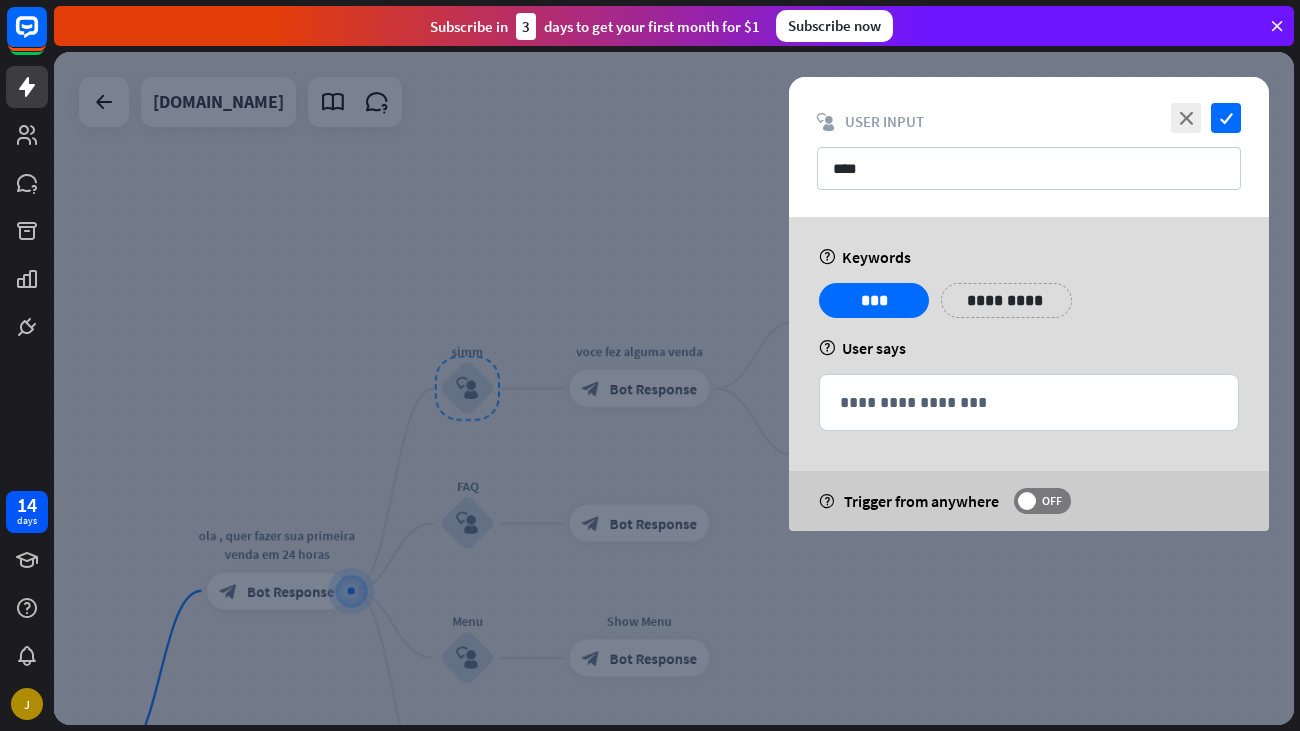 click at bounding box center [674, 388] 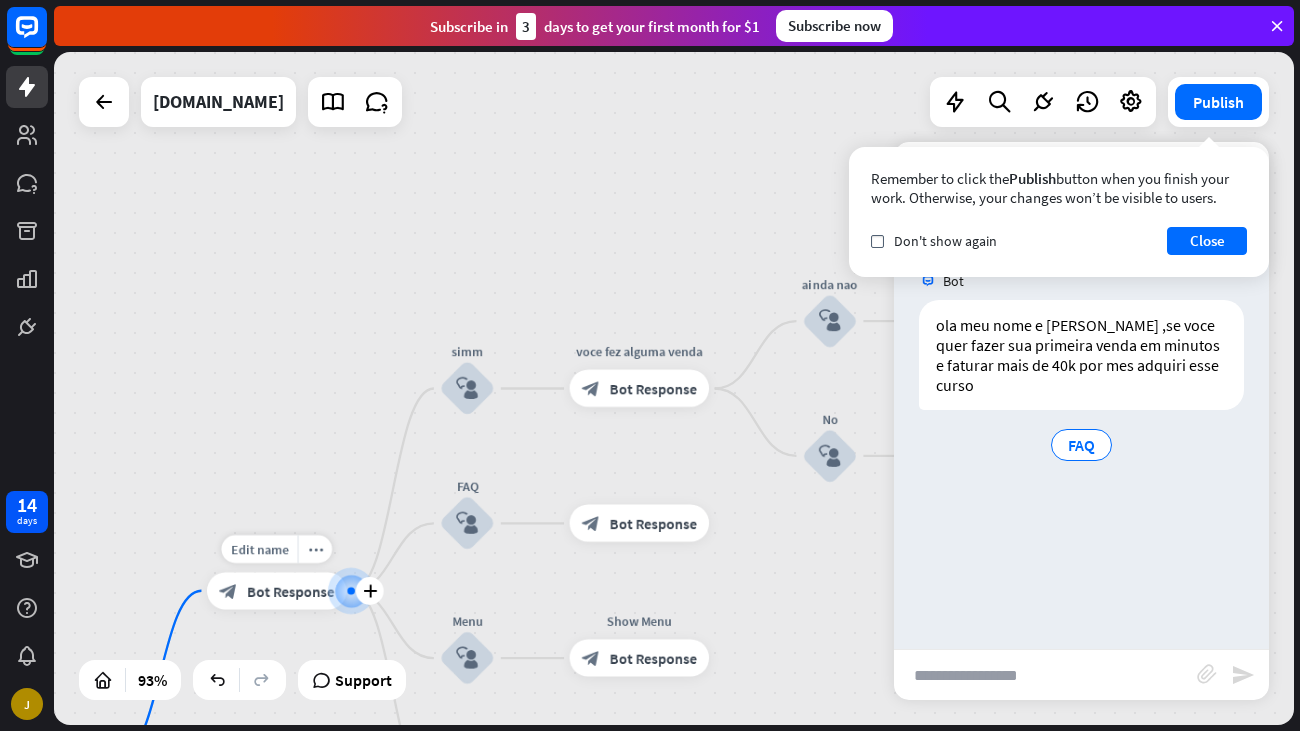 click at bounding box center (351, 591) 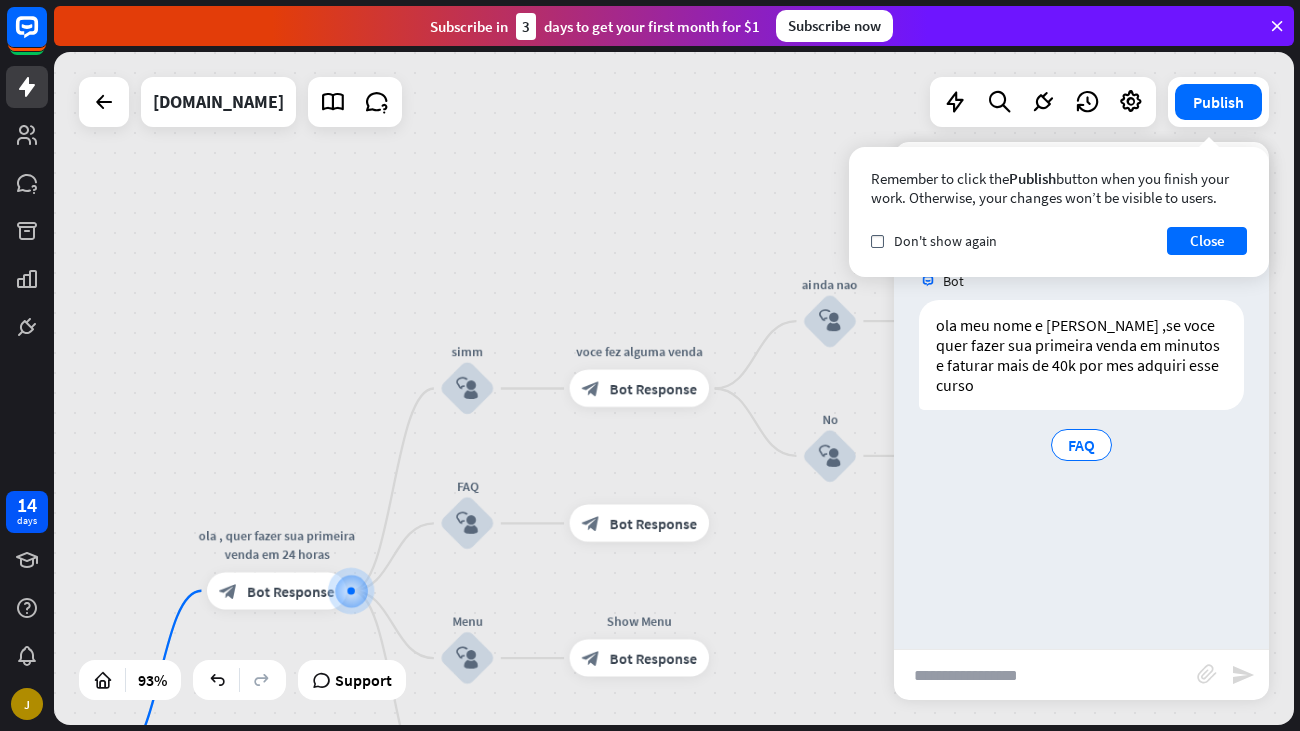 click on "home_2   Start point       Edit name   more_horiz           ola , quer fazer sua primeira venda em 24 horas   block_bot_response   Bot Response                     simm   block_user_input                 voce fez alguma venda   block_bot_response   Bot Response                 ainda nao    block_user_input                 otimo adquiri esse curso e aprendera a fazer mais de 40k por  mes [URL][DOMAIN_NAME]   block_bot_response   Bot Response                 No   block_user_input                 Back to Menu   block_goto   Go to step                 FAQ   block_user_input                   block_bot_response   Bot Response                 Menu   block_user_input                 Show Menu   block_bot_response   Bot Response                   block_faq                     AI Assist                   block_fallback   Default fallback                 Fallback message   block_bot_response   Bot Response" at bounding box center [674, 388] 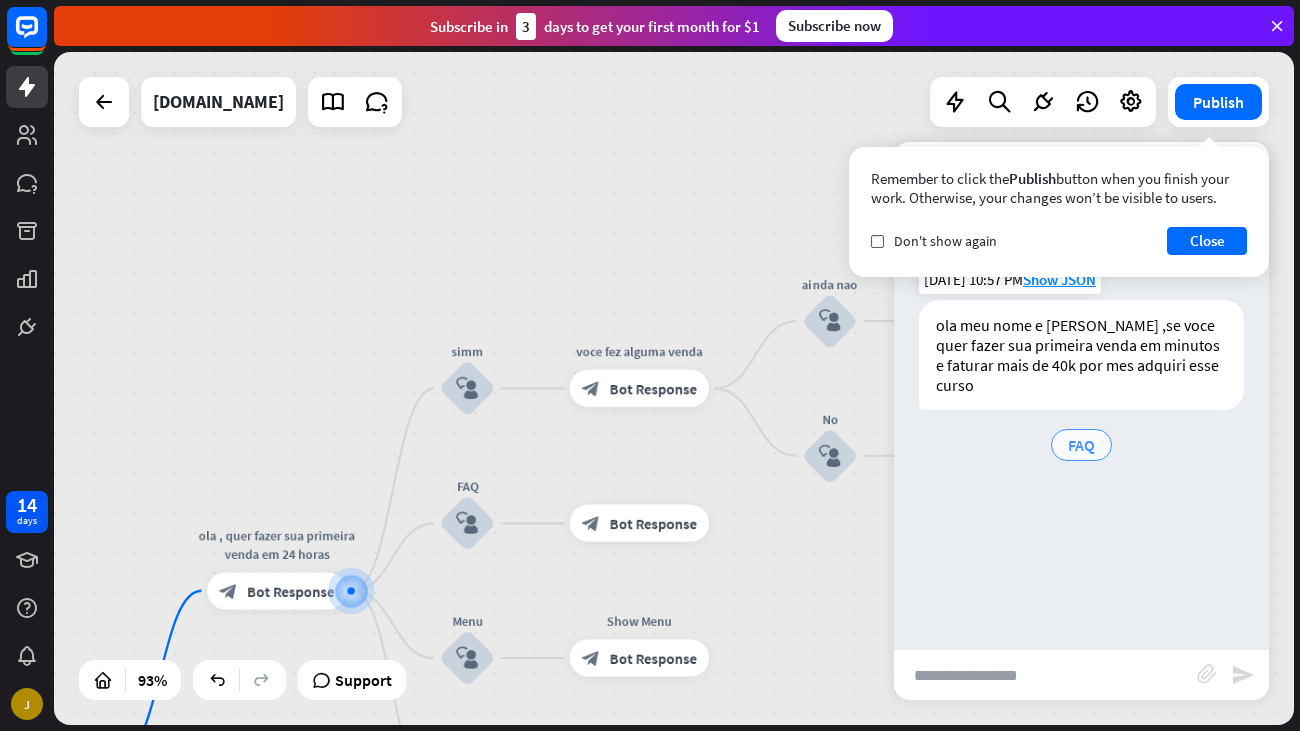 click on "FAQ" at bounding box center (1081, 445) 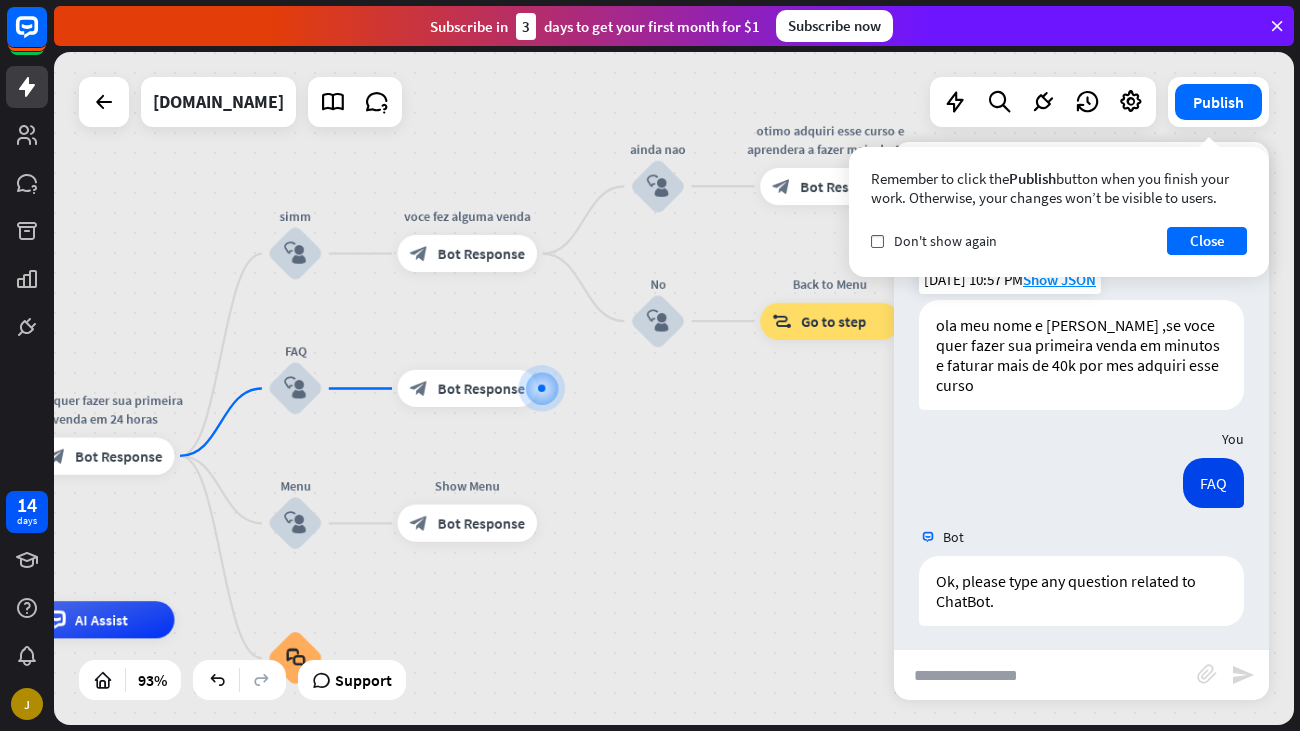 scroll, scrollTop: 6, scrollLeft: 0, axis: vertical 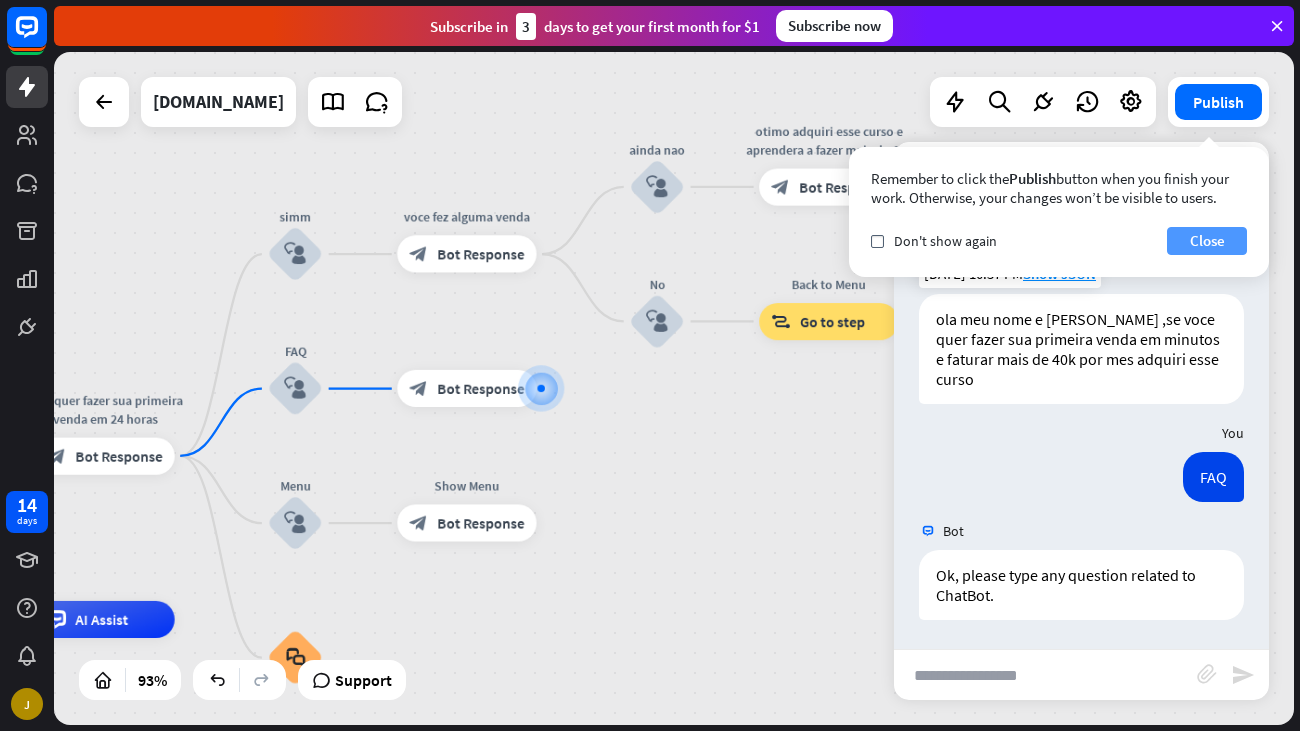 click on "Close" at bounding box center (1207, 241) 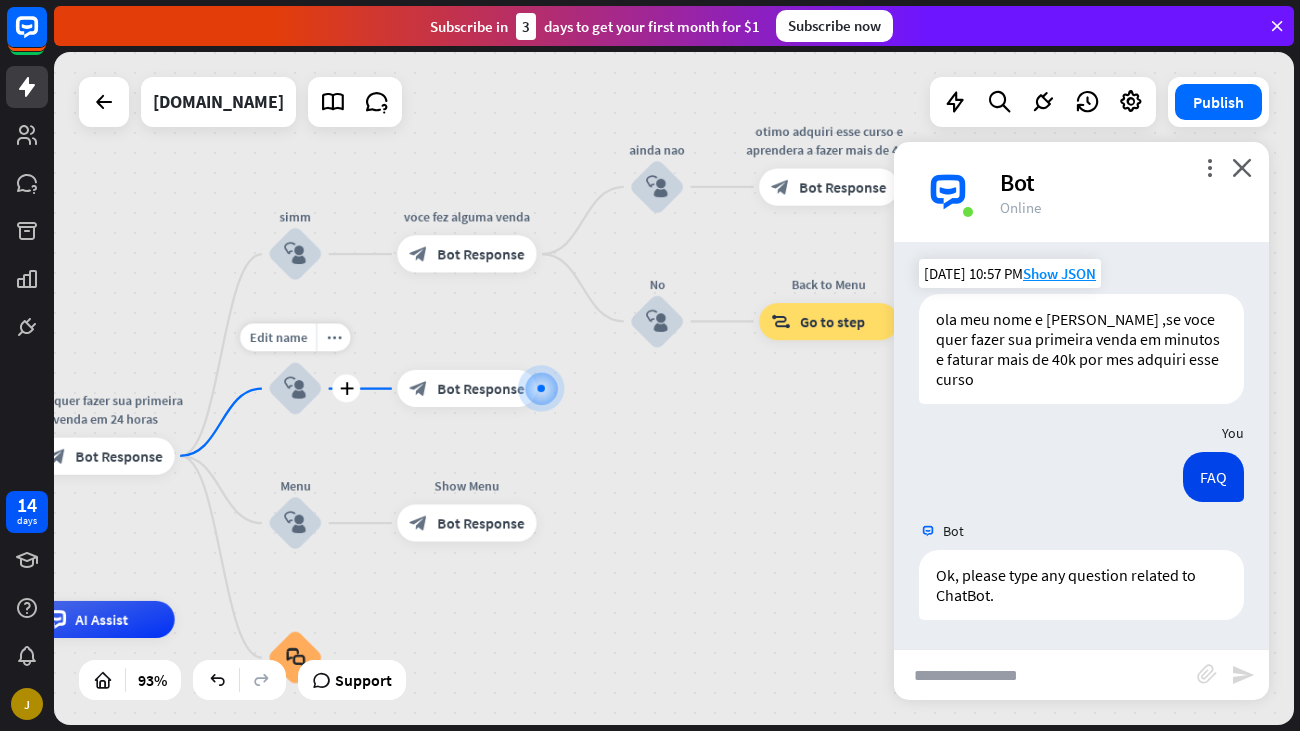click on "block_user_input" at bounding box center [295, 389] 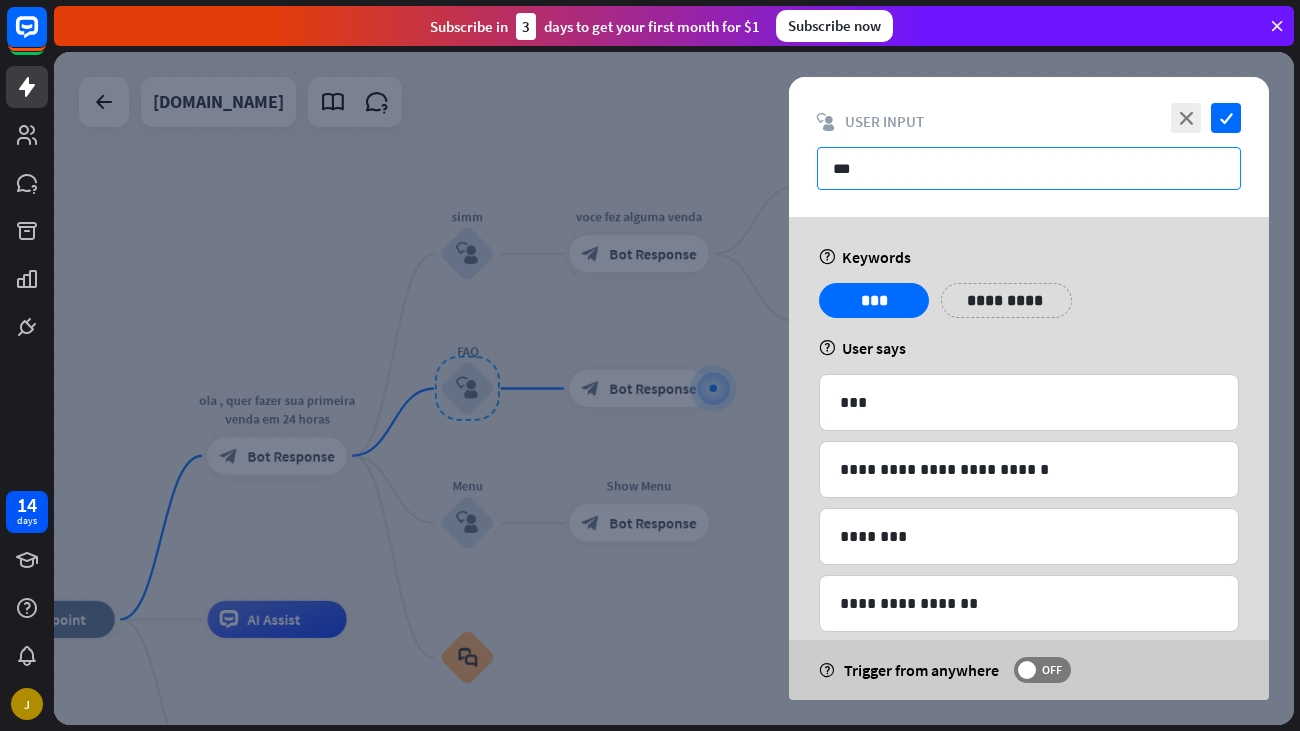 click on "***" at bounding box center (1029, 168) 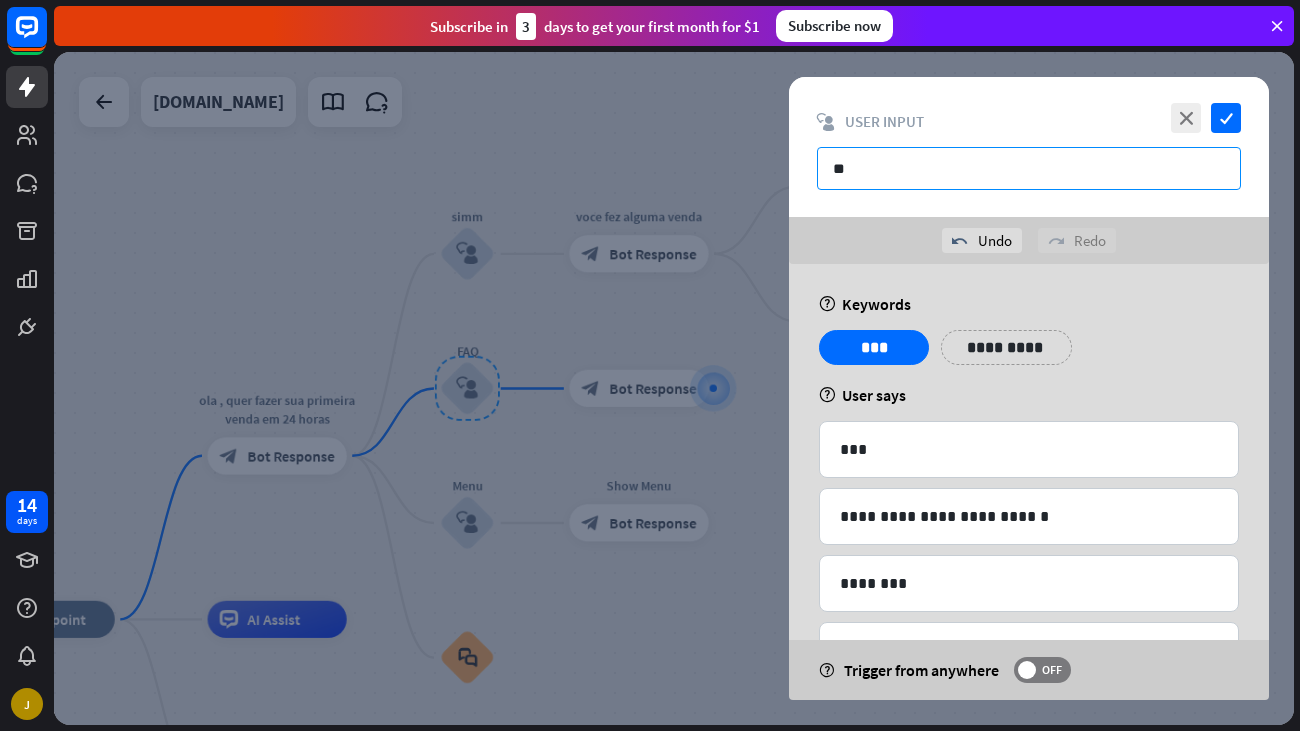 type on "*" 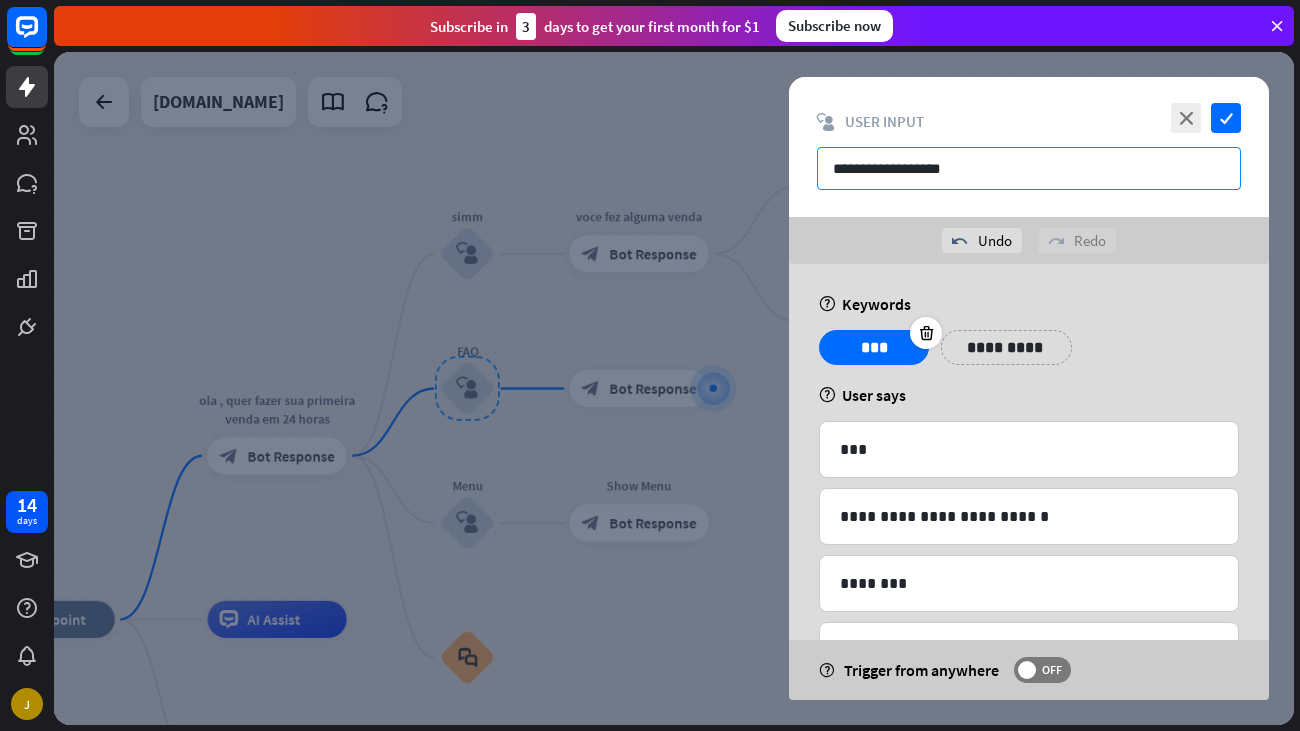 type on "**********" 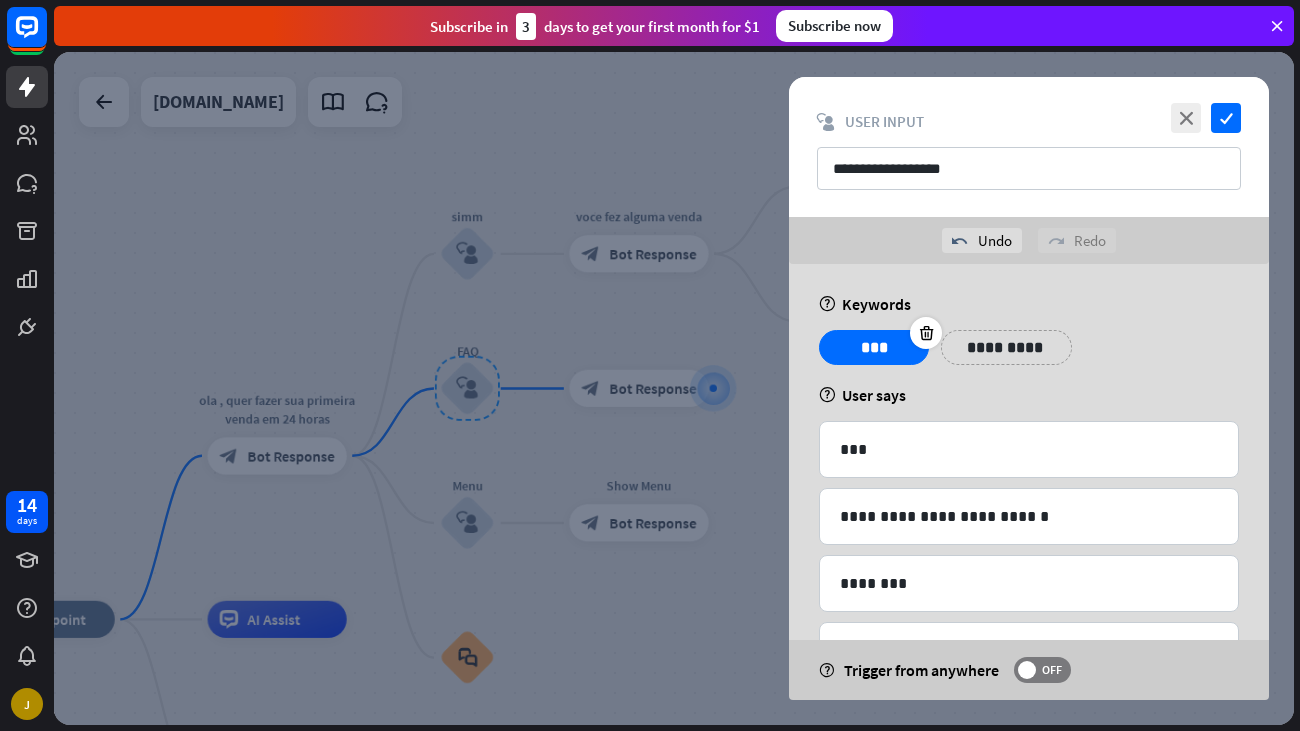 click on "***" at bounding box center [874, 347] 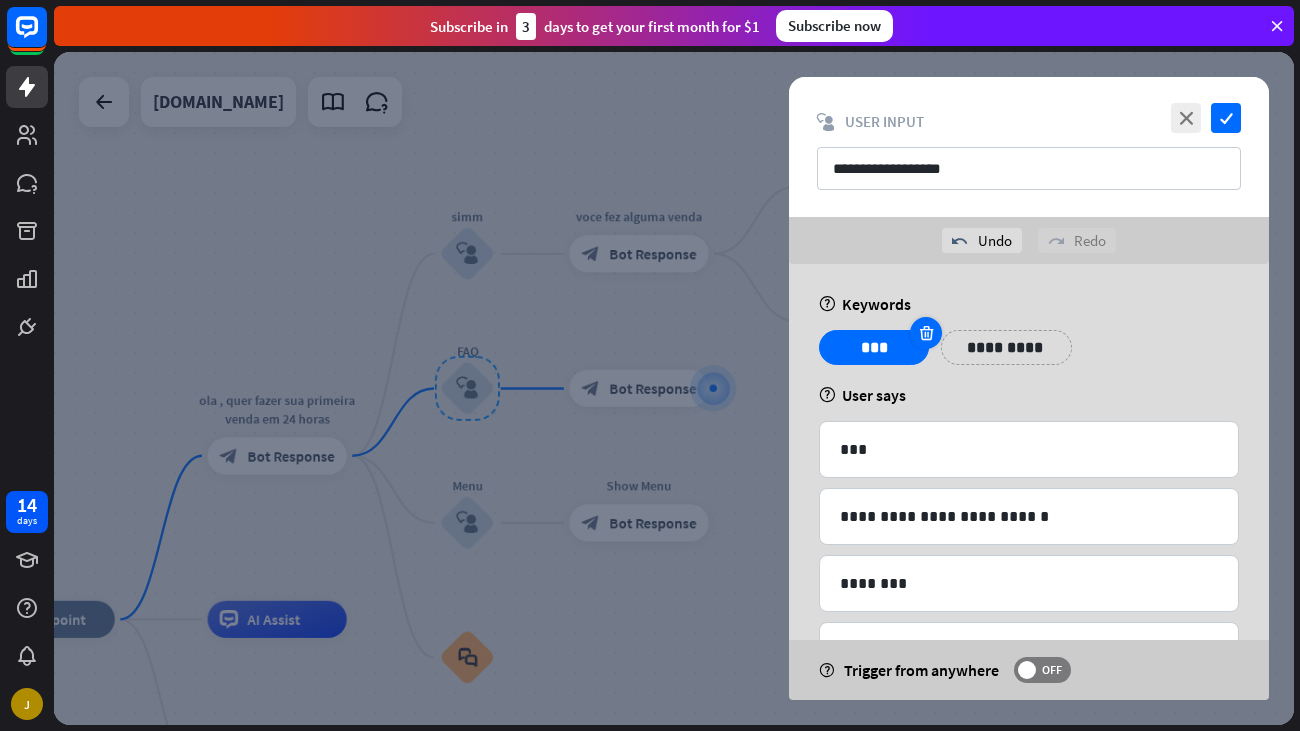 click at bounding box center [926, 333] 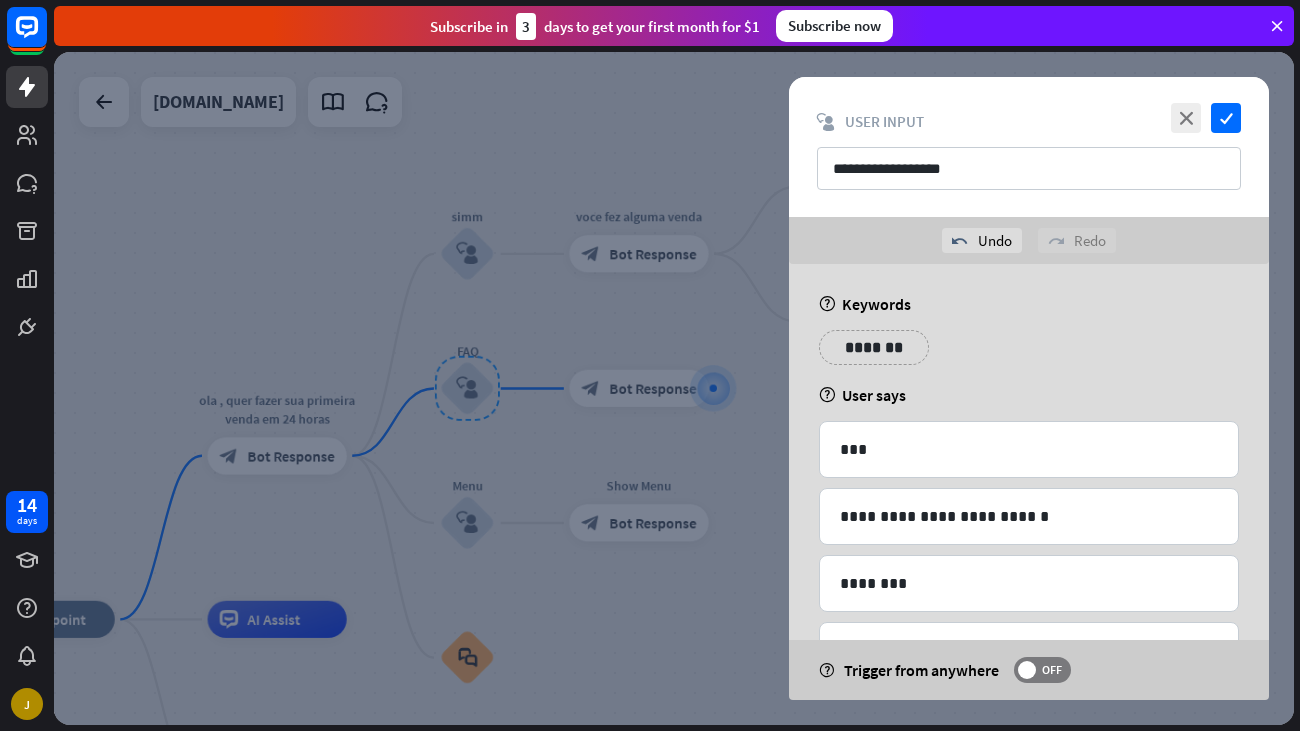 click on "*******" at bounding box center (874, 347) 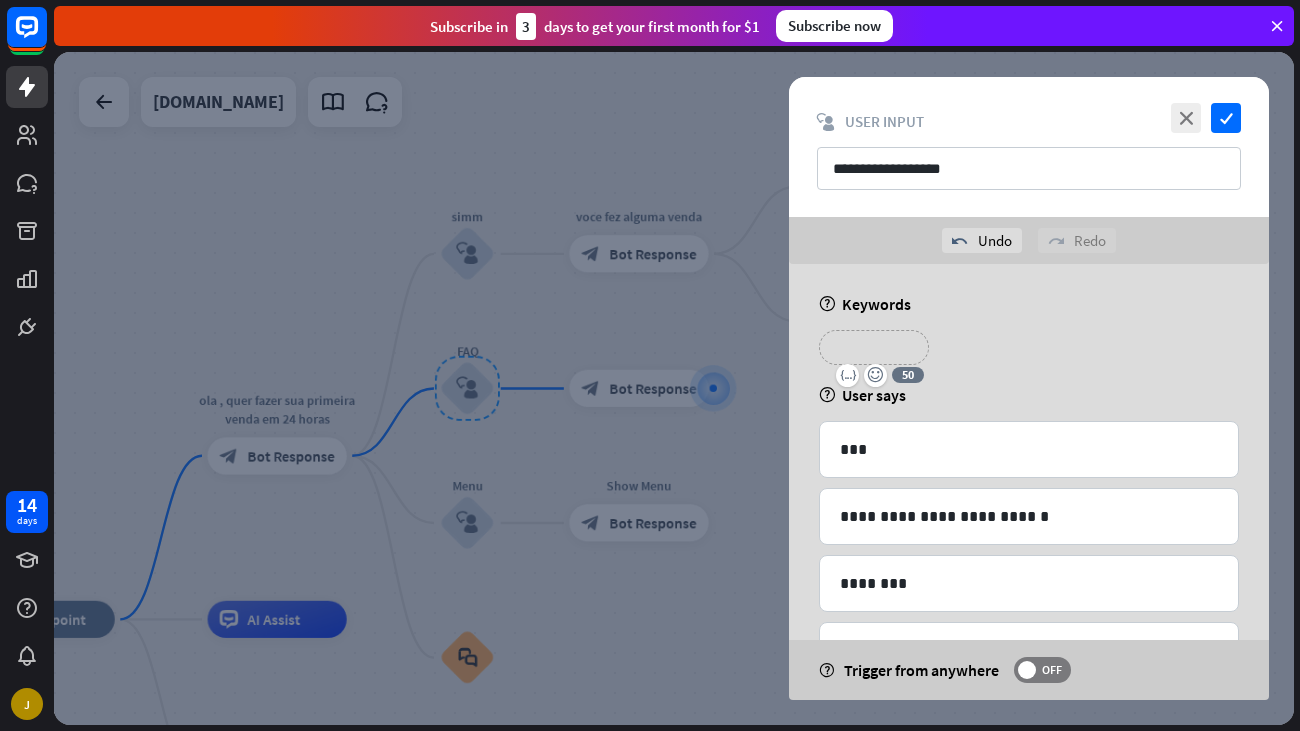 type 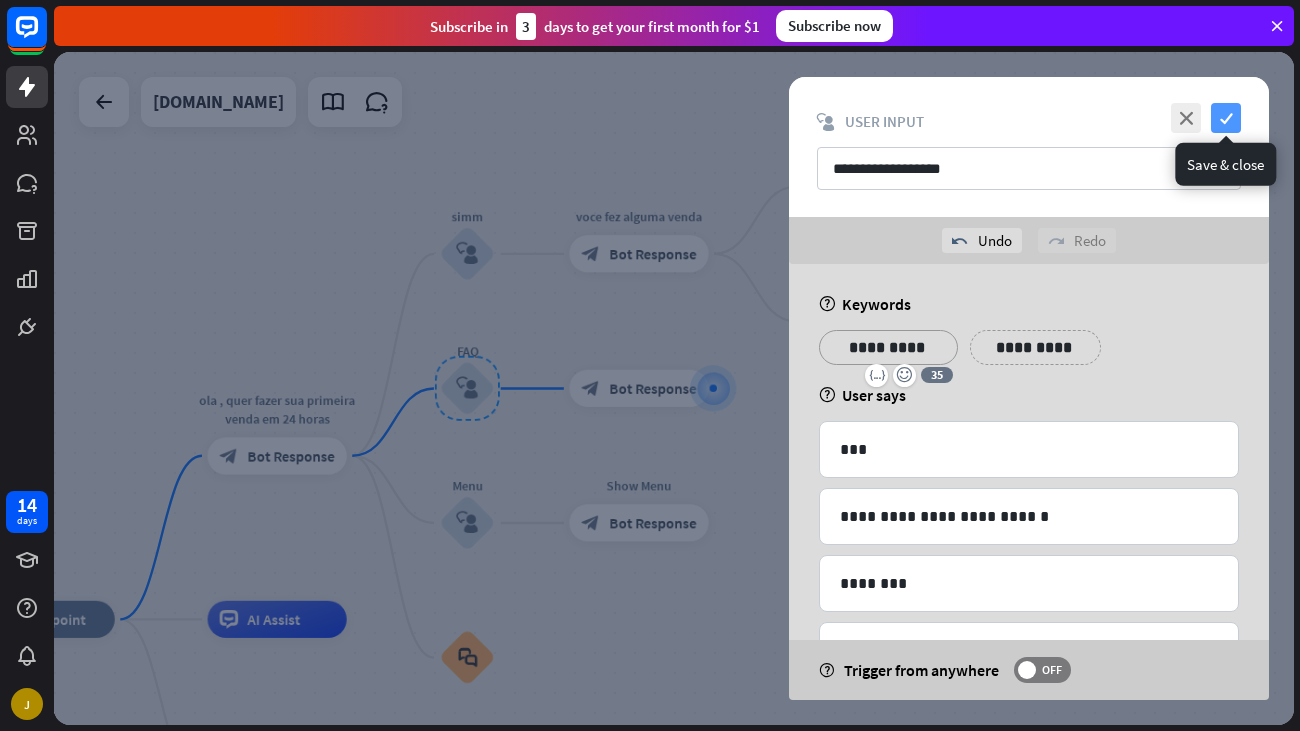 click on "check" at bounding box center [1226, 118] 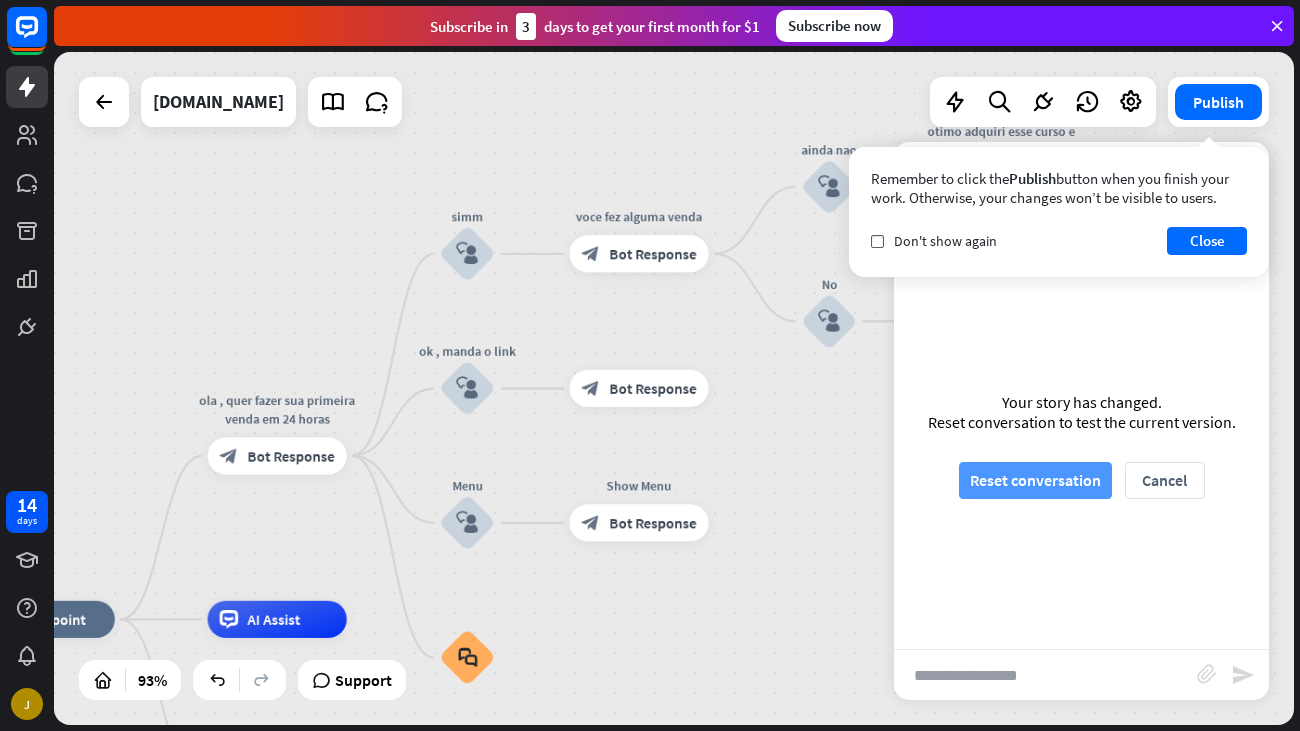 click on "Reset conversation" at bounding box center [1035, 480] 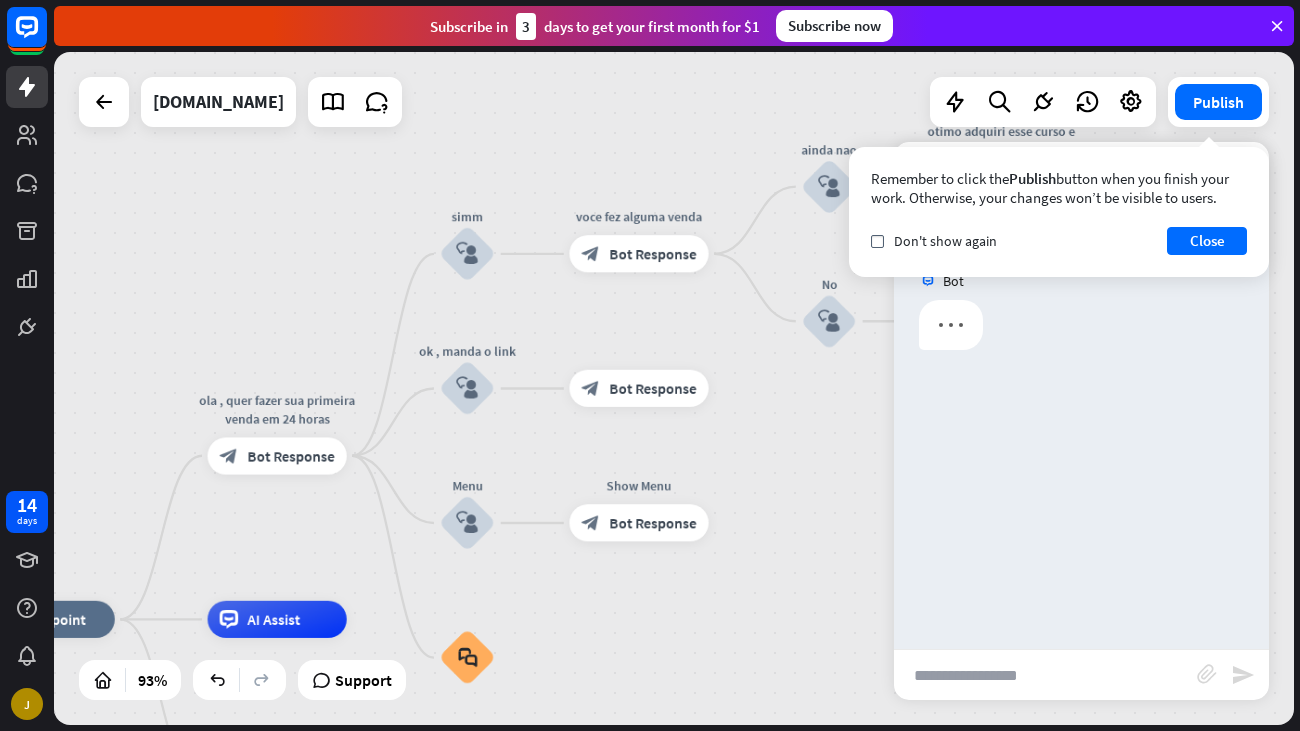 scroll, scrollTop: 0, scrollLeft: 0, axis: both 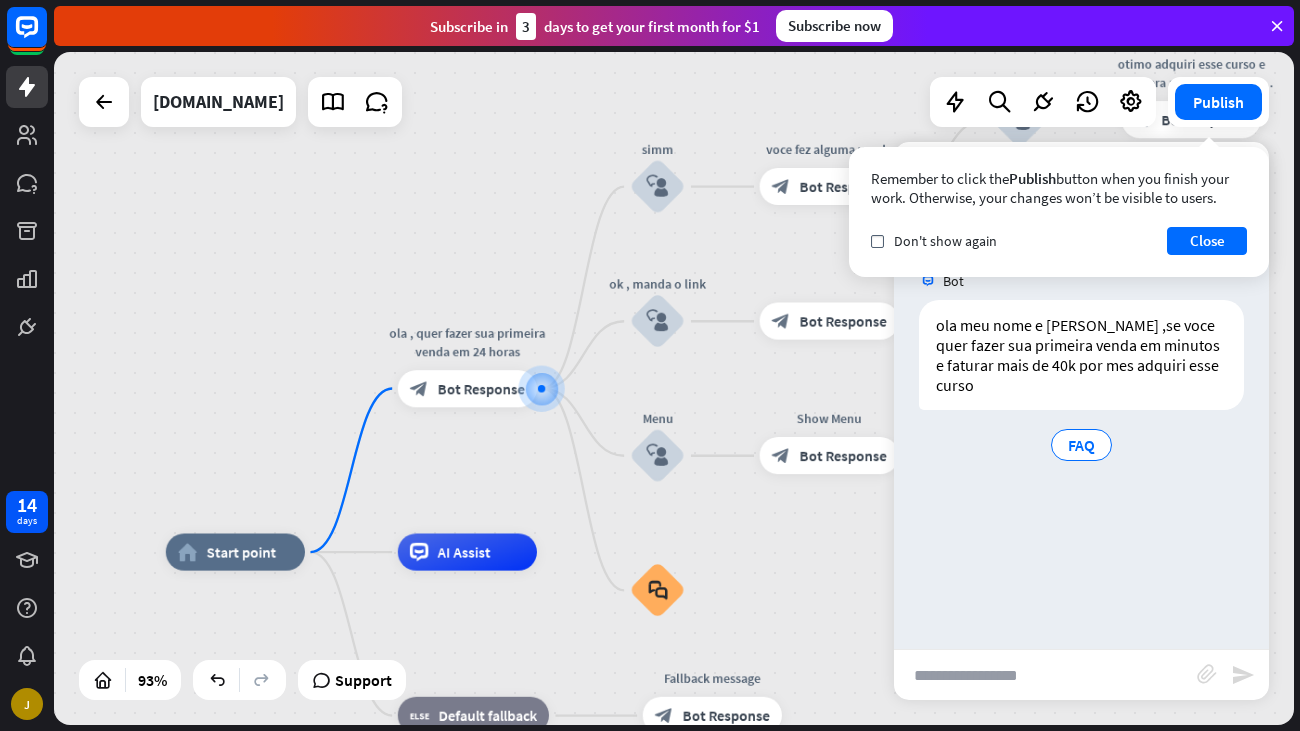 click on "ola meu nome e [PERSON_NAME] ,se voce quer fazer sua primeira venda em minutos e faturar mais de 40k por mes adquiri esse curso   FAQ
[DATE] 10:58 PM
Show JSON" at bounding box center (1081, 387) 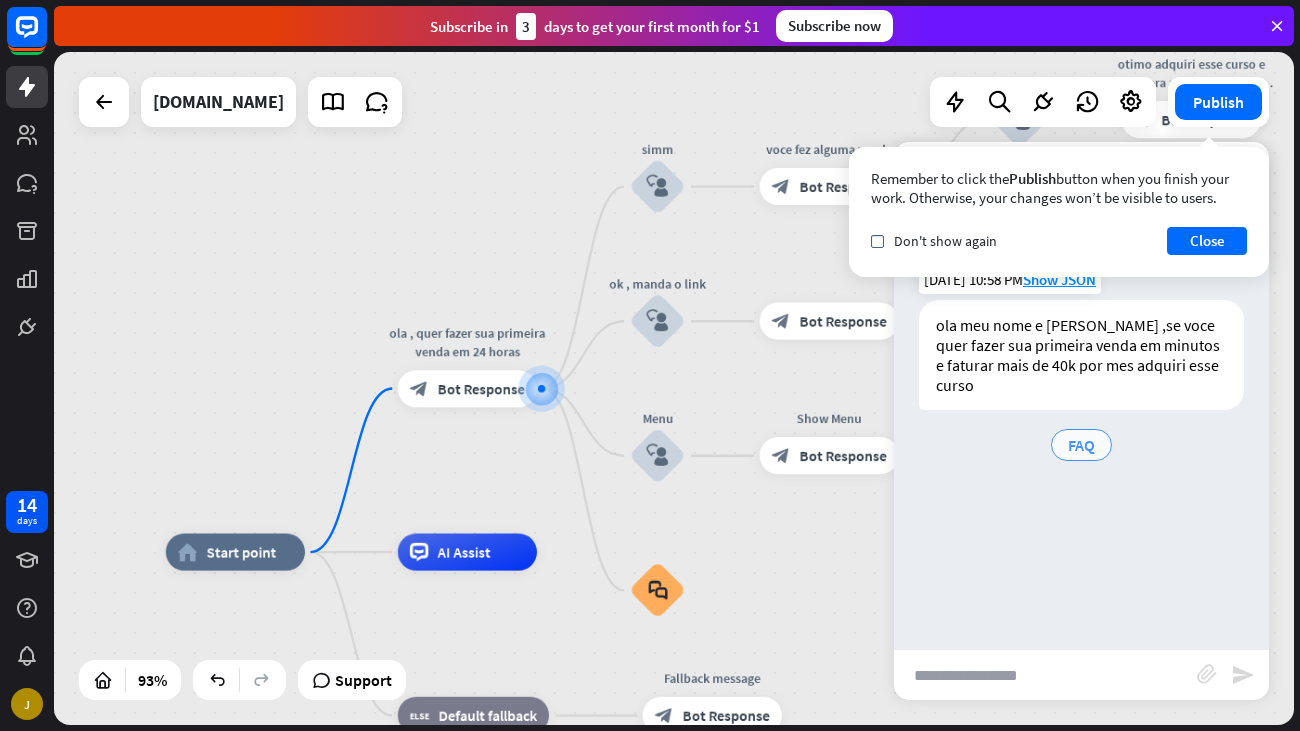 click on "FAQ" at bounding box center [1081, 445] 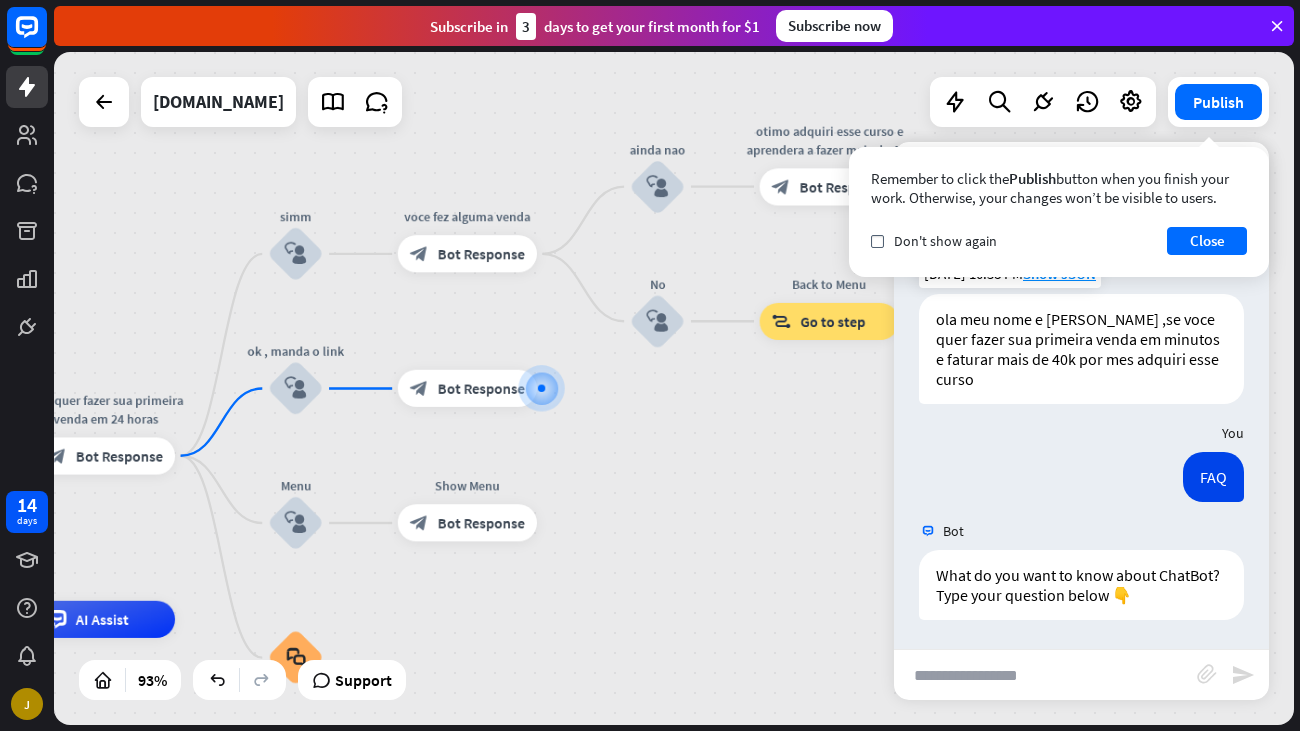 scroll, scrollTop: 6, scrollLeft: 0, axis: vertical 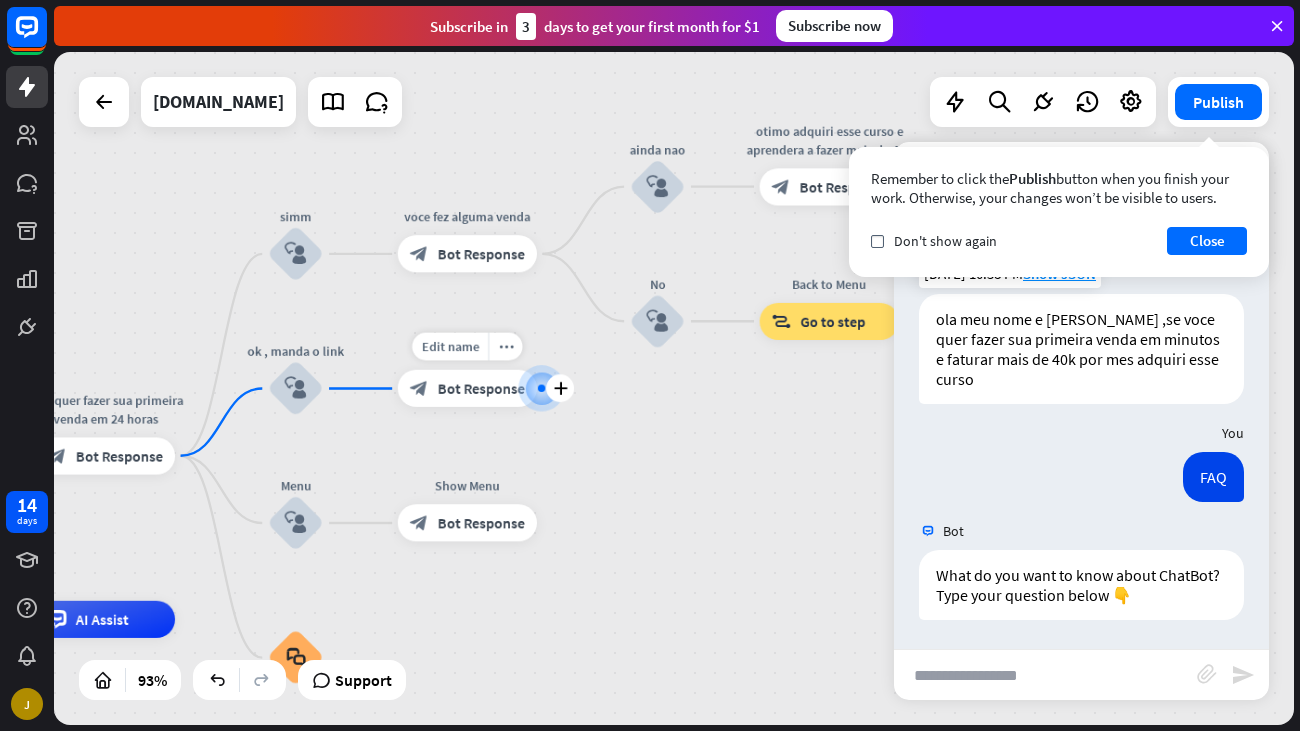 click on "Bot Response" at bounding box center [481, 388] 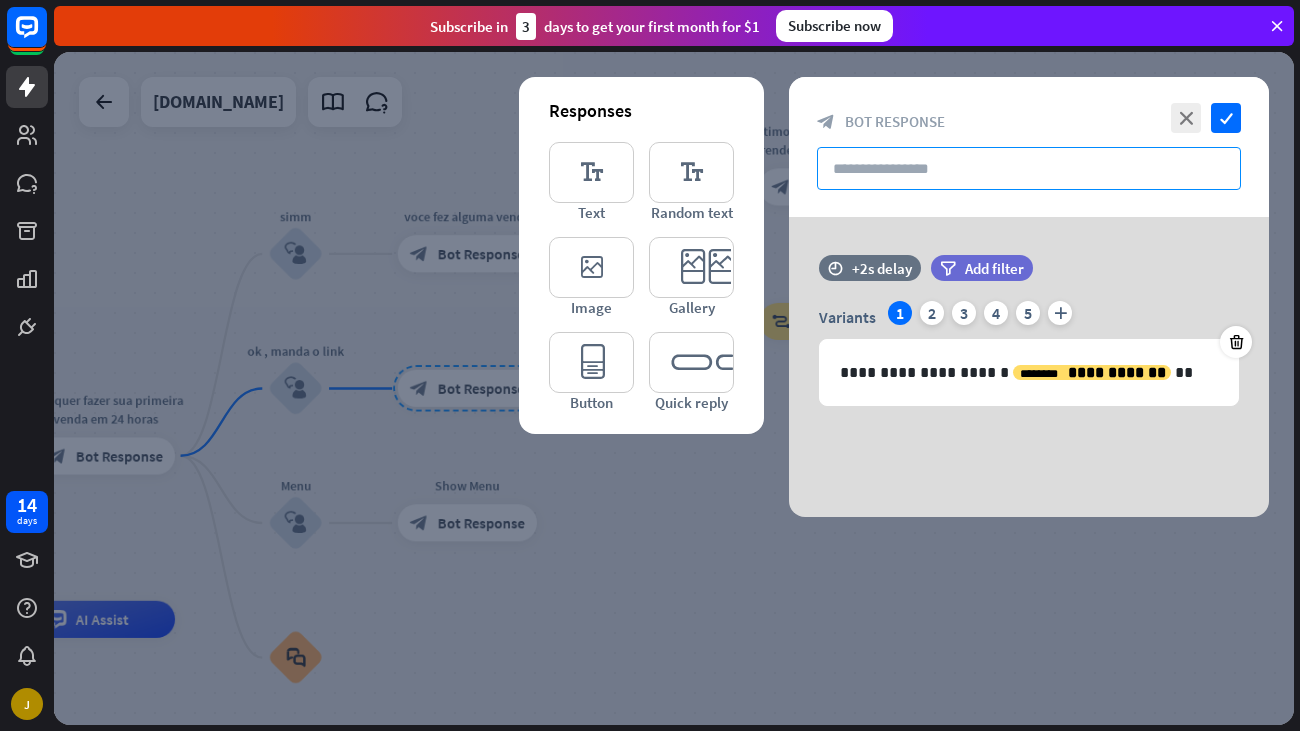 click at bounding box center [1029, 168] 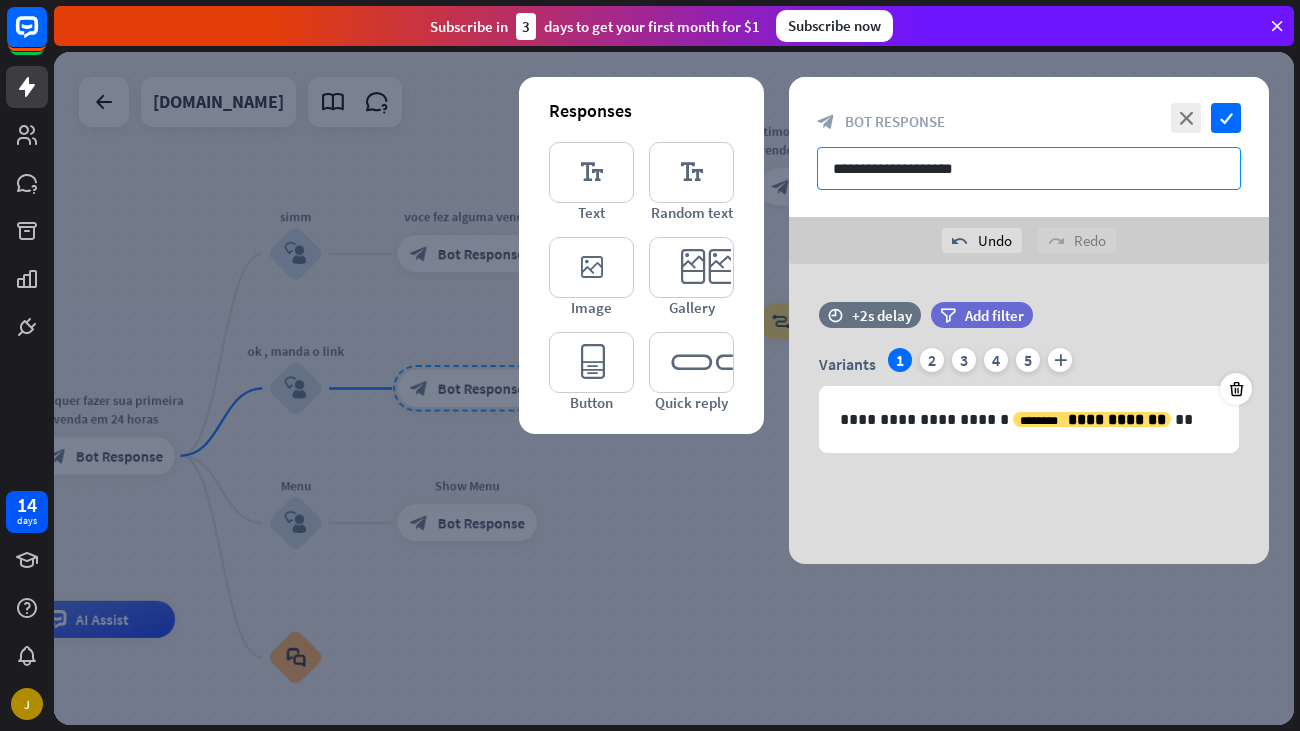 paste on "**********" 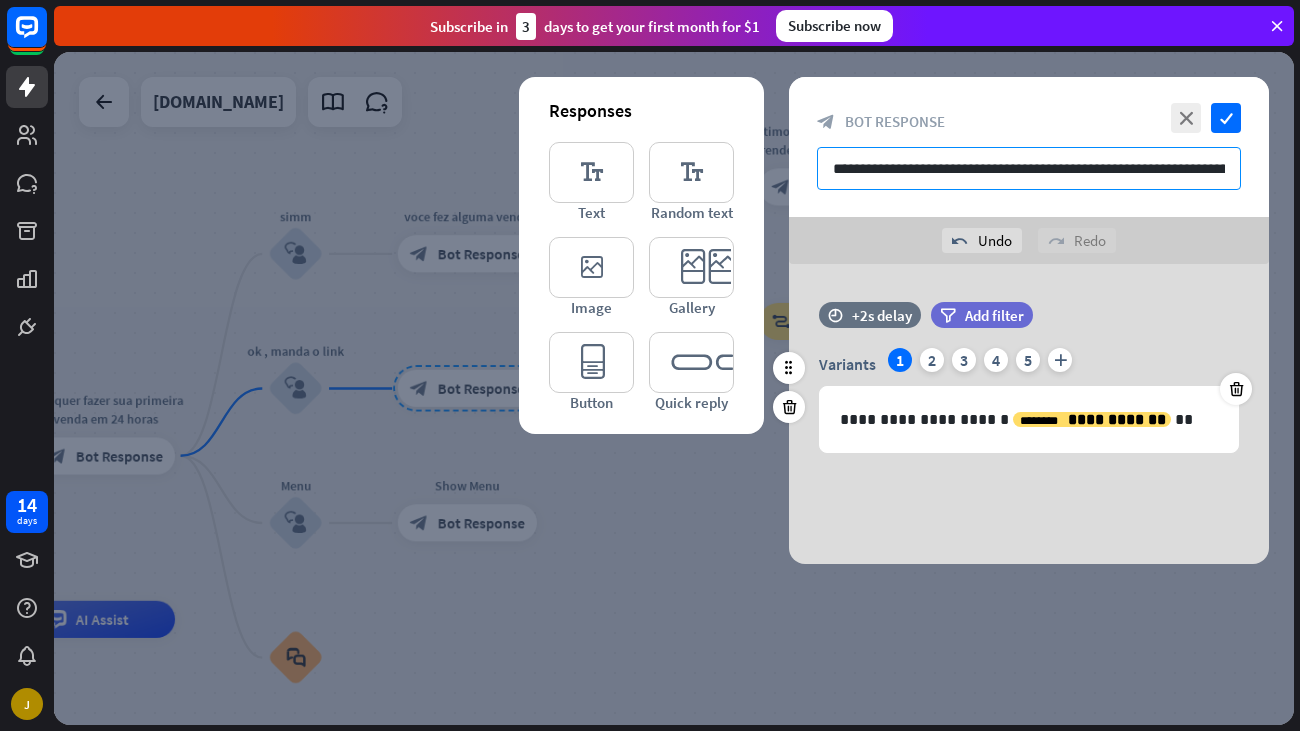 scroll, scrollTop: 0, scrollLeft: 80, axis: horizontal 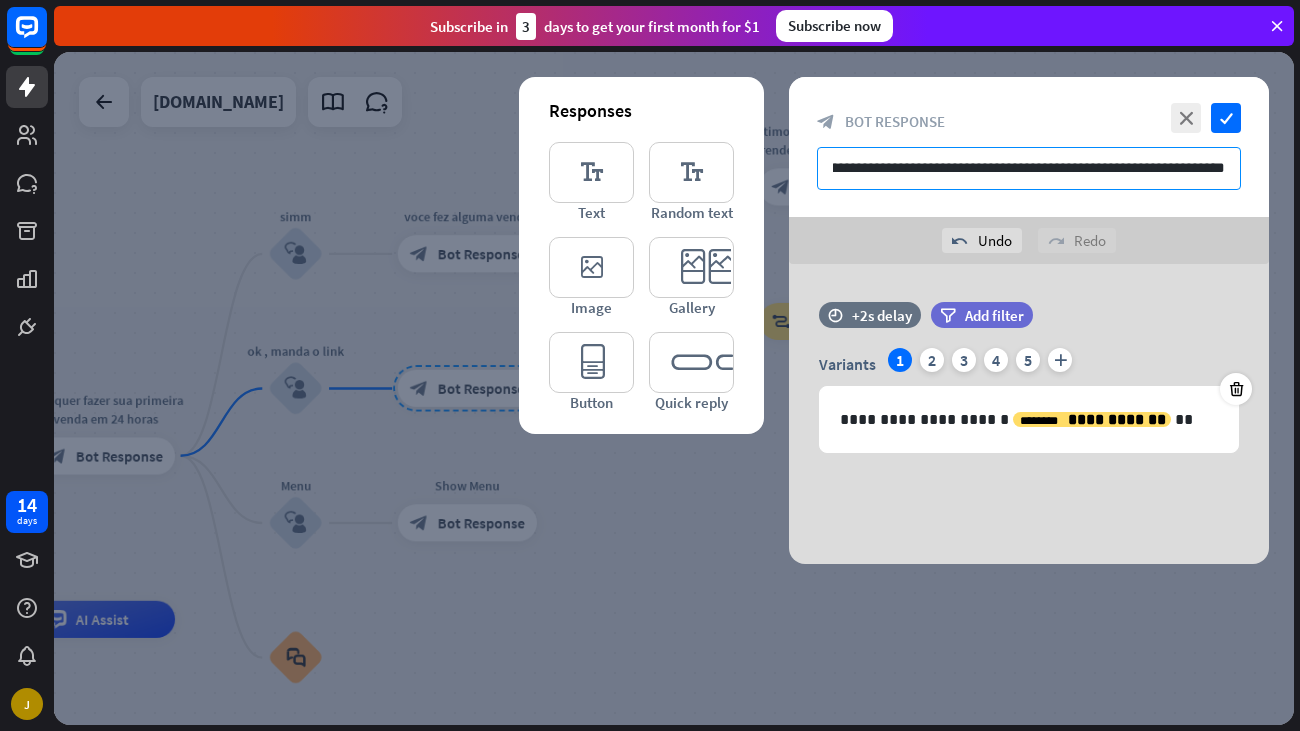 click on "**********" at bounding box center (1029, 168) 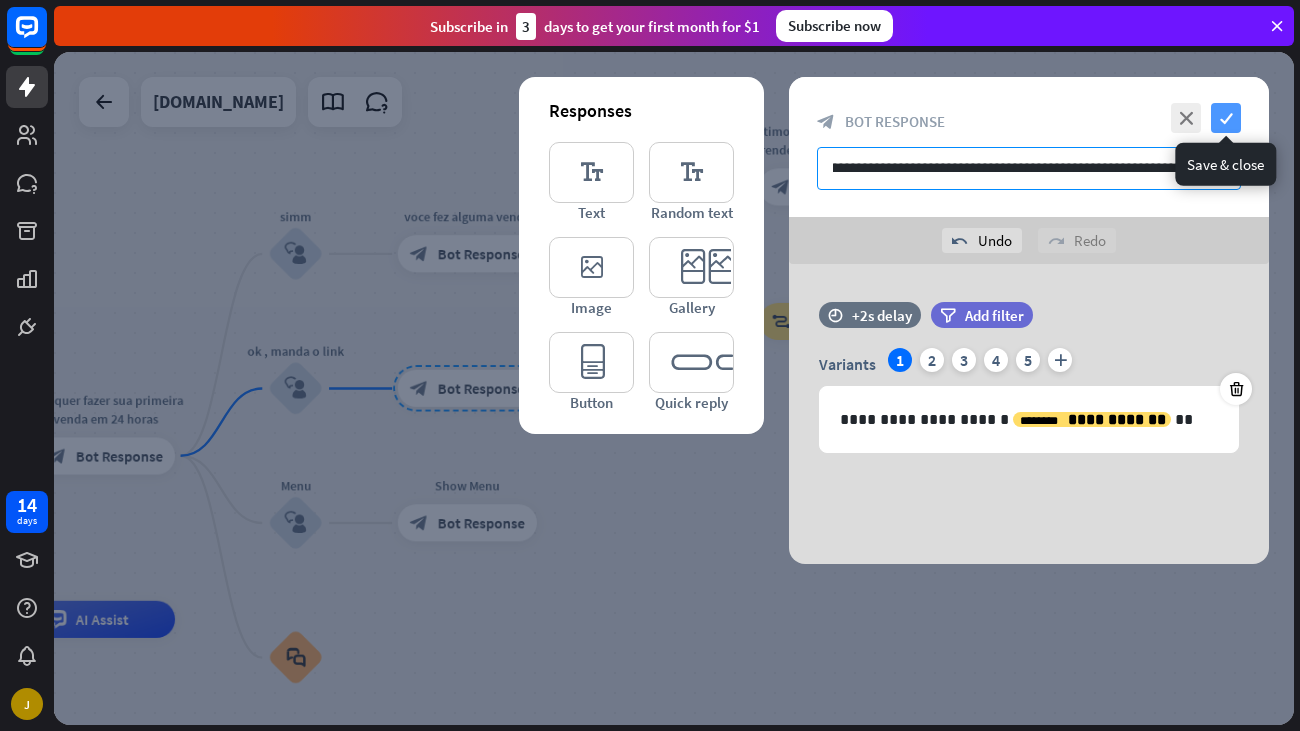 type on "**********" 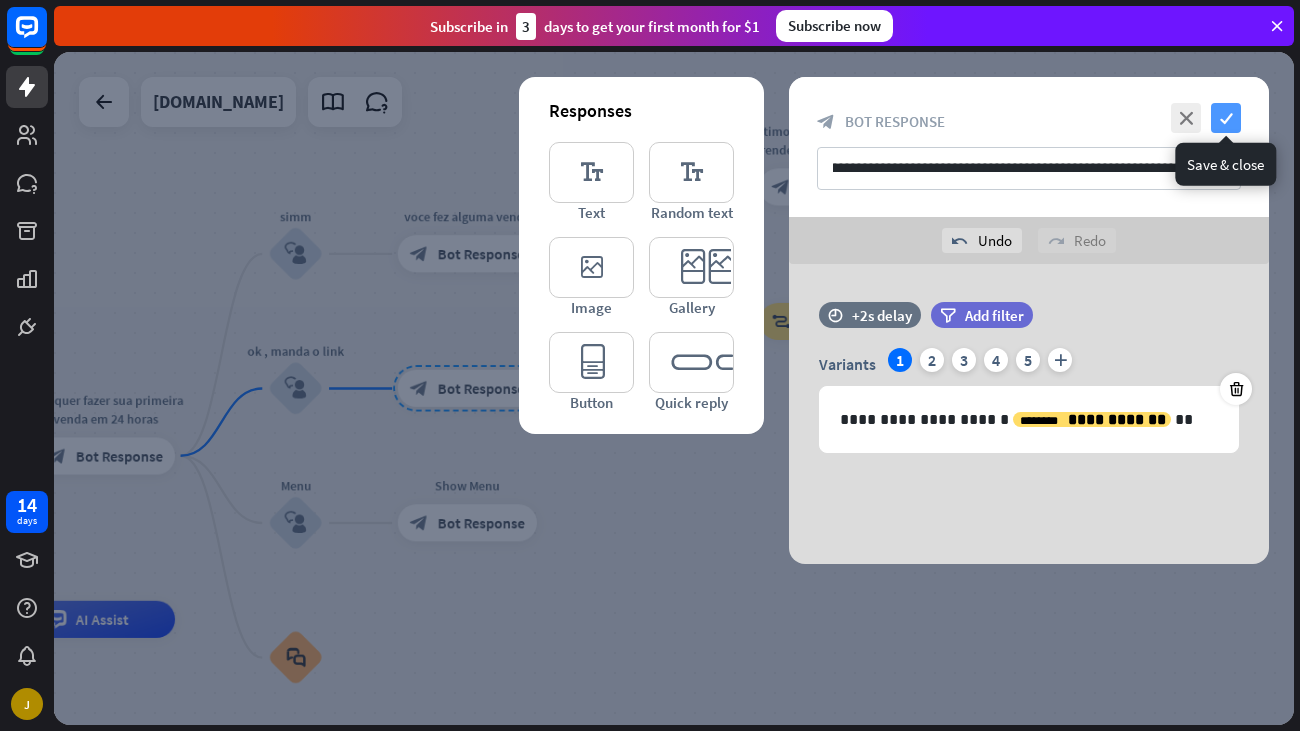 click on "check" at bounding box center (1226, 118) 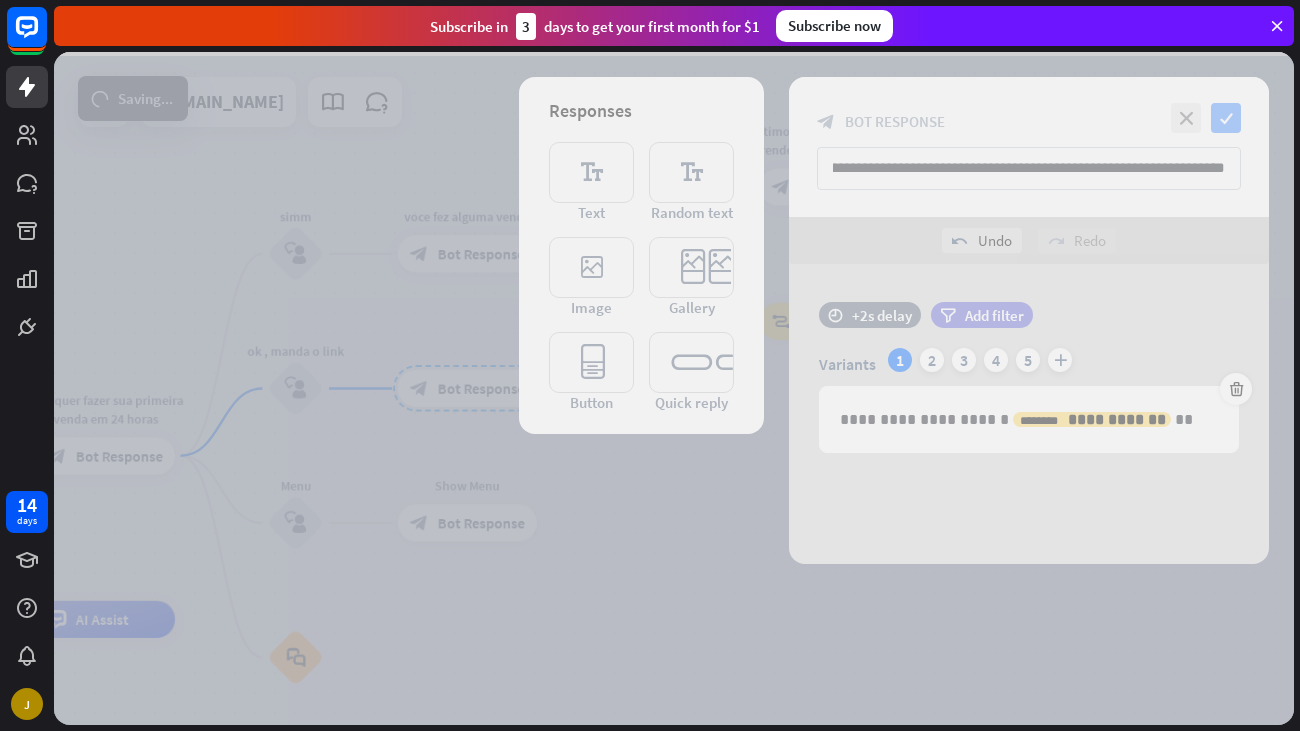 scroll, scrollTop: 0, scrollLeft: 0, axis: both 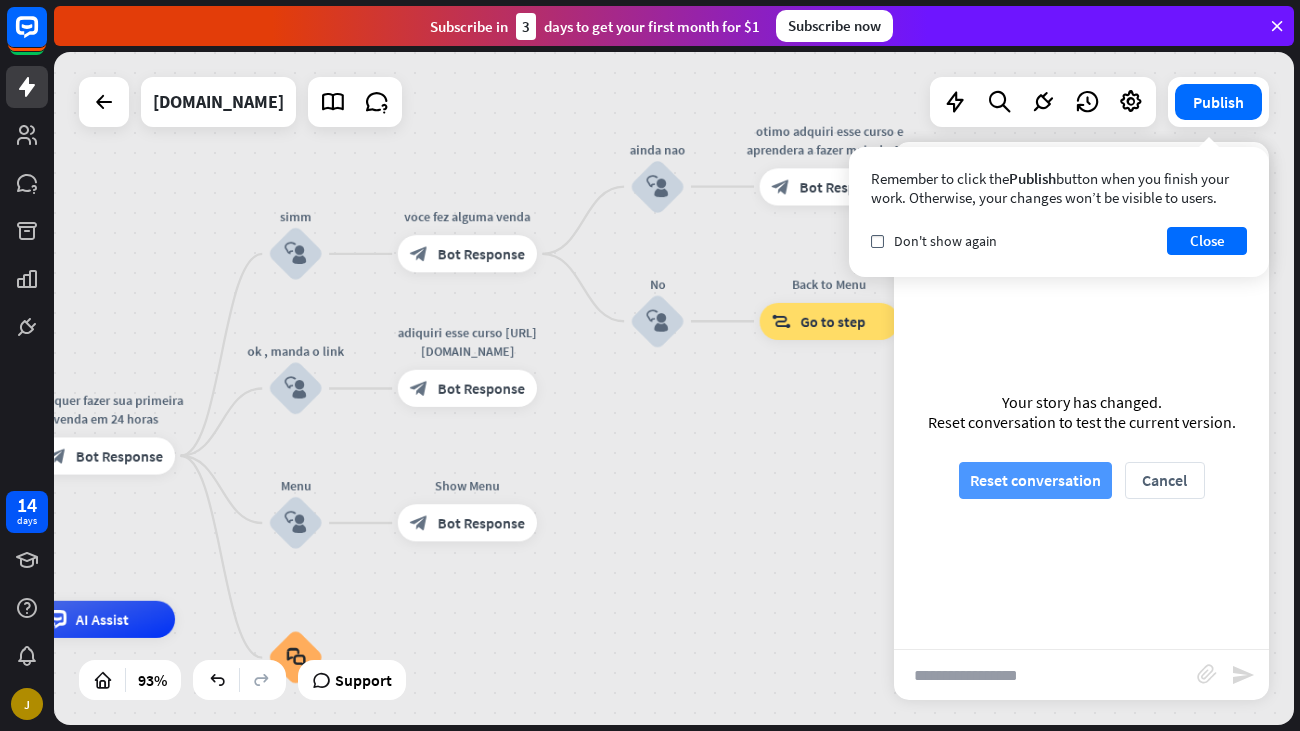 click on "Reset conversation" at bounding box center [1035, 480] 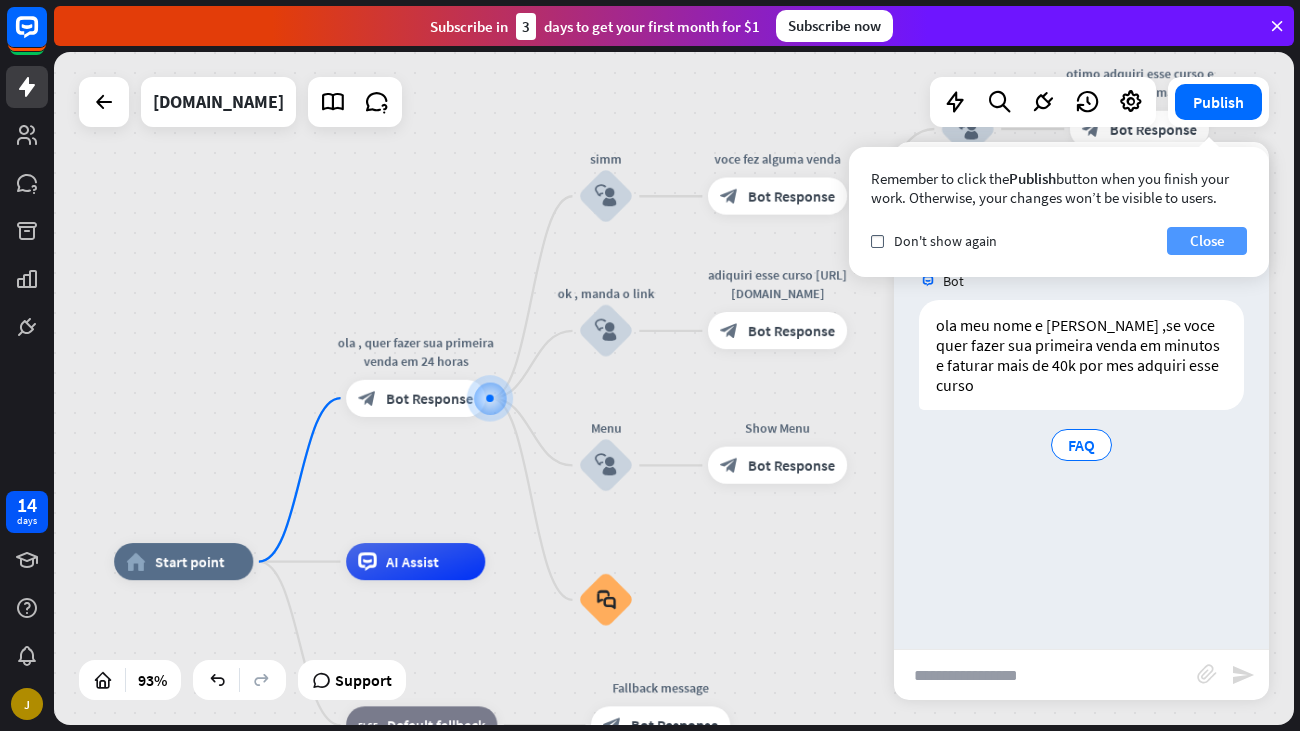 click on "Close" at bounding box center (1207, 241) 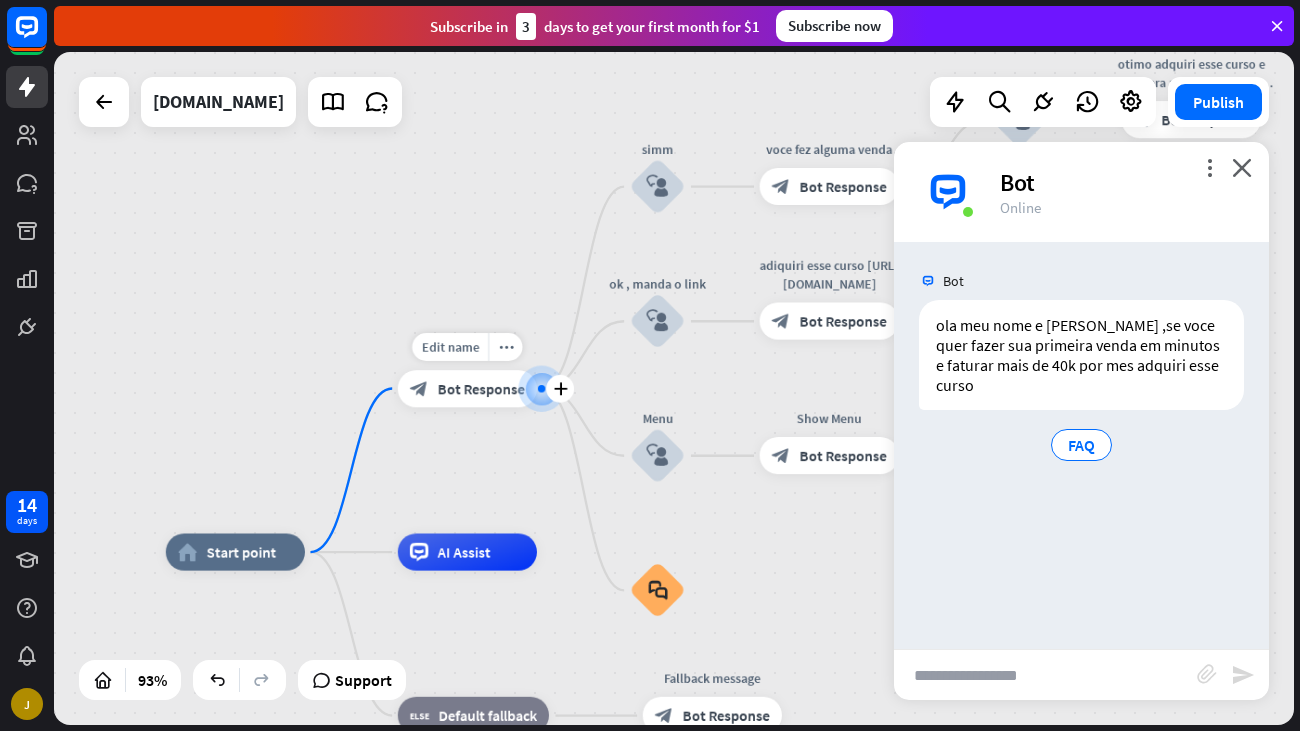 click on "Bot Response" at bounding box center [481, 388] 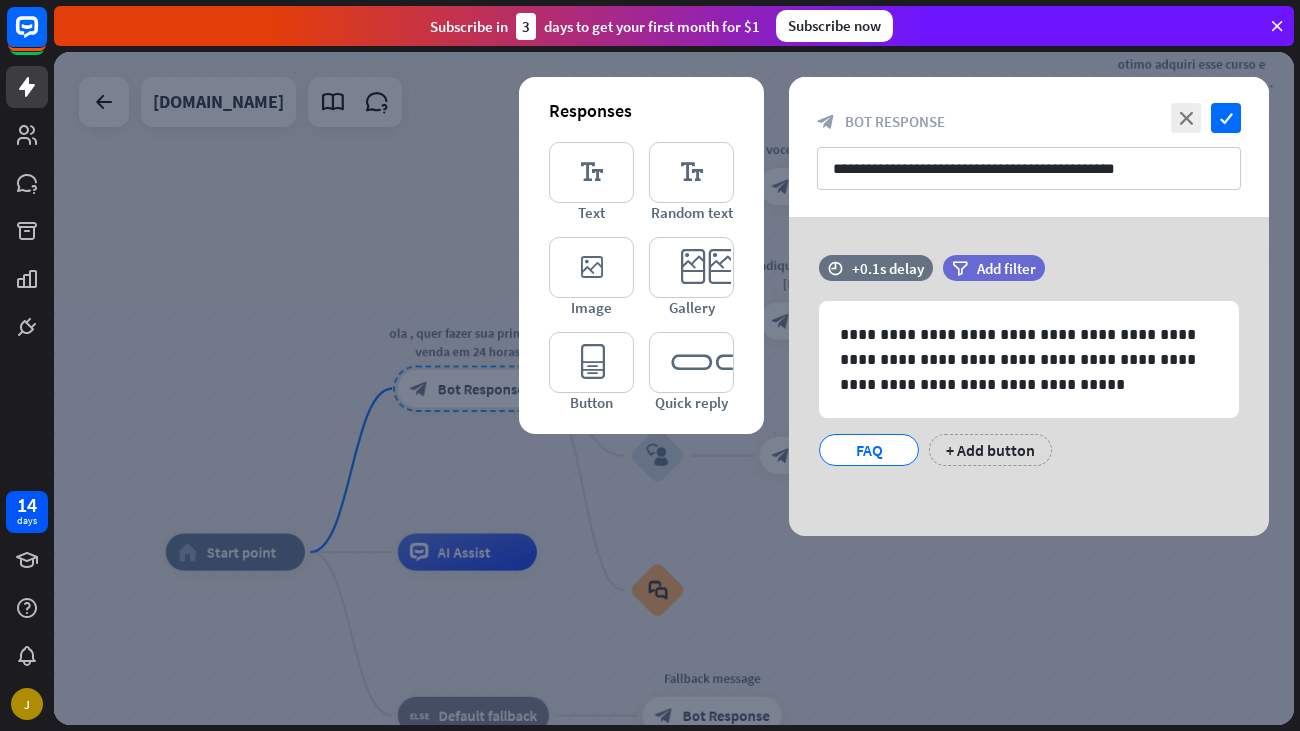 click at bounding box center [674, 388] 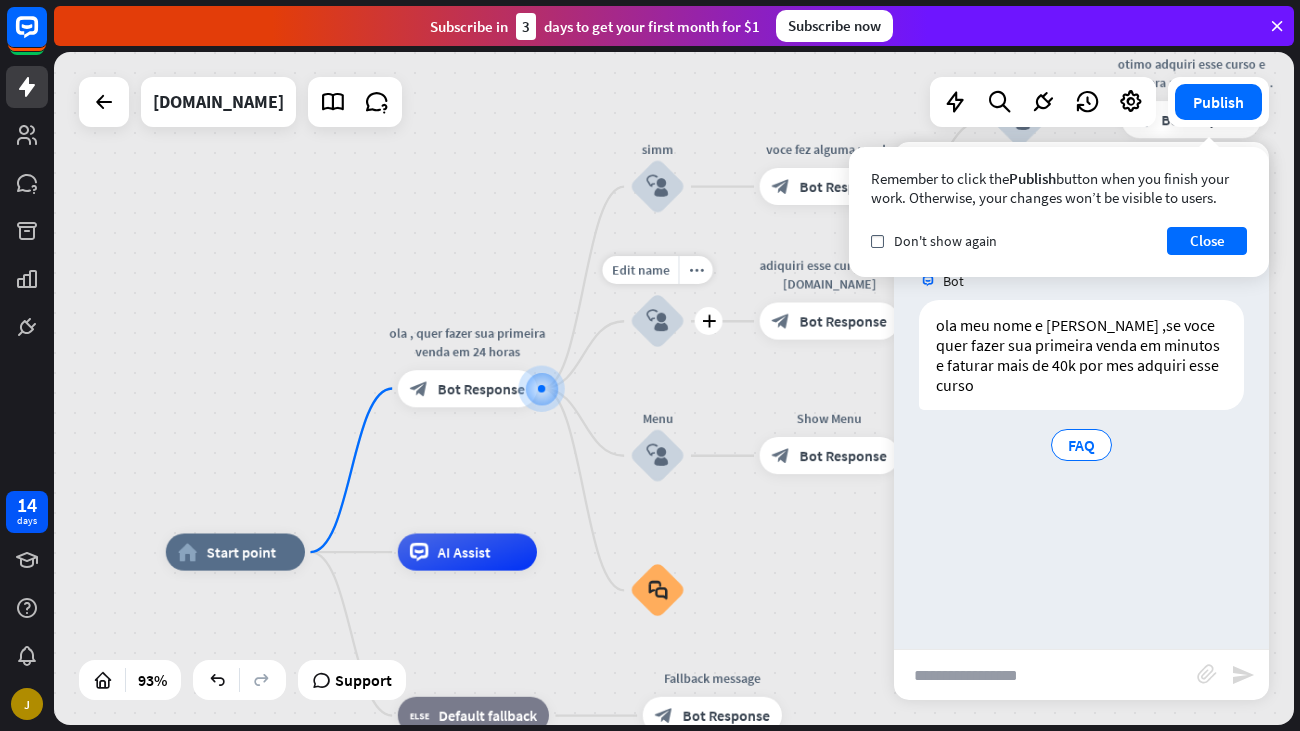 click on "block_user_input" at bounding box center (657, 321) 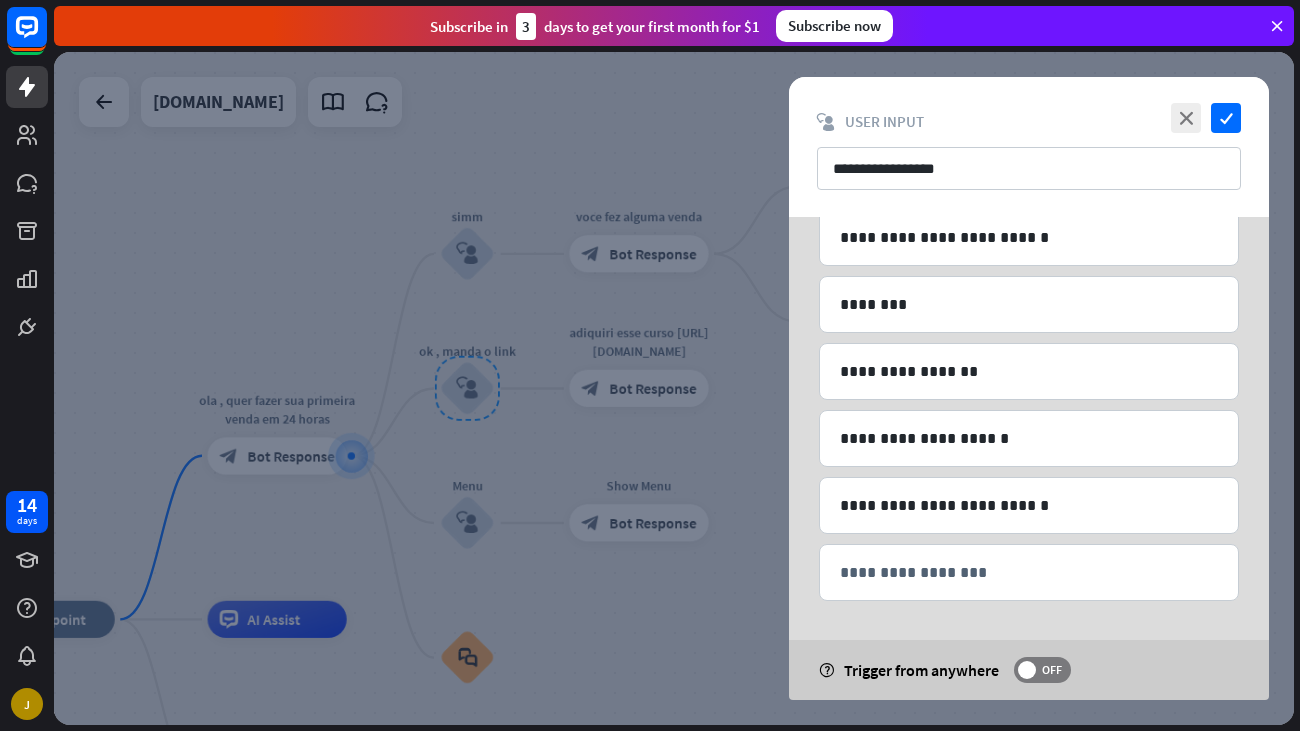scroll, scrollTop: 0, scrollLeft: 0, axis: both 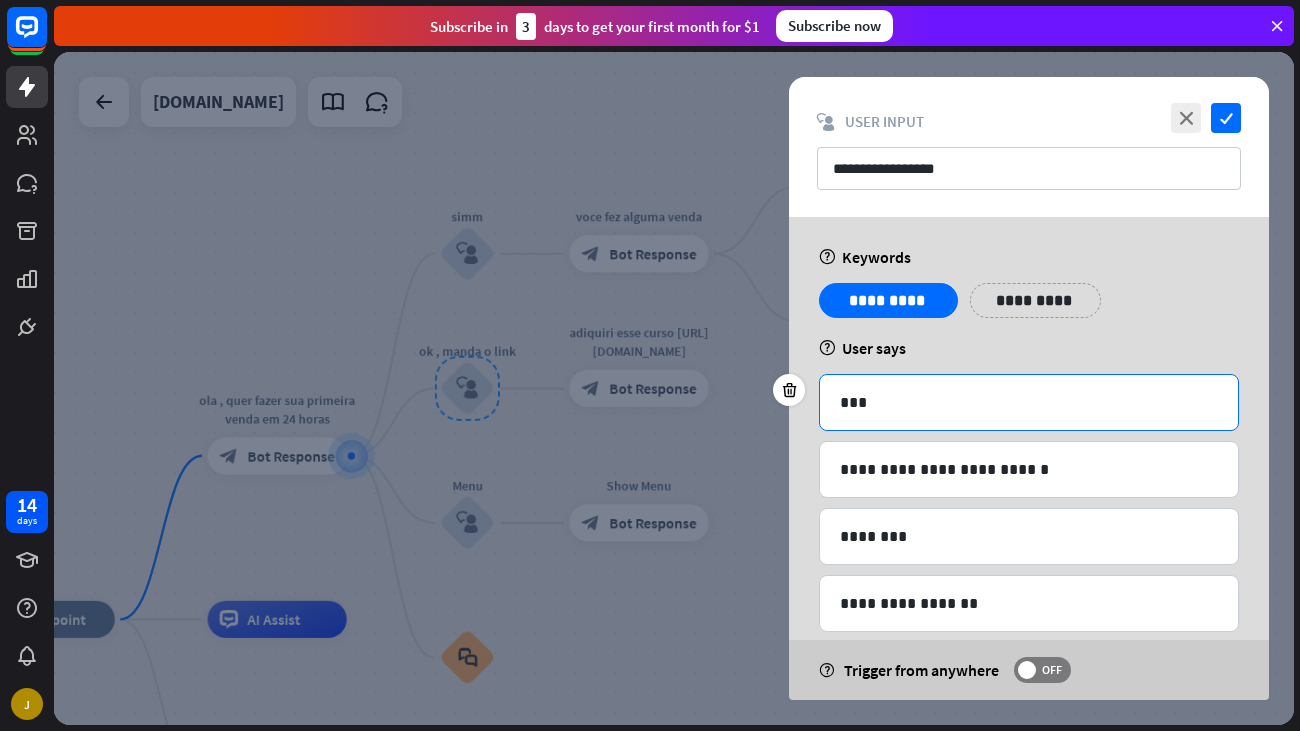 click on "***" at bounding box center [1029, 402] 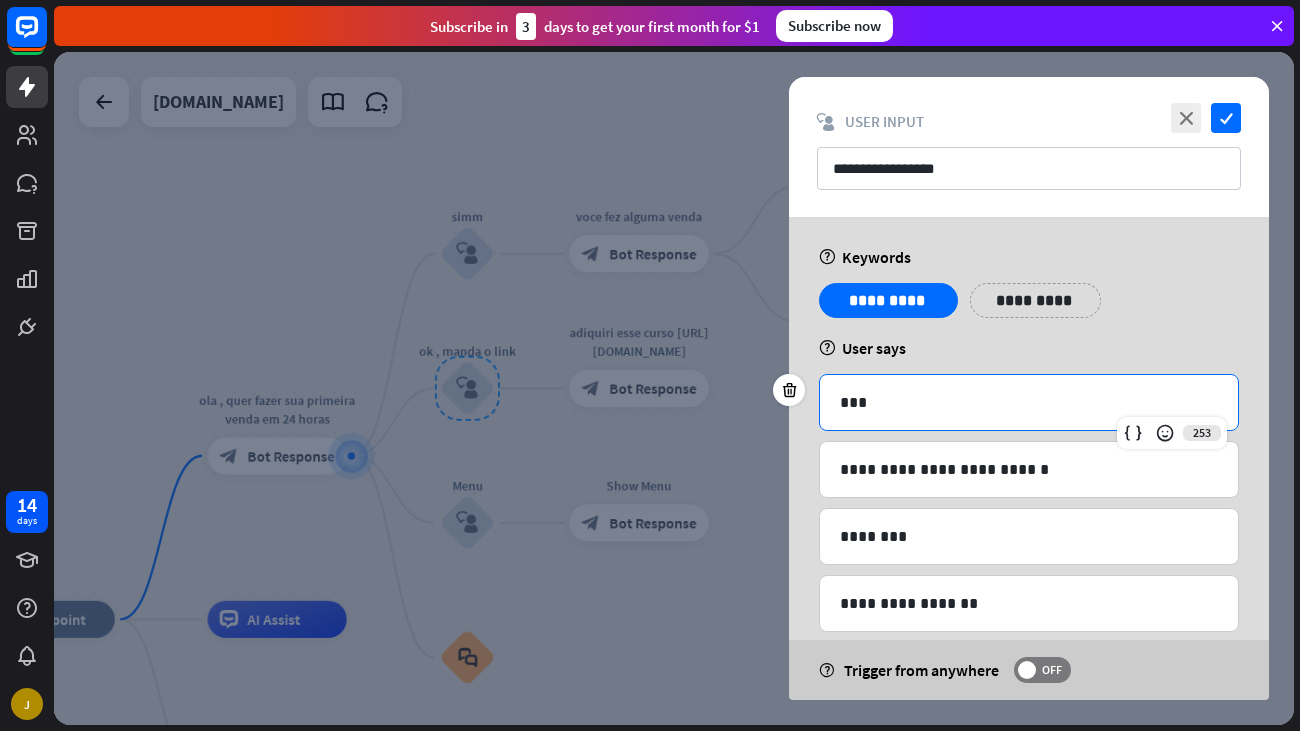 type 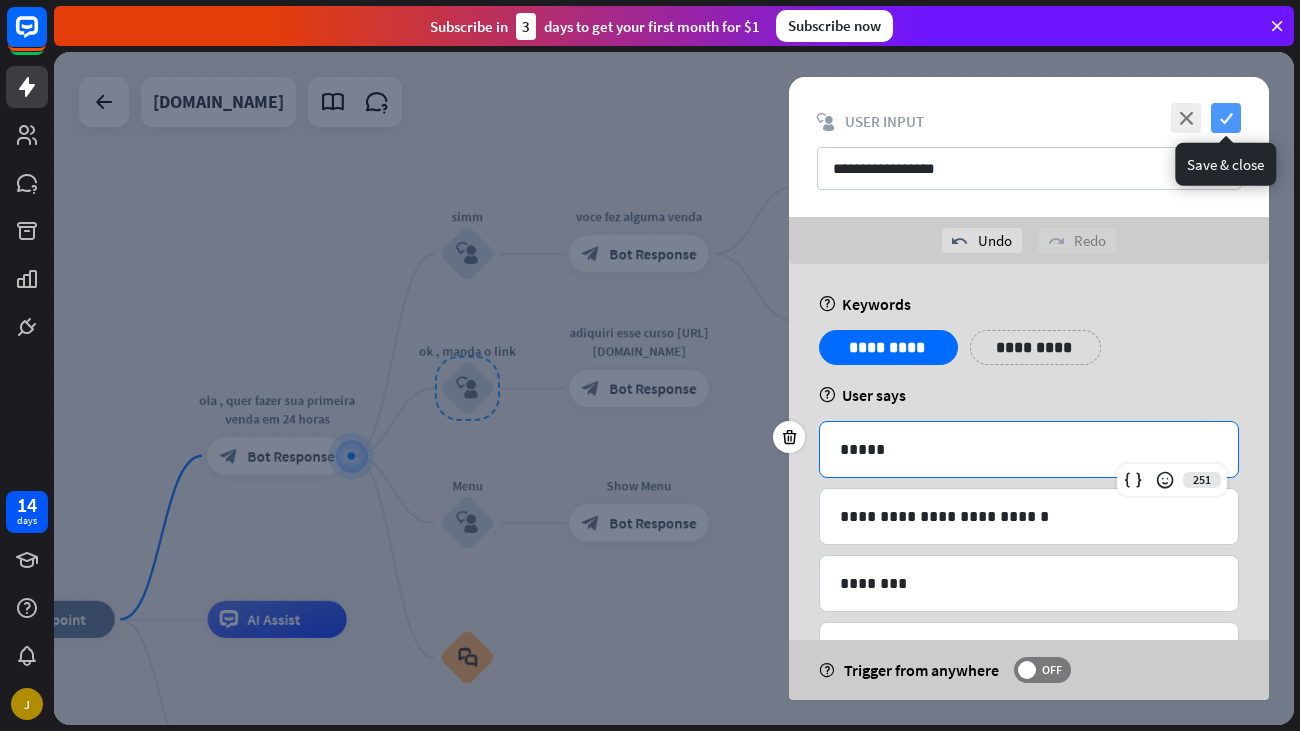 click on "check" at bounding box center (1226, 118) 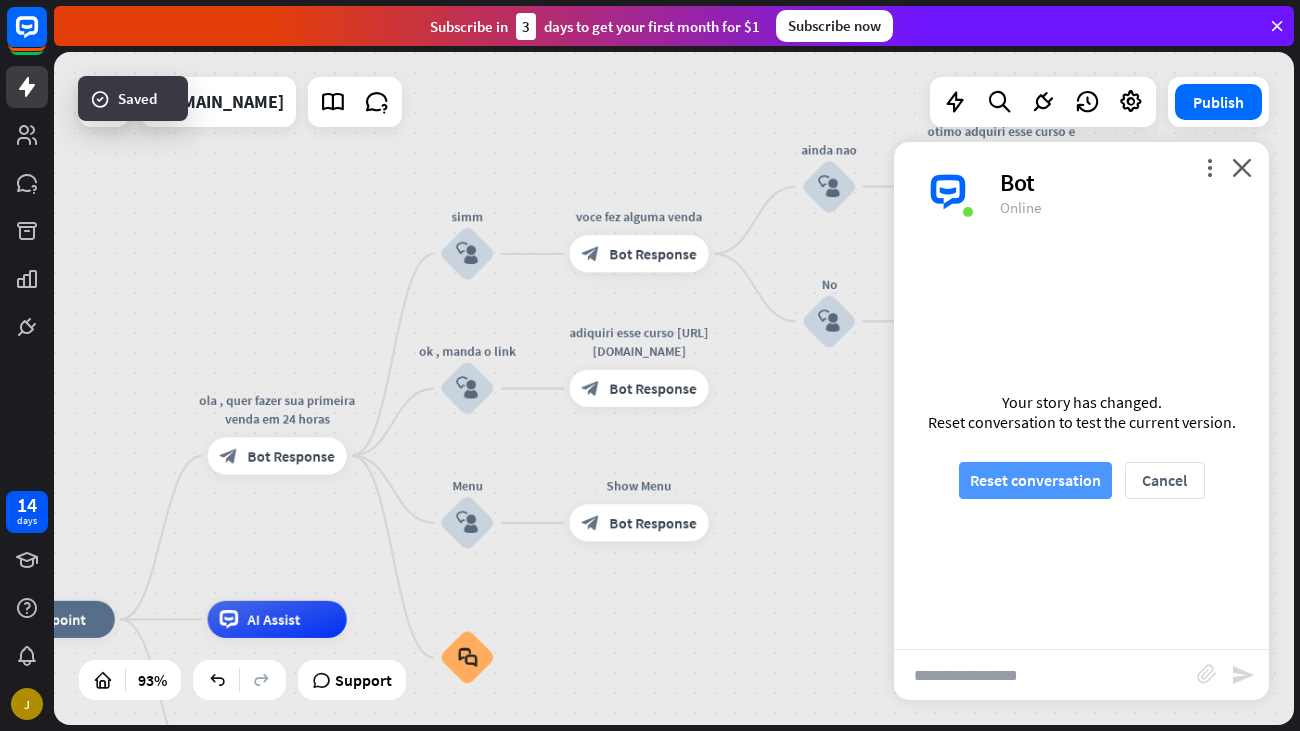 click on "Reset conversation" at bounding box center [1035, 480] 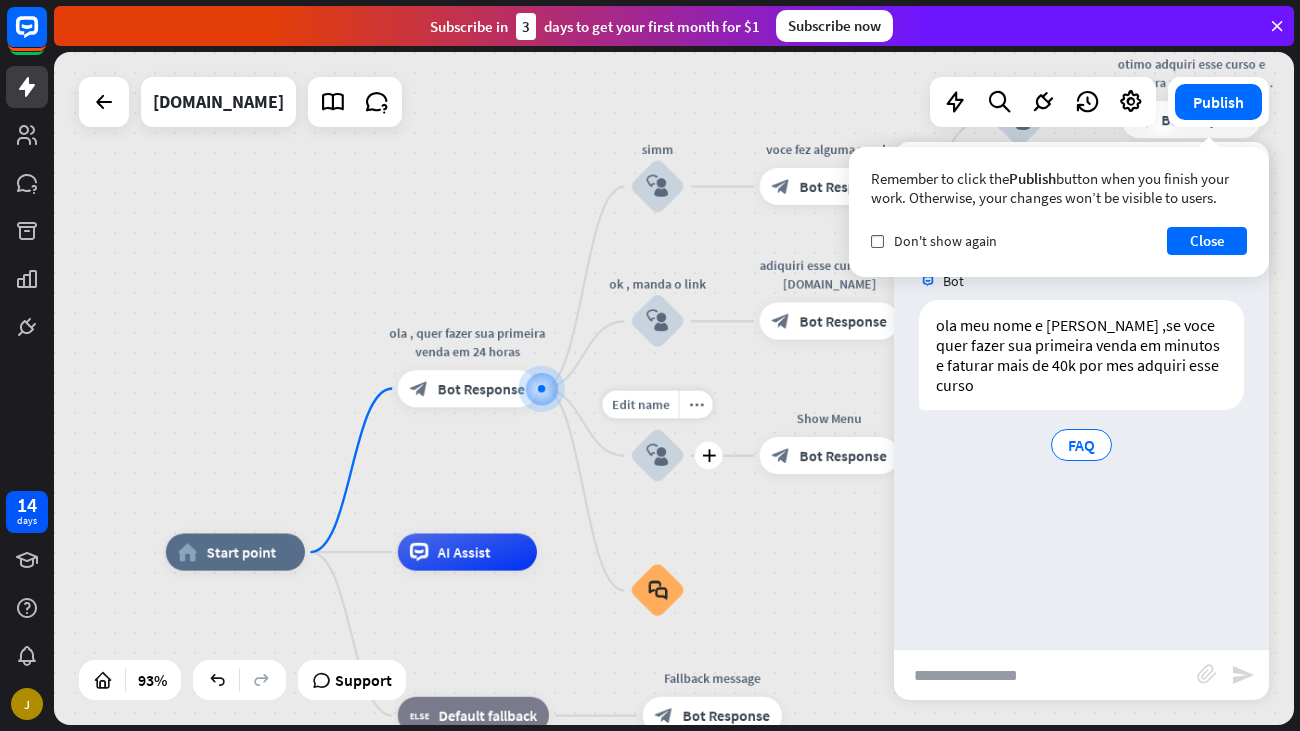 click on "block_user_input" at bounding box center [658, 456] 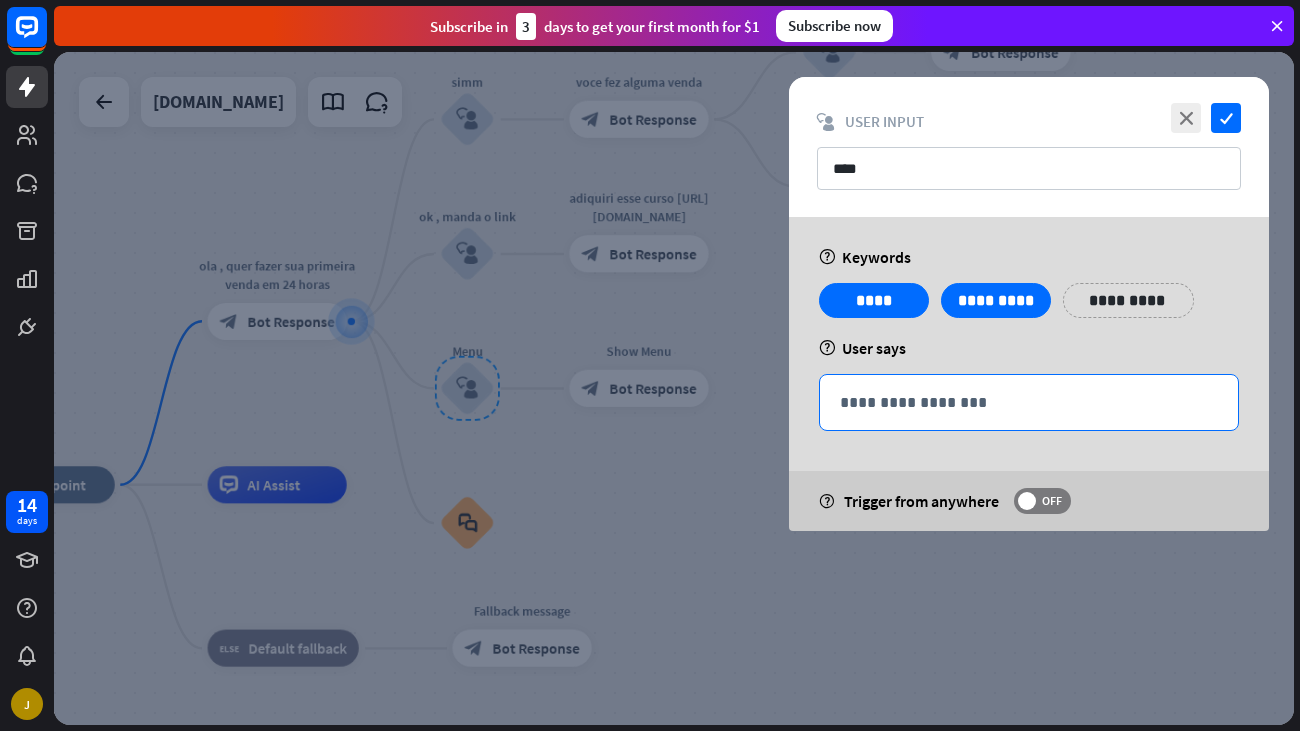 click on "**********" at bounding box center [1029, 402] 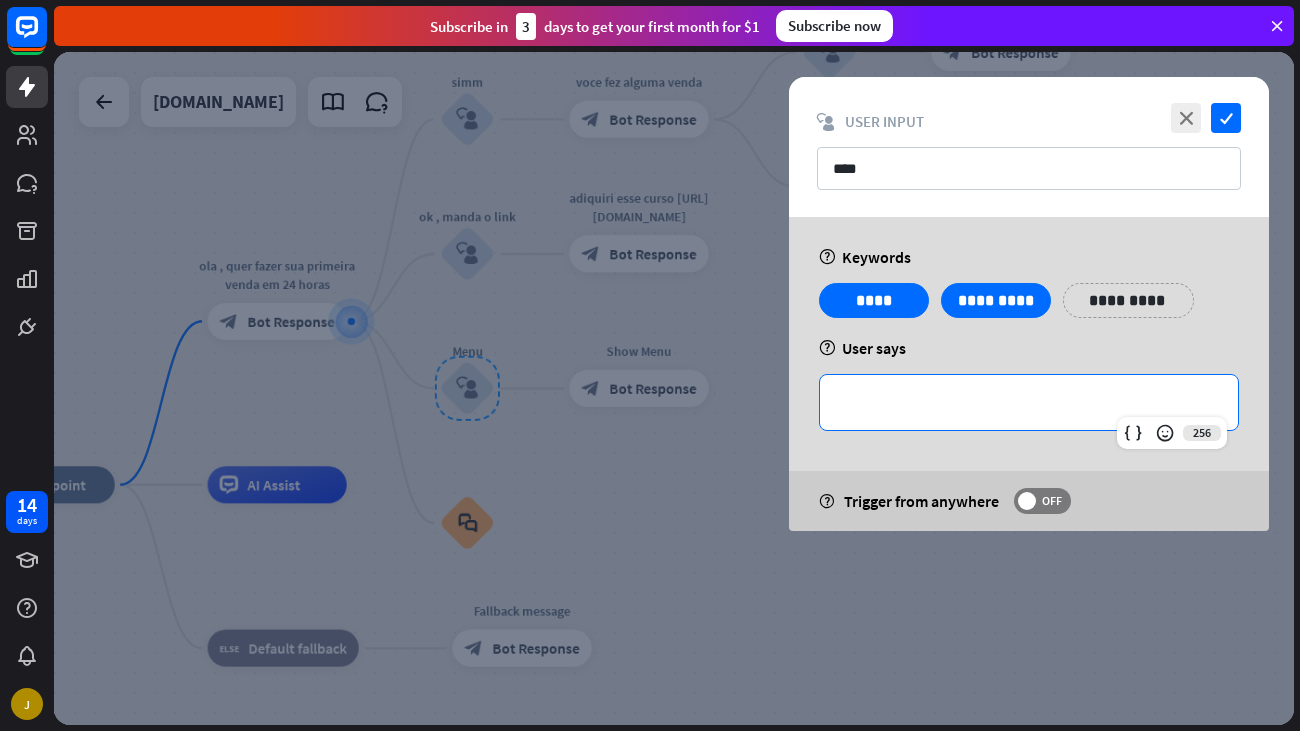 type 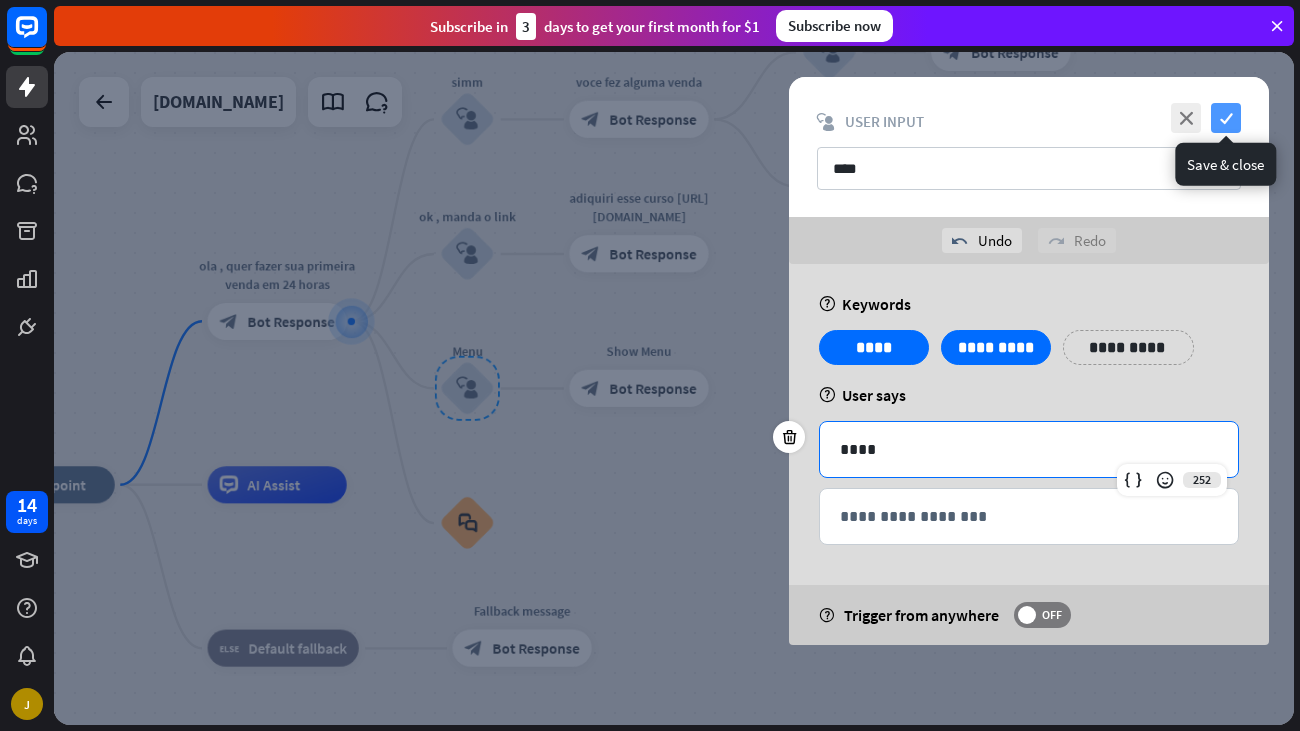 click on "check" at bounding box center (1226, 118) 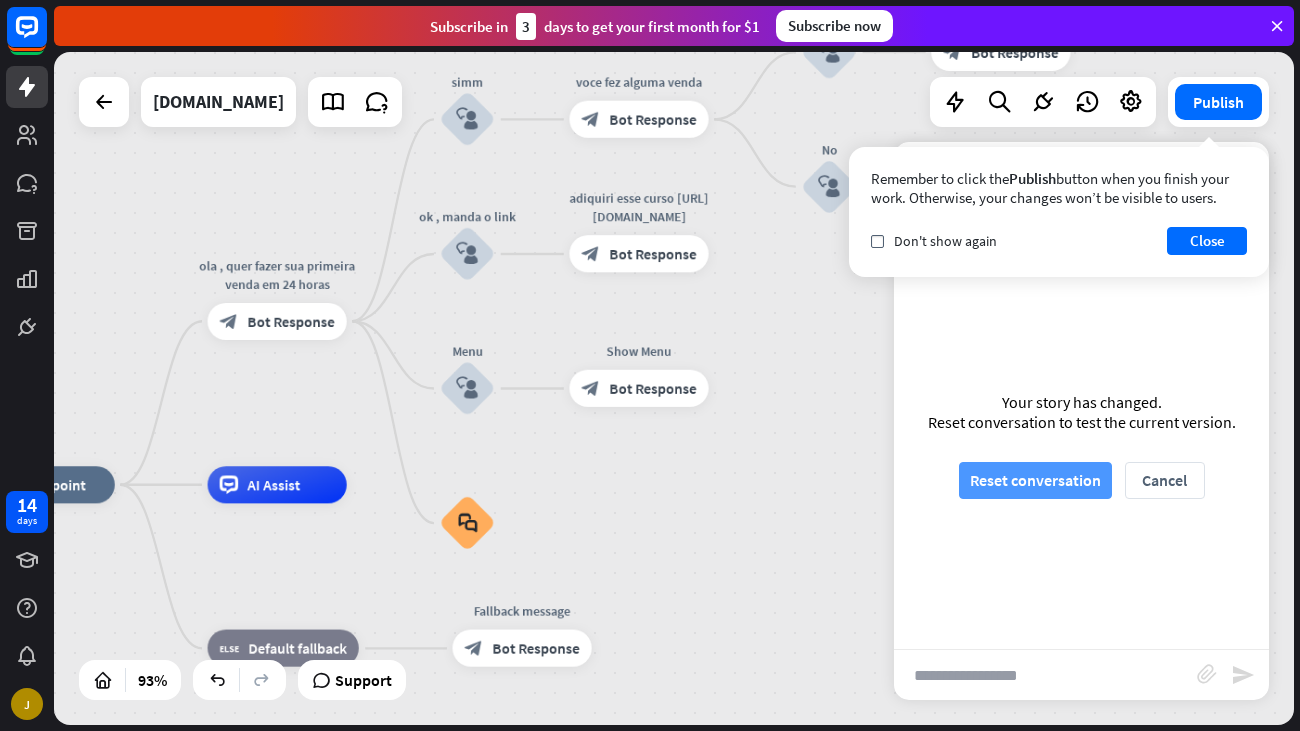 click on "Reset conversation" at bounding box center [1035, 480] 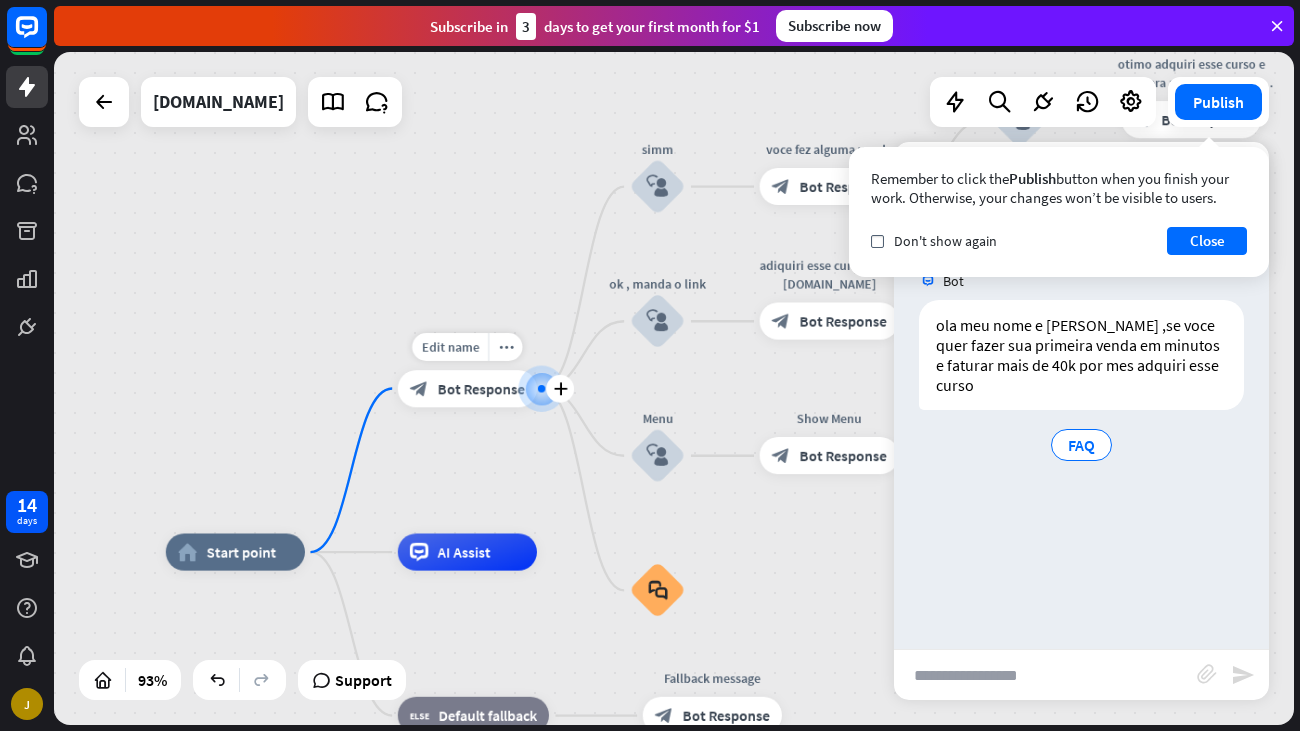 click on "block_bot_response   Bot Response" at bounding box center [467, 388] 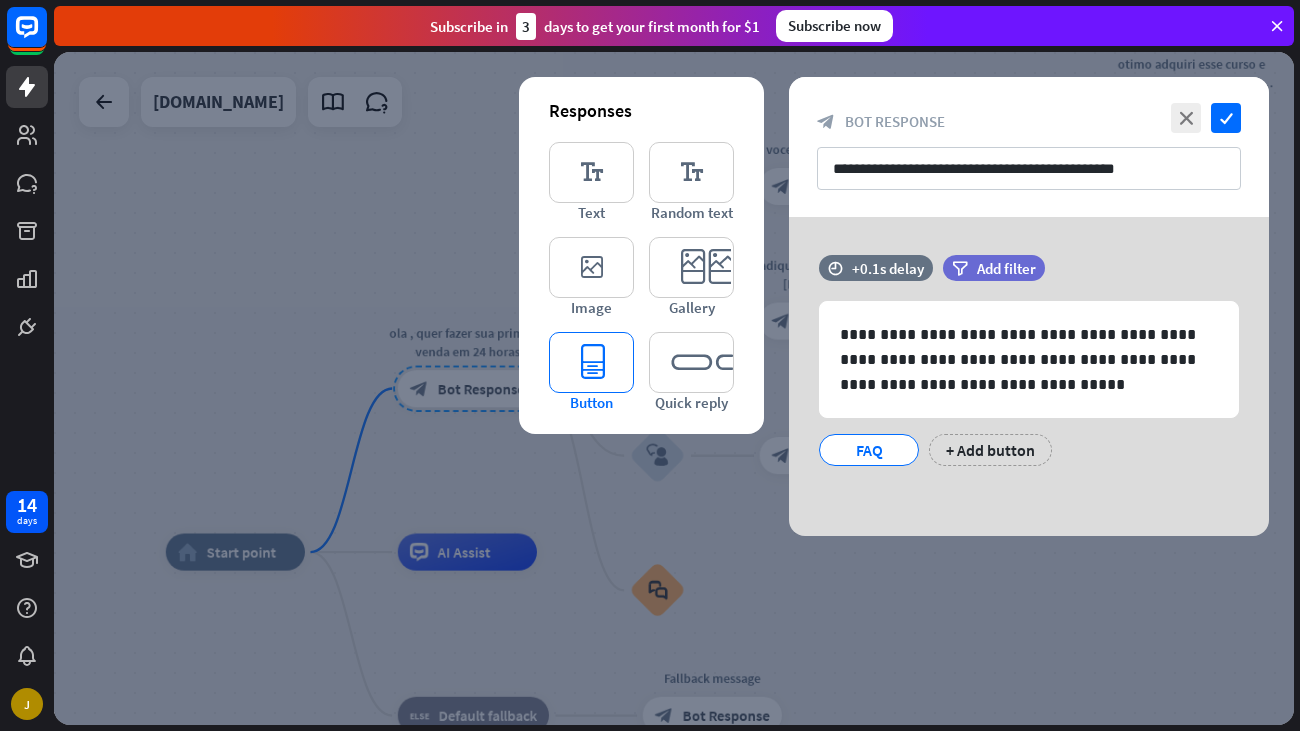 click on "editor_button" at bounding box center [591, 362] 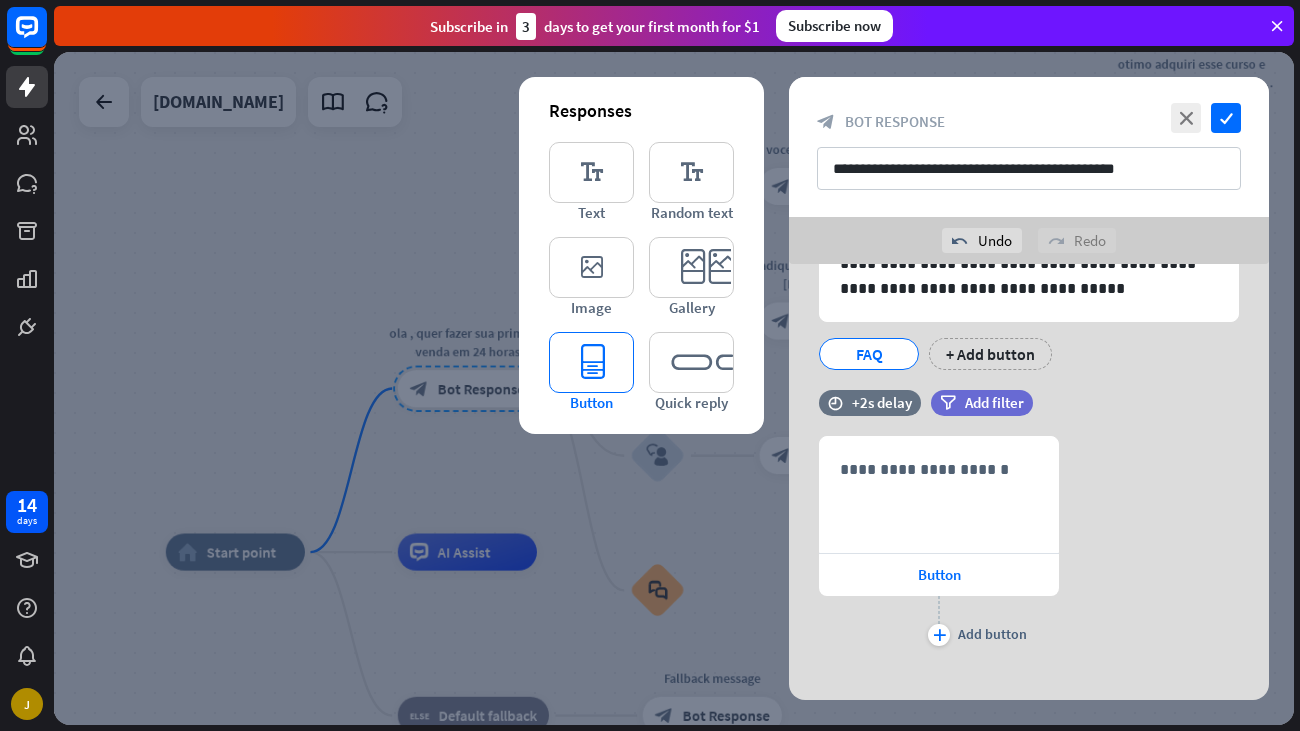 scroll, scrollTop: 163, scrollLeft: 0, axis: vertical 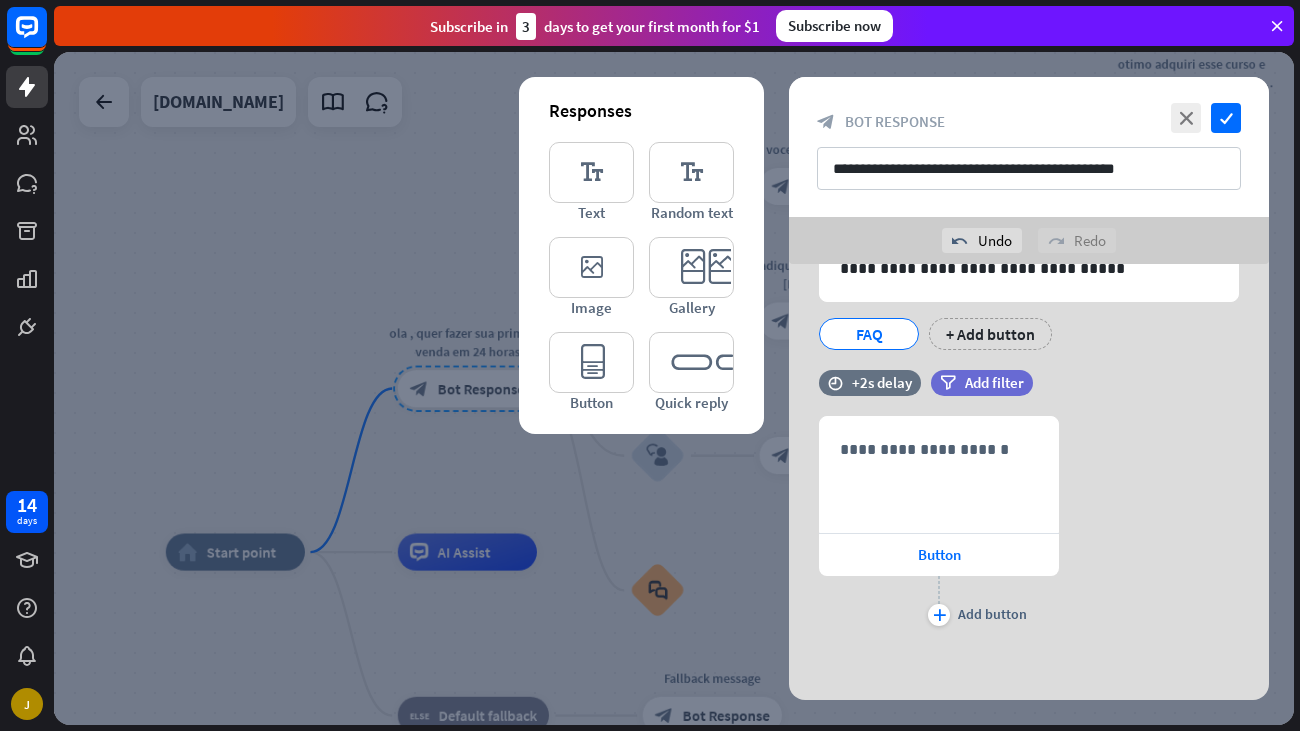 click on "**********" at bounding box center [1029, 254] 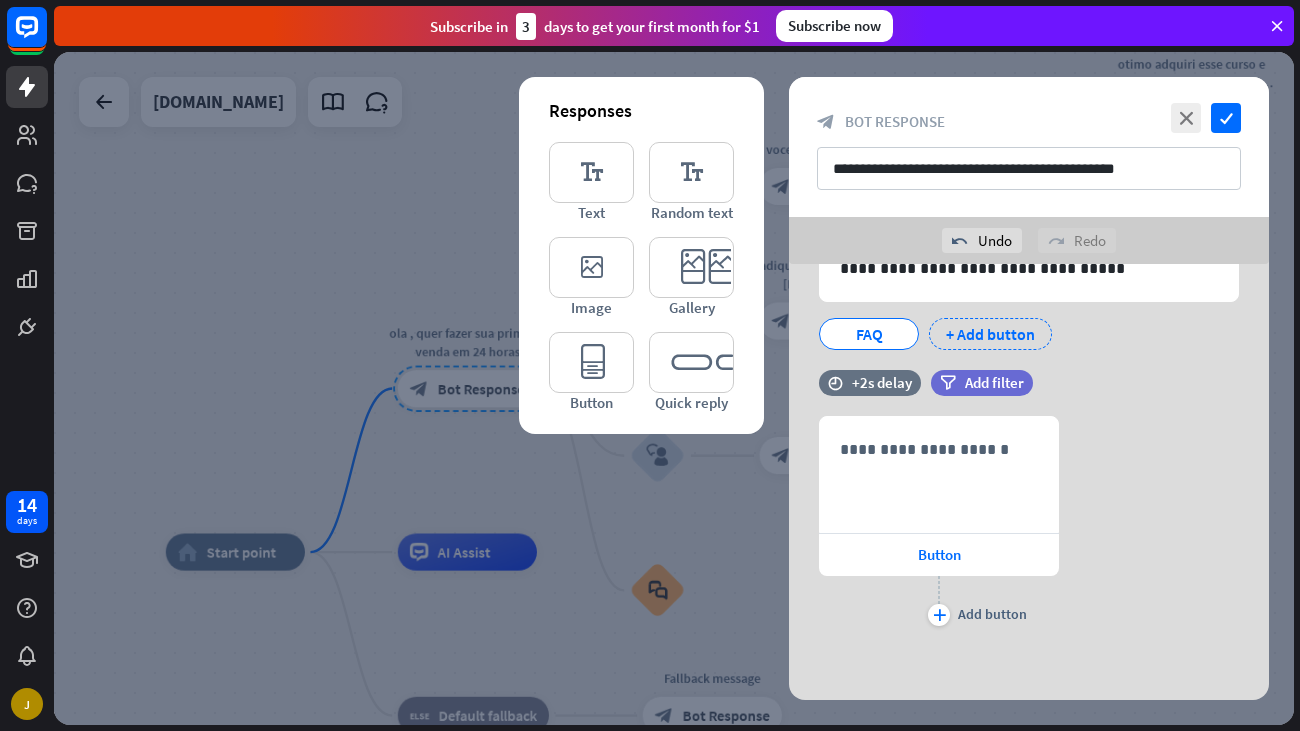 click on "+ Add button" at bounding box center [990, 334] 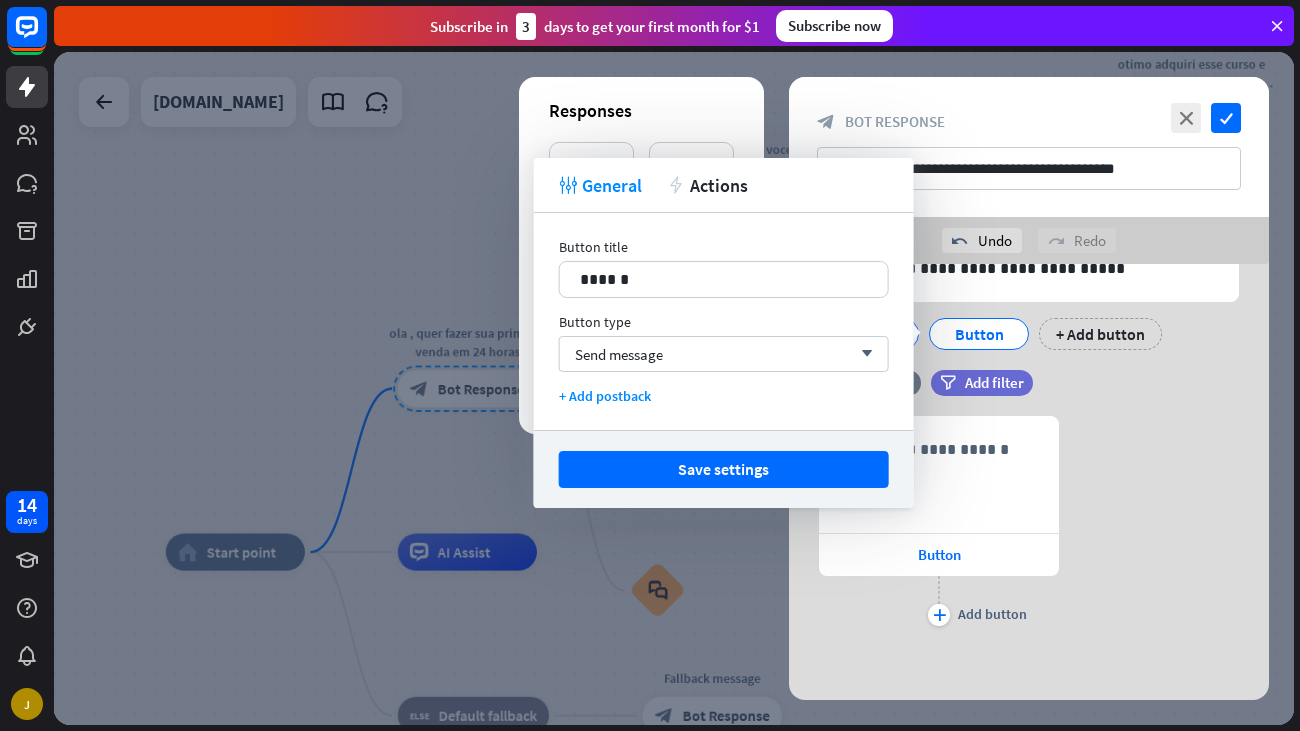 click at bounding box center [674, 388] 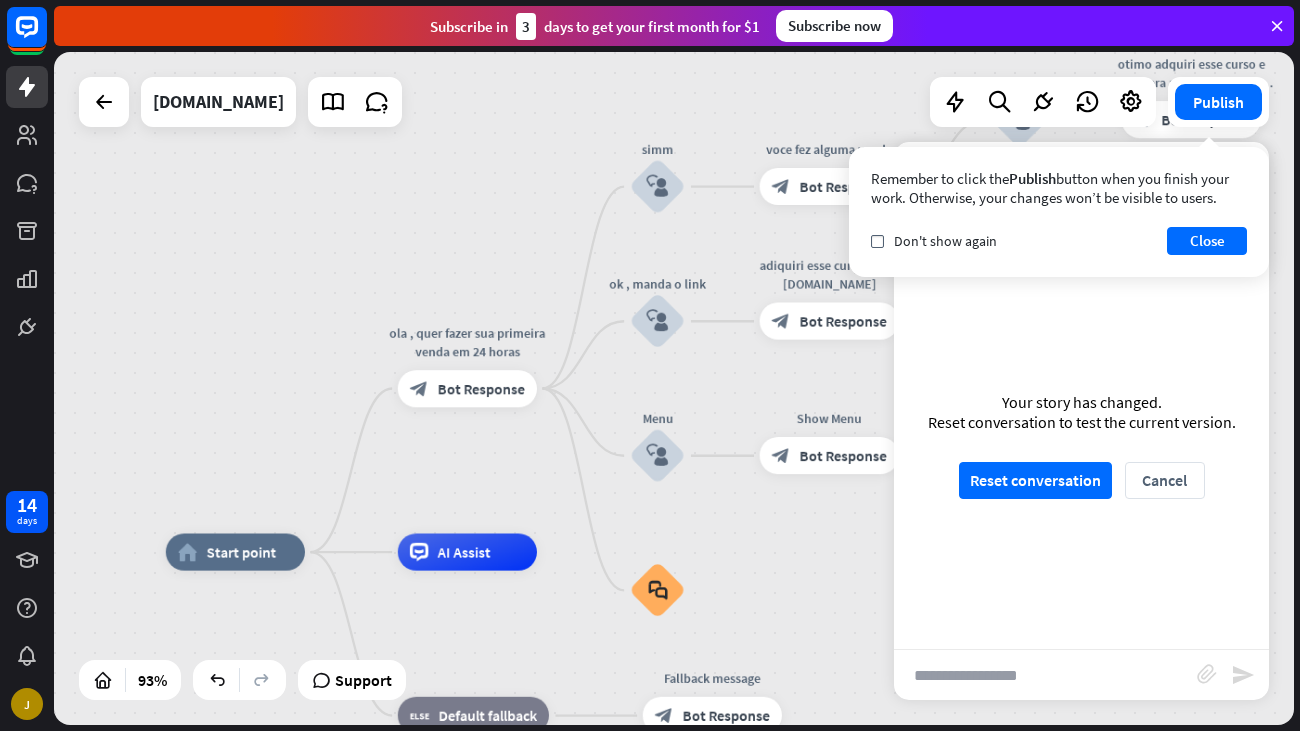 click on "Back to Menu" at bounding box center [1191, 217] 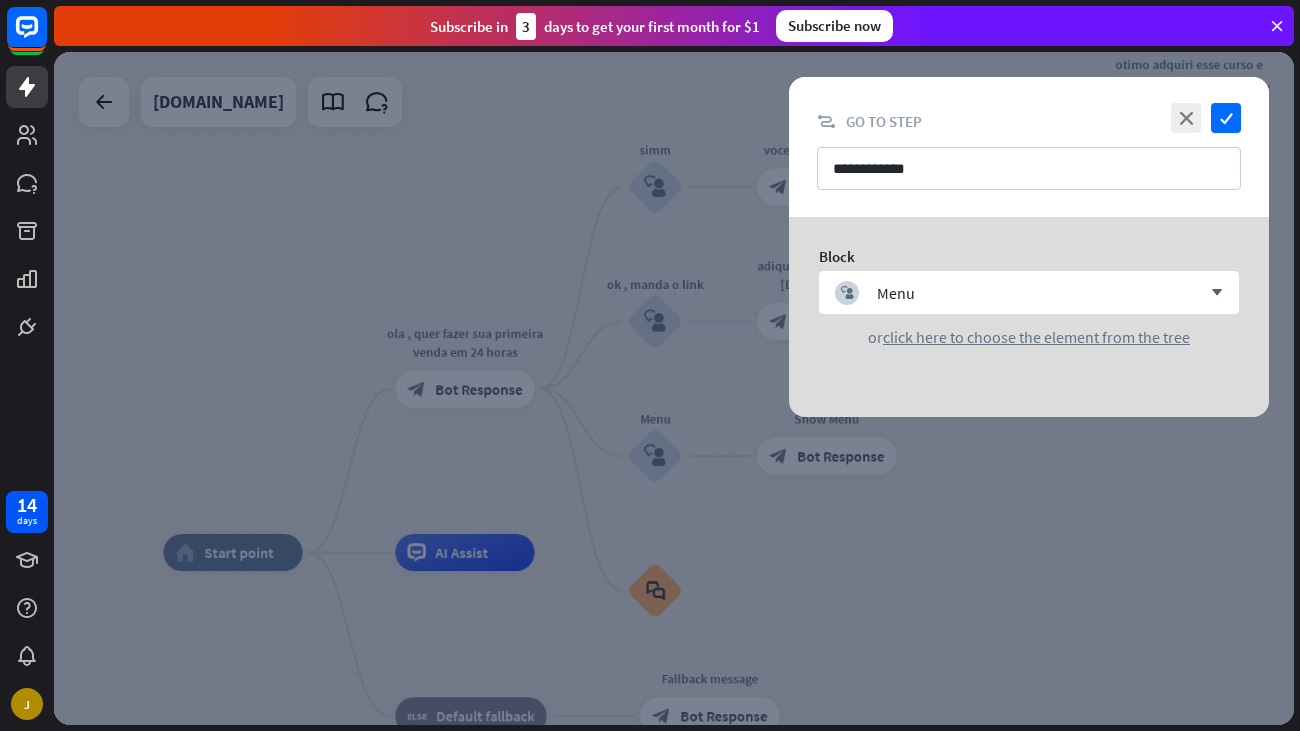 click on "Block
block_user_input
Menu
arrow_down
or
click here to choose the element from the tree" at bounding box center [1029, 297] 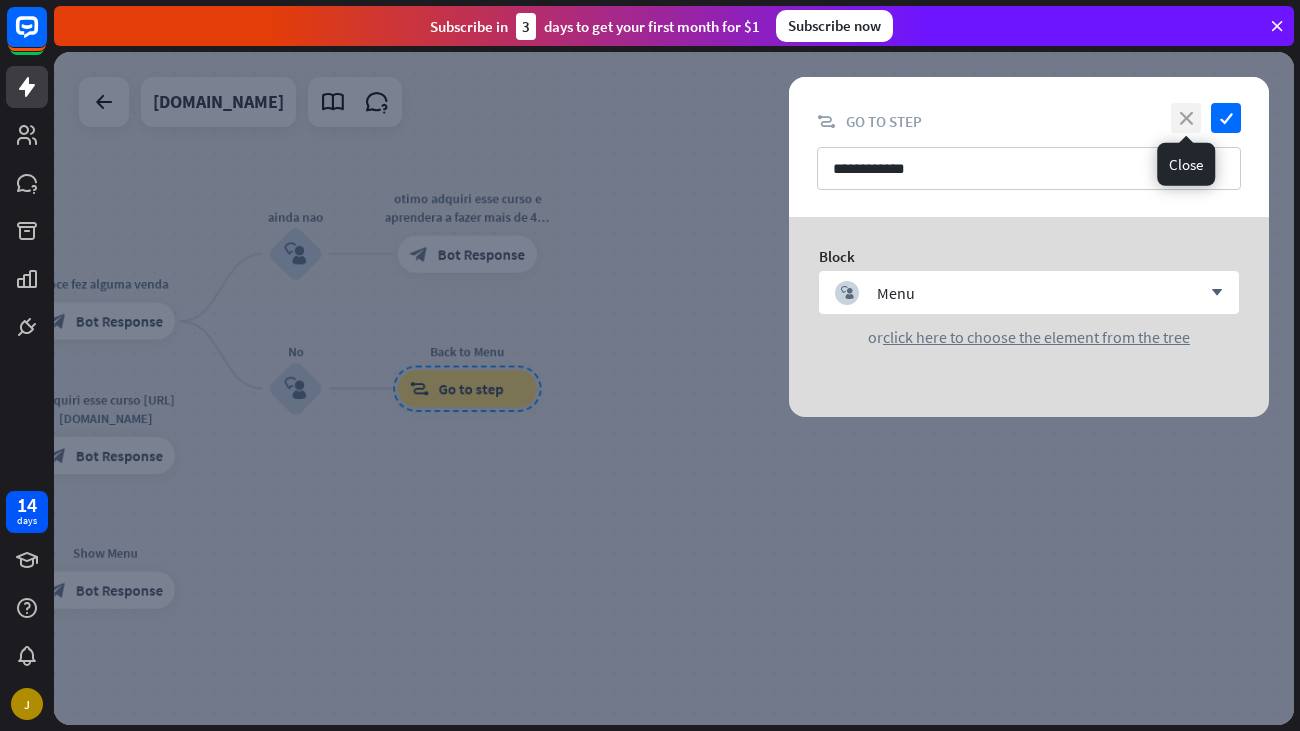 click on "close" at bounding box center (1186, 118) 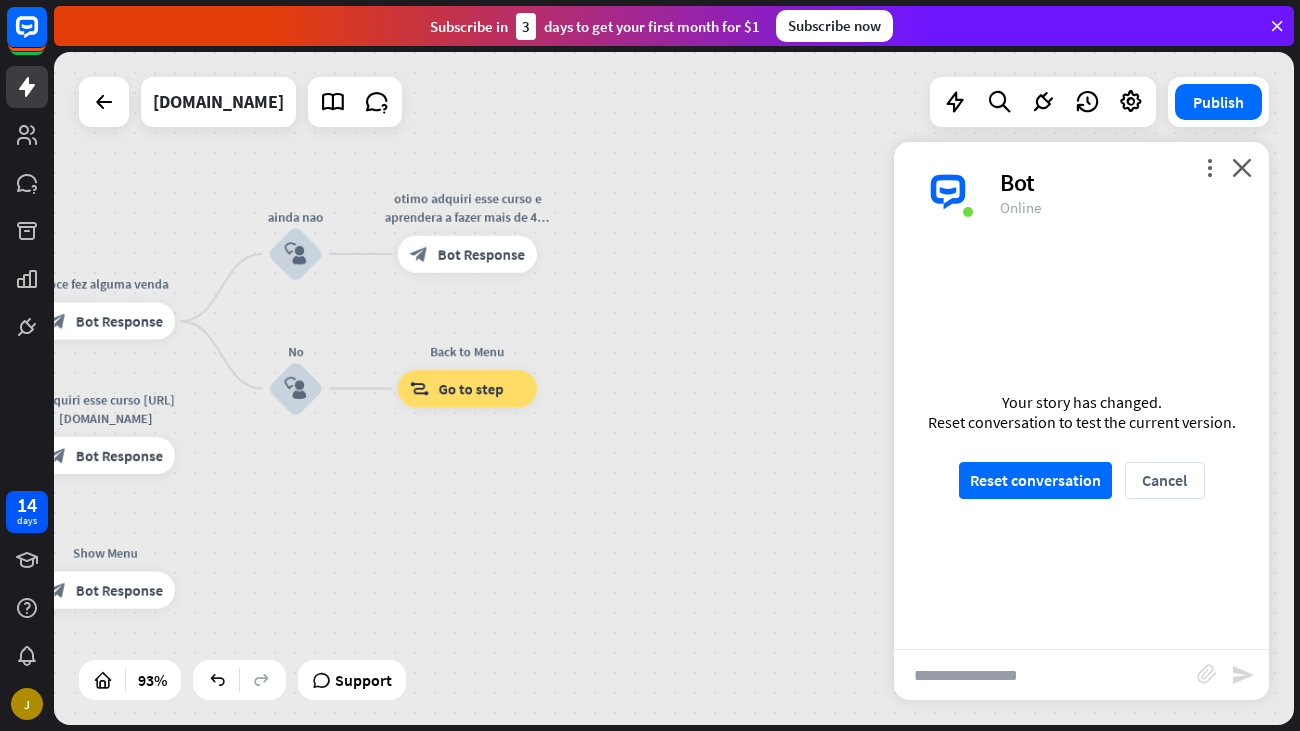 click on "more_vert
close
Bot
Online" at bounding box center (1081, 192) 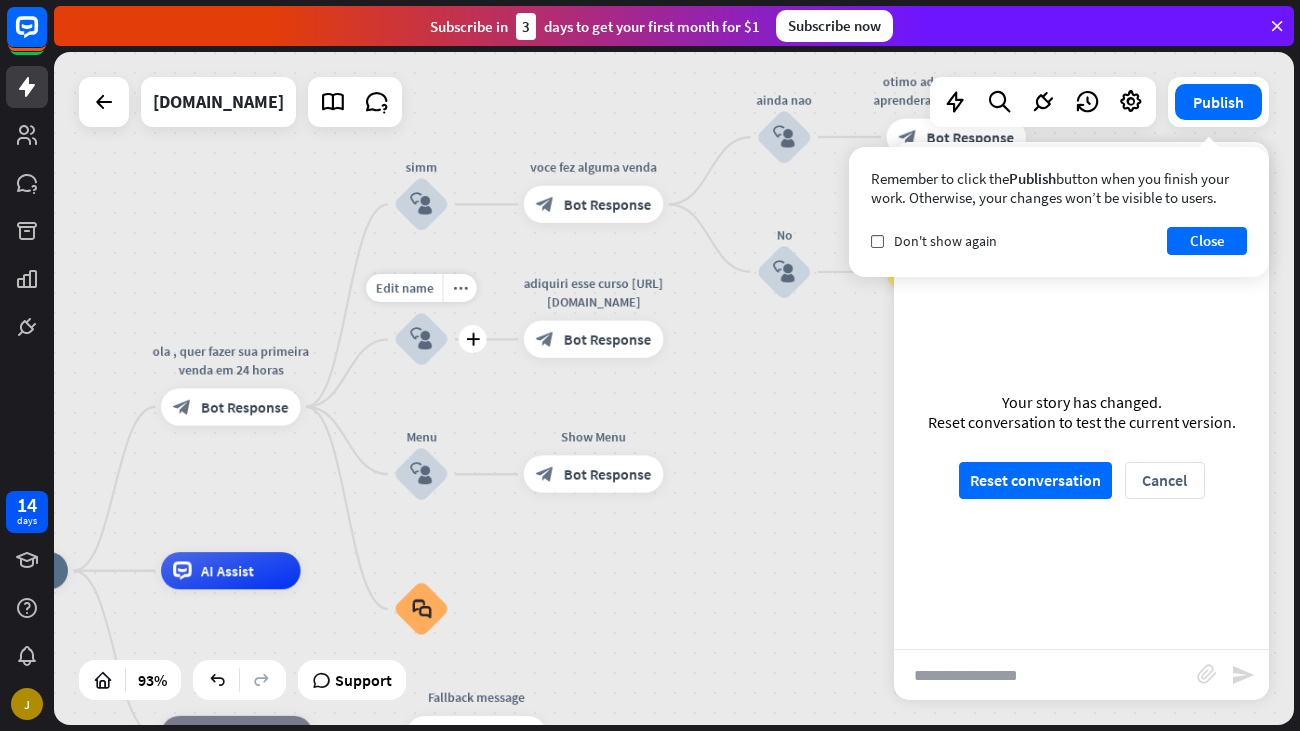 click on "Edit name   more_horiz         plus   ok , manda o link   block_user_input" at bounding box center [422, 339] 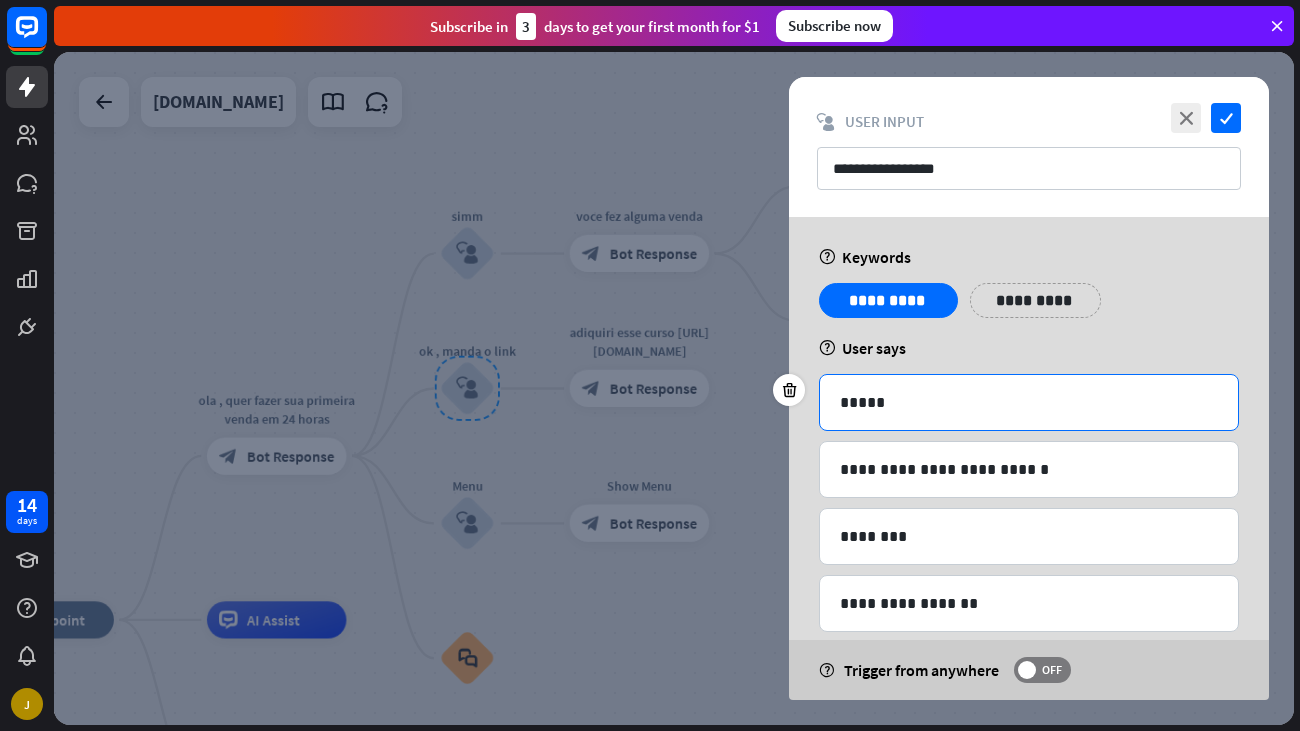 click on "*****" at bounding box center (1029, 402) 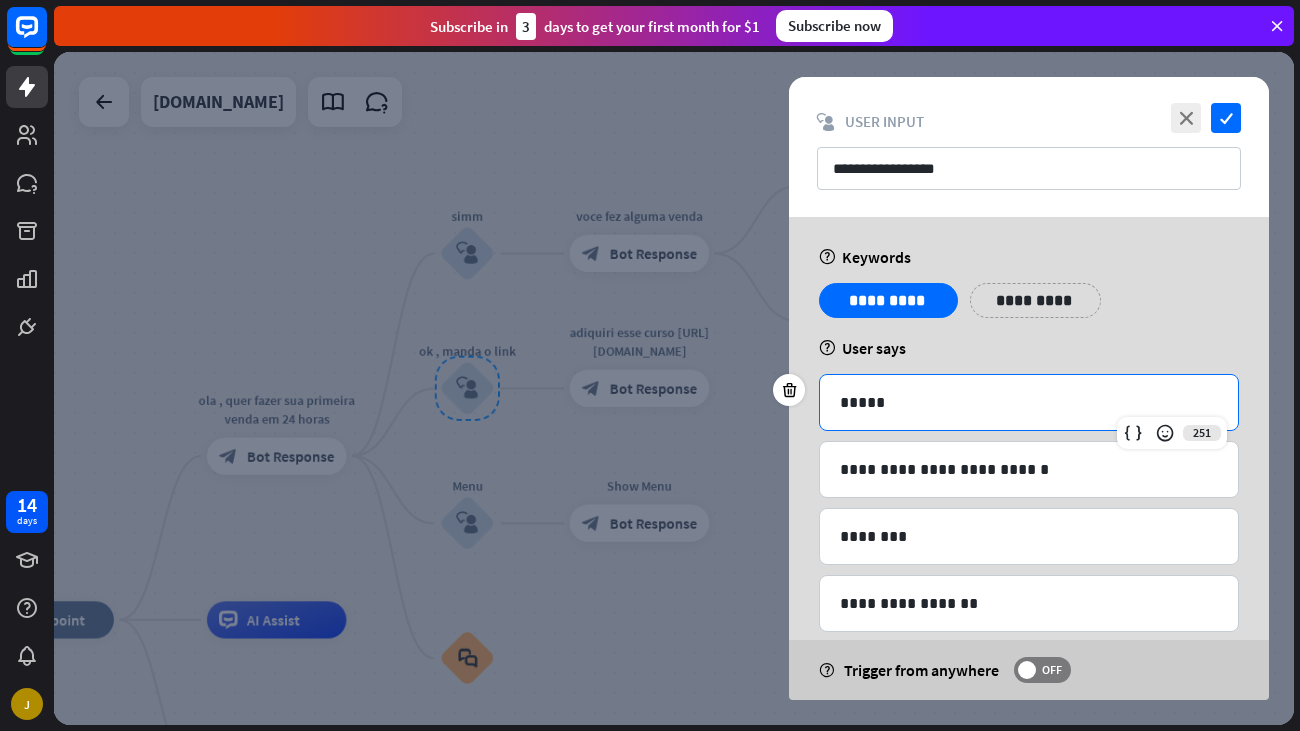 click on "*****" at bounding box center (1029, 402) 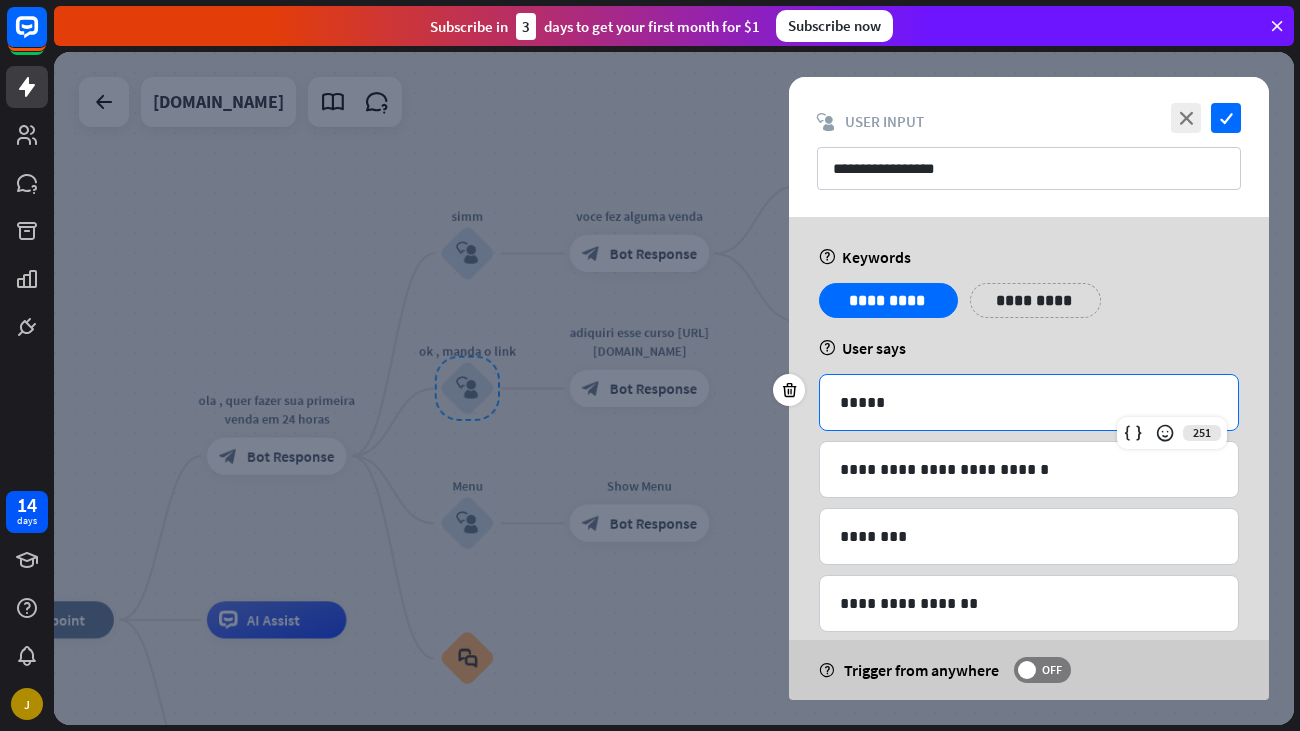 click on "**********" at bounding box center [1035, 300] 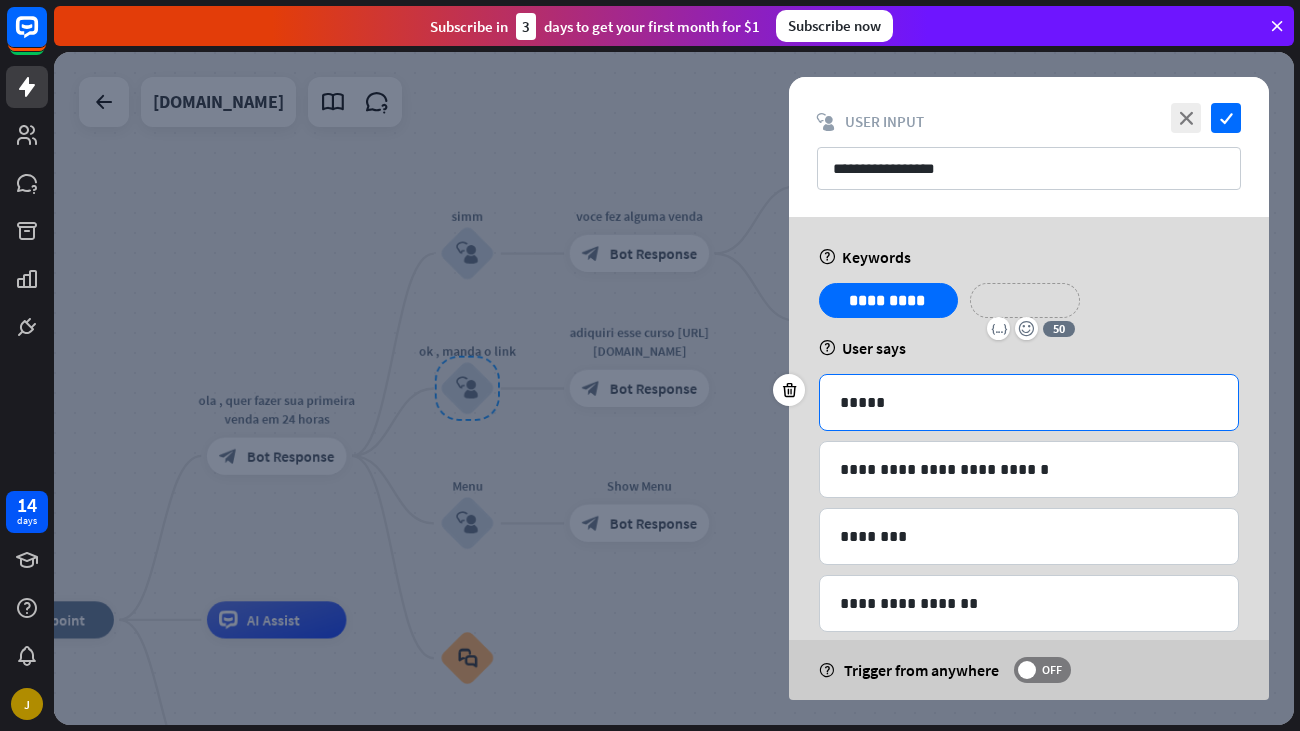 type 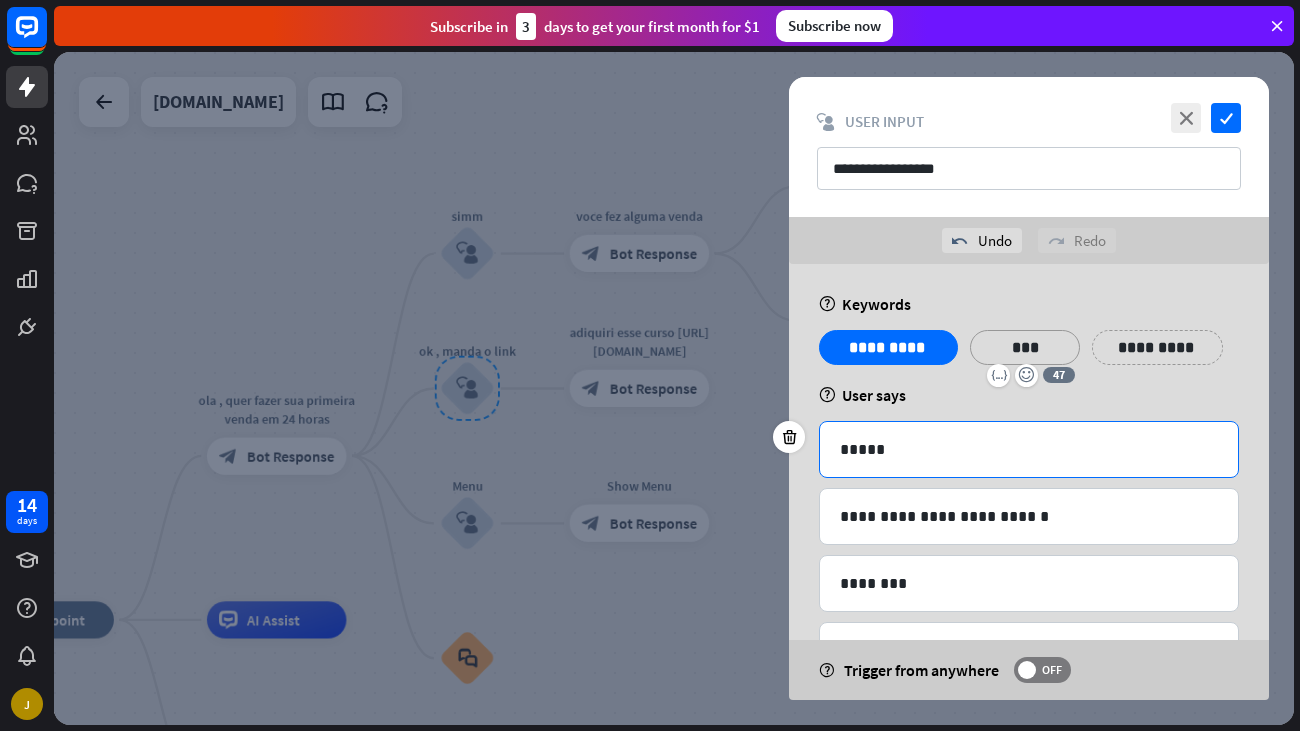 click on "*****" at bounding box center (1029, 449) 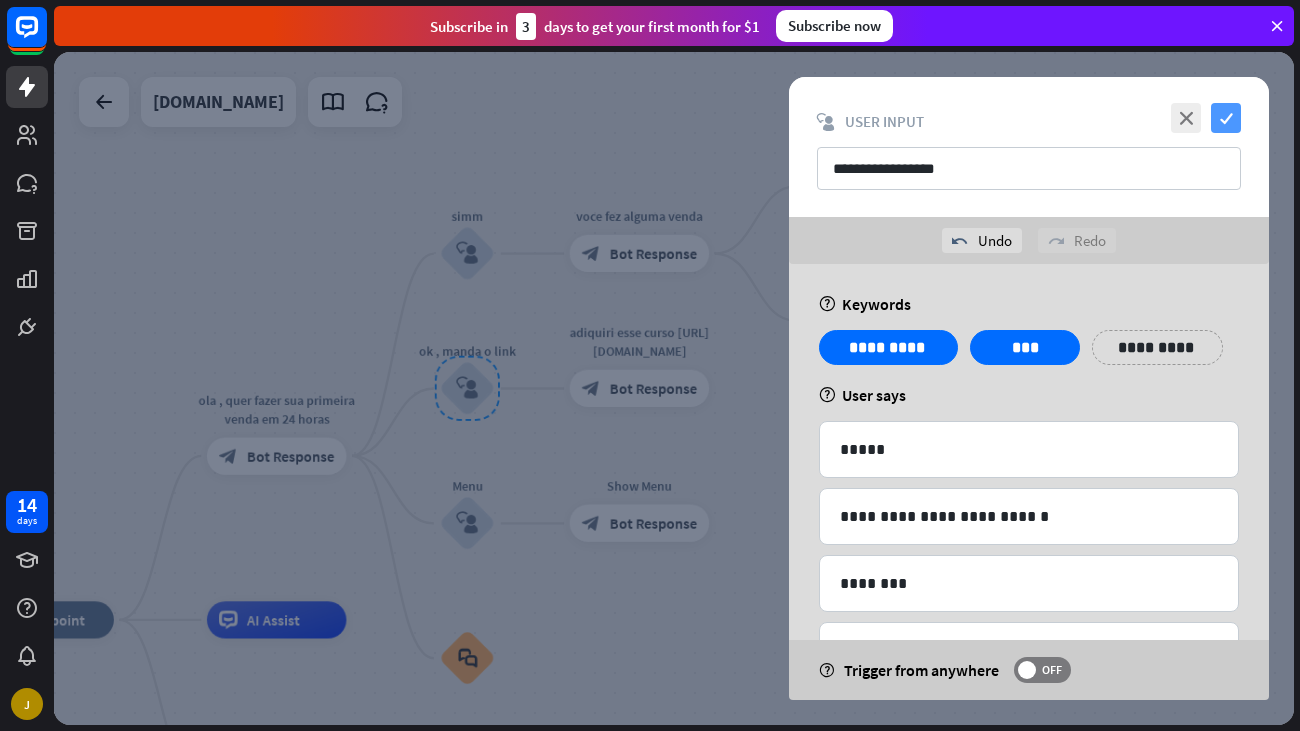 click on "check" at bounding box center (1226, 118) 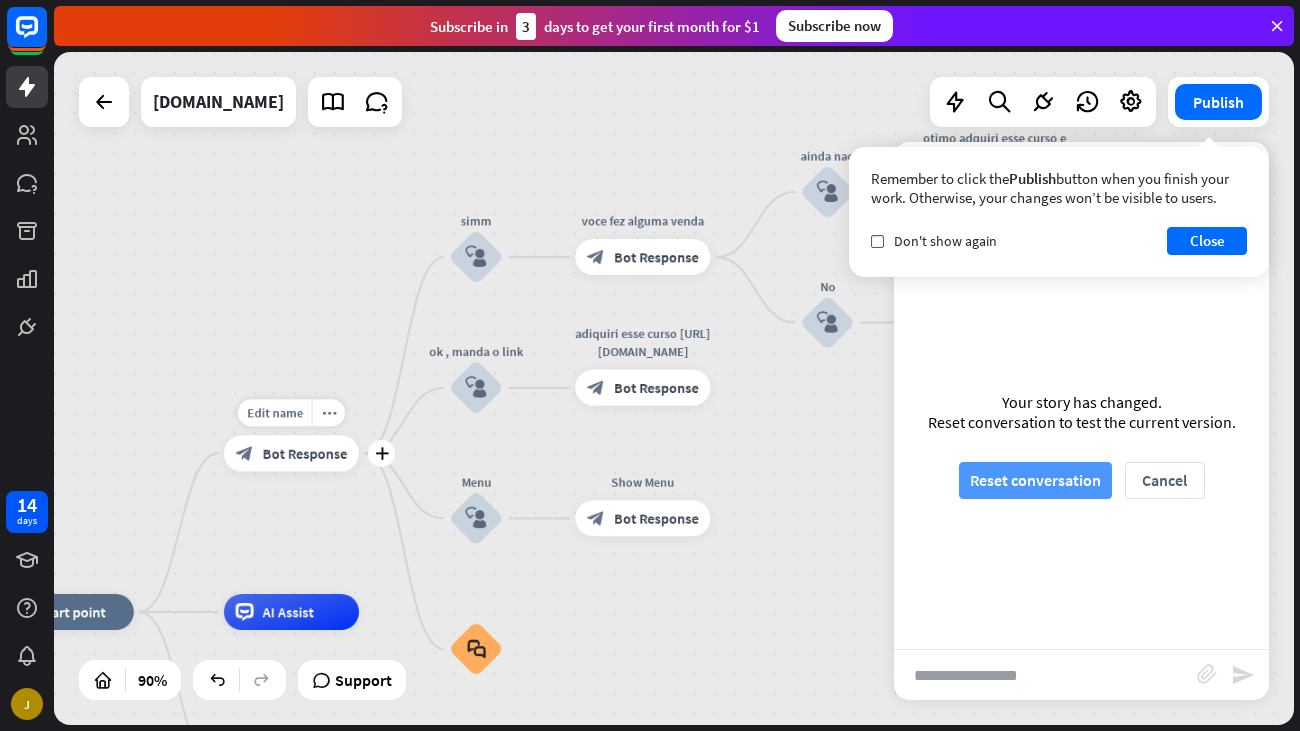 click on "Reset conversation" at bounding box center [1035, 480] 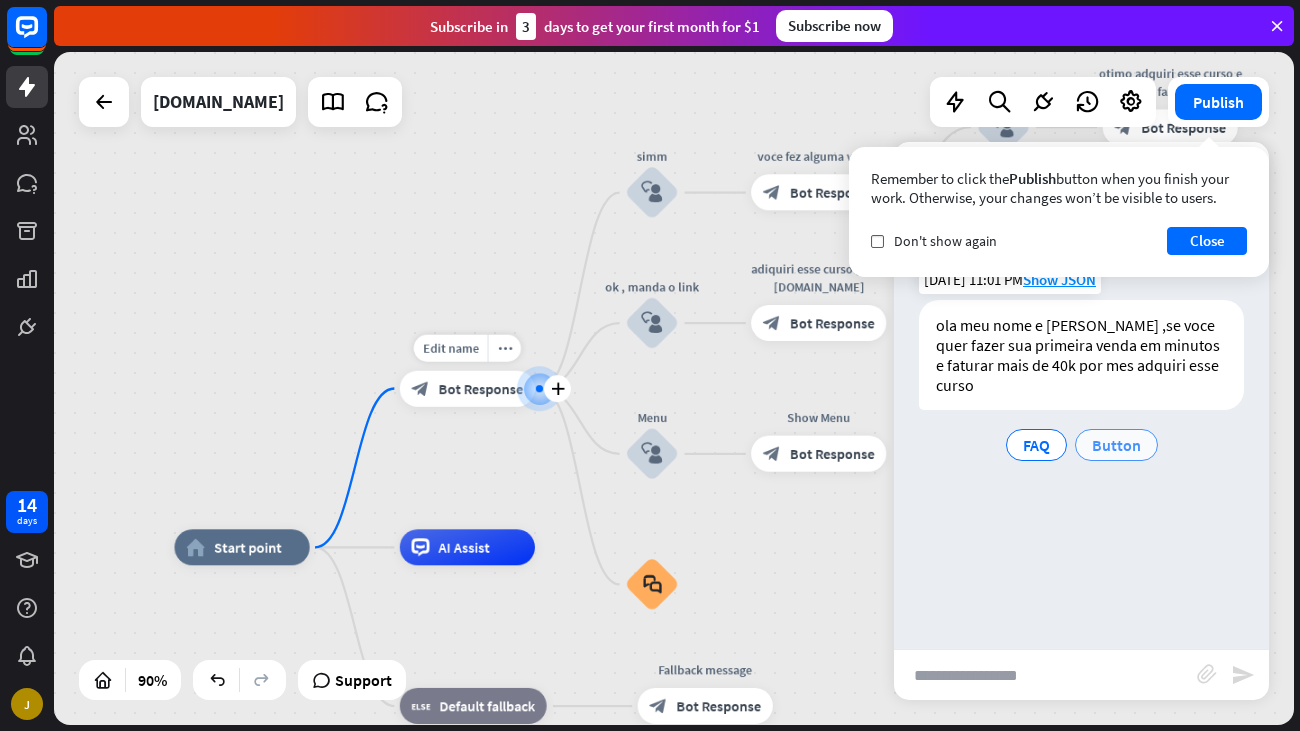 click on "Button" at bounding box center [1116, 445] 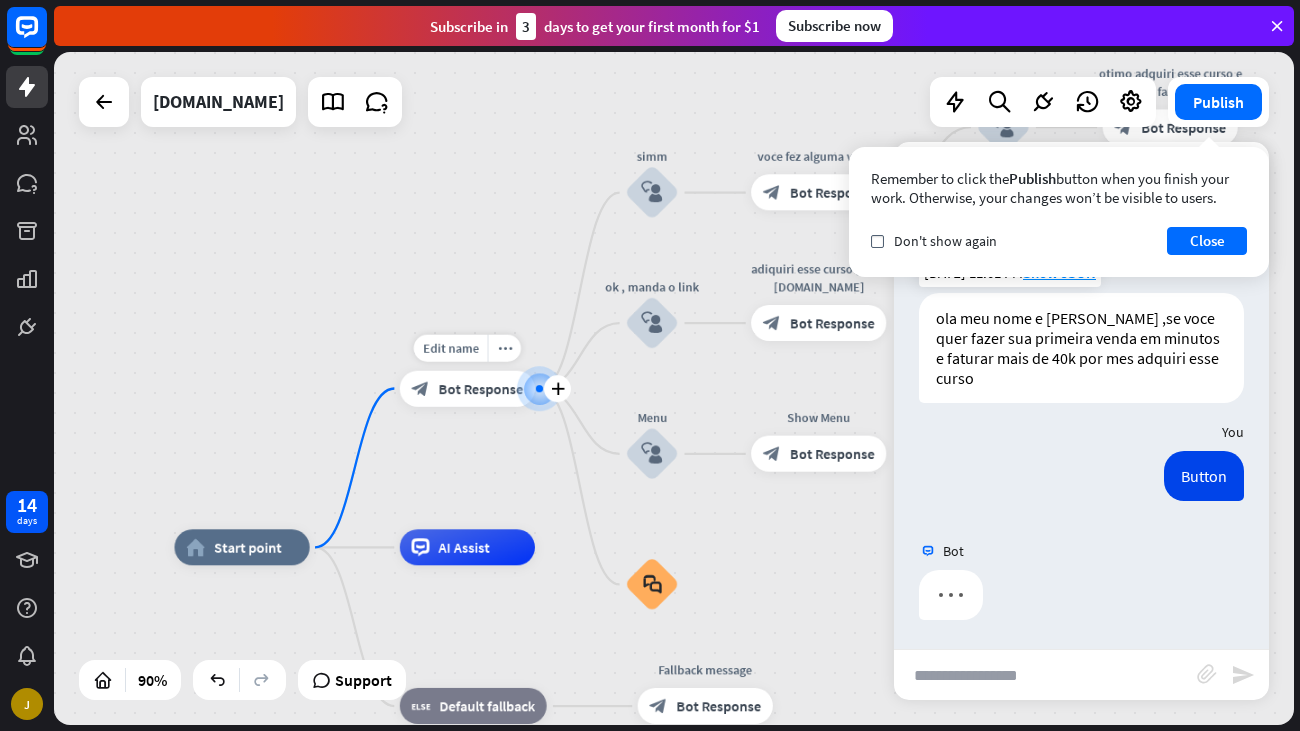 scroll, scrollTop: 7, scrollLeft: 0, axis: vertical 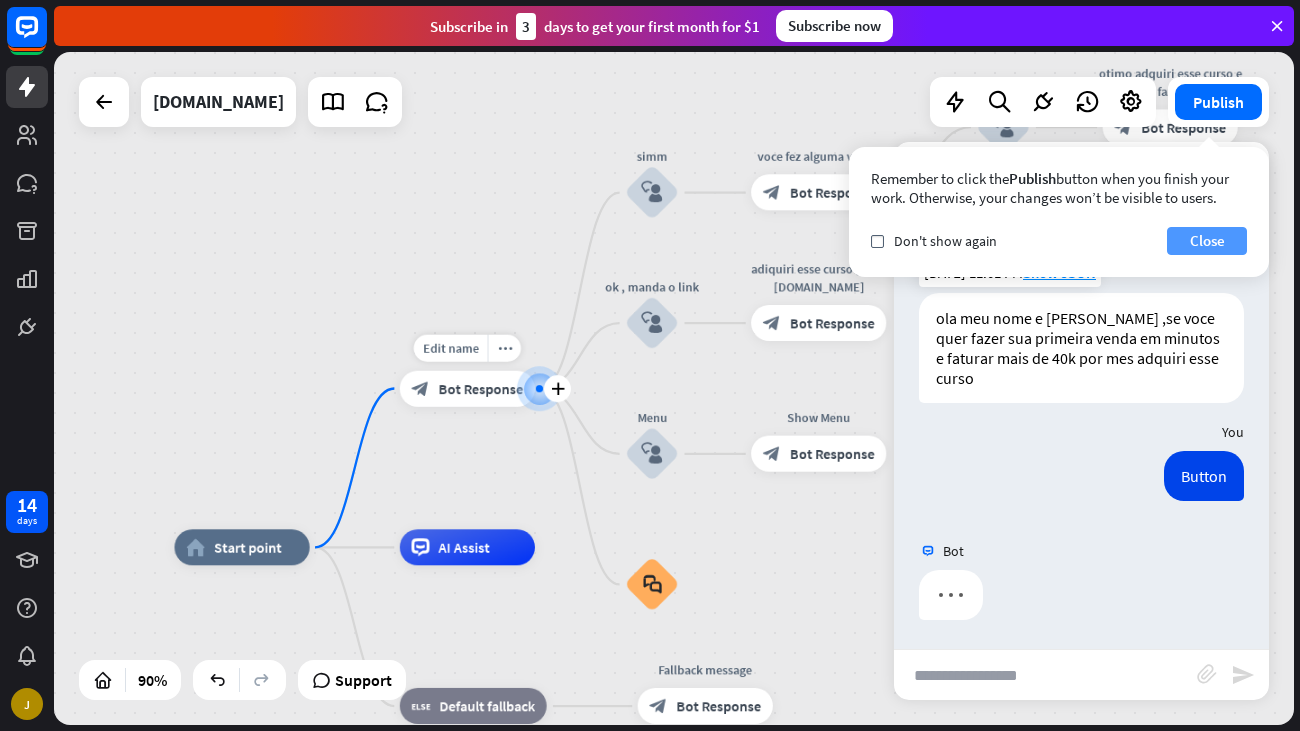click on "Close" at bounding box center (1207, 241) 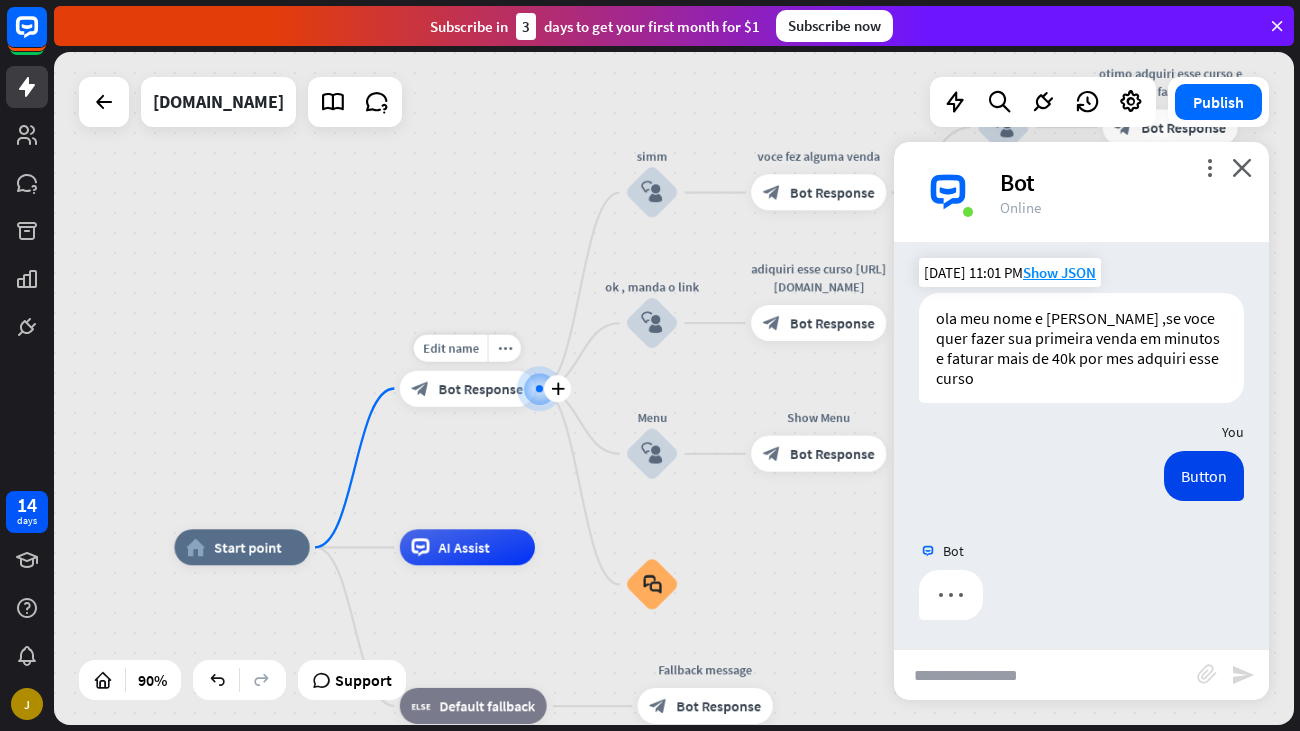 click on "more_vert
close
Bot
Online" at bounding box center [1081, 192] 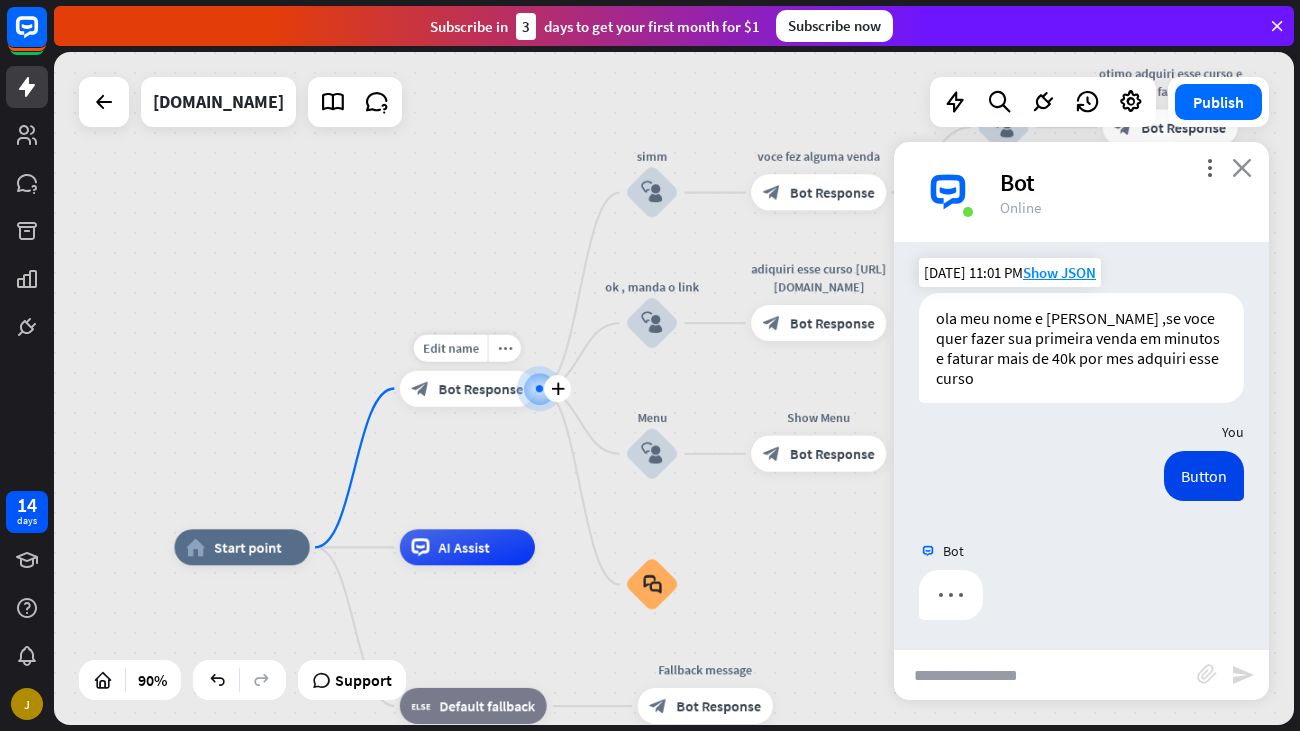 click on "close" at bounding box center (1242, 167) 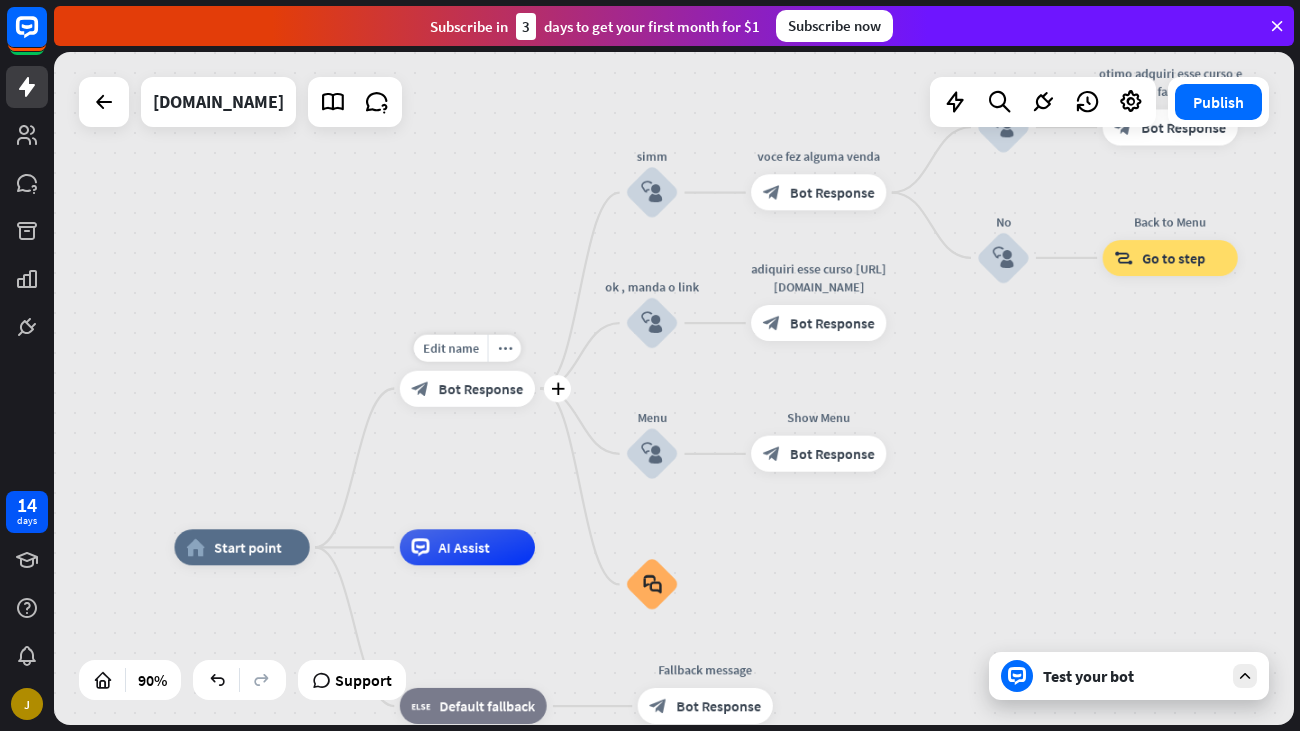 scroll, scrollTop: 0, scrollLeft: 0, axis: both 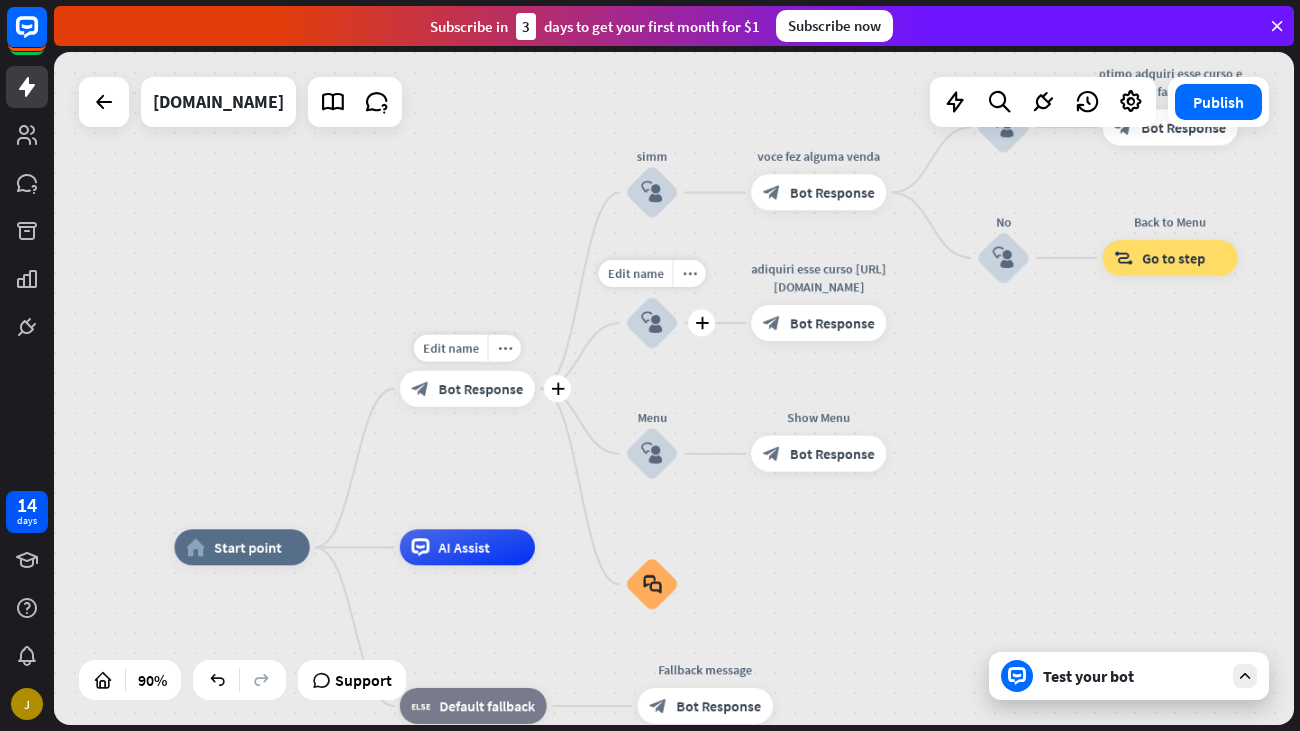 click on "block_user_input" at bounding box center (652, 323) 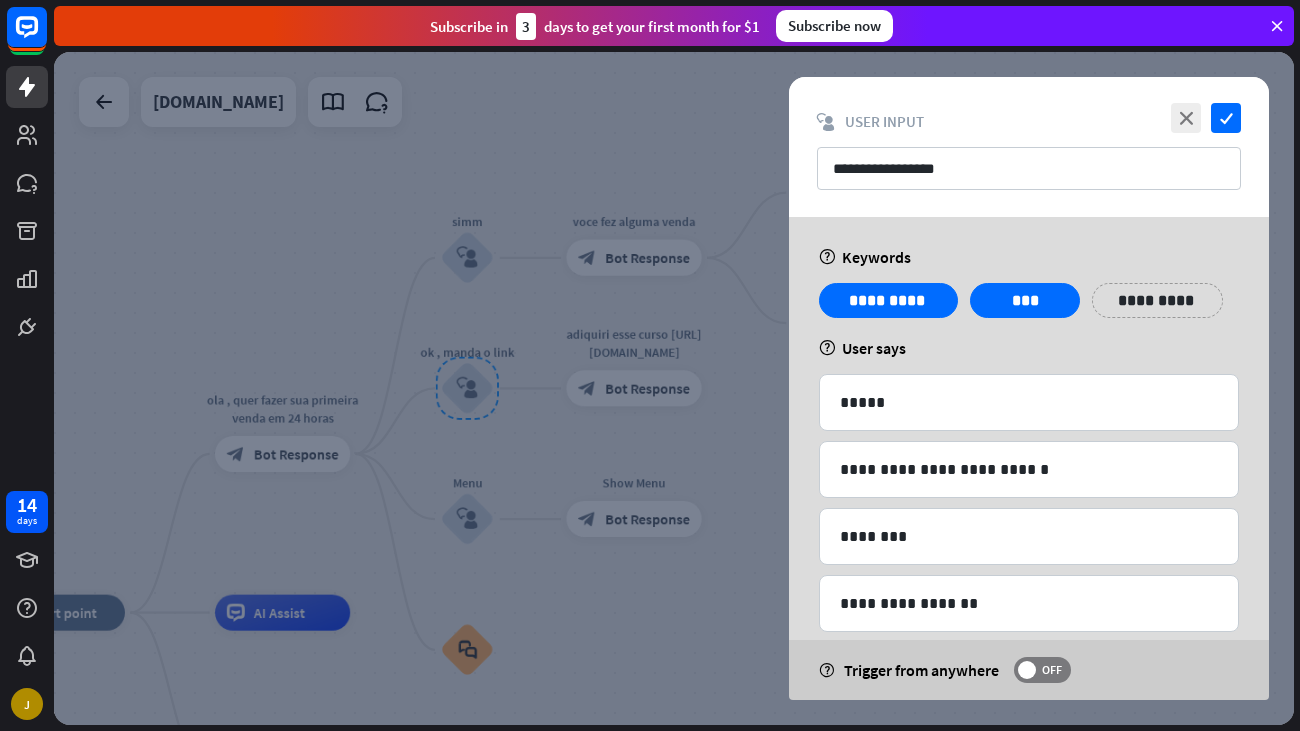 click at bounding box center [674, 388] 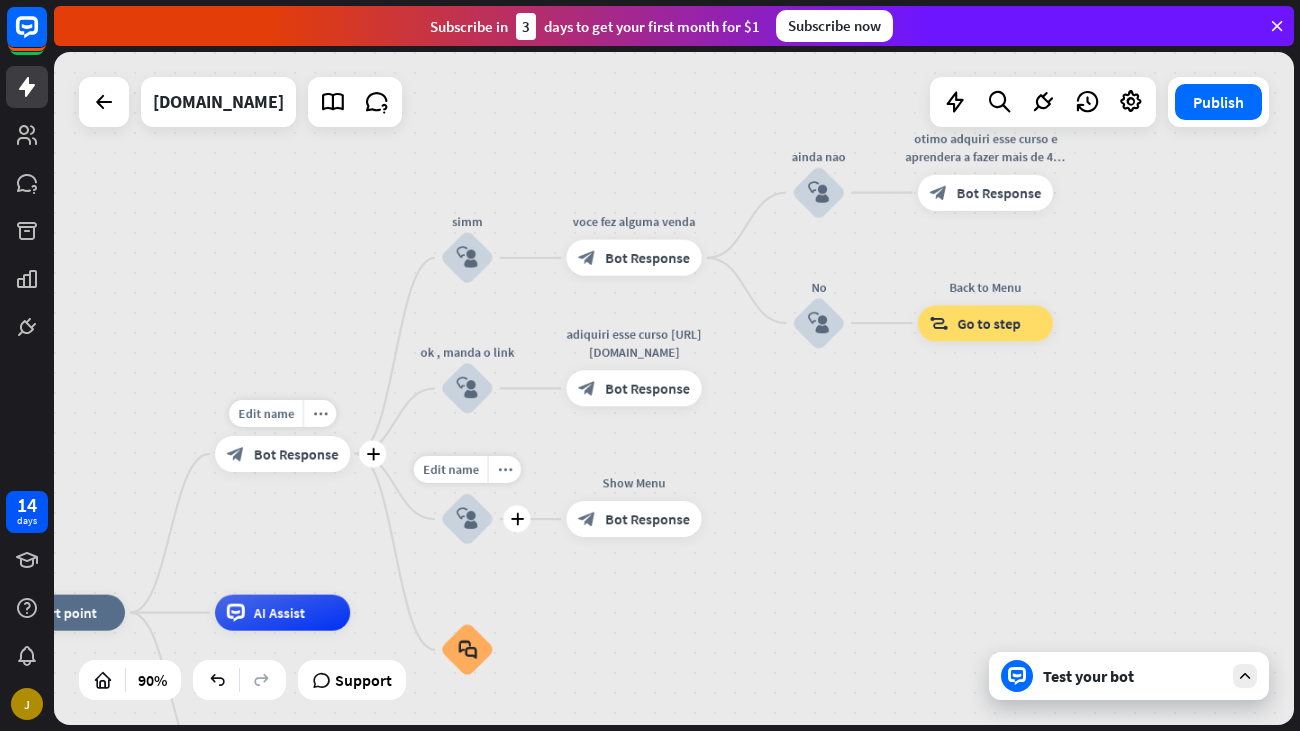 click on "block_user_input" at bounding box center (467, 519) 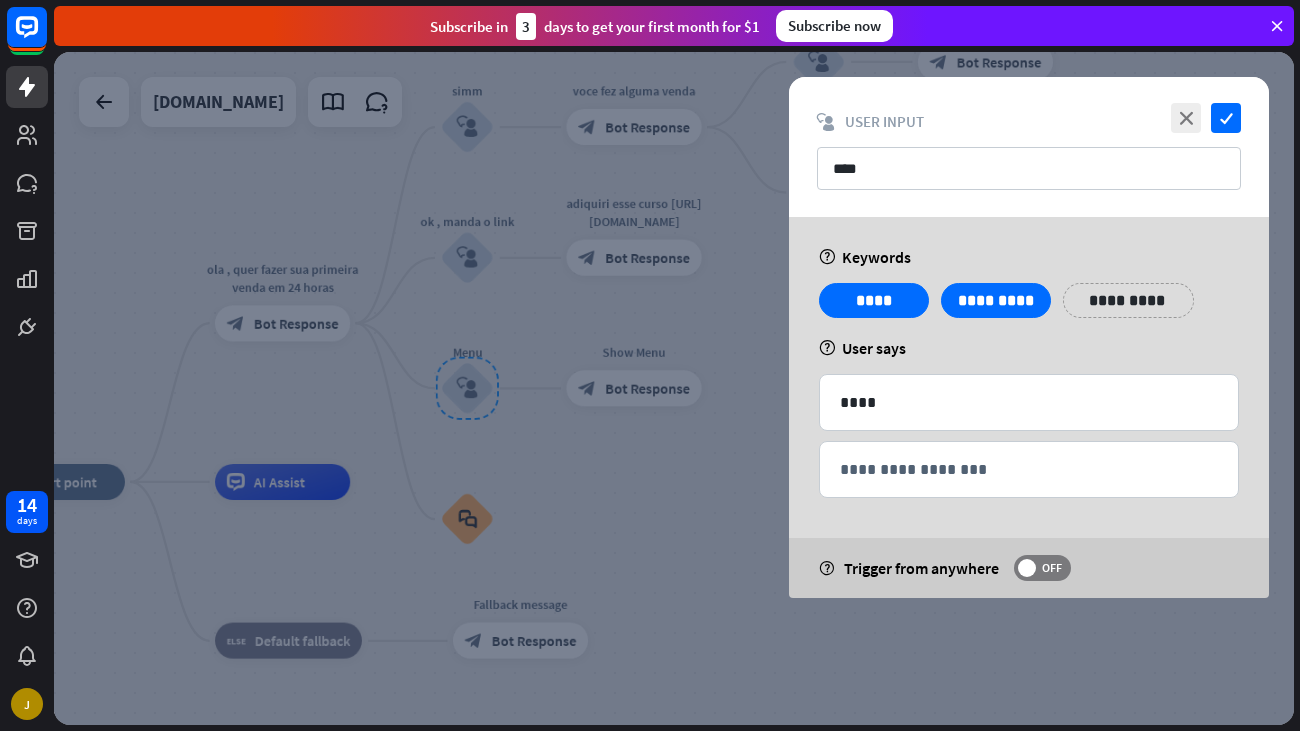 click at bounding box center [674, 388] 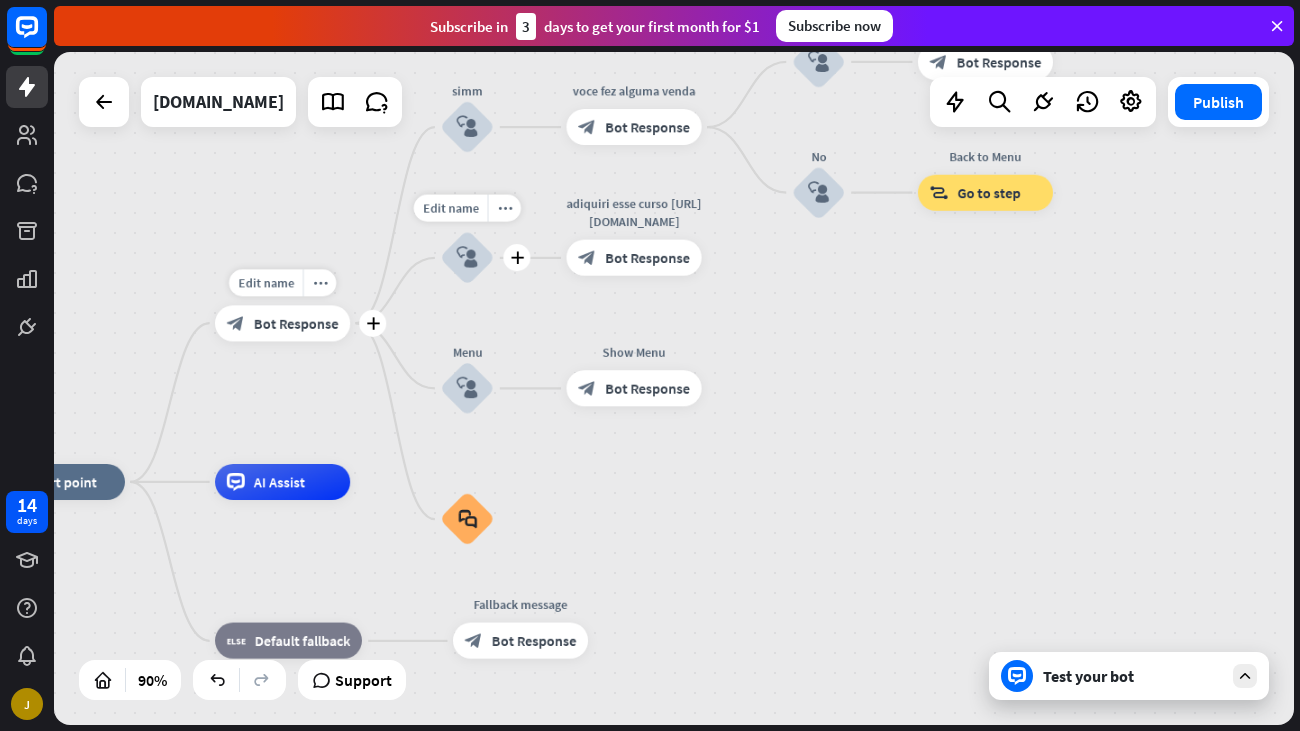 click on "block_user_input" at bounding box center (467, 258) 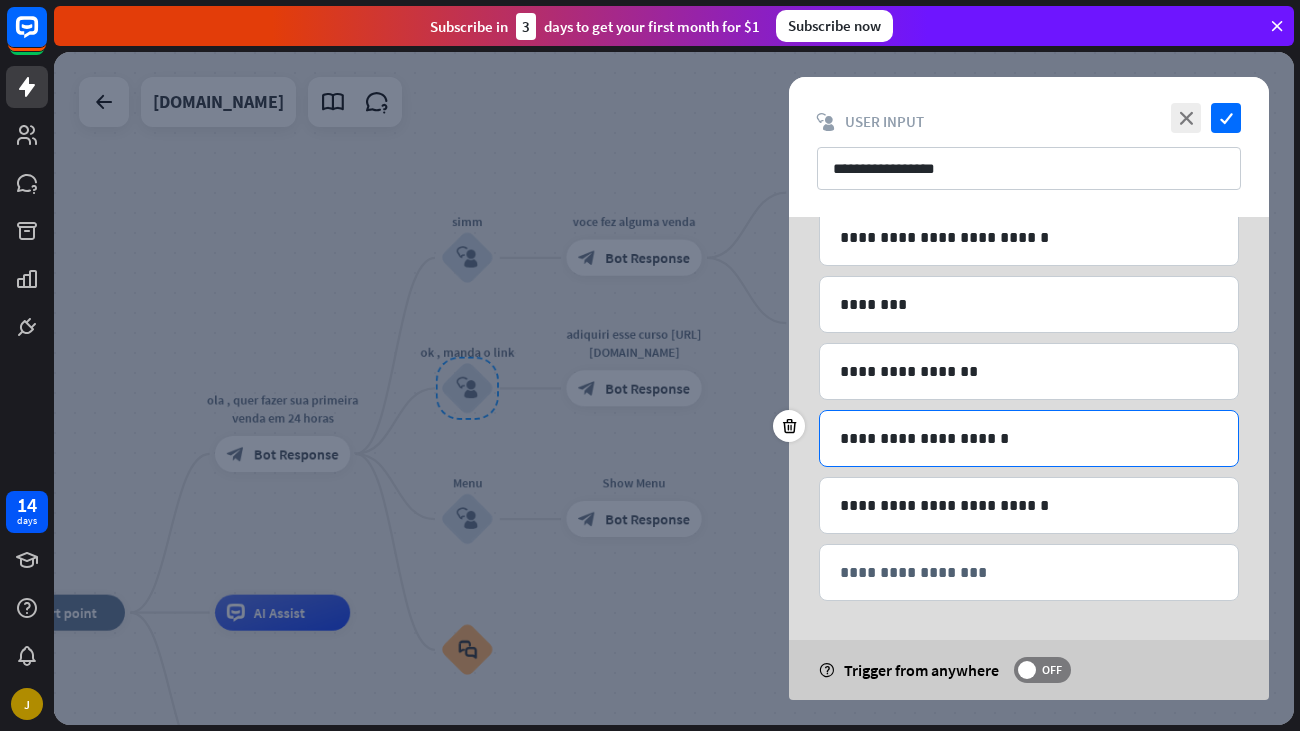 scroll, scrollTop: 0, scrollLeft: 0, axis: both 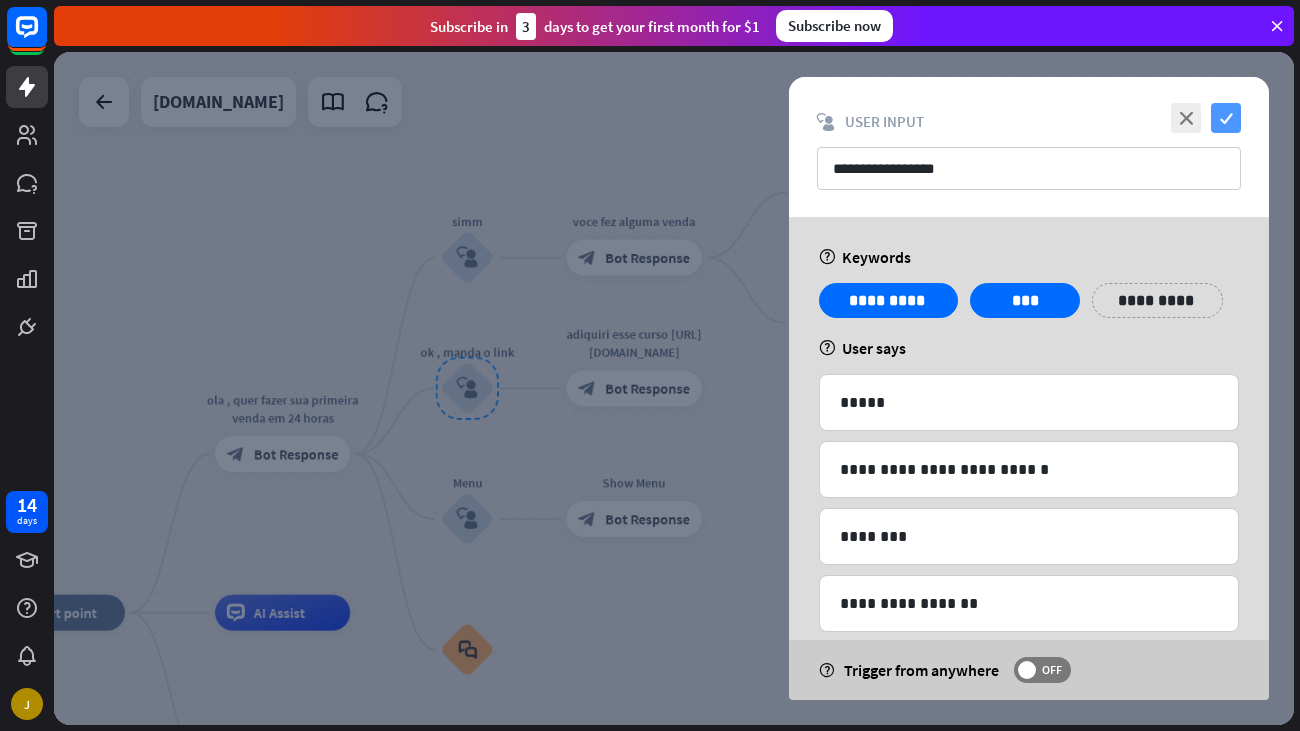 click on "check" at bounding box center (1226, 118) 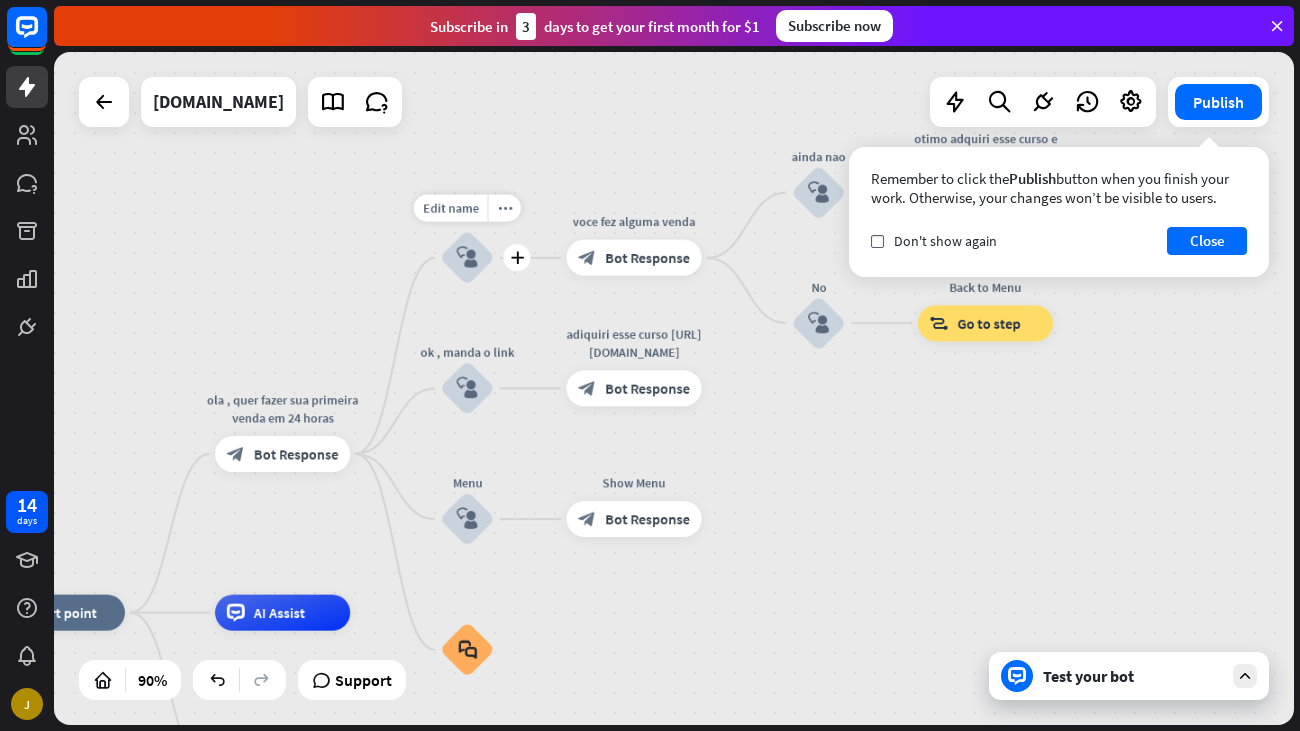 click on "block_user_input" at bounding box center [468, 258] 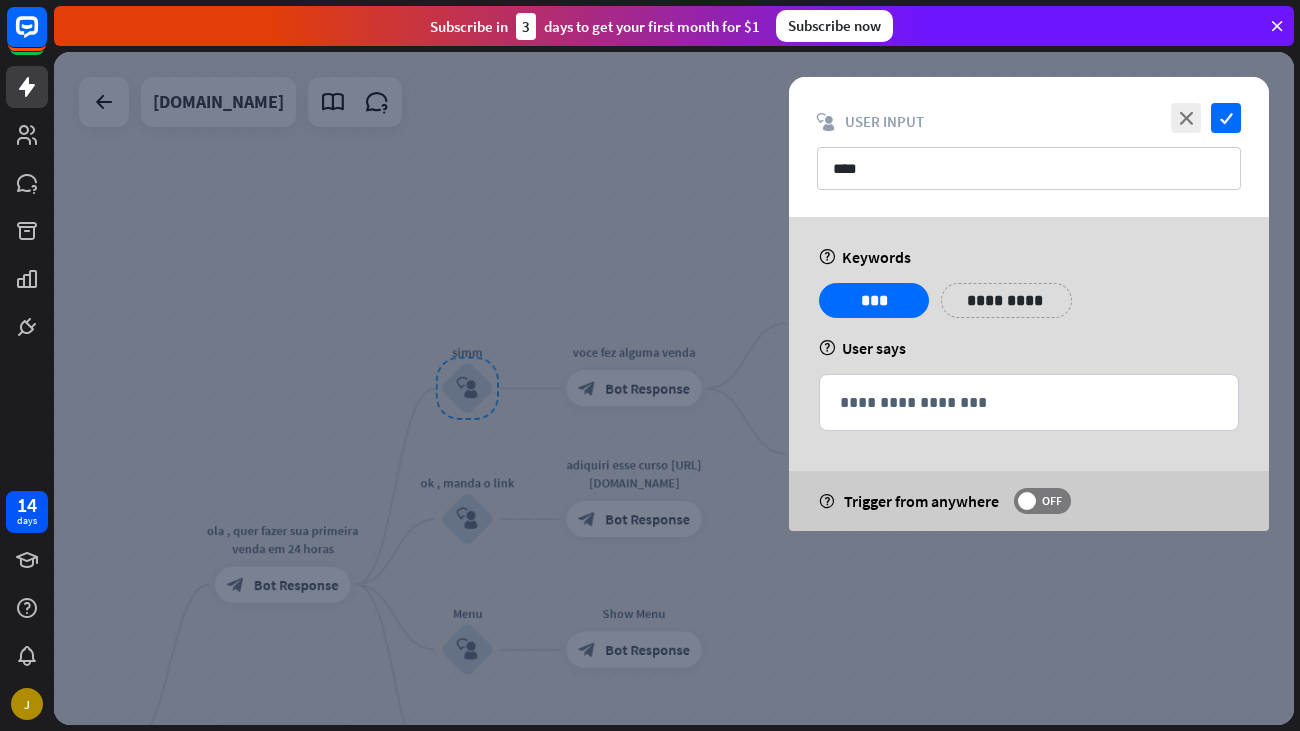 click at bounding box center (674, 388) 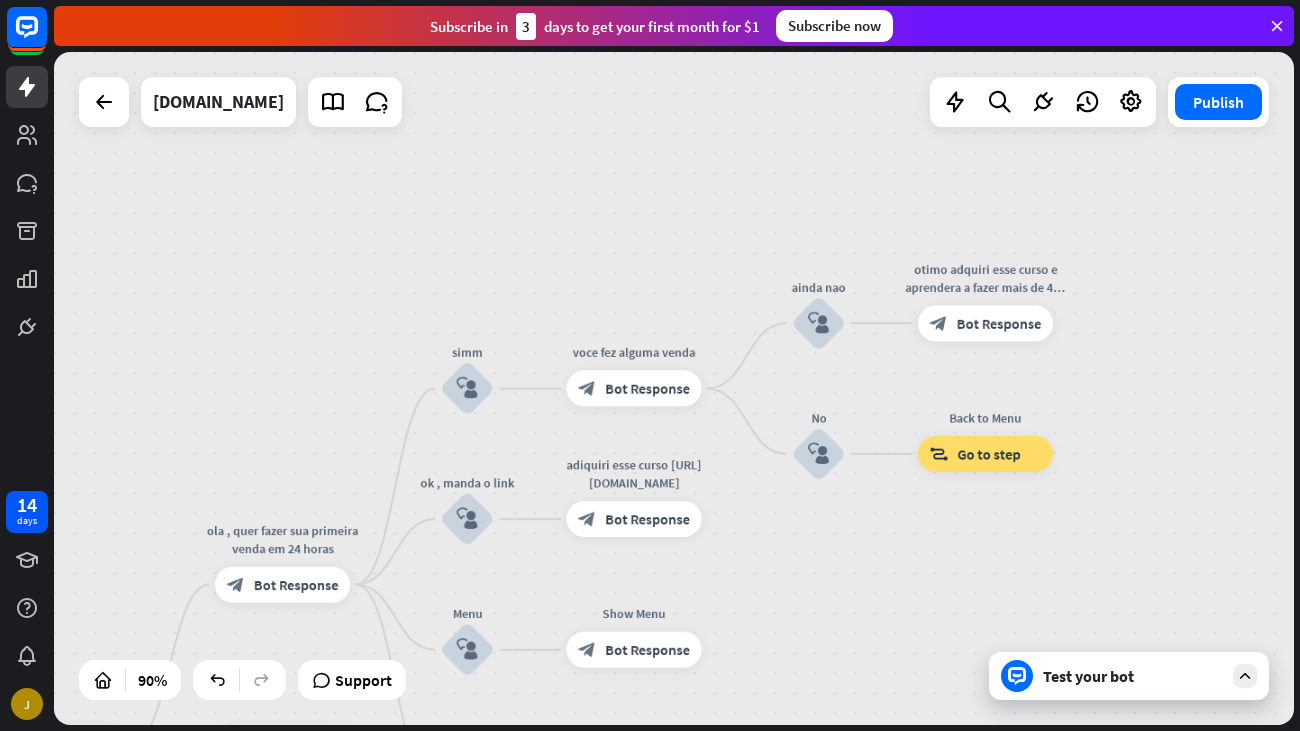 click on "Test your bot" at bounding box center (1133, 676) 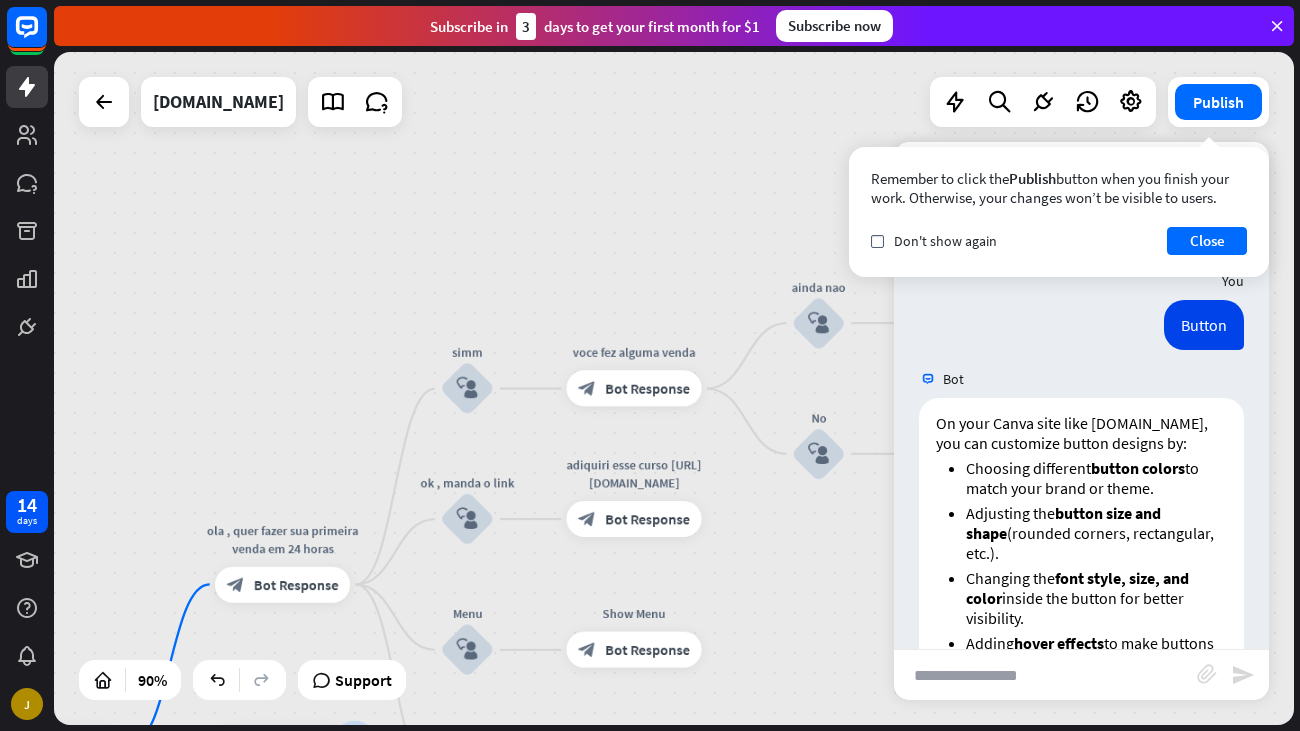 scroll, scrollTop: 0, scrollLeft: 0, axis: both 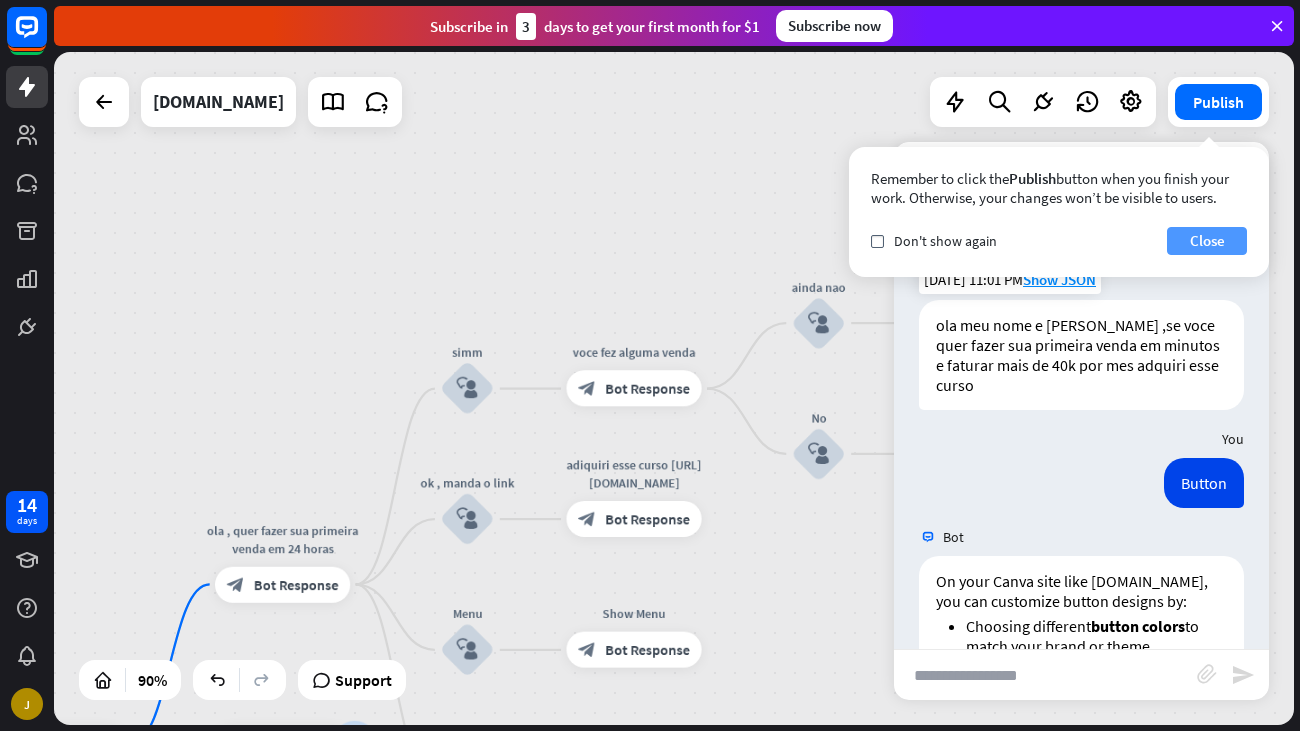 click on "Close" at bounding box center [1207, 241] 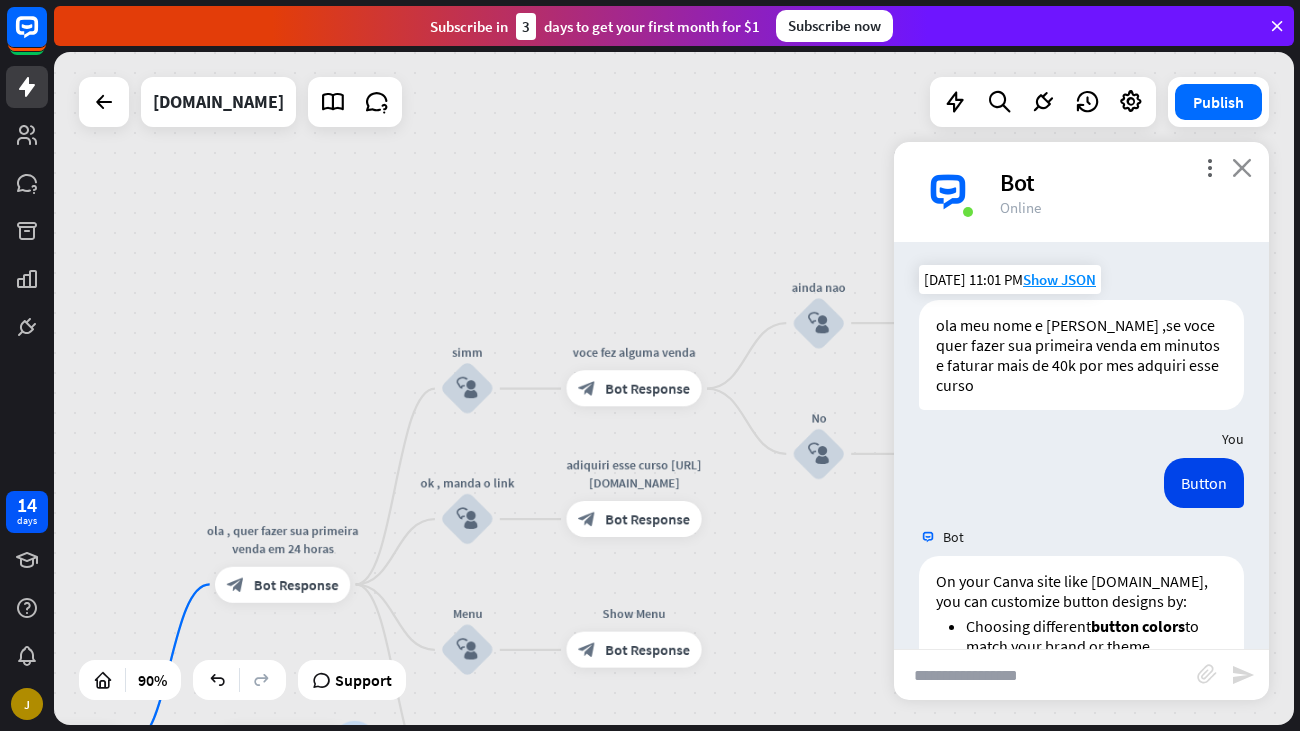 click on "close" at bounding box center [1242, 167] 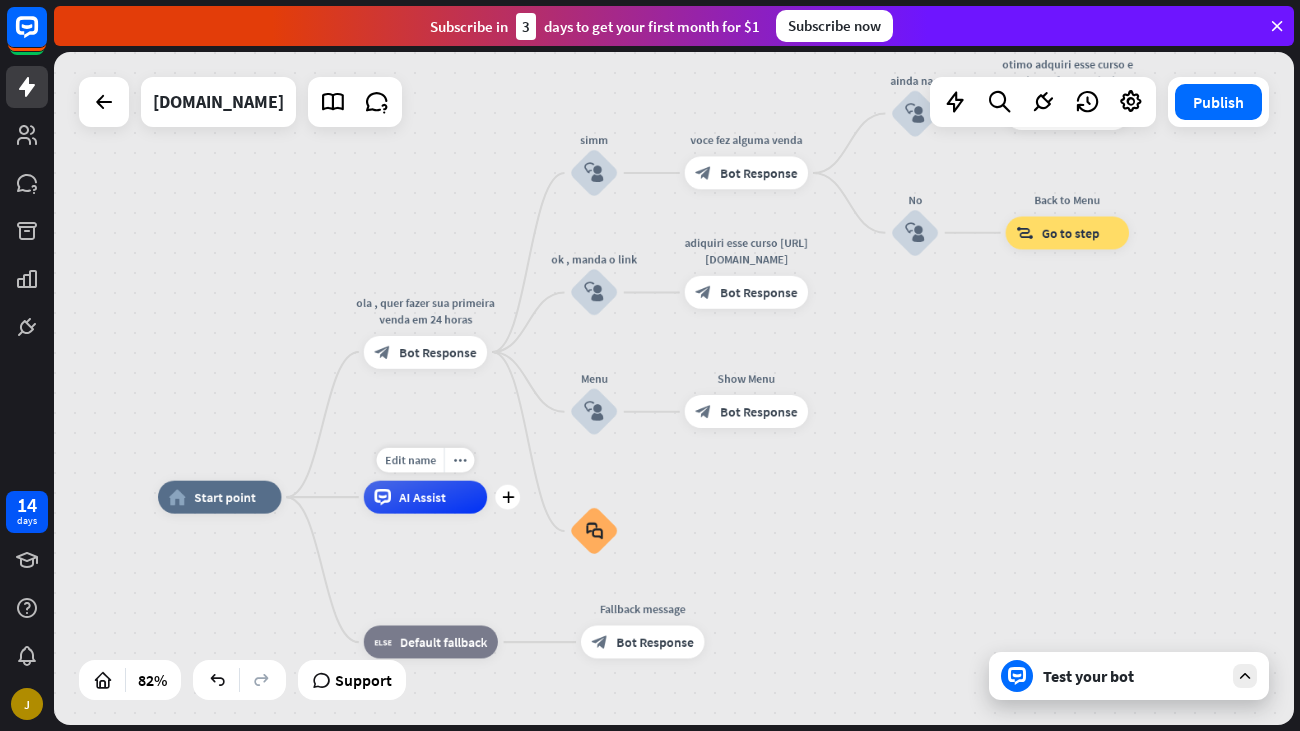 click on "Edit name   more_horiz         plus       AI Assist" at bounding box center [425, 497] 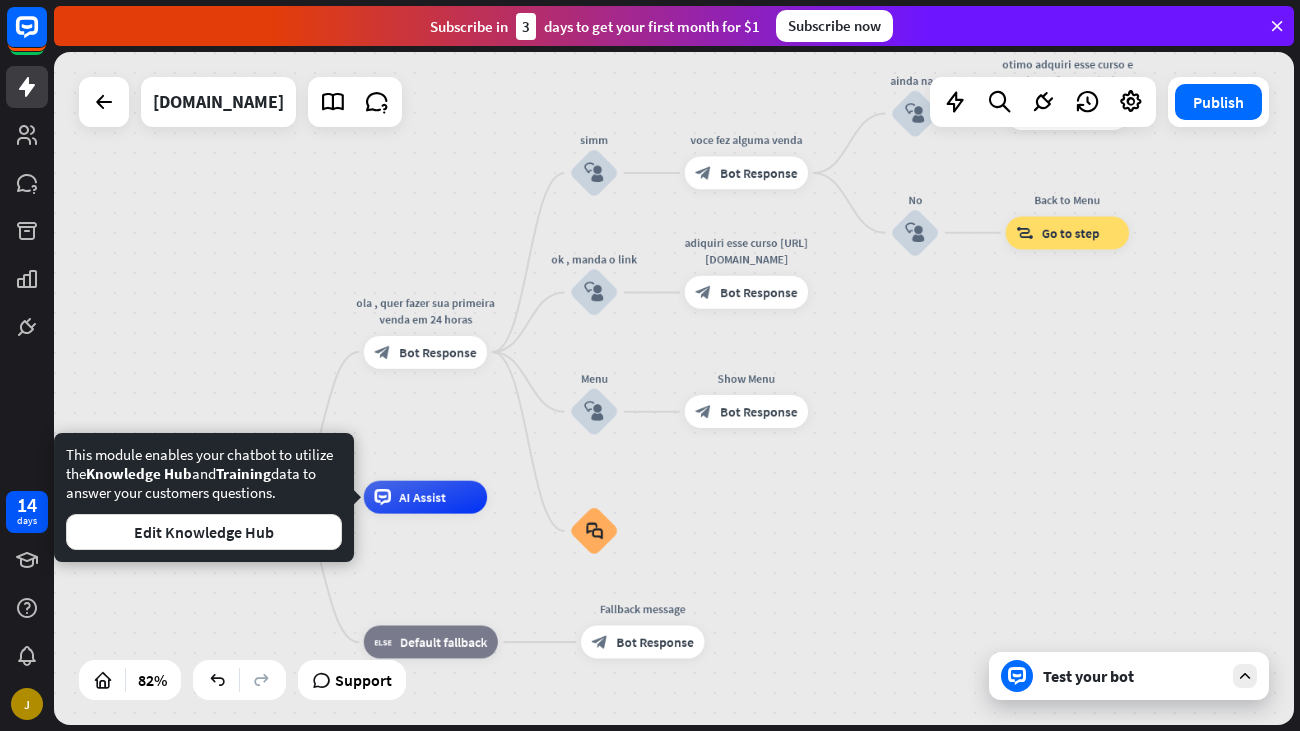 click on "This module enables your chatbot to utilize the  Knowledge Hub  and  Training  data to answer your customers questions.
Edit Knowledge Hub" at bounding box center (204, 497) 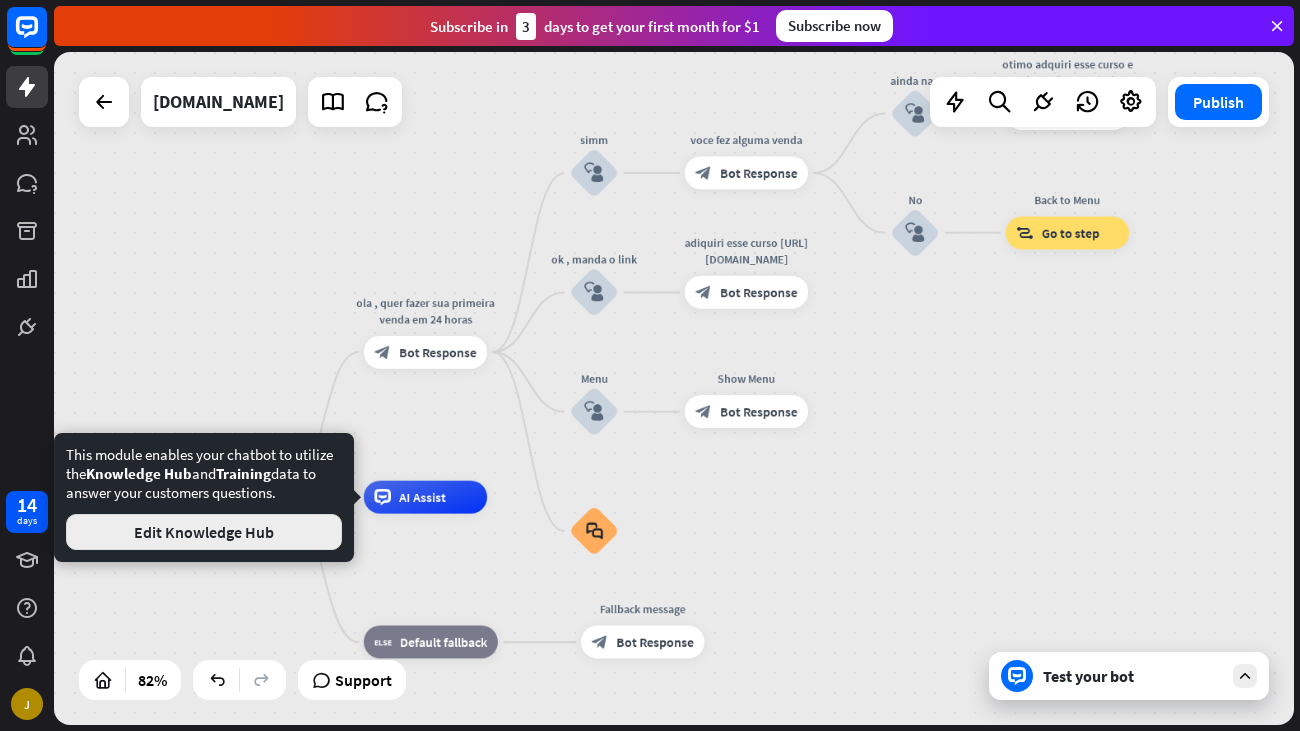 click on "Edit Knowledge Hub" at bounding box center (204, 532) 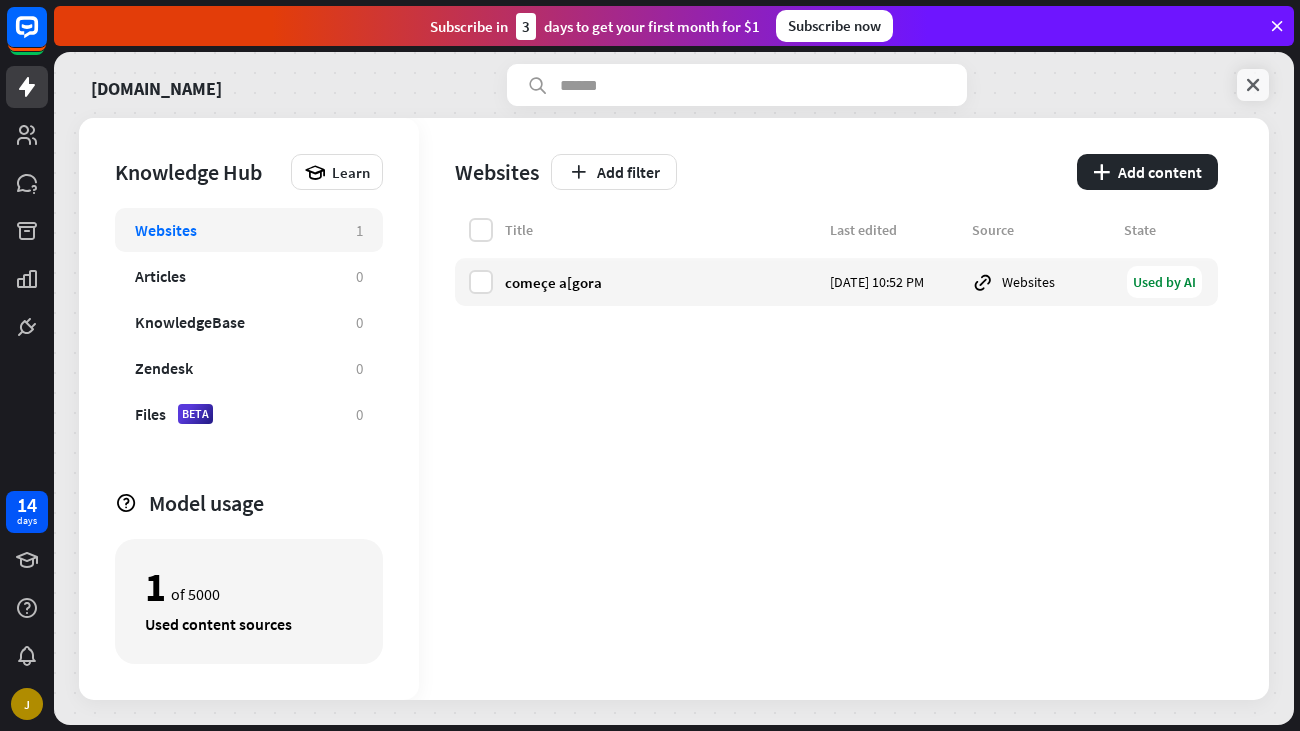 click at bounding box center [1253, 85] 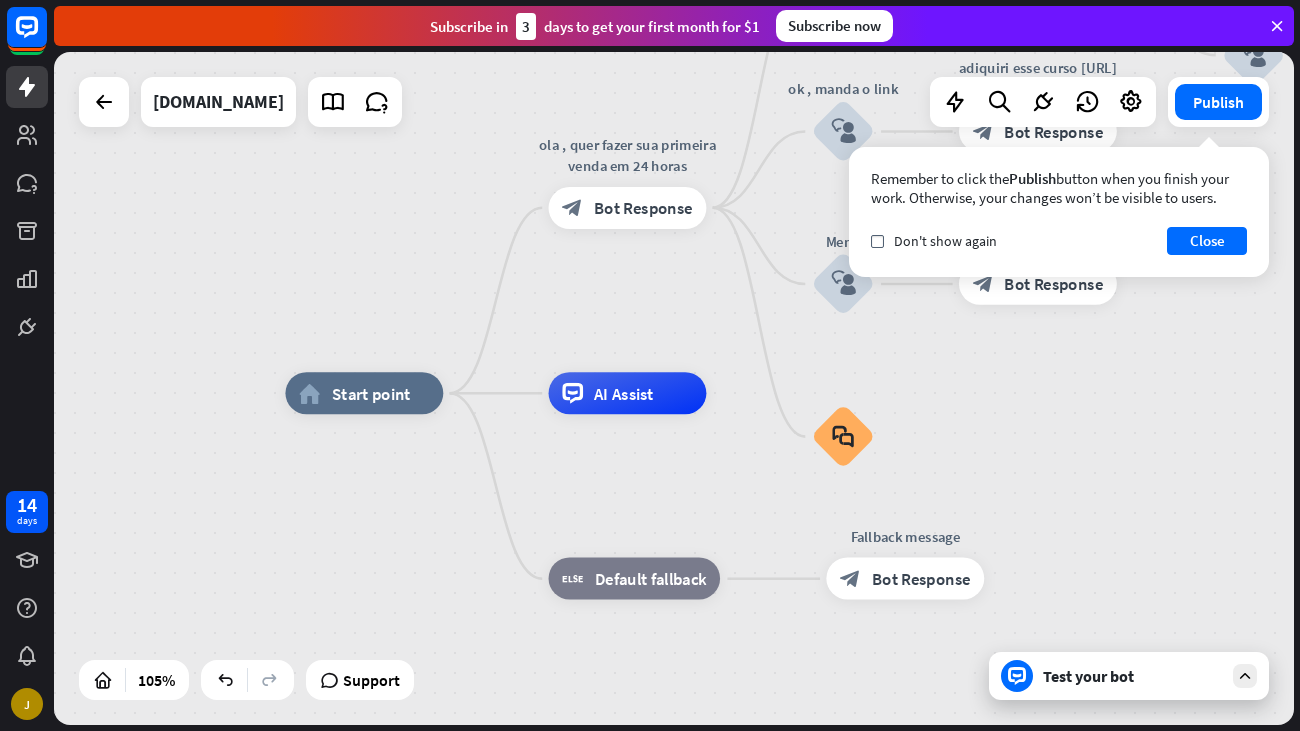 click on "Test your bot" at bounding box center [1133, 676] 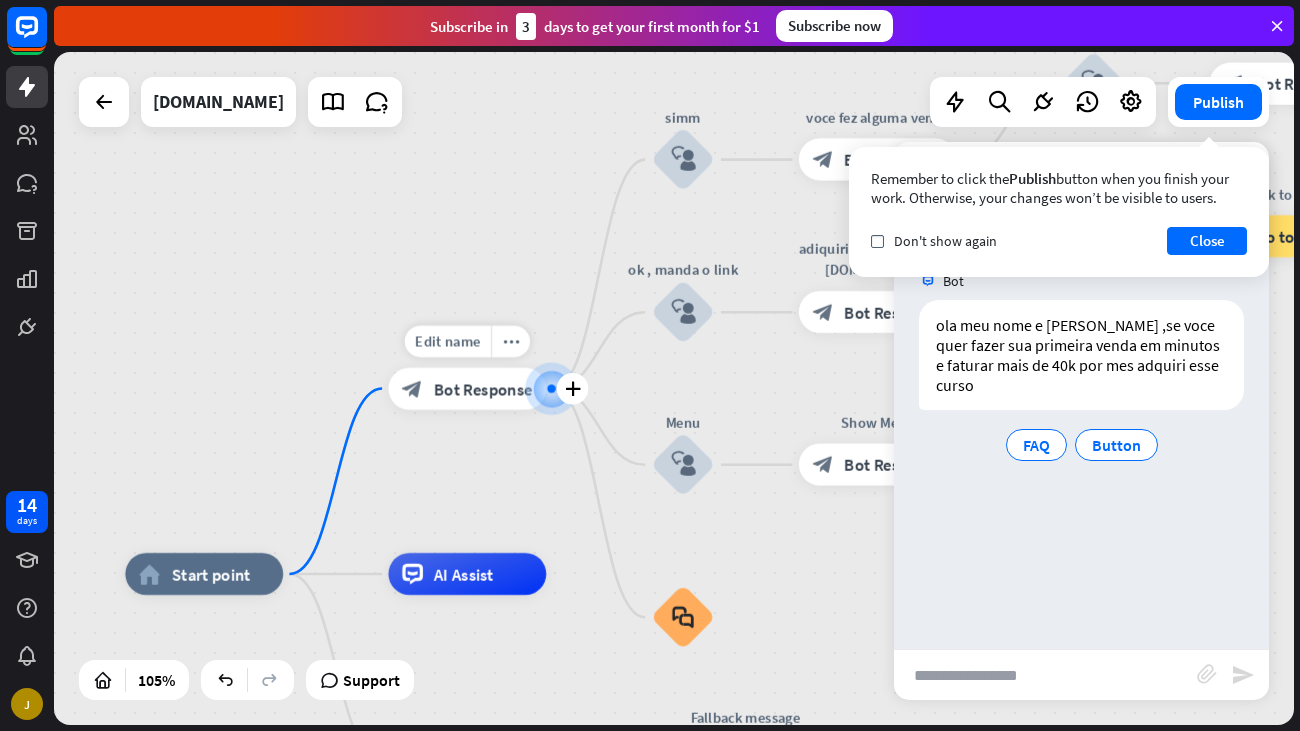 click at bounding box center [552, 389] 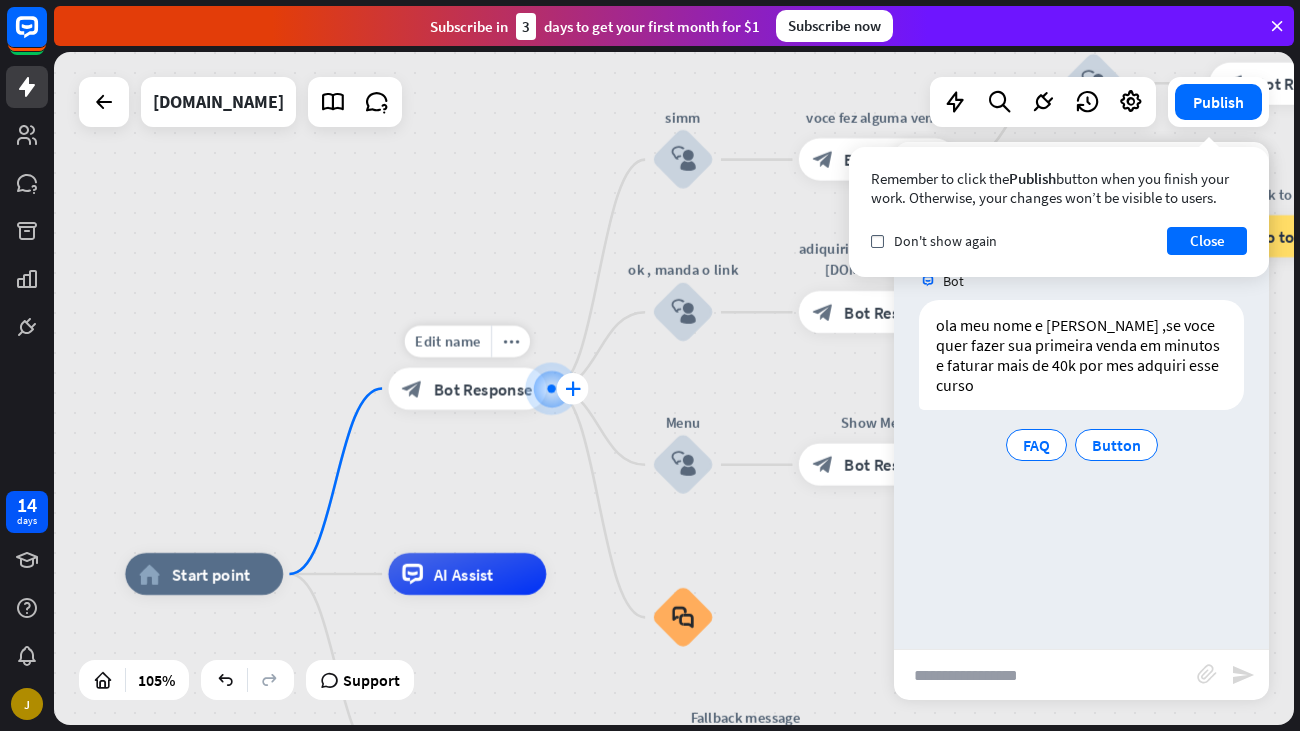 click on "plus" at bounding box center [573, 389] 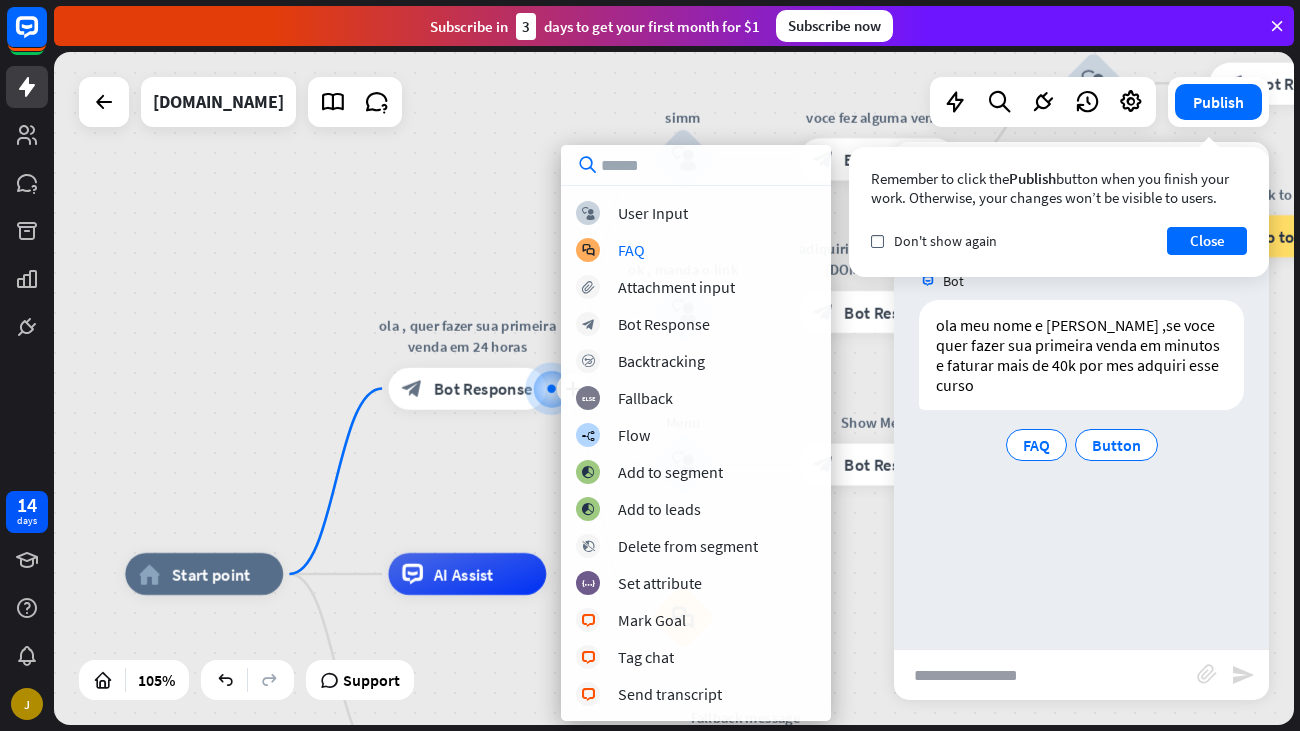 click on "home_2   Start point               plus   ola , quer fazer sua primeira venda em 24 horas   block_bot_response   Bot Response                     simm   block_user_input                 voce fez alguma venda   block_bot_response   Bot Response                 ainda nao   block_user_input                 otimo adquiri esse curso e aprendera a fazer mais de 40k por  mes [URL][DOMAIN_NAME]   block_bot_response   Bot Response                 No   block_user_input                 Back to Menu   block_goto   Go to step                 ok , manda o link   block_user_input                 adiquiri esse curso [URL][DOMAIN_NAME]   block_bot_response   Bot Response                 Menu   block_user_input                 Show Menu   block_bot_response   Bot Response                   block_faq                     AI Assist                   block_fallback   Default fallback                 Fallback message   block_bot_response   Bot Response" at bounding box center [674, 388] 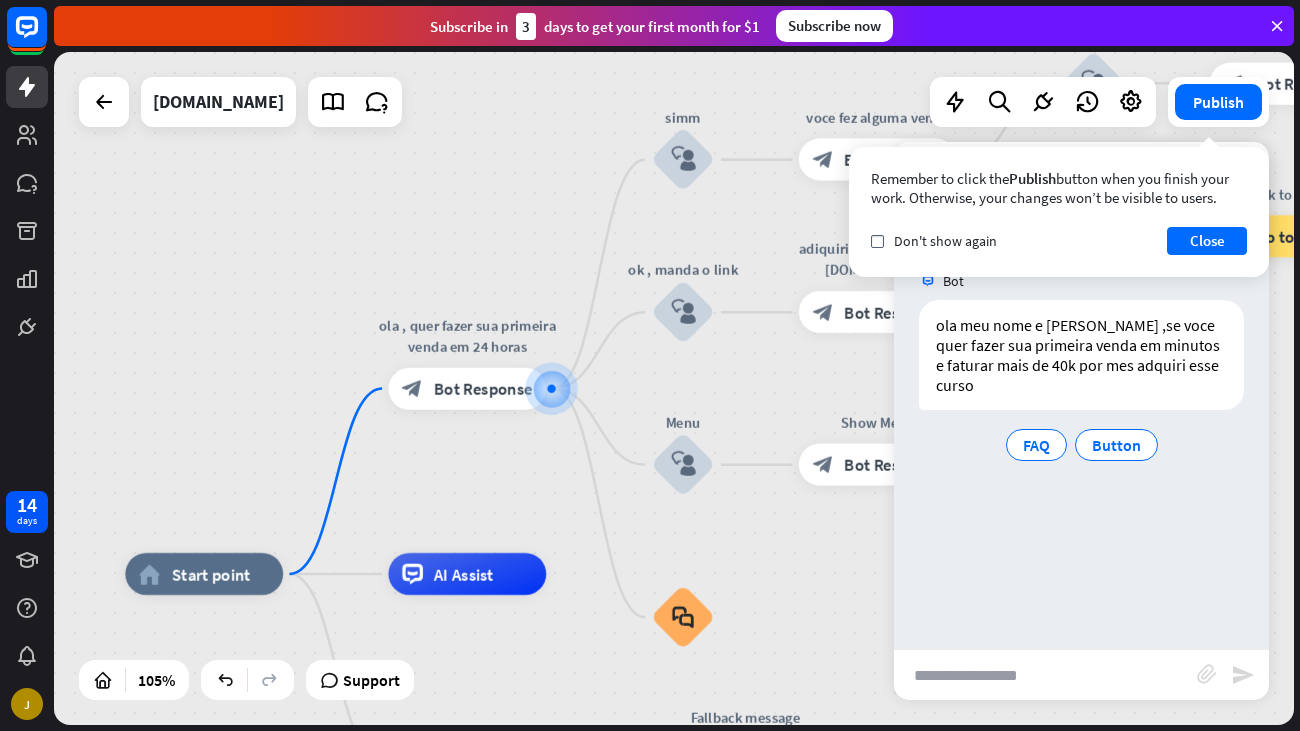 click on "Bot
ola meu nome e [PERSON_NAME] ,se voce quer fazer sua primeira venda em minutos e faturar mais de 40k por mes adquiri esse curso   FAQ Button
[DATE] 11:02 PM
Show JSON" at bounding box center (1081, 445) 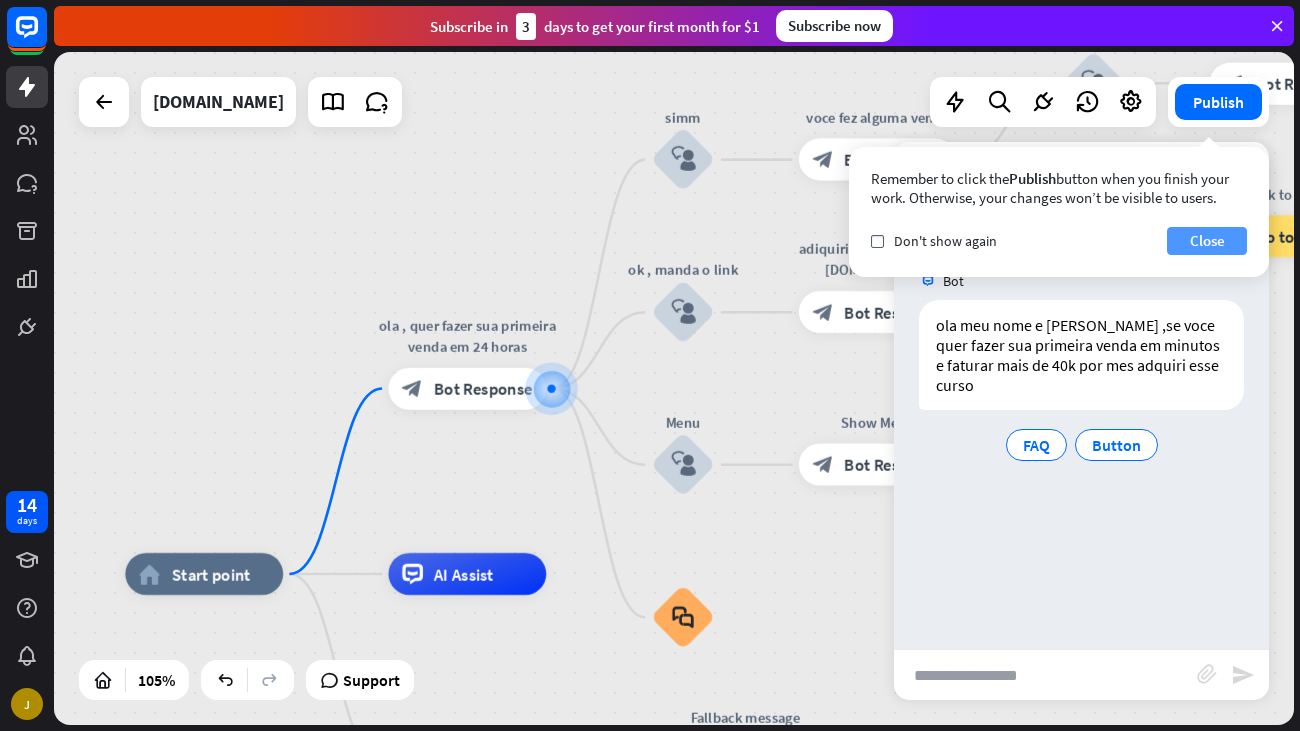 click on "Close" at bounding box center [1207, 241] 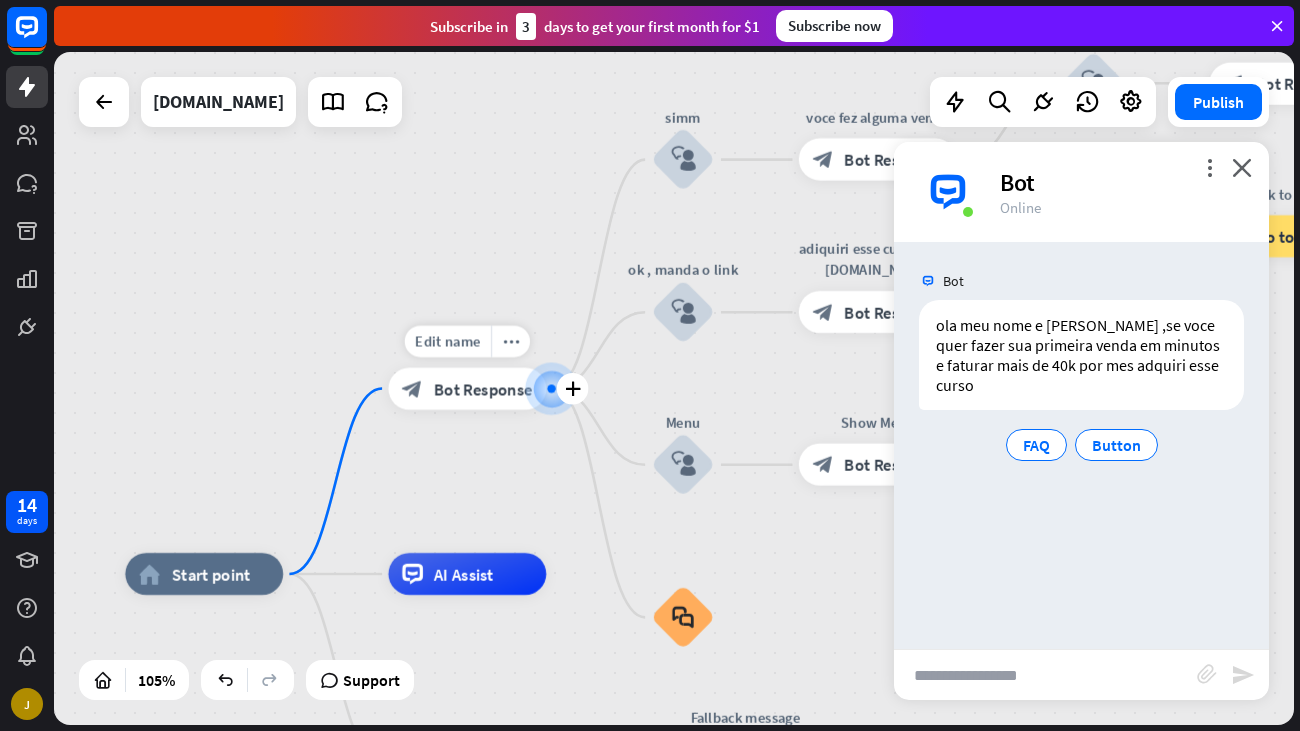 click on "Bot Response" at bounding box center (483, 388) 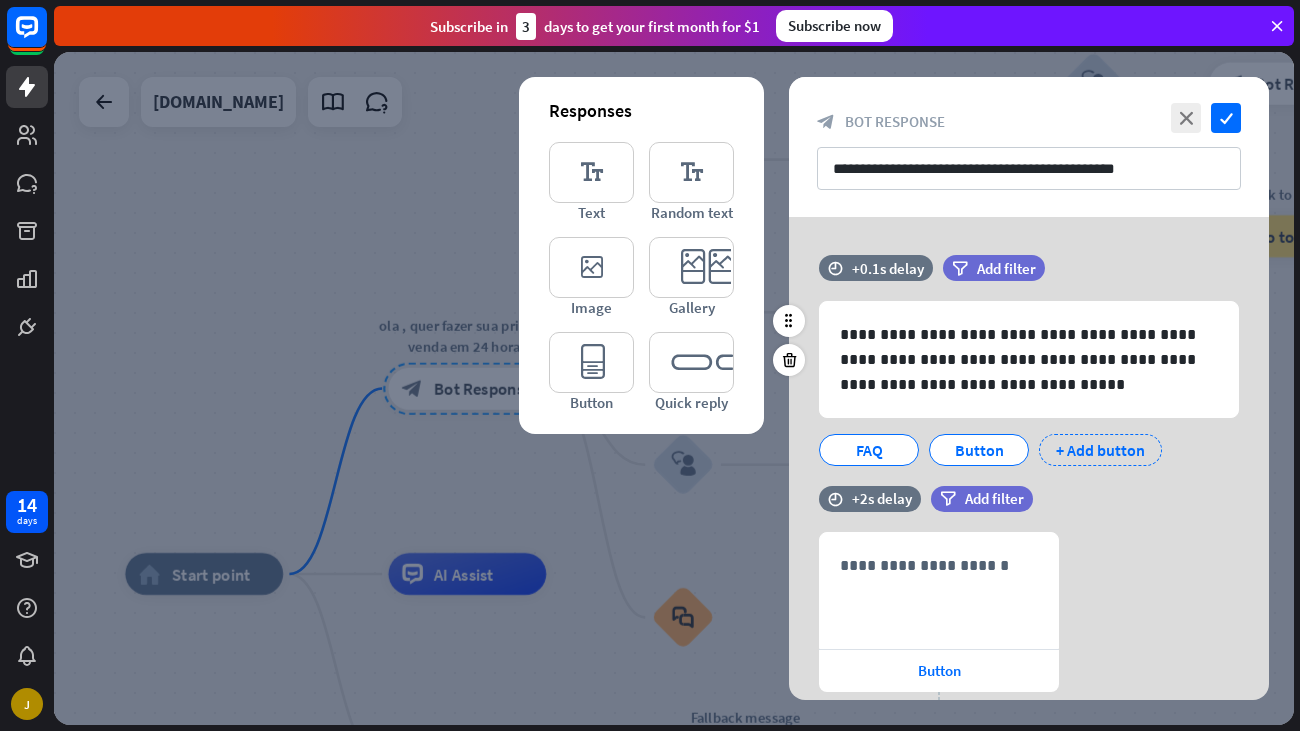 click on "+ Add button" at bounding box center [1100, 450] 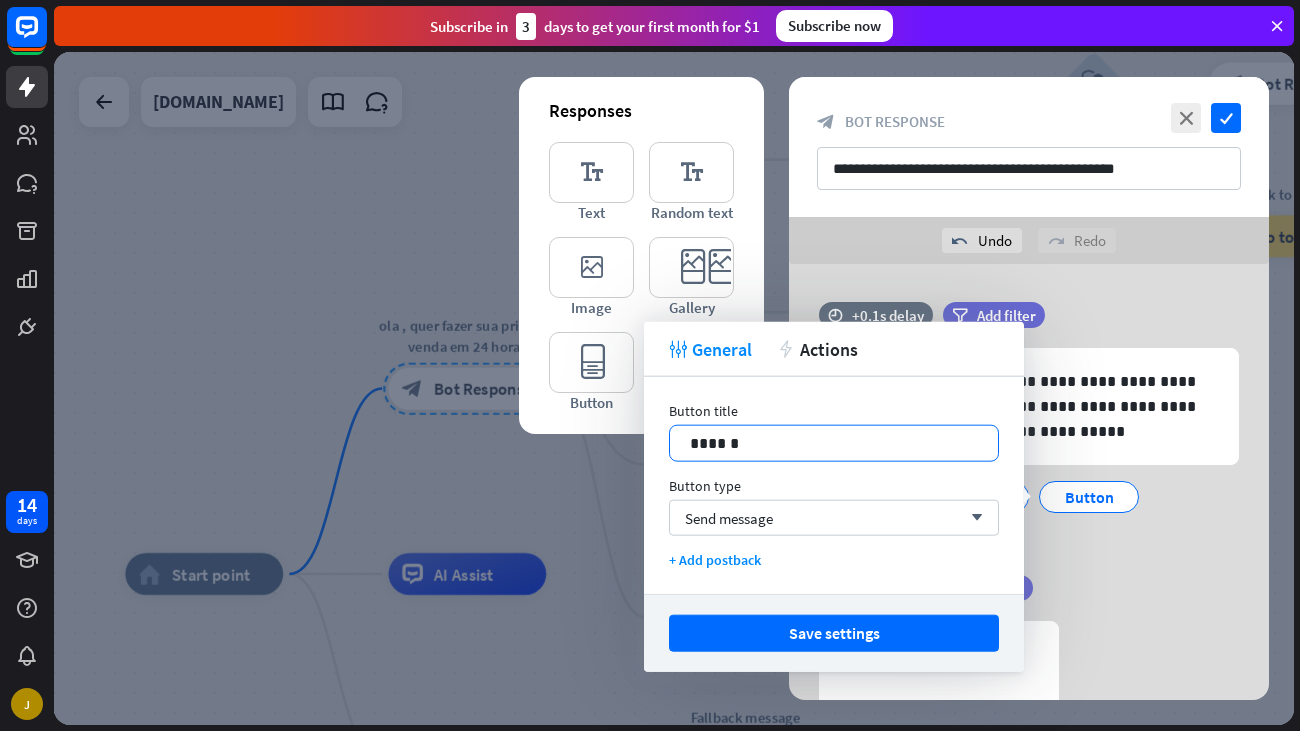 click on "******" at bounding box center [834, 443] 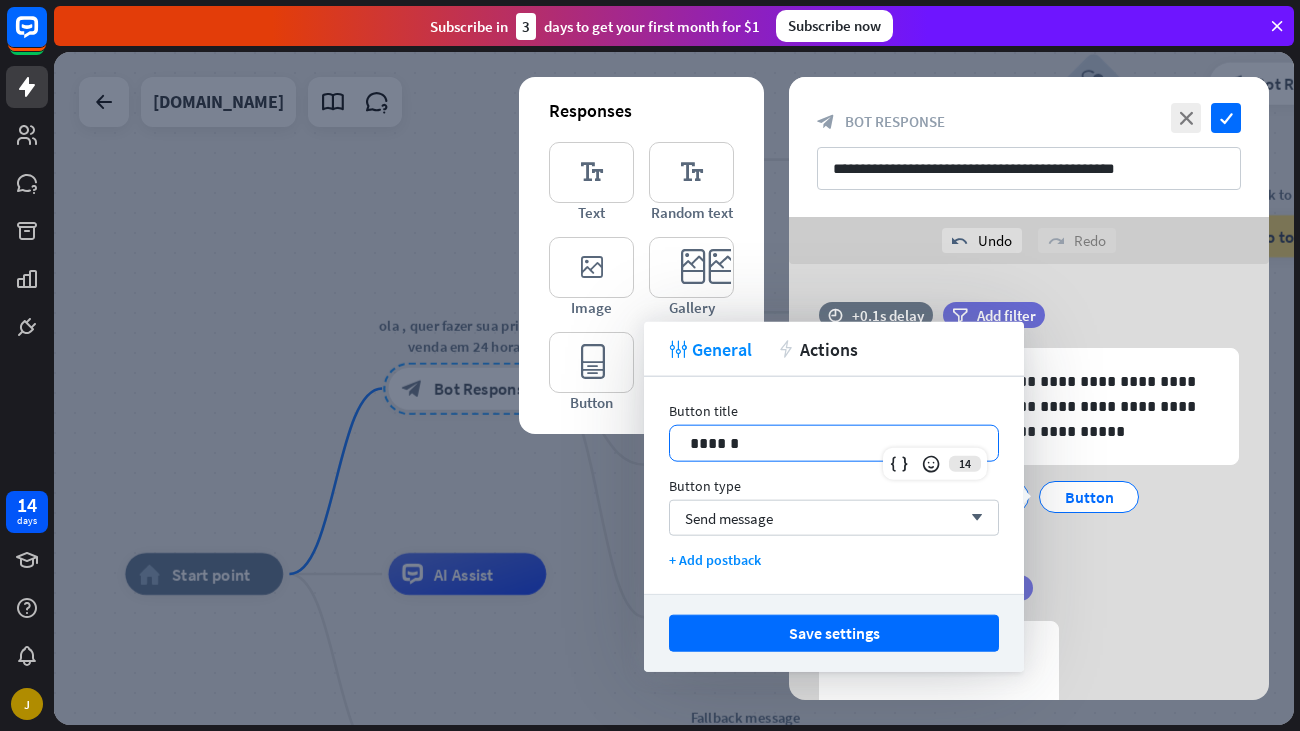 type 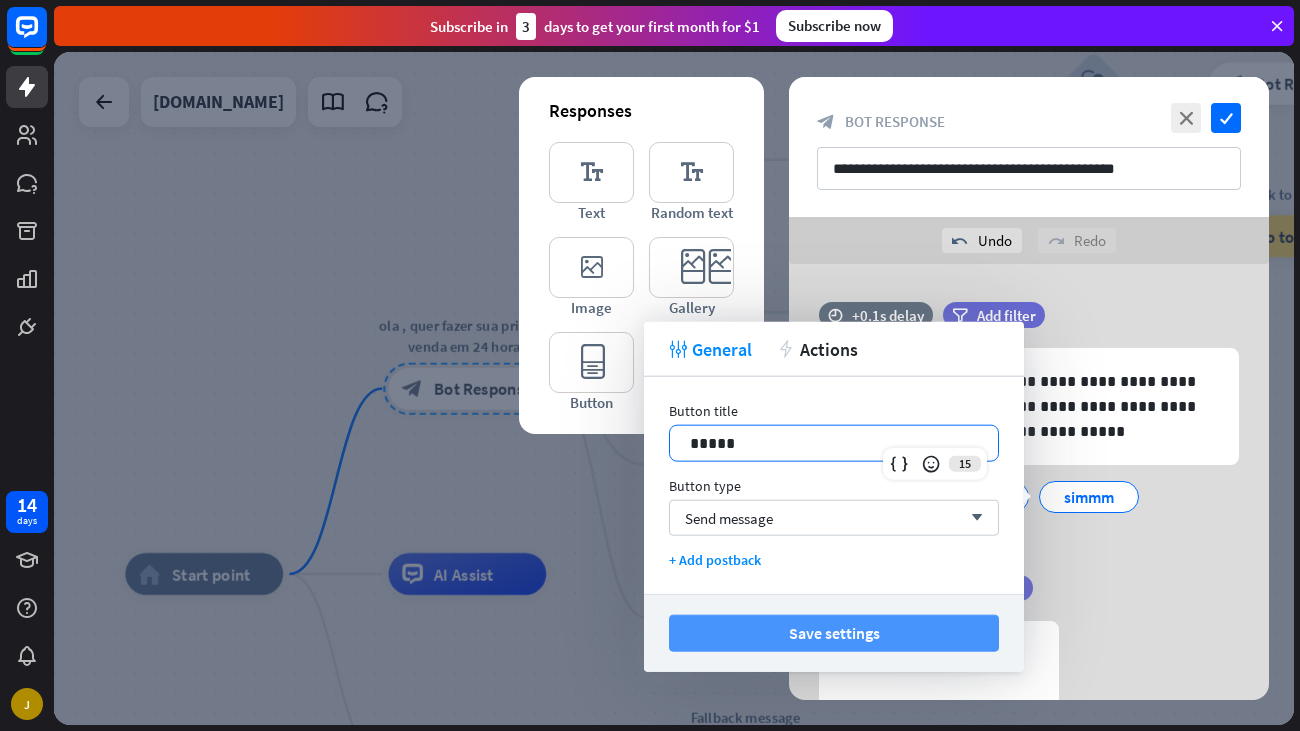 click on "Save settings" at bounding box center (834, 633) 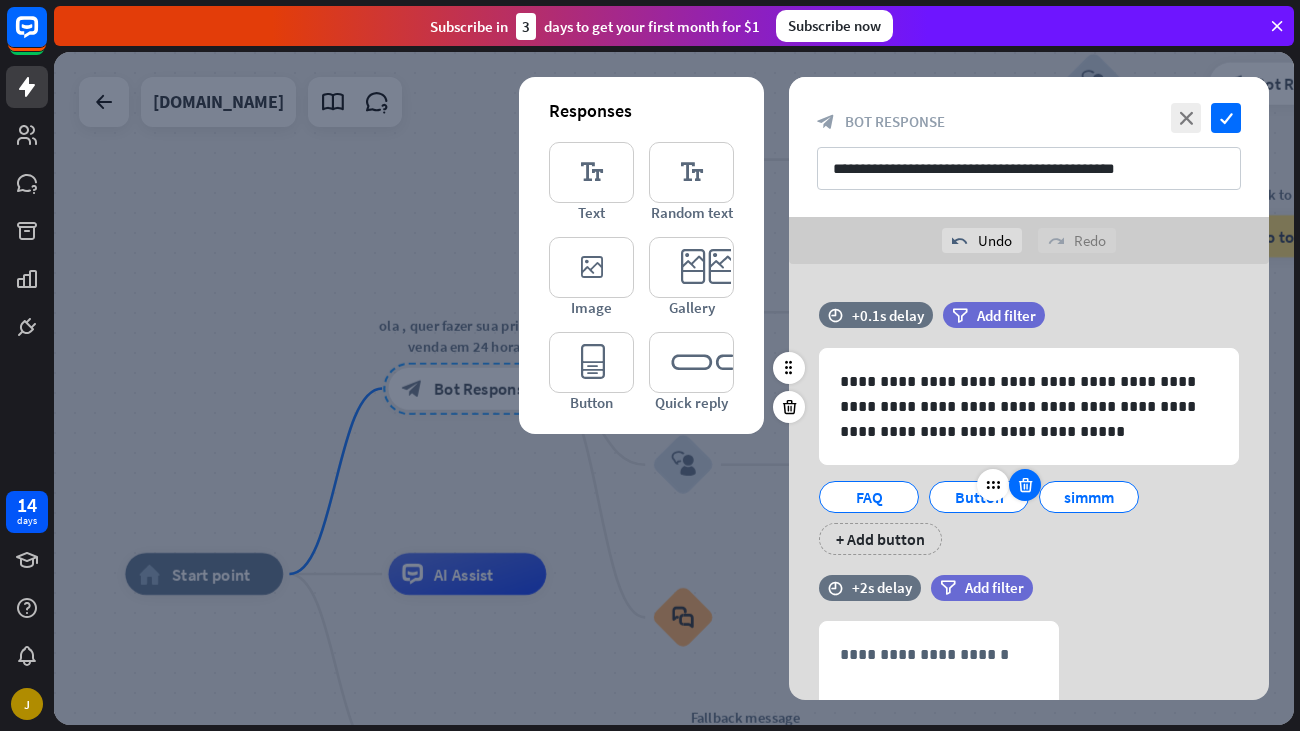 click at bounding box center (1025, 485) 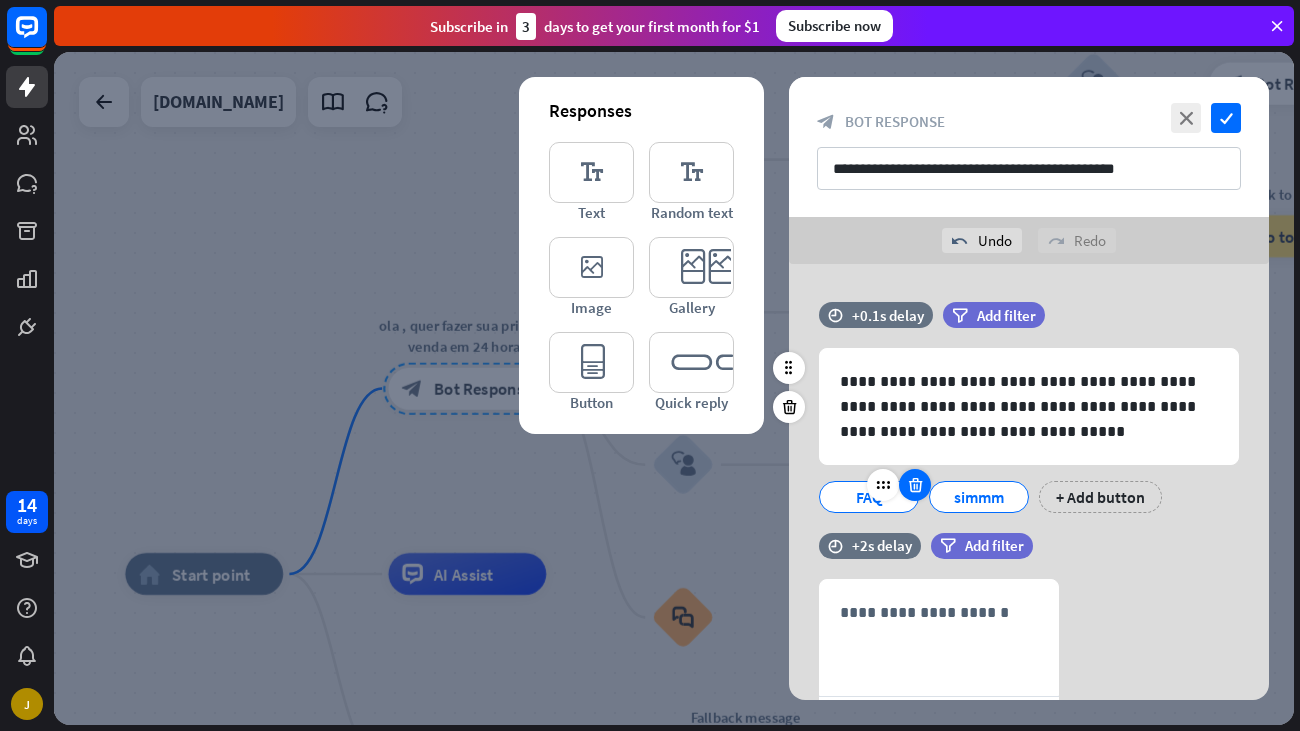 click at bounding box center [915, 485] 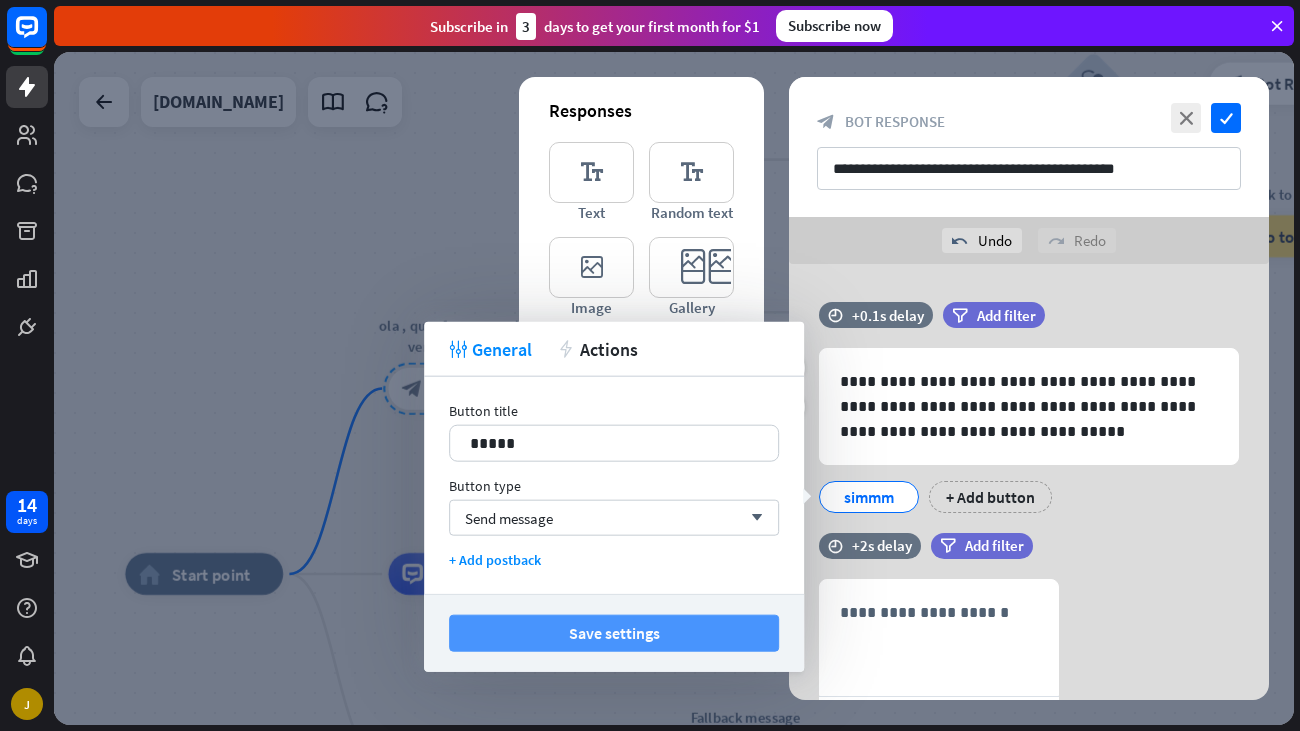 click on "Save settings" at bounding box center [614, 633] 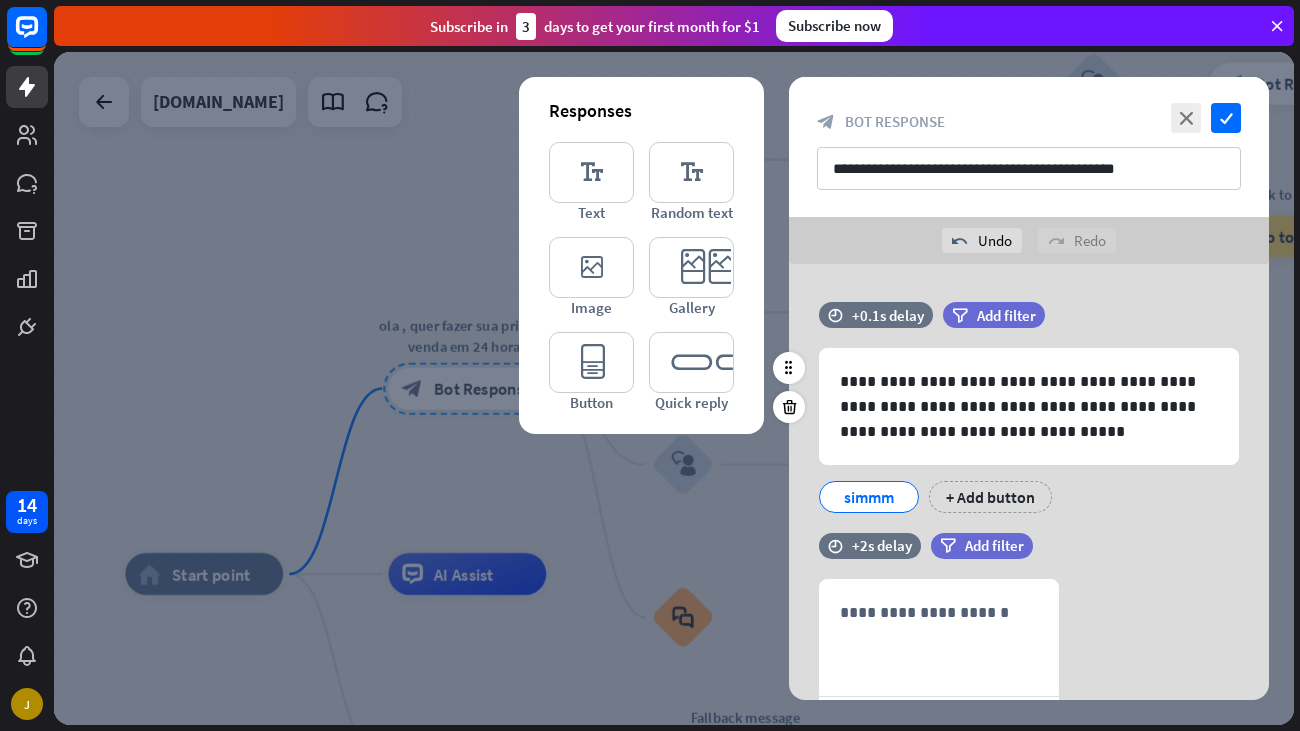 click at bounding box center [674, 388] 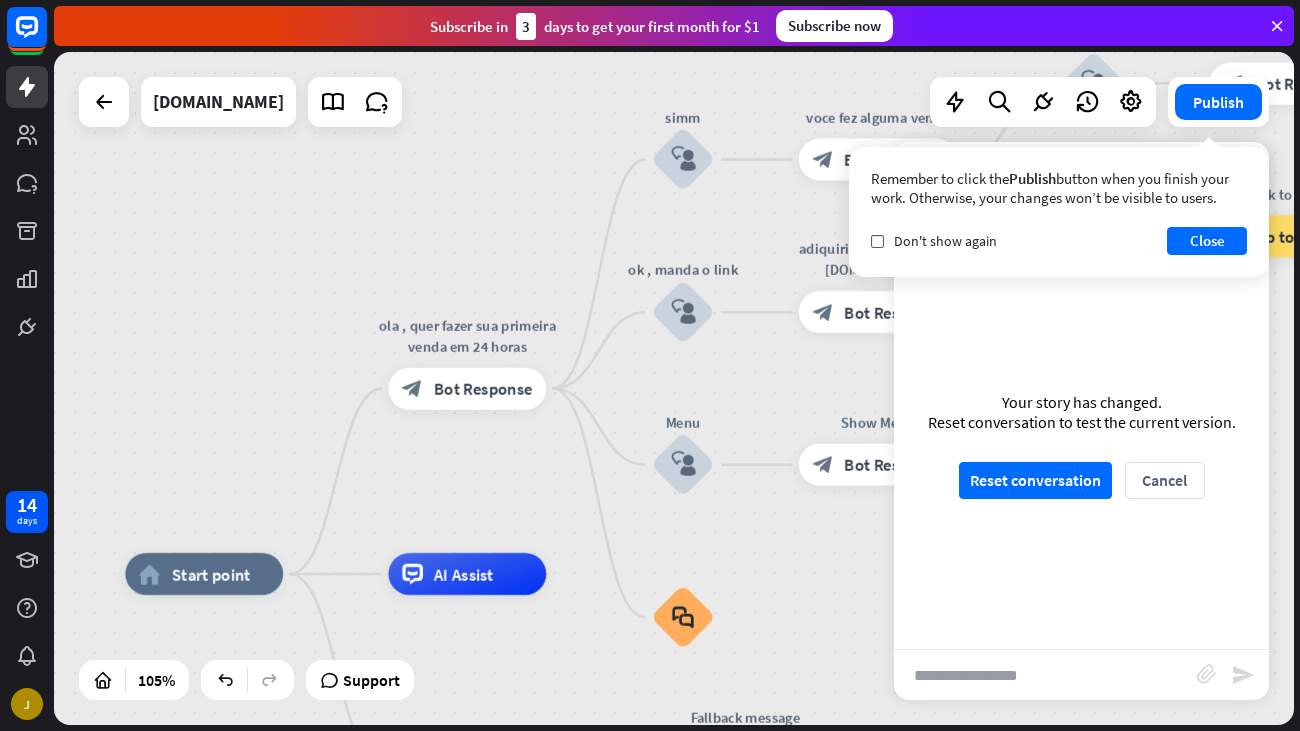 click on "Reset conversation
Cancel" at bounding box center (1082, 480) 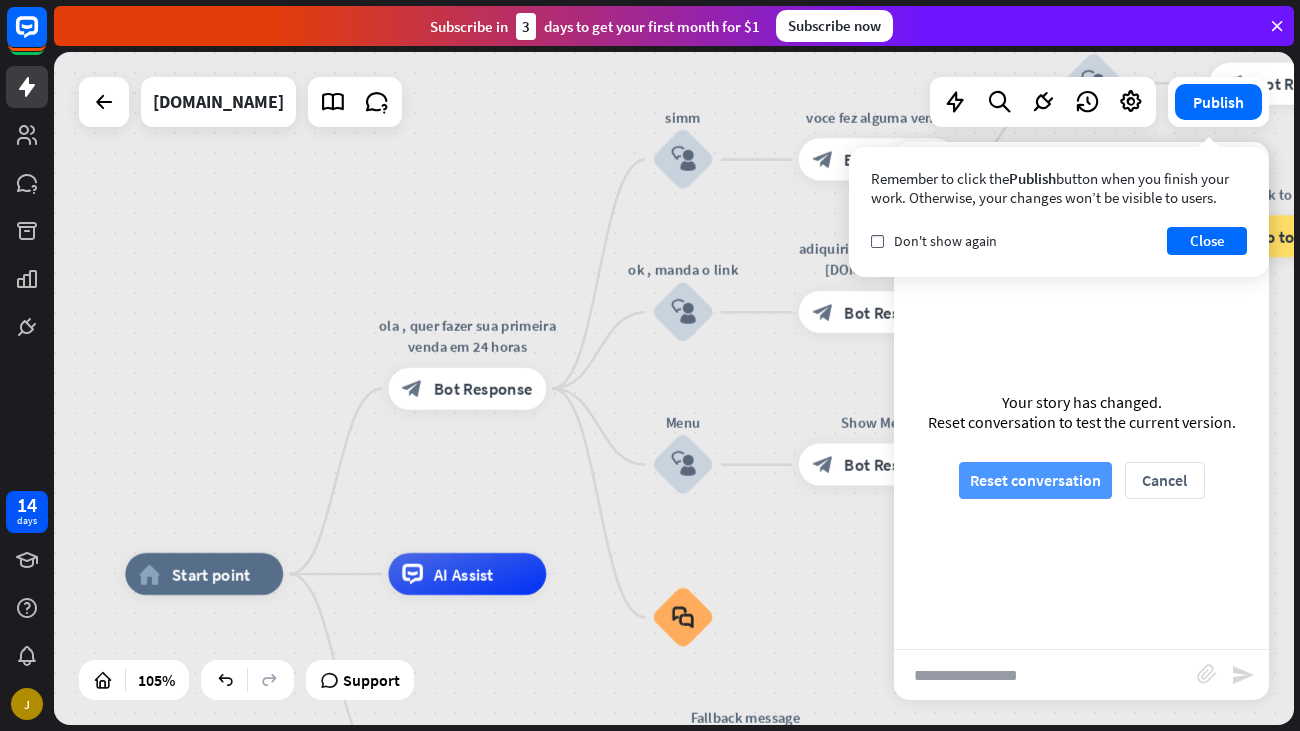 click on "Reset conversation" at bounding box center (1035, 480) 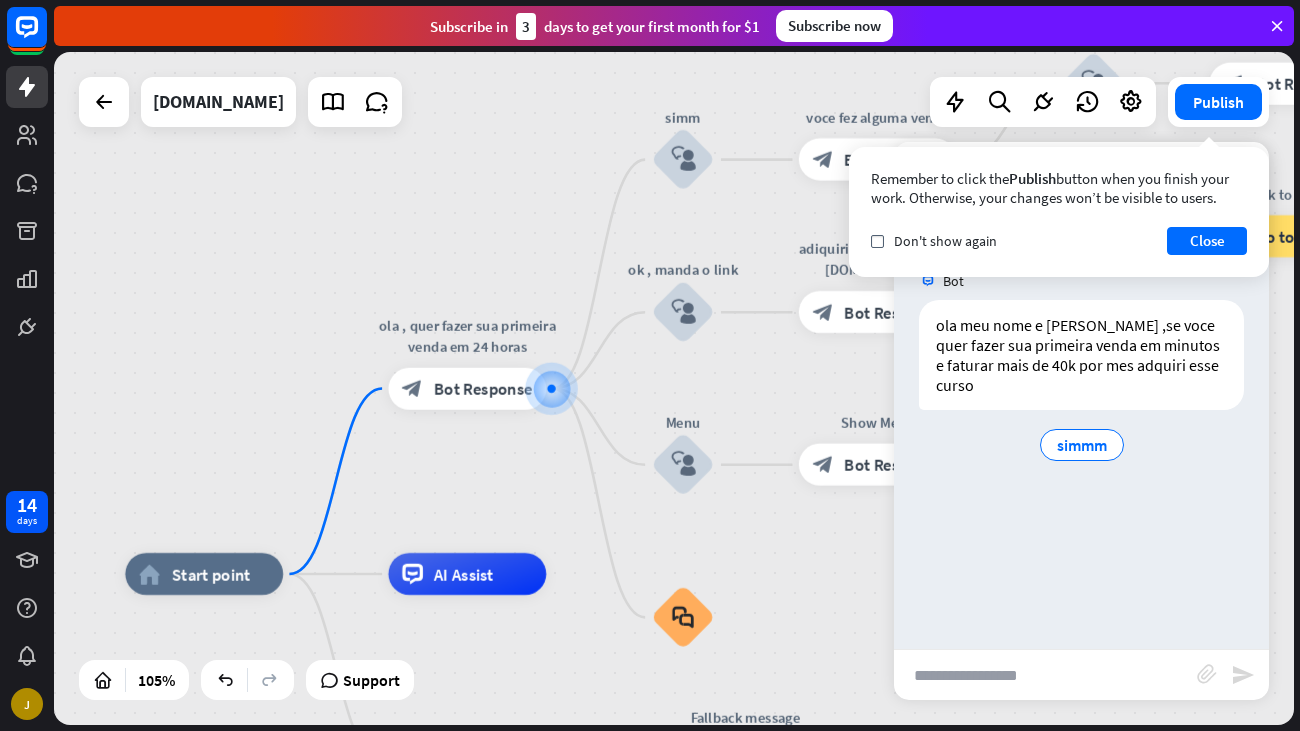 click on "Bot
ola meu nome e [PERSON_NAME] ,se voce quer fazer sua primeira venda em minutos e faturar mais de 40k por mes adquiri esse curso   simmm
[DATE] 11:03 PM
Show JSON" at bounding box center (1081, 445) 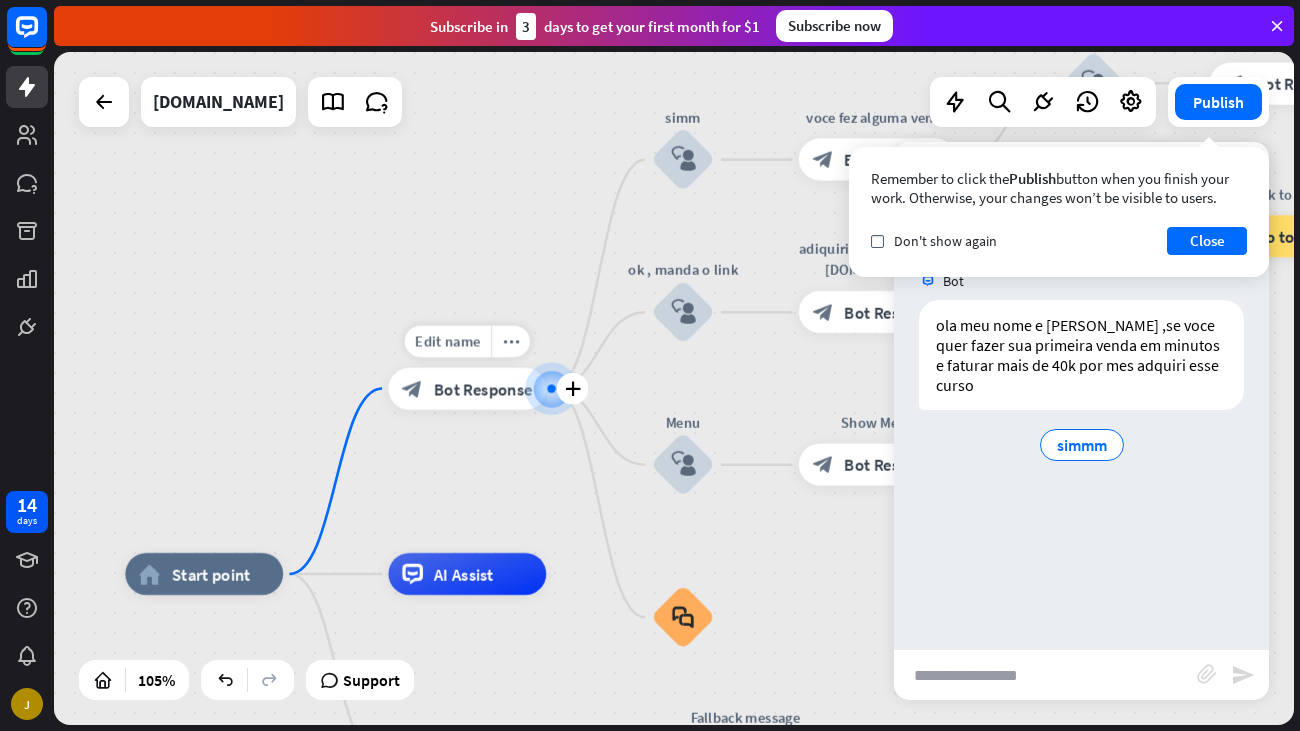 click on "block_bot_response   Bot Response" at bounding box center (467, 388) 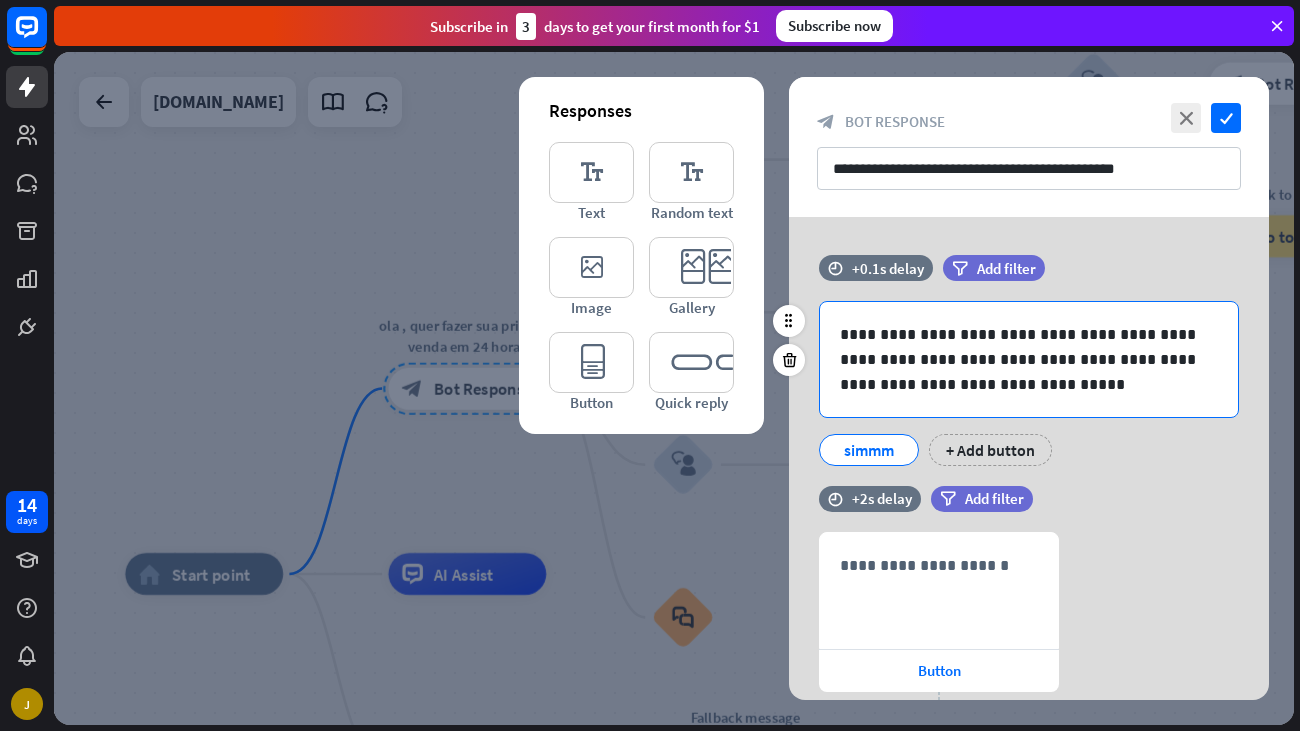 click on "**********" at bounding box center [1029, 359] 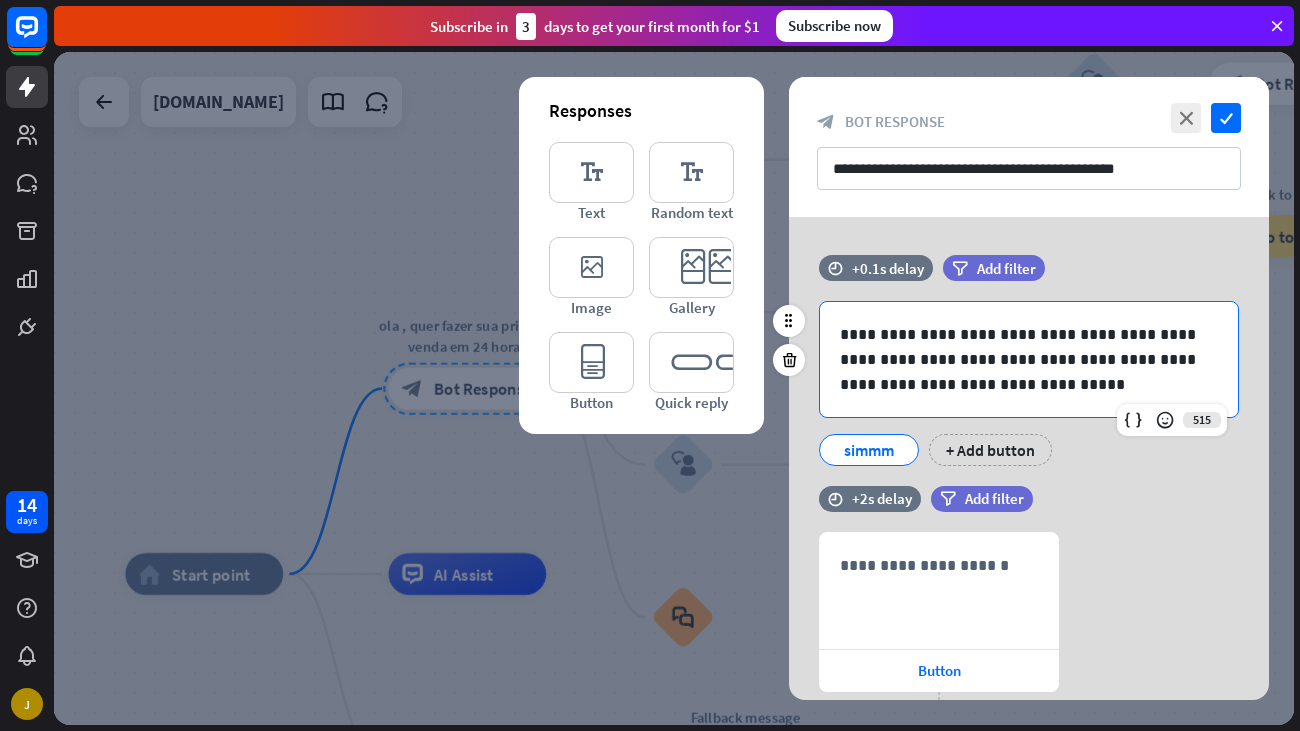 type 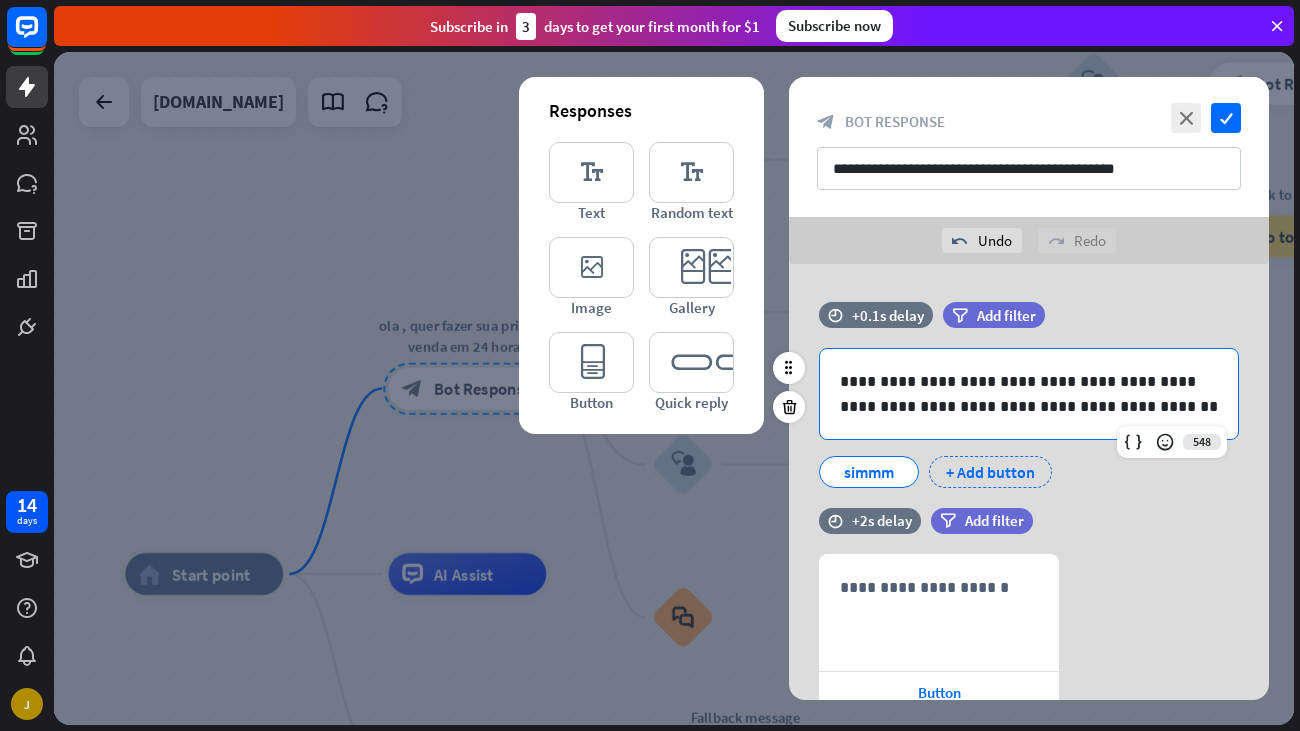 click on "+ Add button" at bounding box center (990, 472) 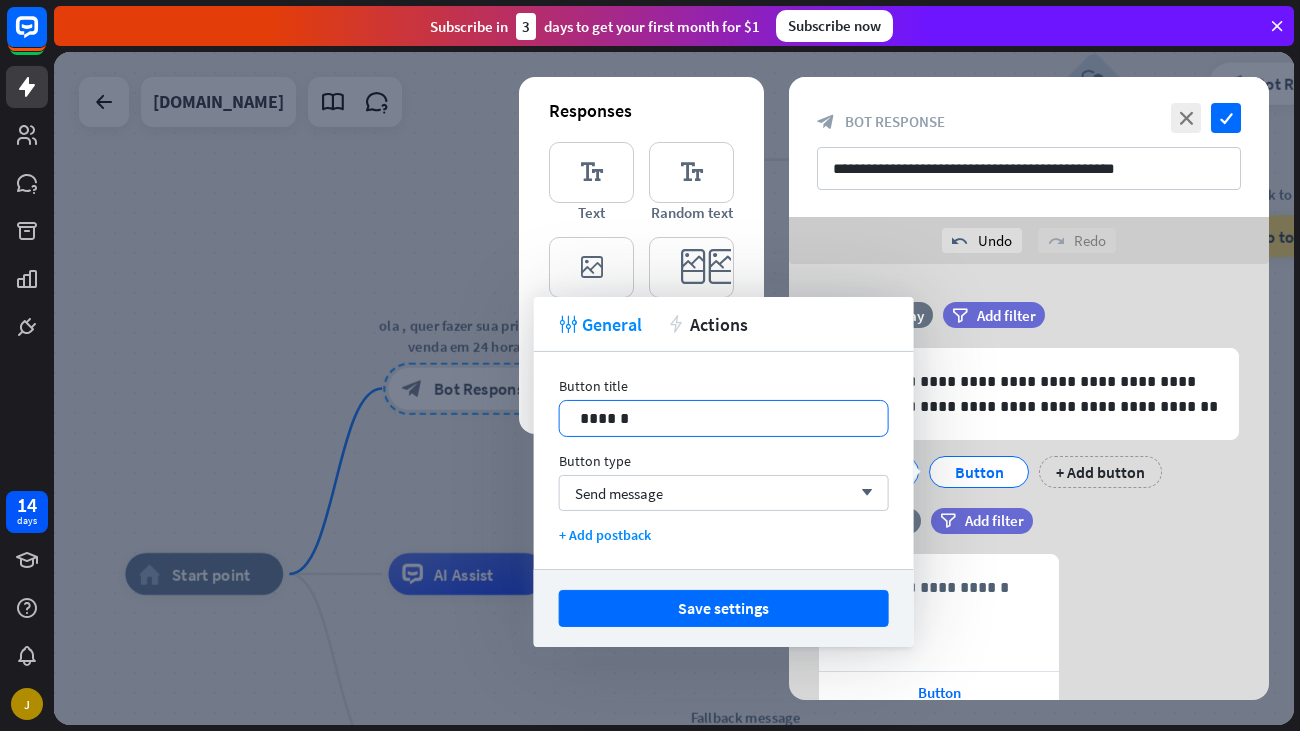 click on "******" at bounding box center (724, 418) 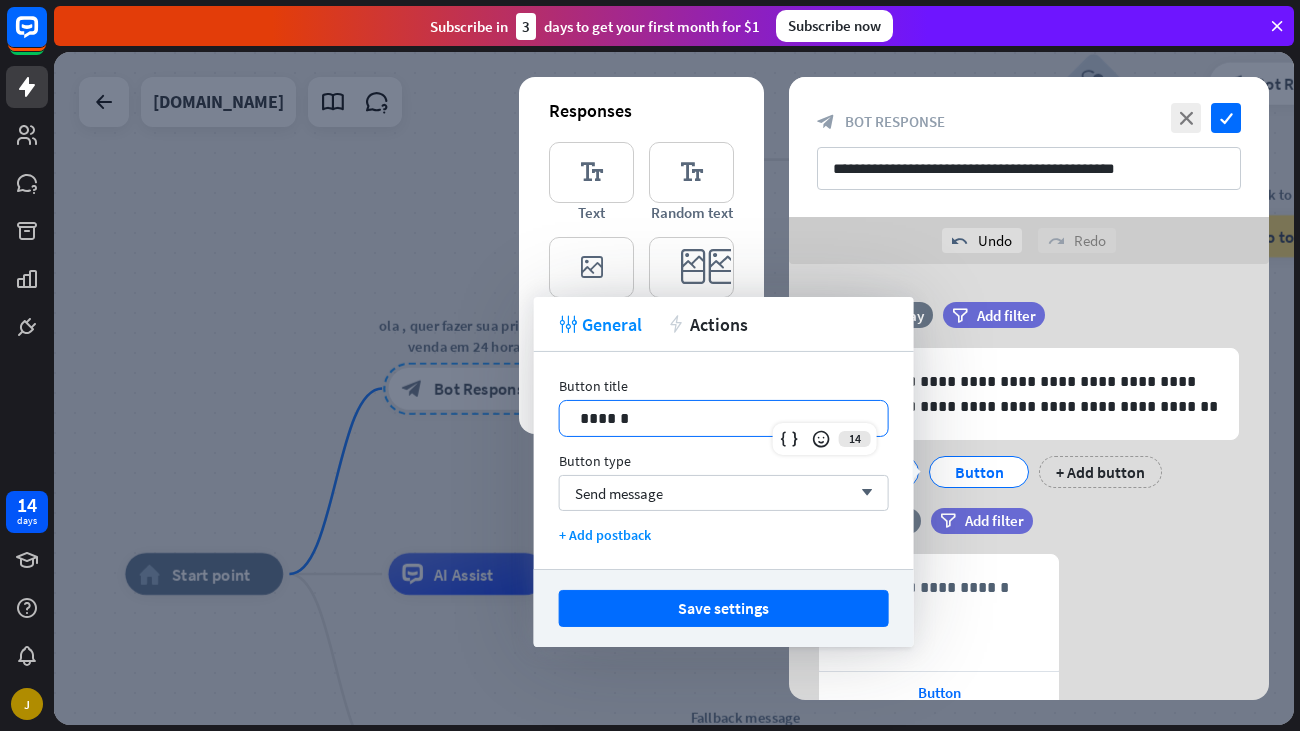 type 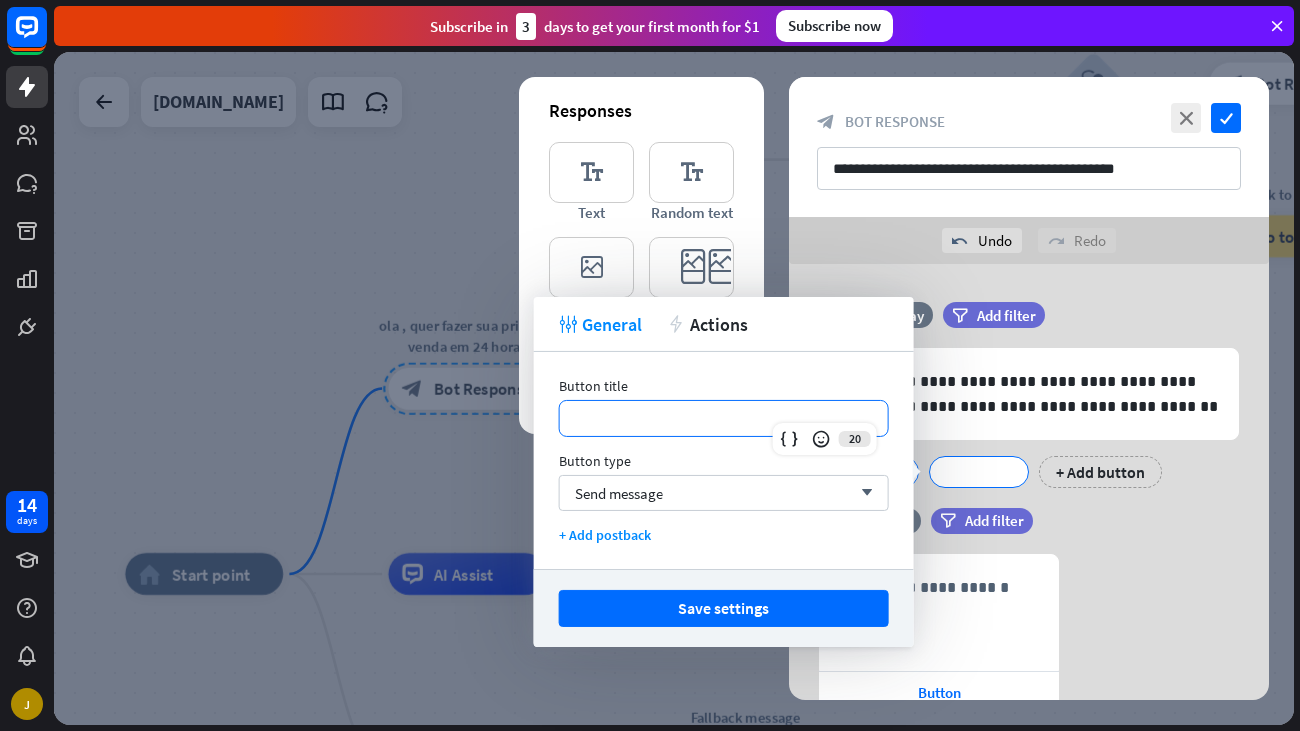 click on "filter   Add filter" at bounding box center (1032, 531) 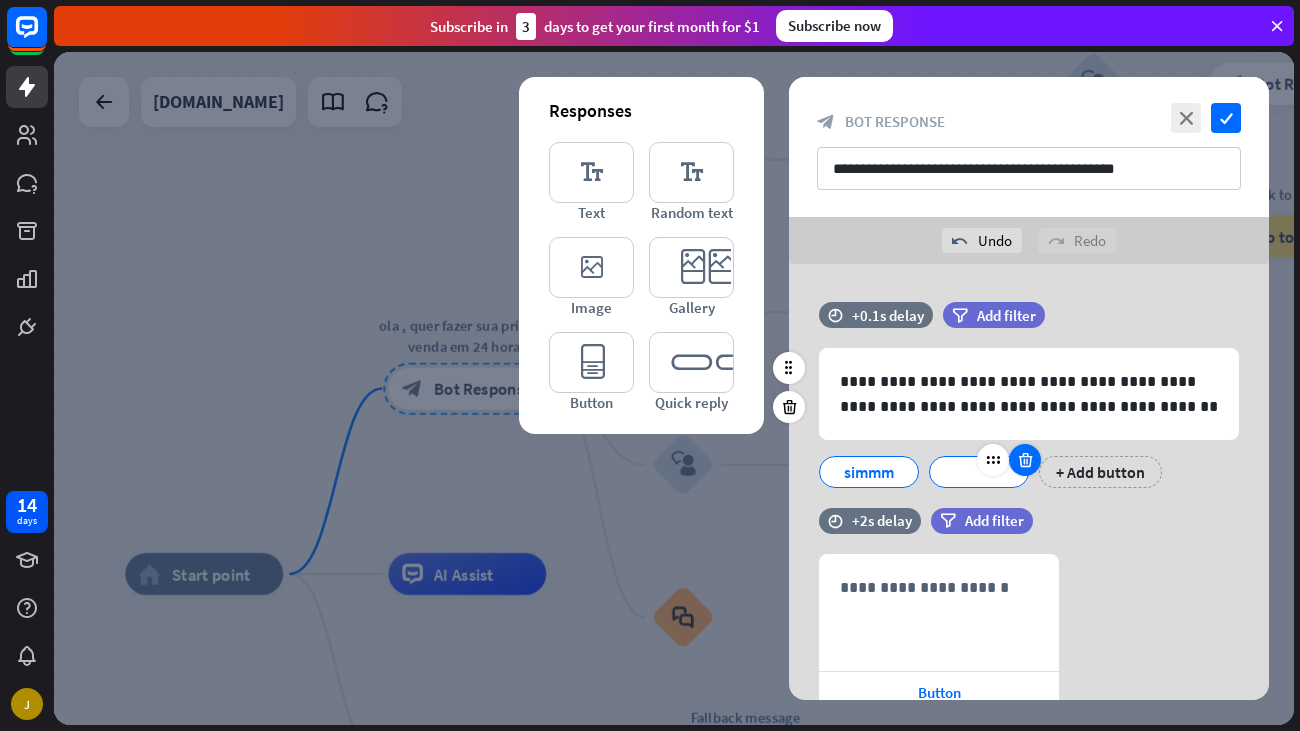 click at bounding box center (1025, 460) 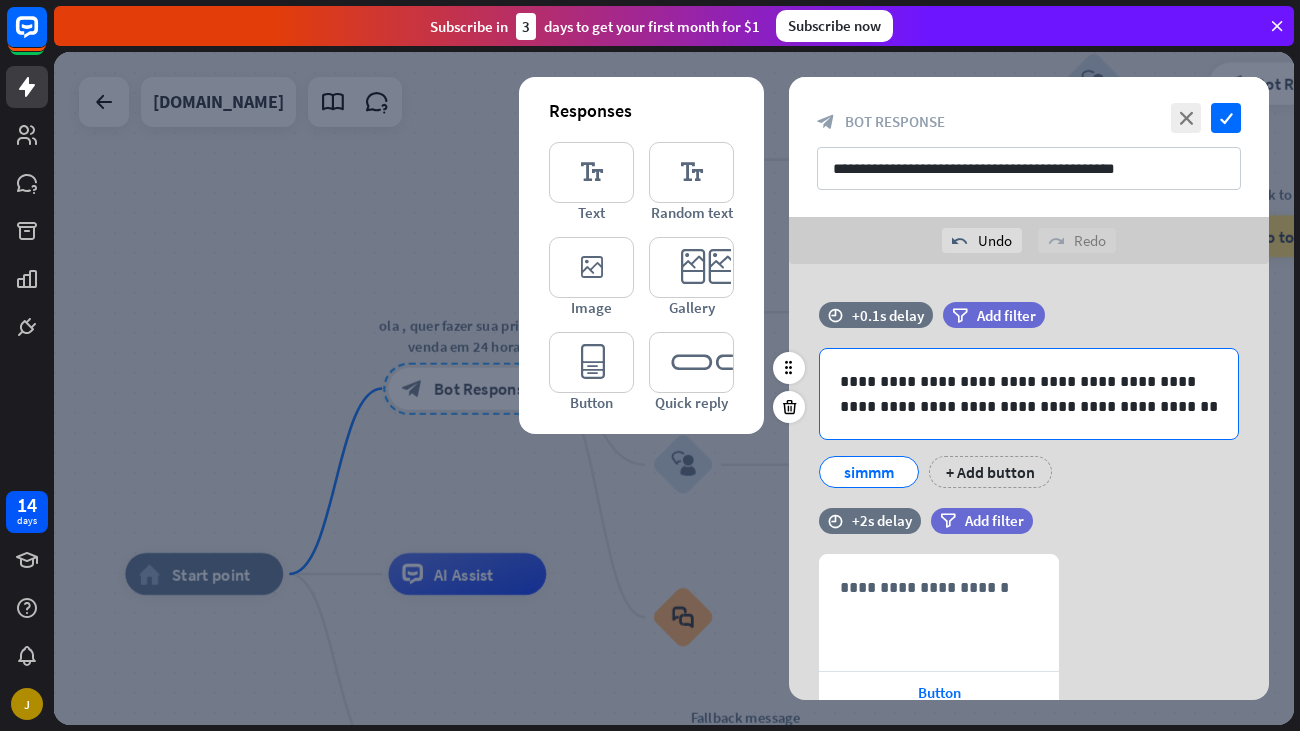click on "**********" at bounding box center [1029, 394] 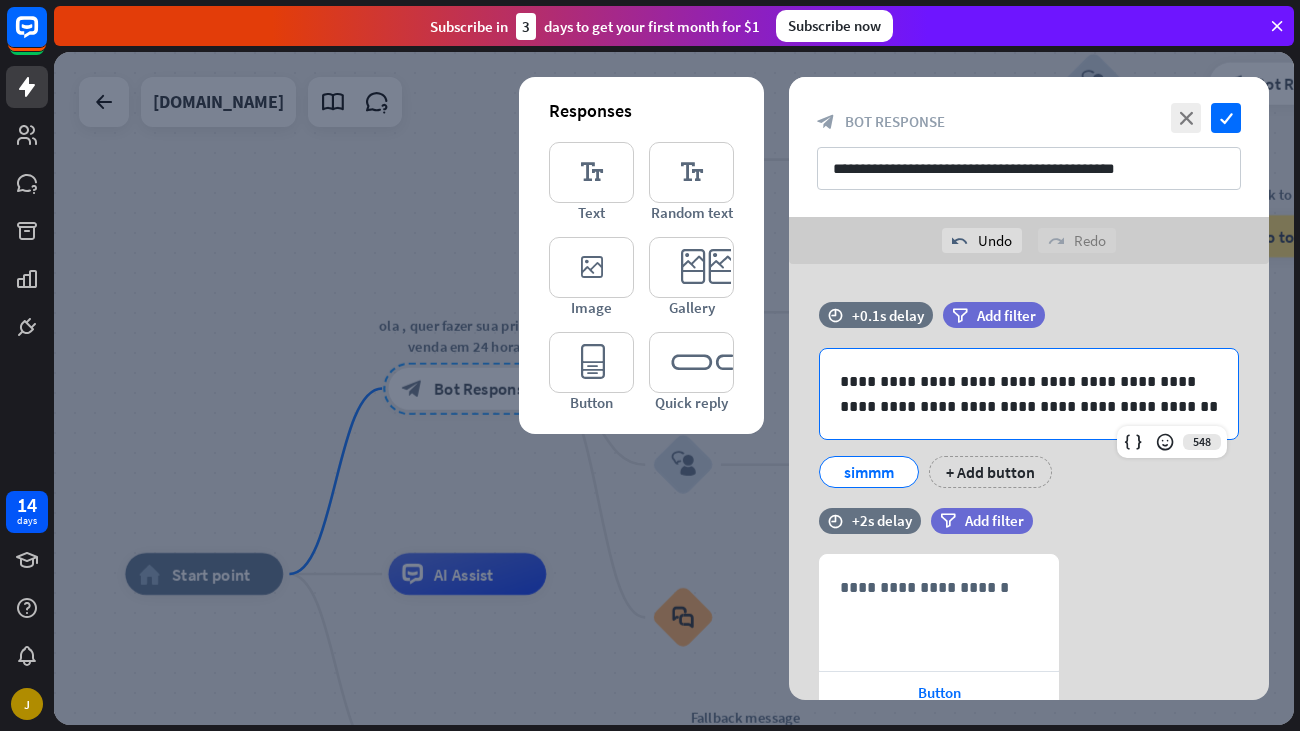 click at bounding box center (674, 388) 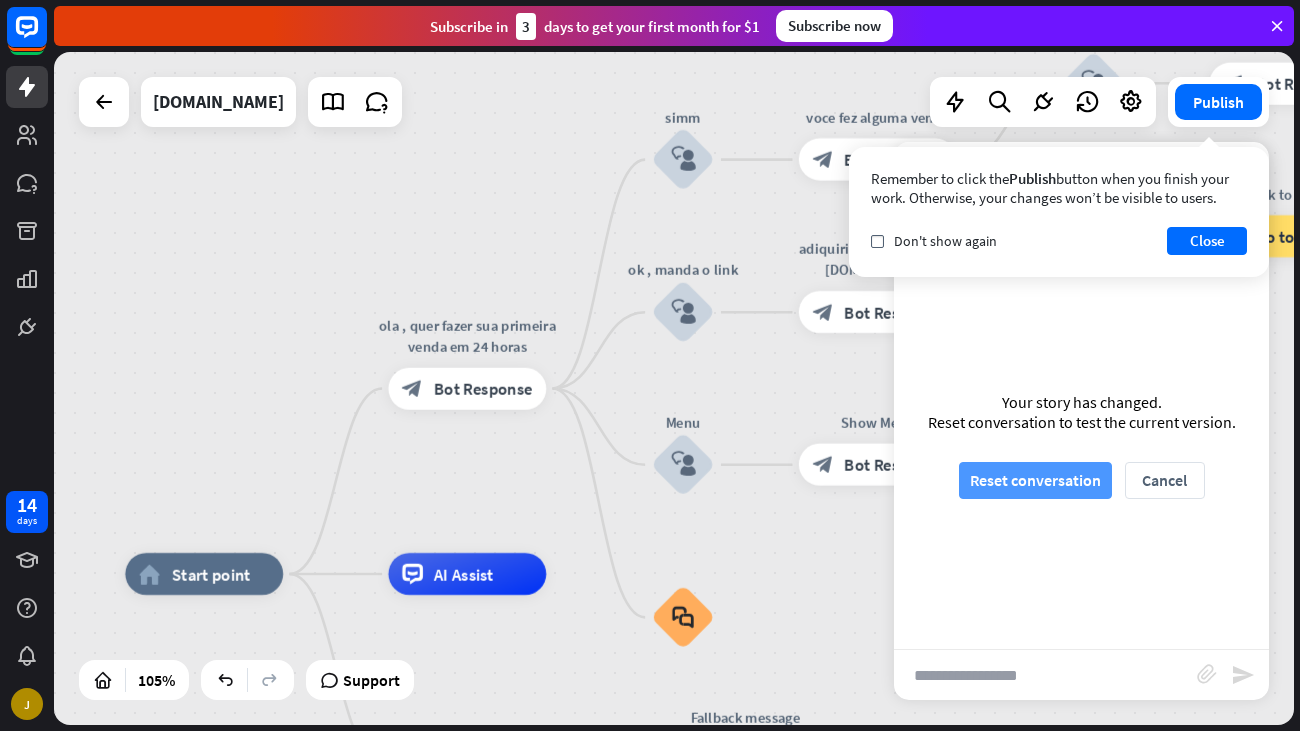 click on "Reset conversation" at bounding box center (1035, 480) 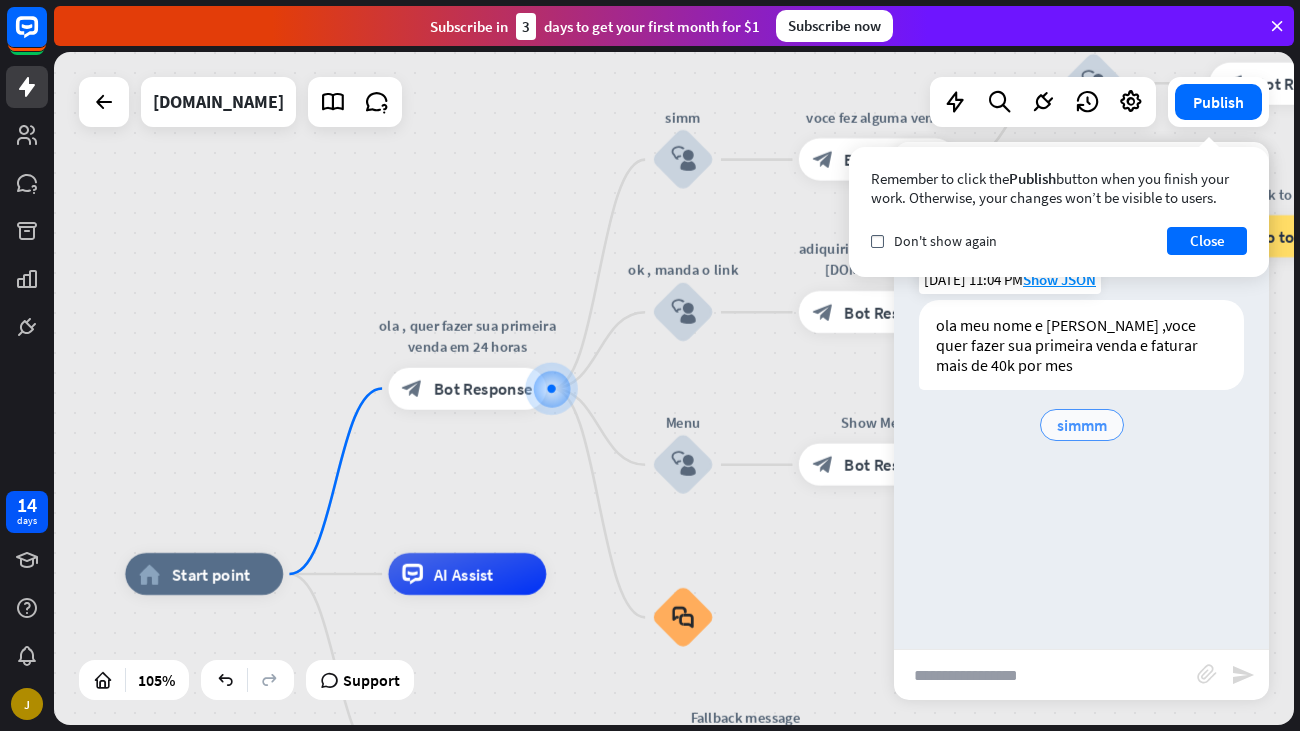 click on "simmm" at bounding box center (1082, 425) 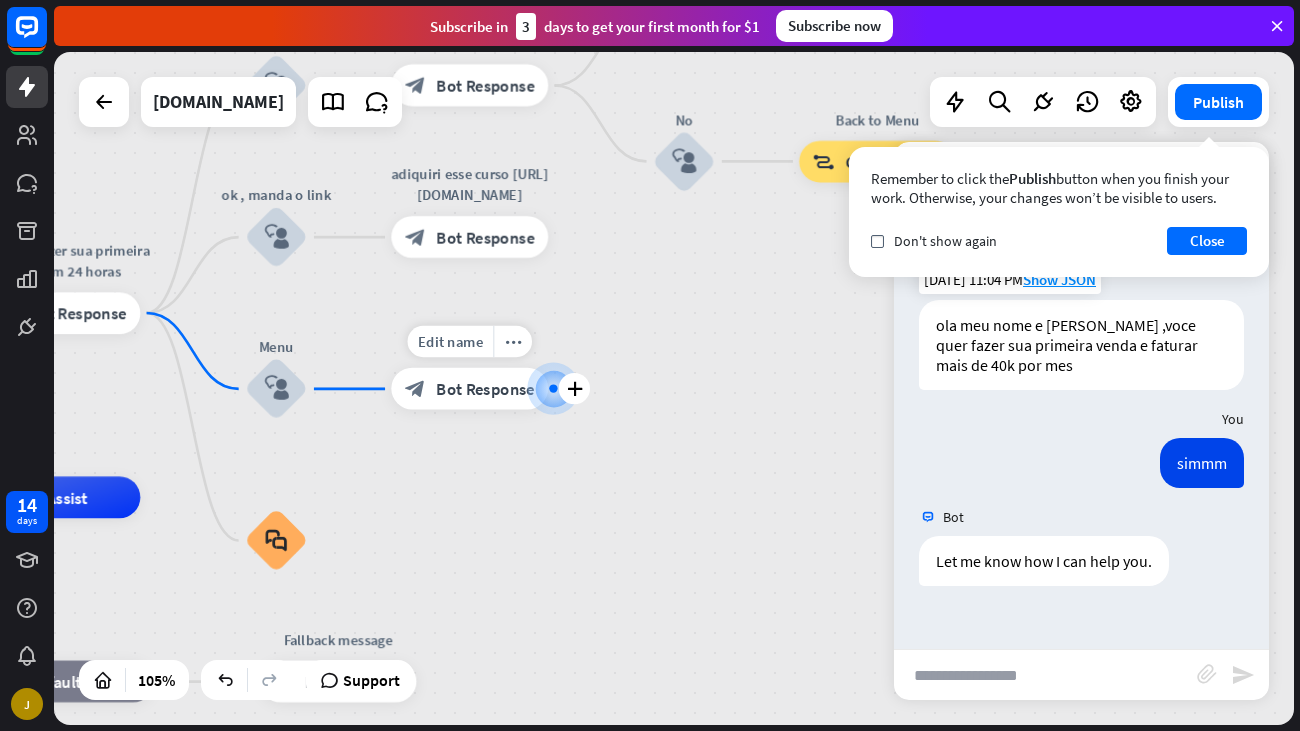 click on "Bot Response" at bounding box center (485, 388) 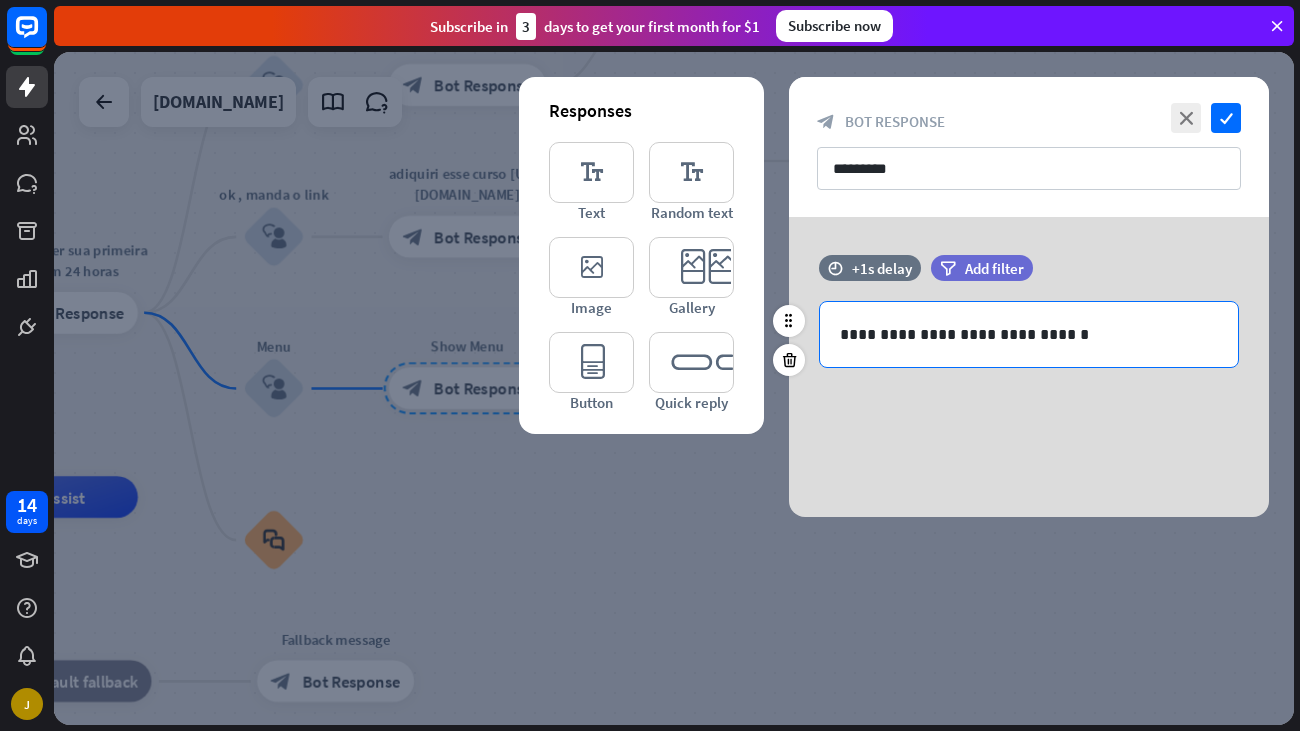 click on "**********" at bounding box center [1029, 334] 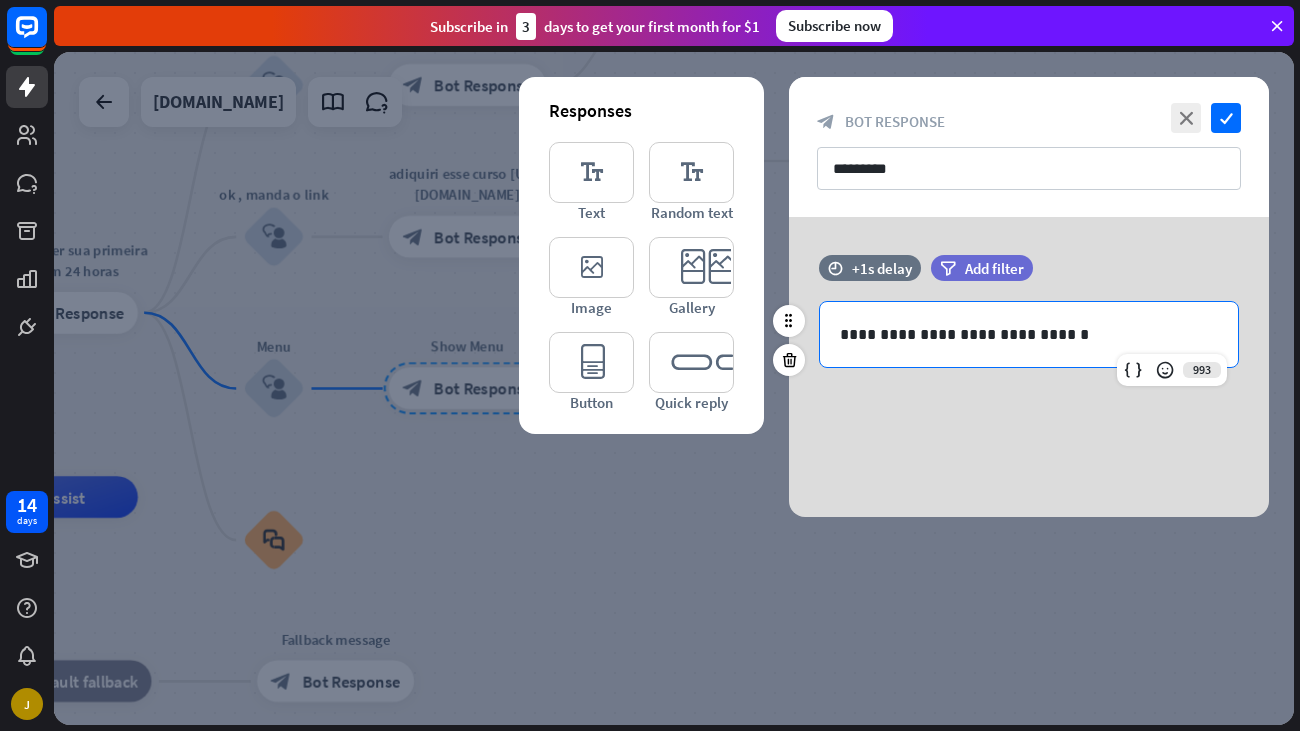 type 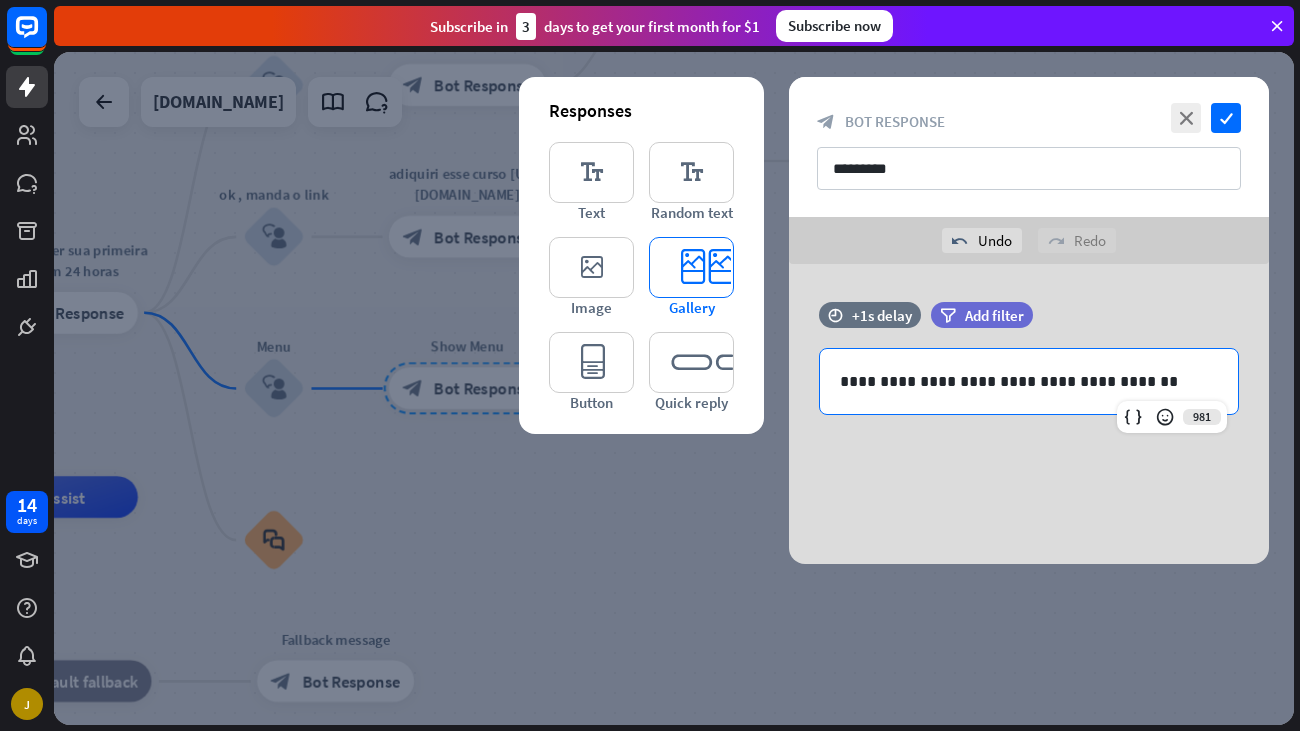 click on "editor_card" at bounding box center [691, 267] 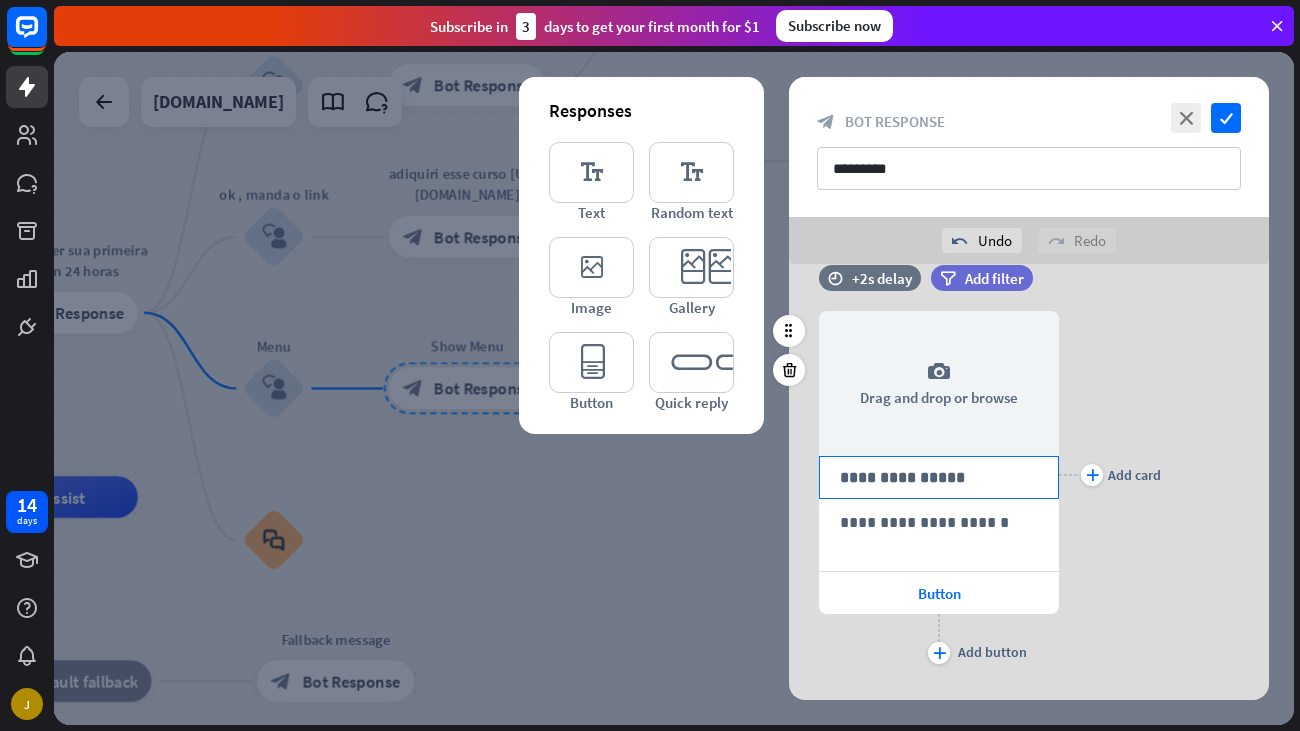 scroll, scrollTop: 171, scrollLeft: 0, axis: vertical 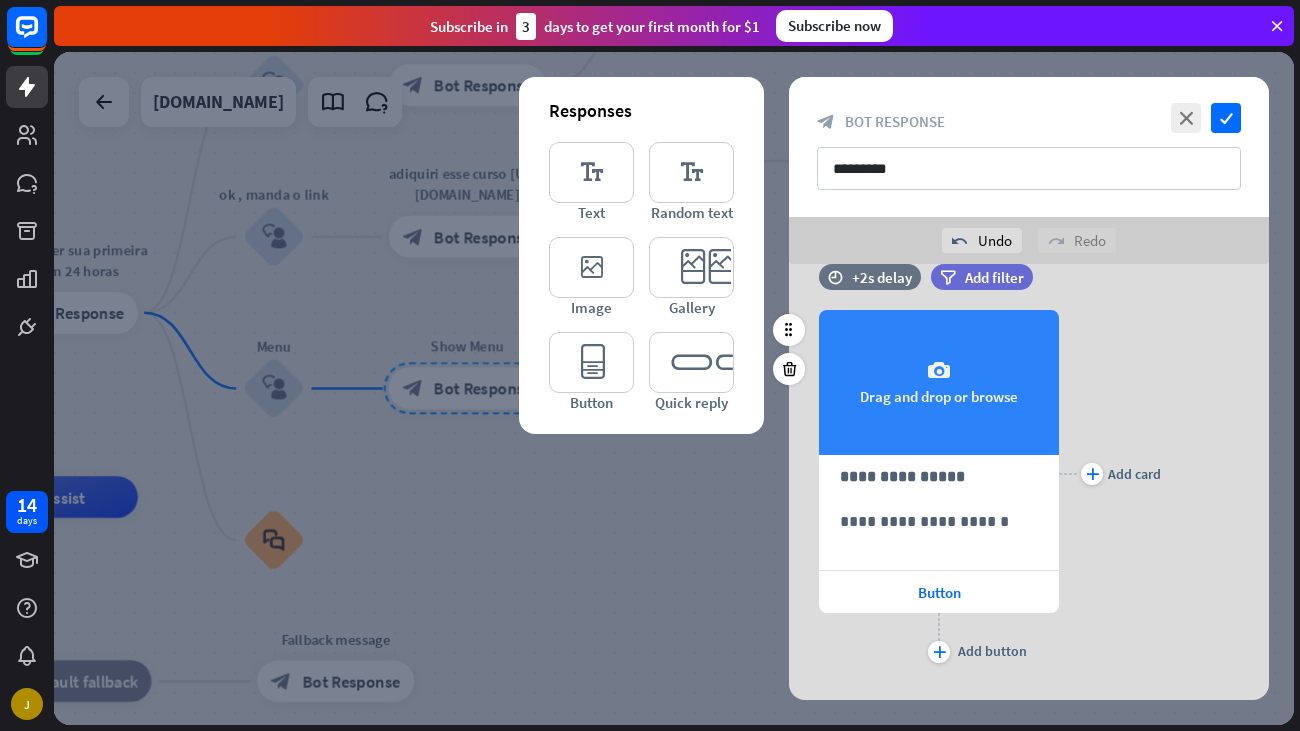 click on "camera" at bounding box center (939, 371) 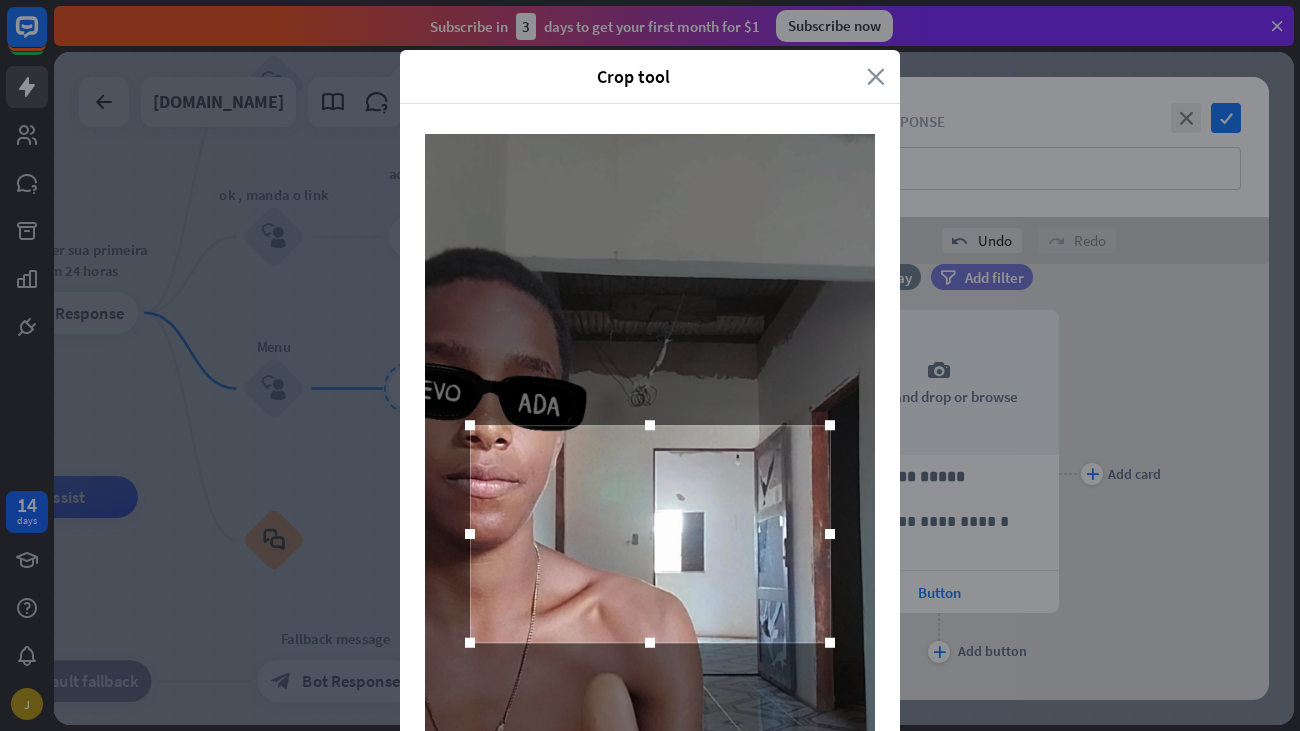 click on "close" at bounding box center [876, 76] 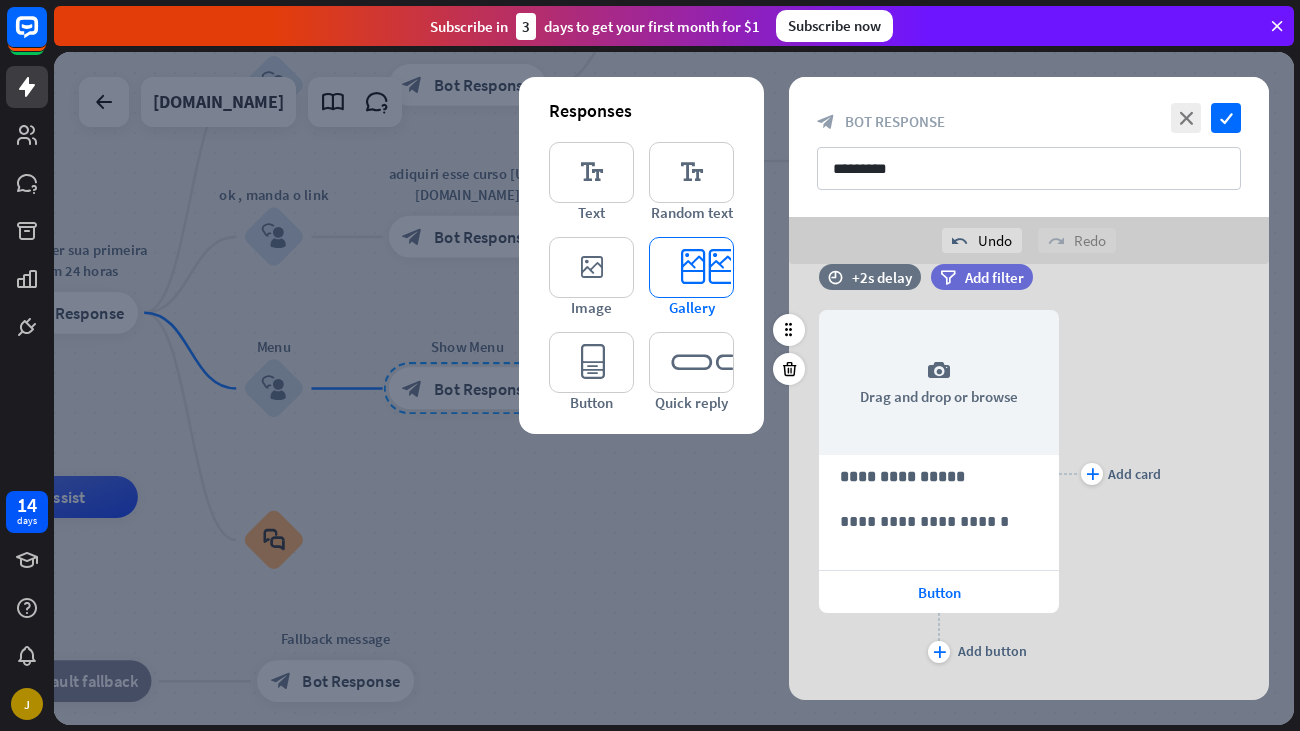 click on "editor_card" at bounding box center (691, 267) 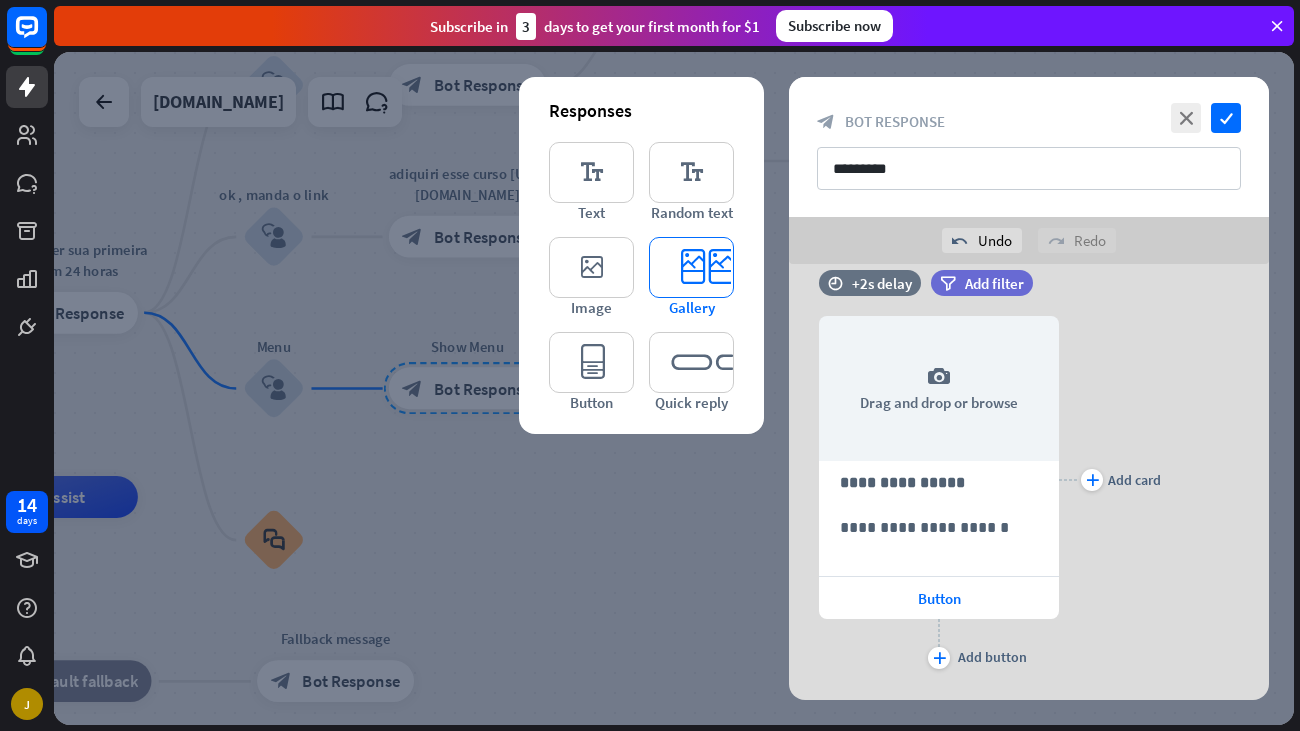 scroll, scrollTop: 594, scrollLeft: 0, axis: vertical 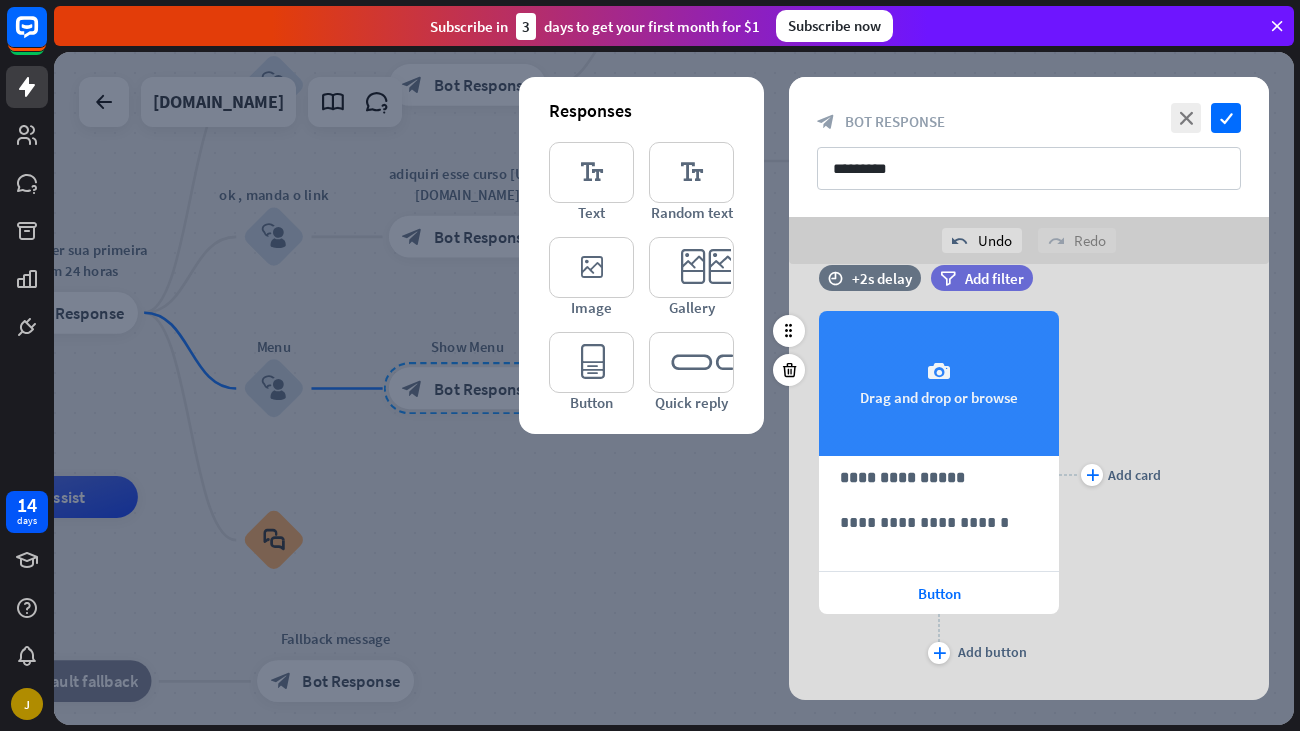 click on "camera
Drag and drop or browse" at bounding box center [939, 383] 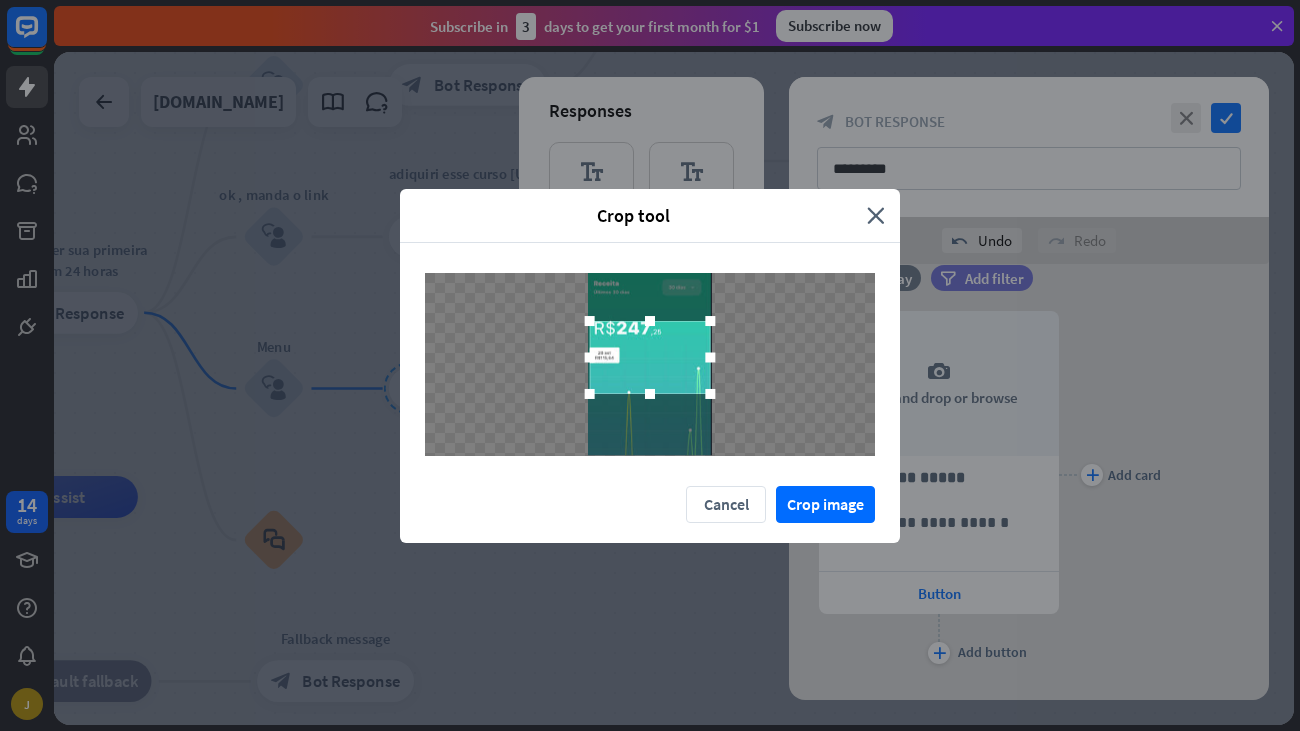 drag, startPoint x: 649, startPoint y: 333, endPoint x: 635, endPoint y: 319, distance: 19.79899 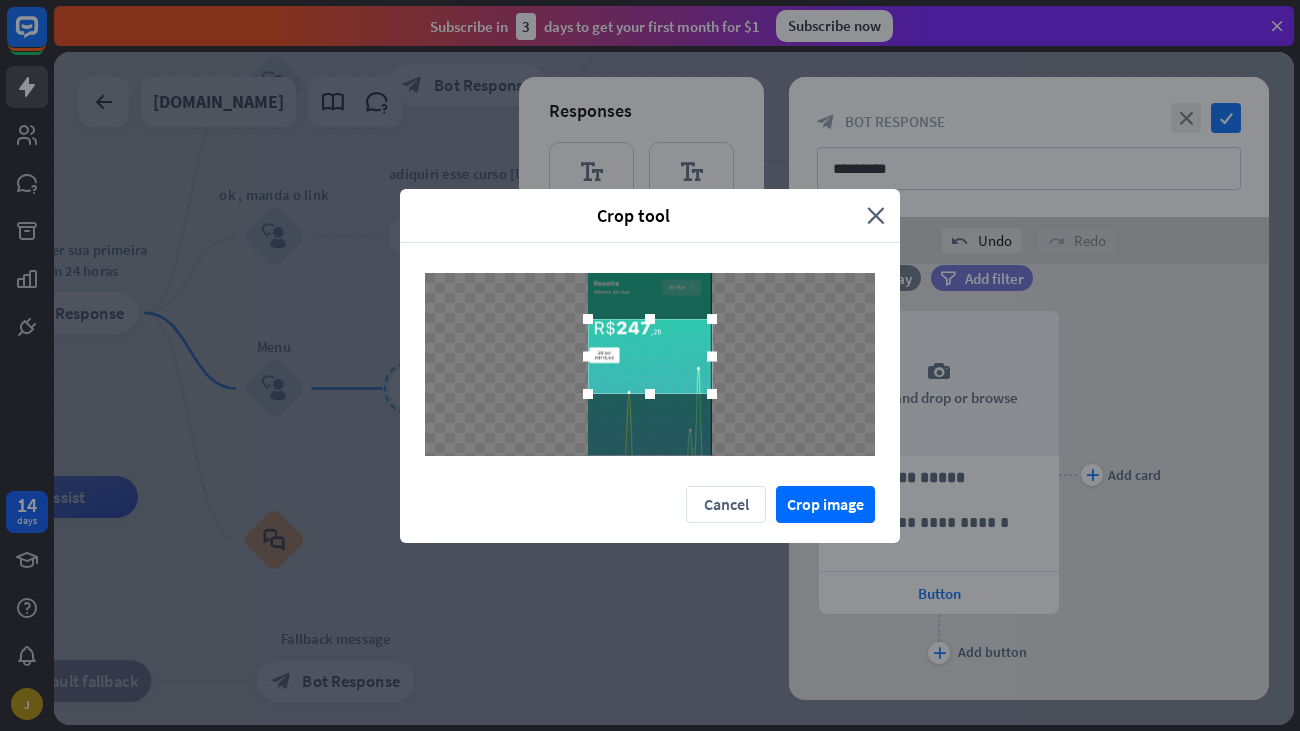 drag, startPoint x: 650, startPoint y: 321, endPoint x: 644, endPoint y: 289, distance: 32.55764 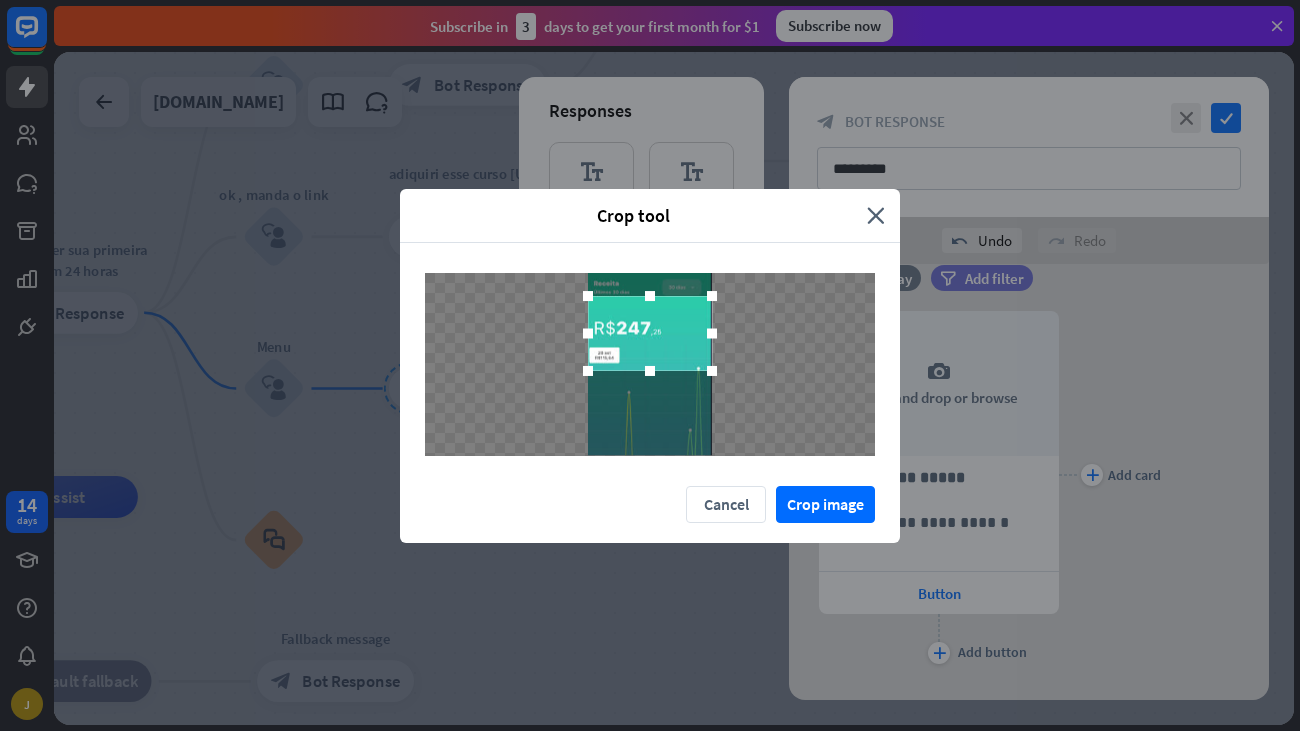 drag, startPoint x: 634, startPoint y: 354, endPoint x: 623, endPoint y: 331, distance: 25.495098 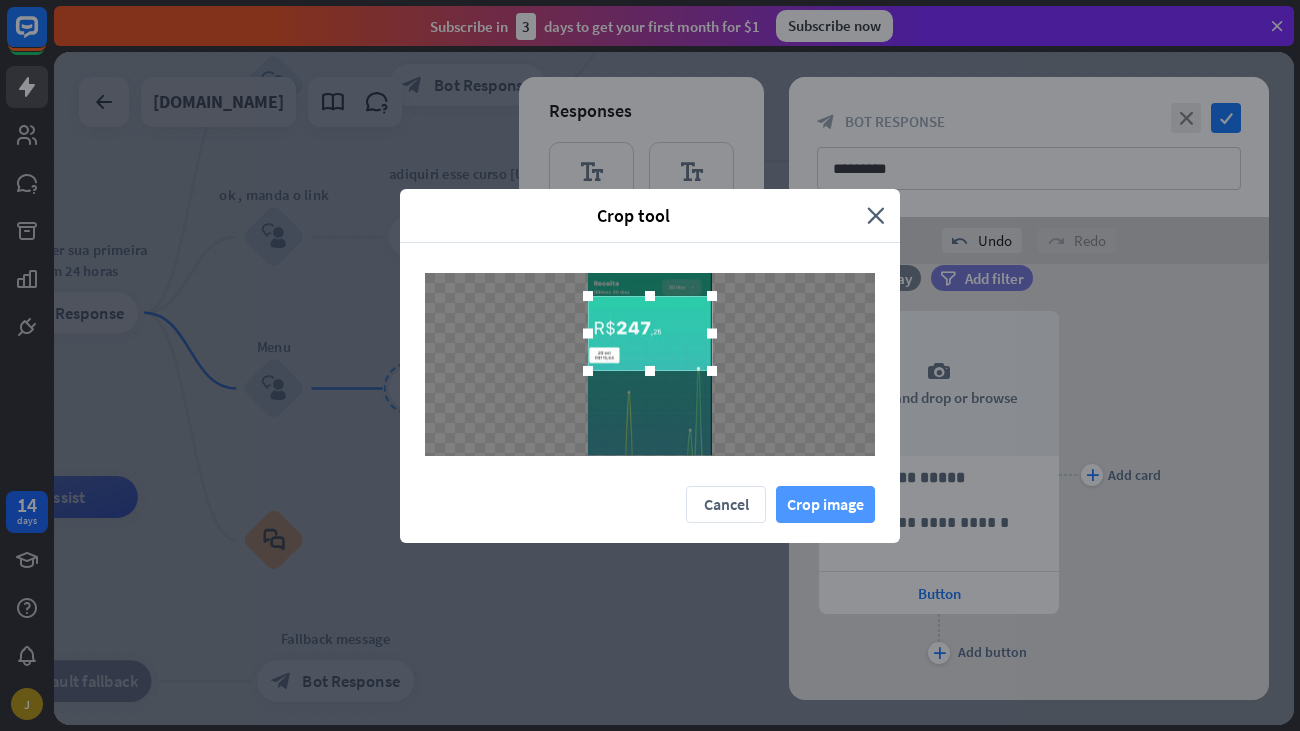 click on "Crop image" at bounding box center (825, 504) 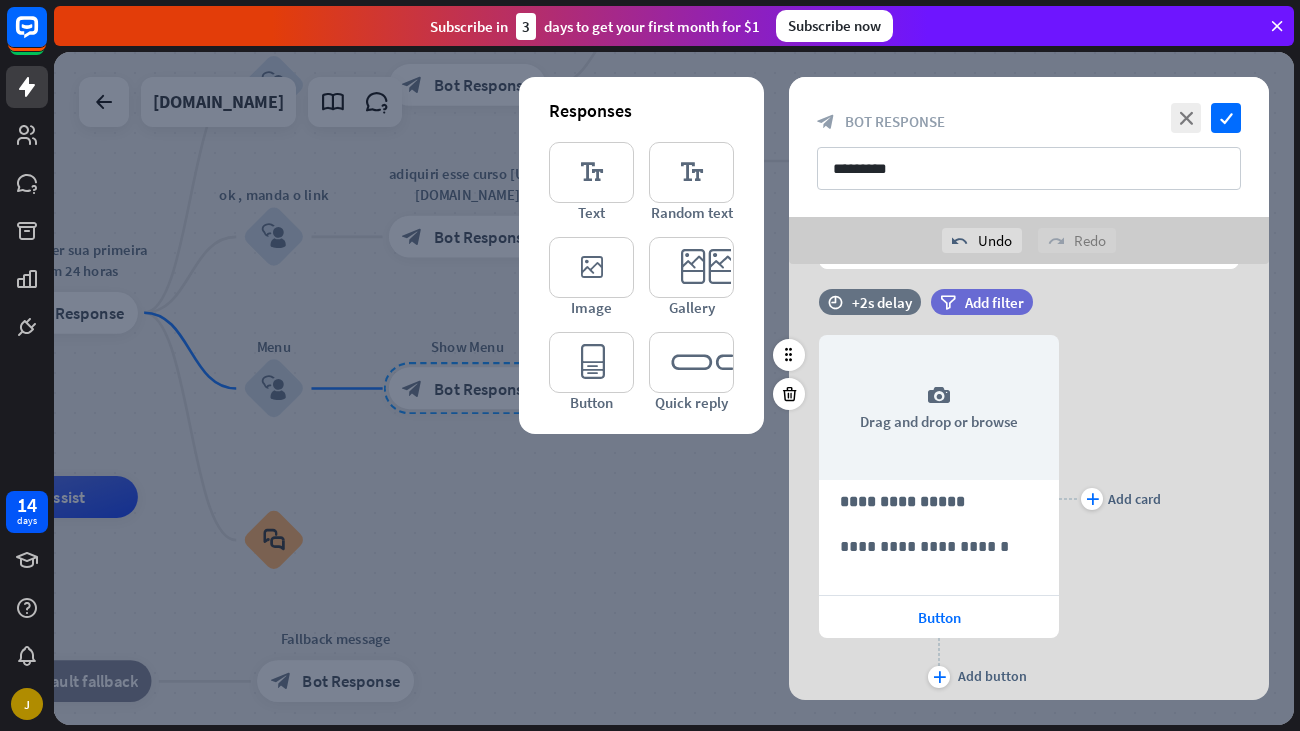 scroll, scrollTop: 0, scrollLeft: 0, axis: both 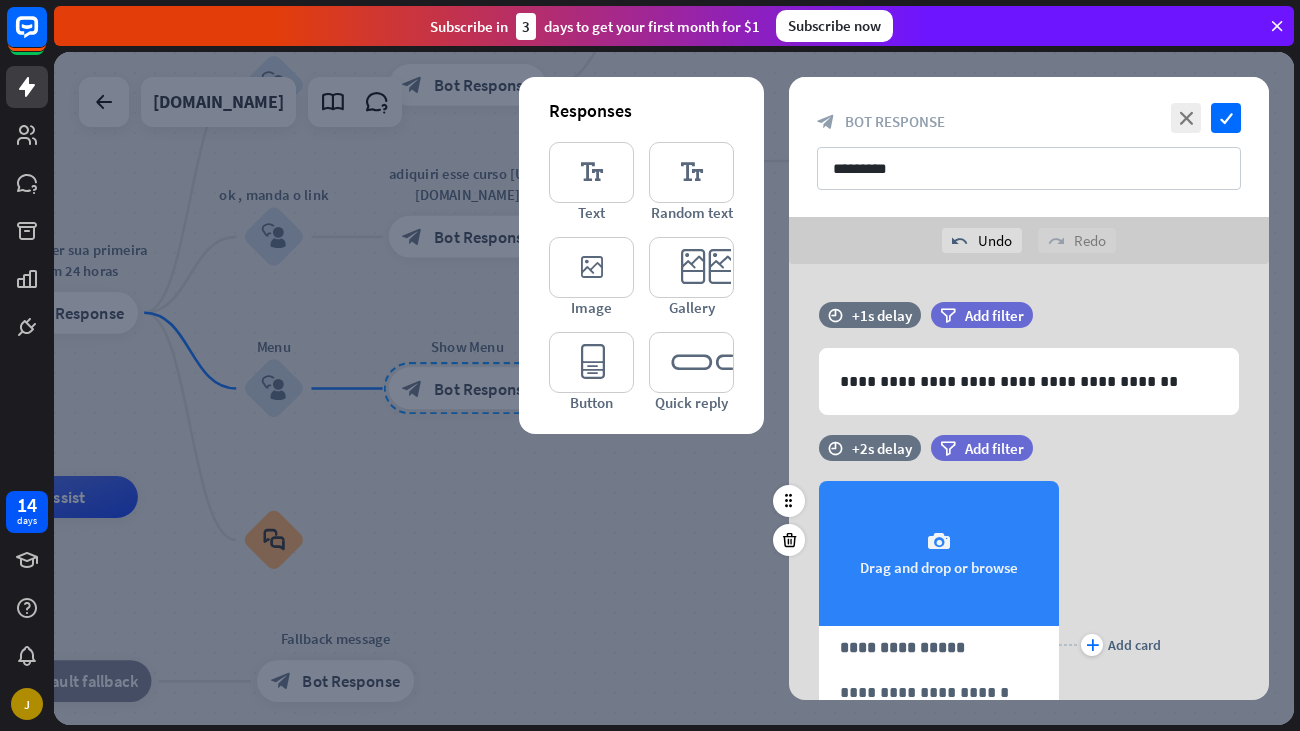 click on "camera
Drag and drop or browse" at bounding box center (939, 553) 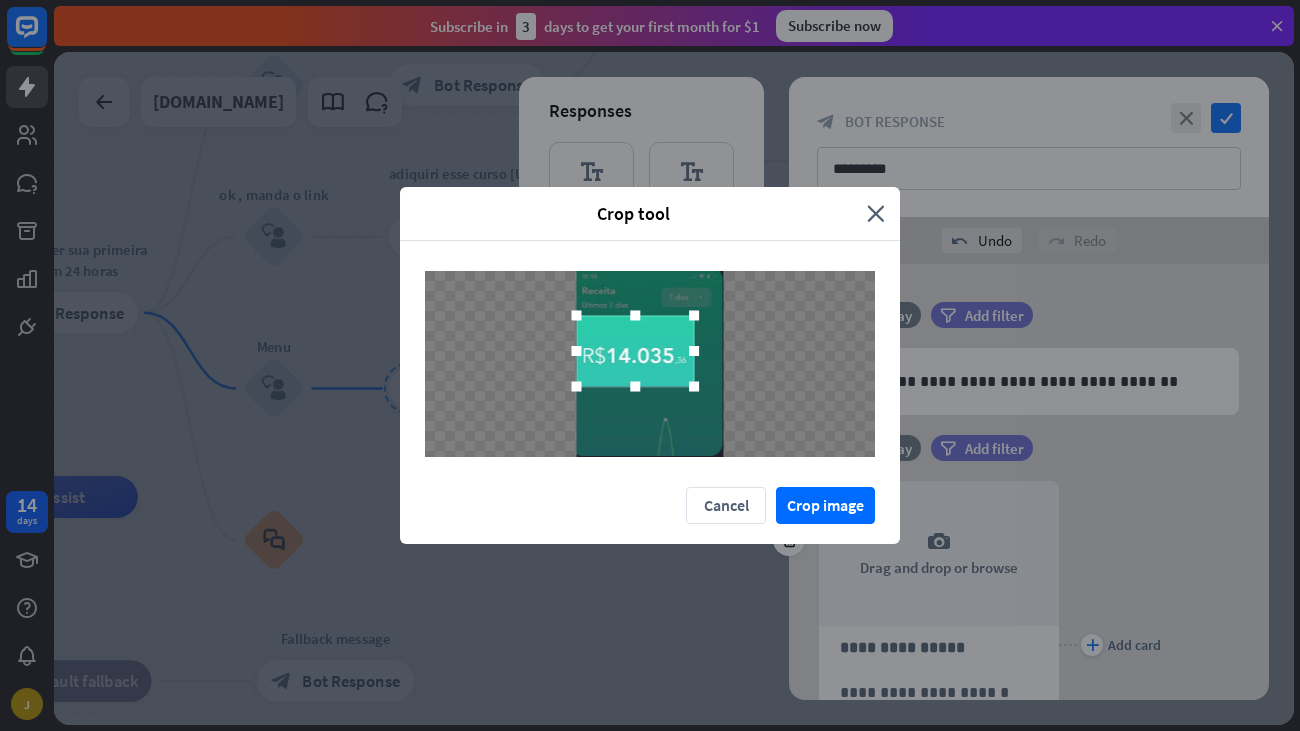 drag, startPoint x: 656, startPoint y: 378, endPoint x: 639, endPoint y: 365, distance: 21.400934 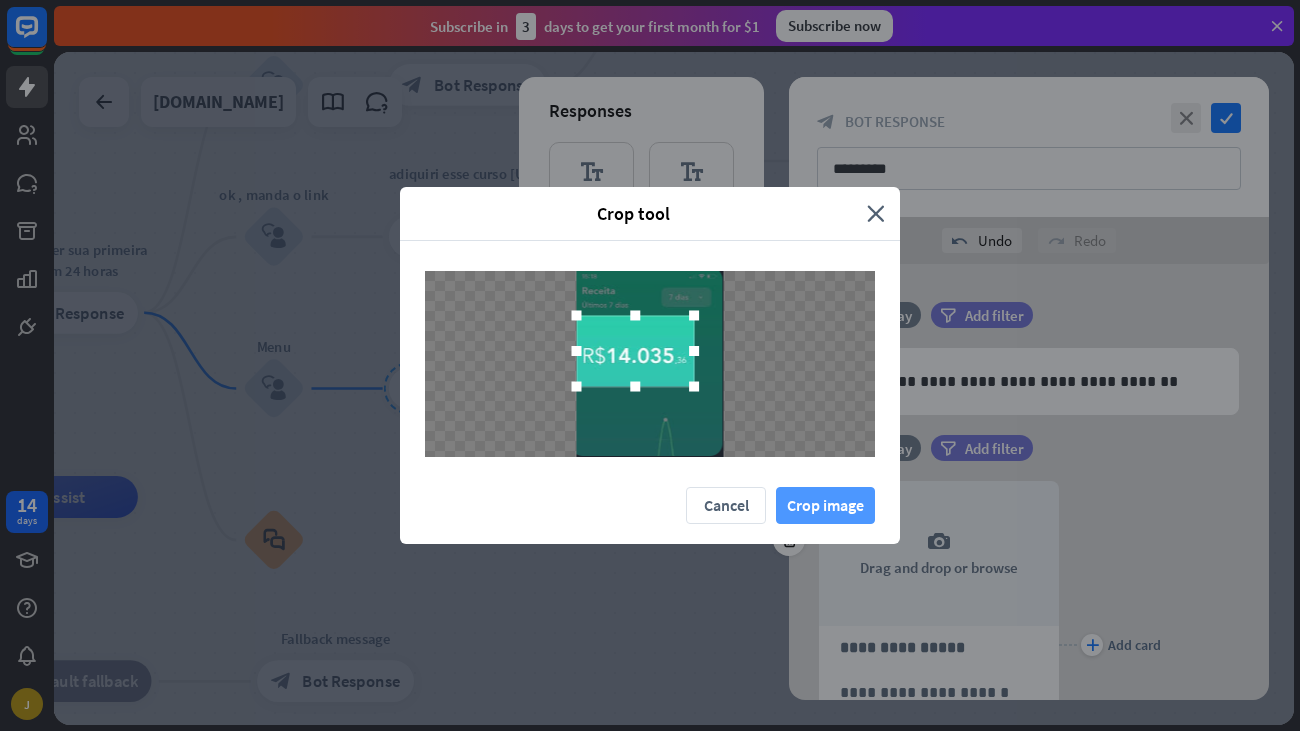 click on "Crop image" at bounding box center (825, 505) 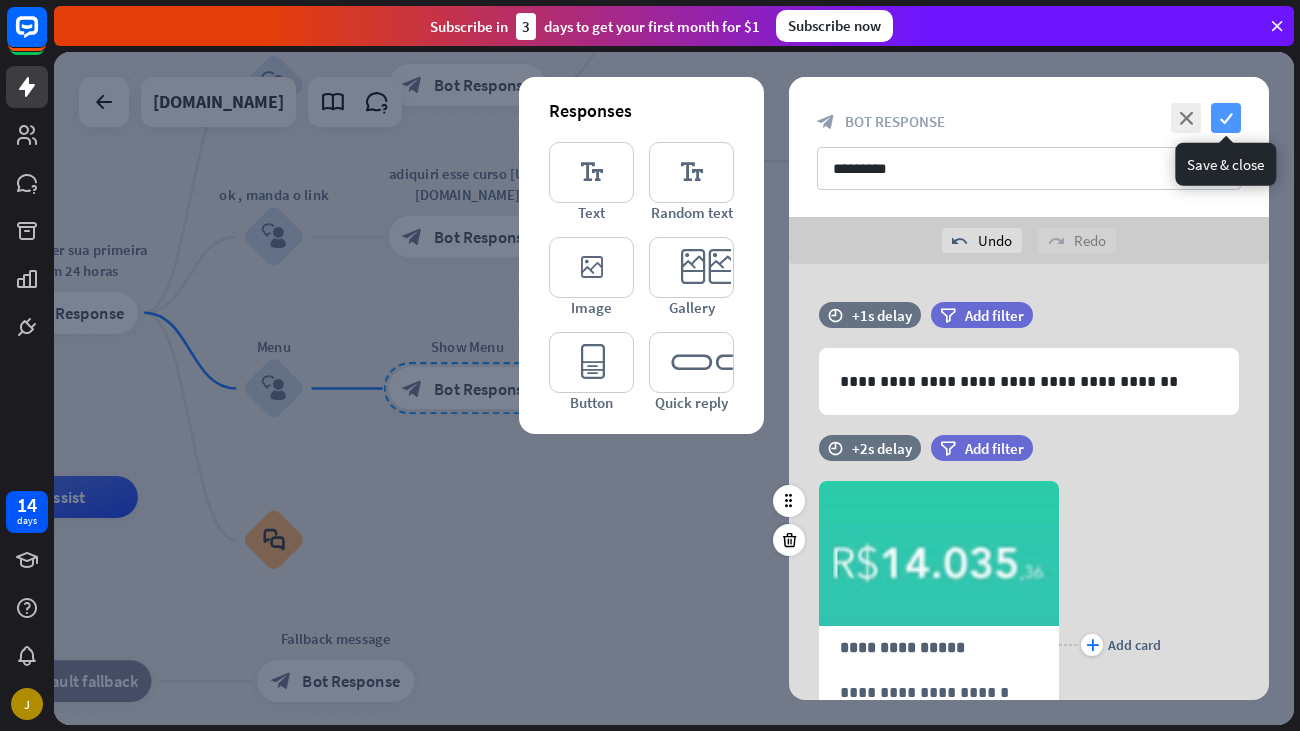 click on "check" at bounding box center [1226, 118] 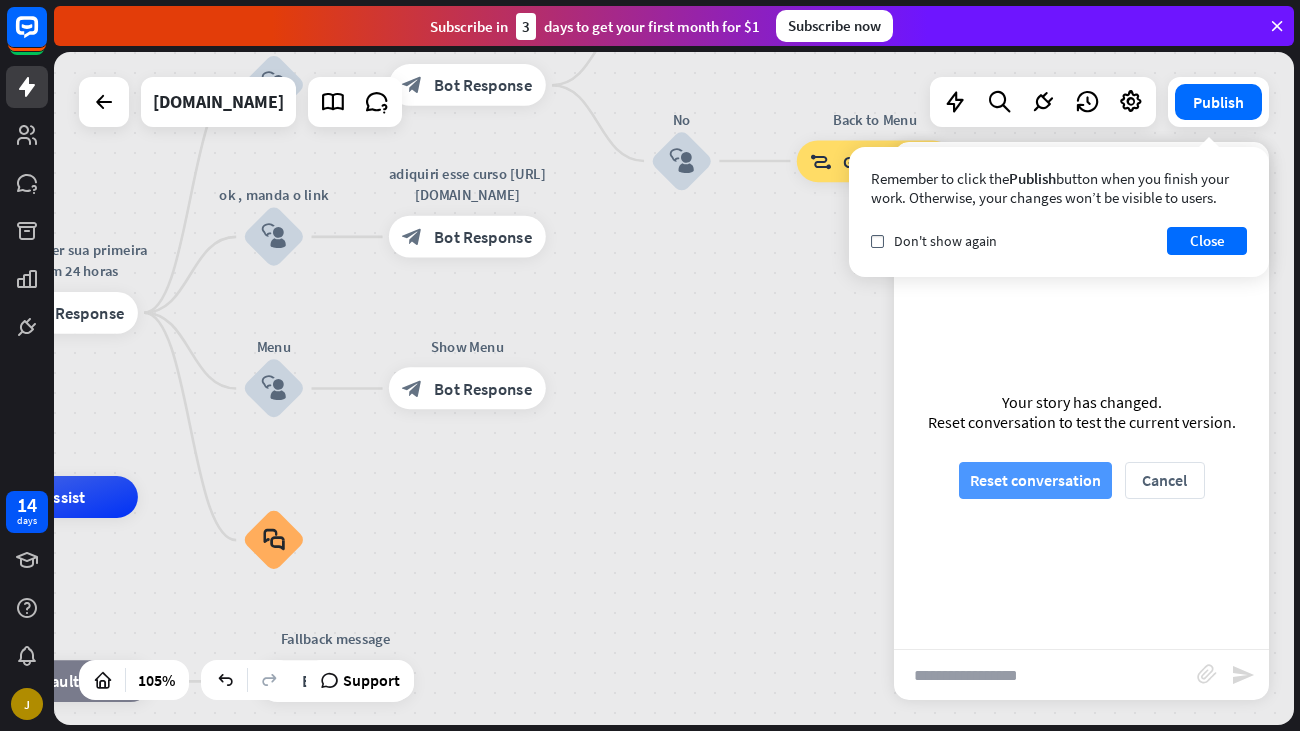 click on "Reset conversation" at bounding box center (1035, 480) 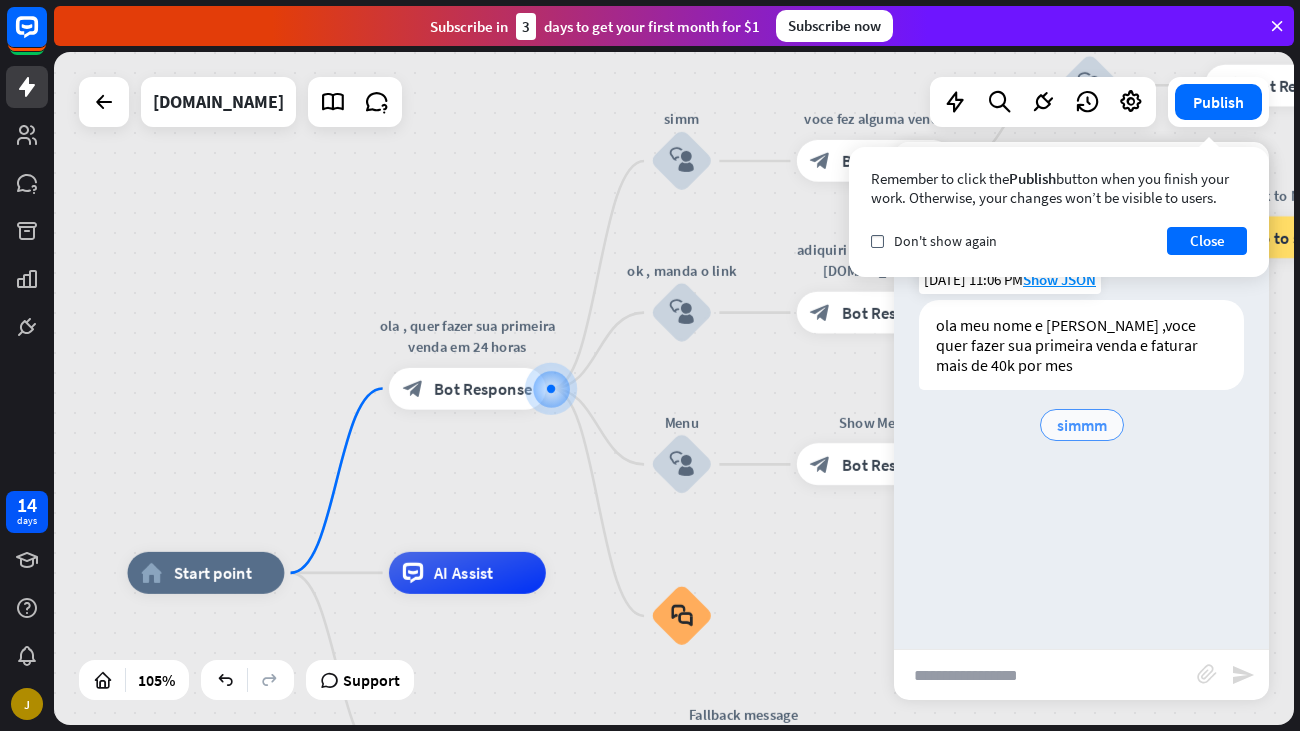 click on "simmm" at bounding box center (1082, 425) 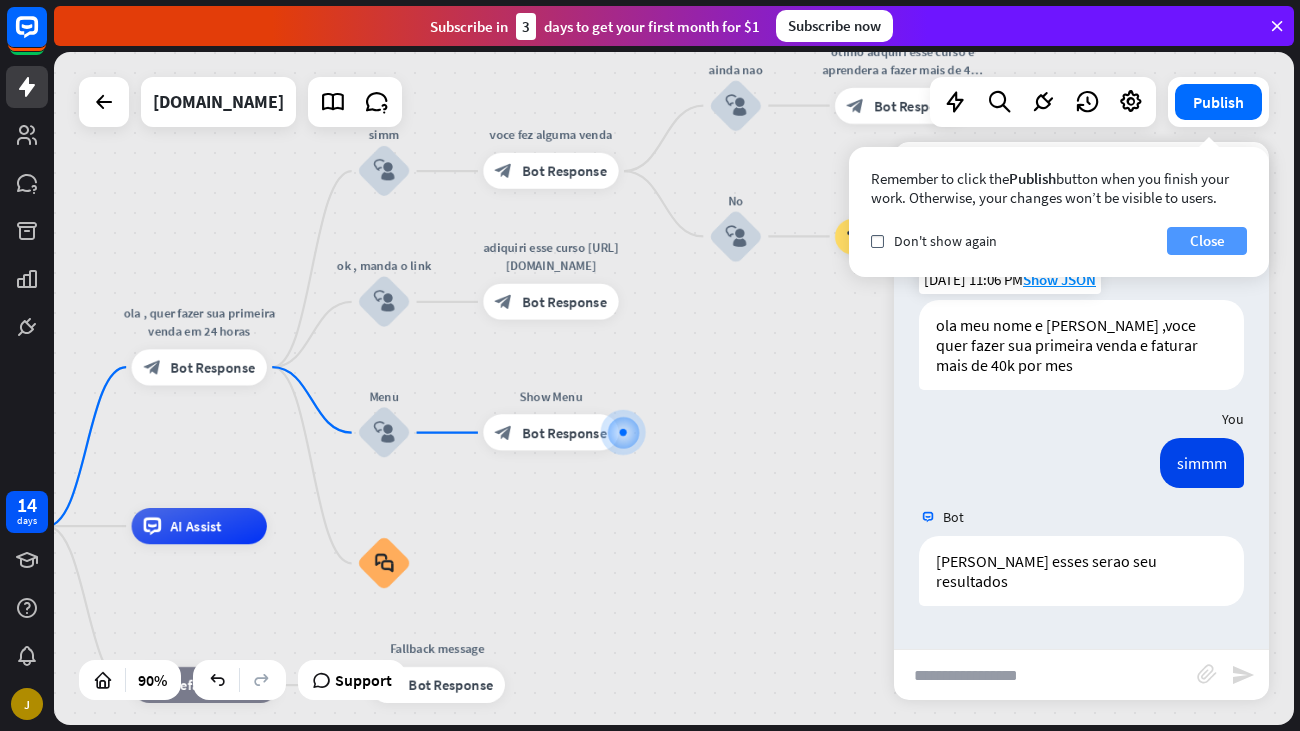 click on "Close" at bounding box center [1207, 241] 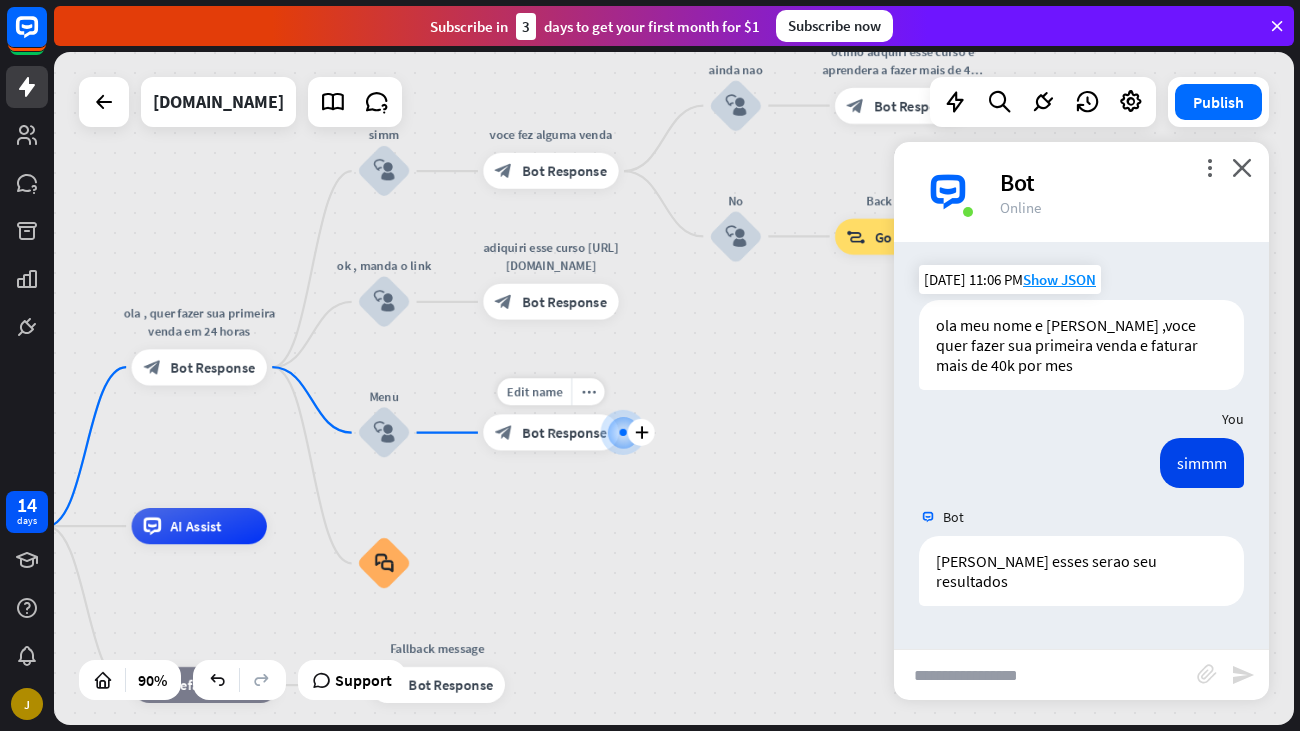 click on "Bot Response" at bounding box center [564, 433] 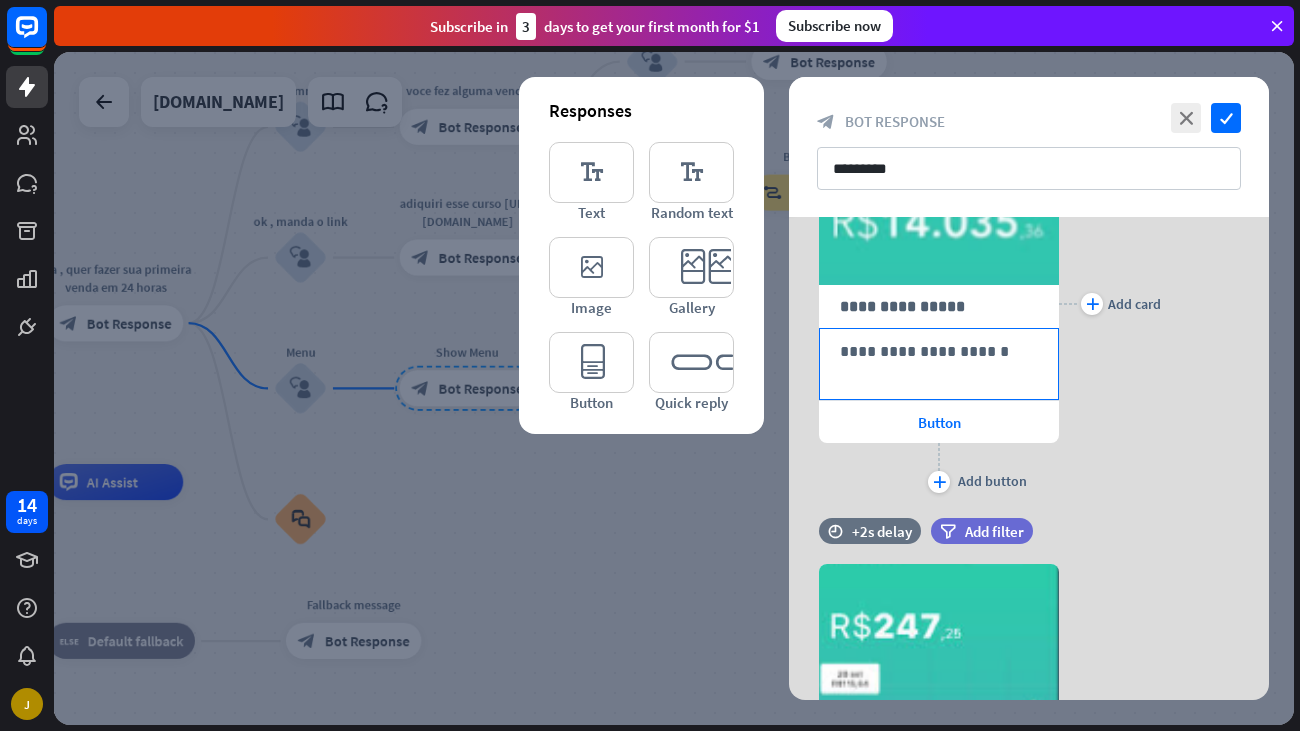 scroll, scrollTop: 300, scrollLeft: 0, axis: vertical 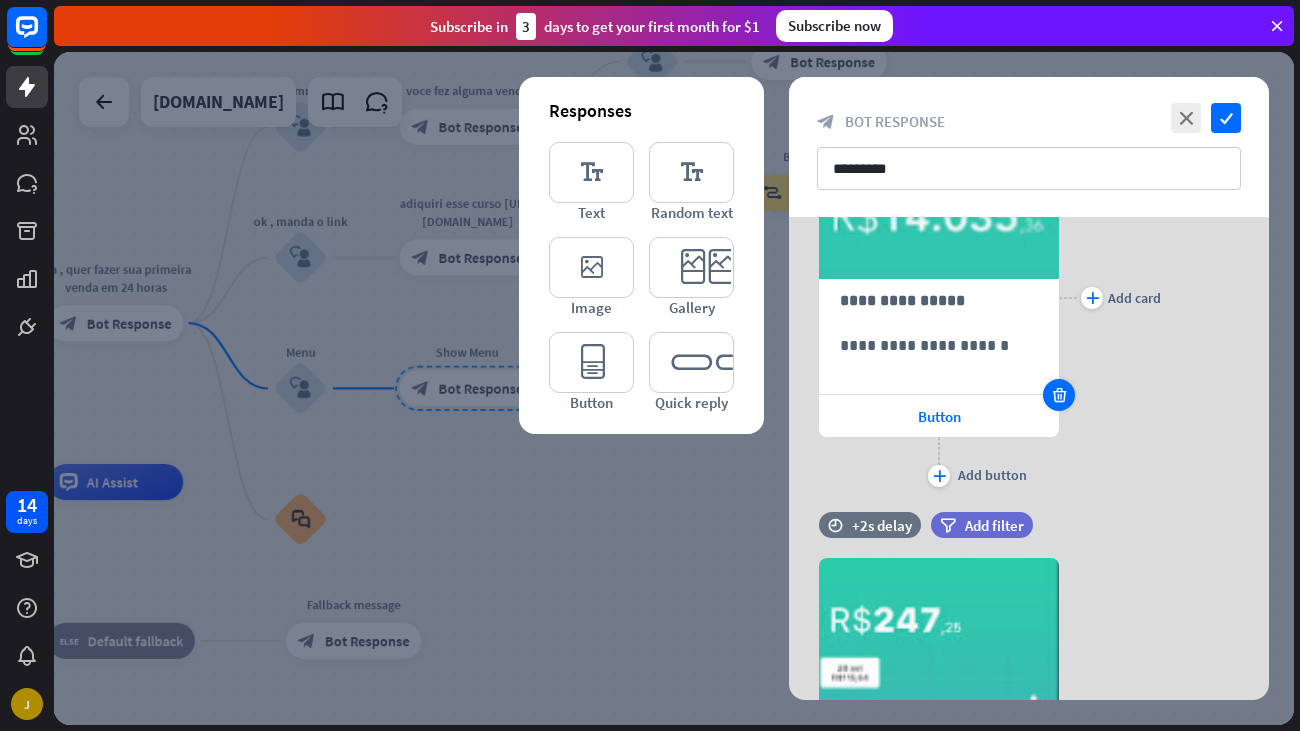 click at bounding box center [1059, 395] 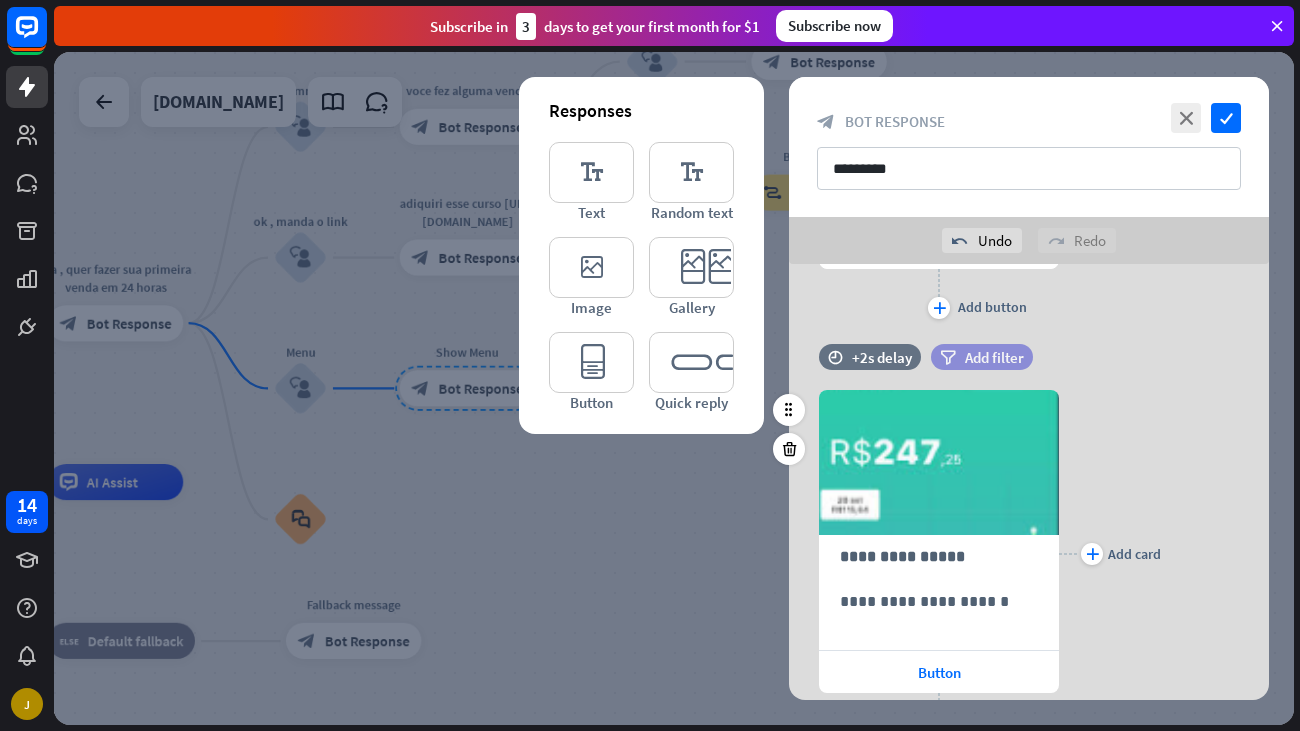 scroll, scrollTop: 487, scrollLeft: 0, axis: vertical 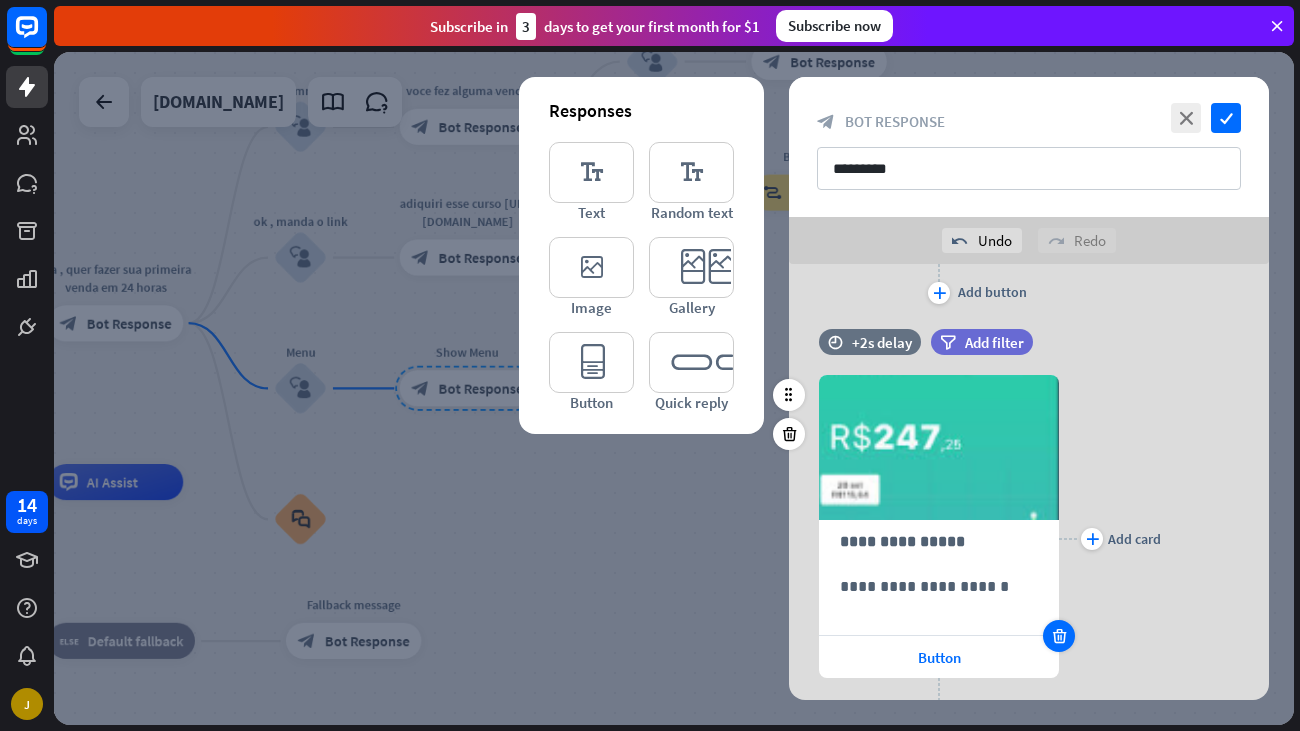 click at bounding box center (1059, 636) 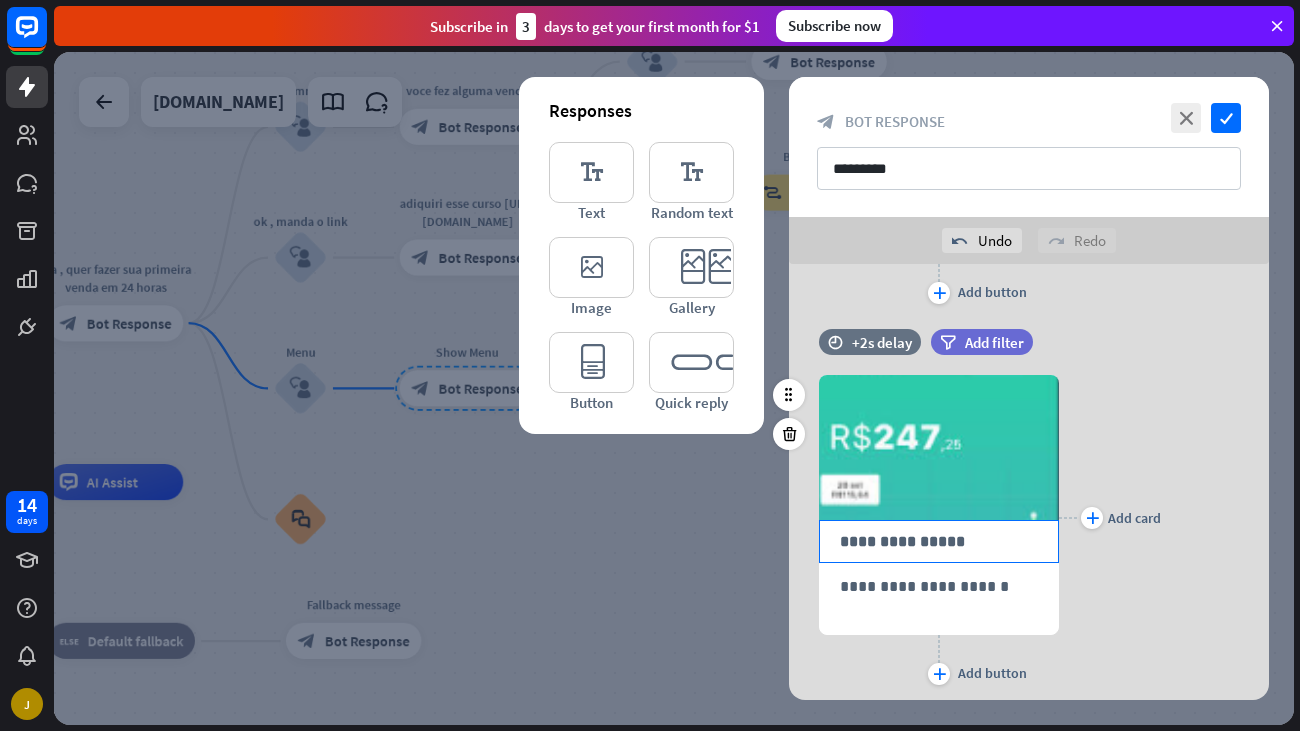 scroll, scrollTop: 0, scrollLeft: 0, axis: both 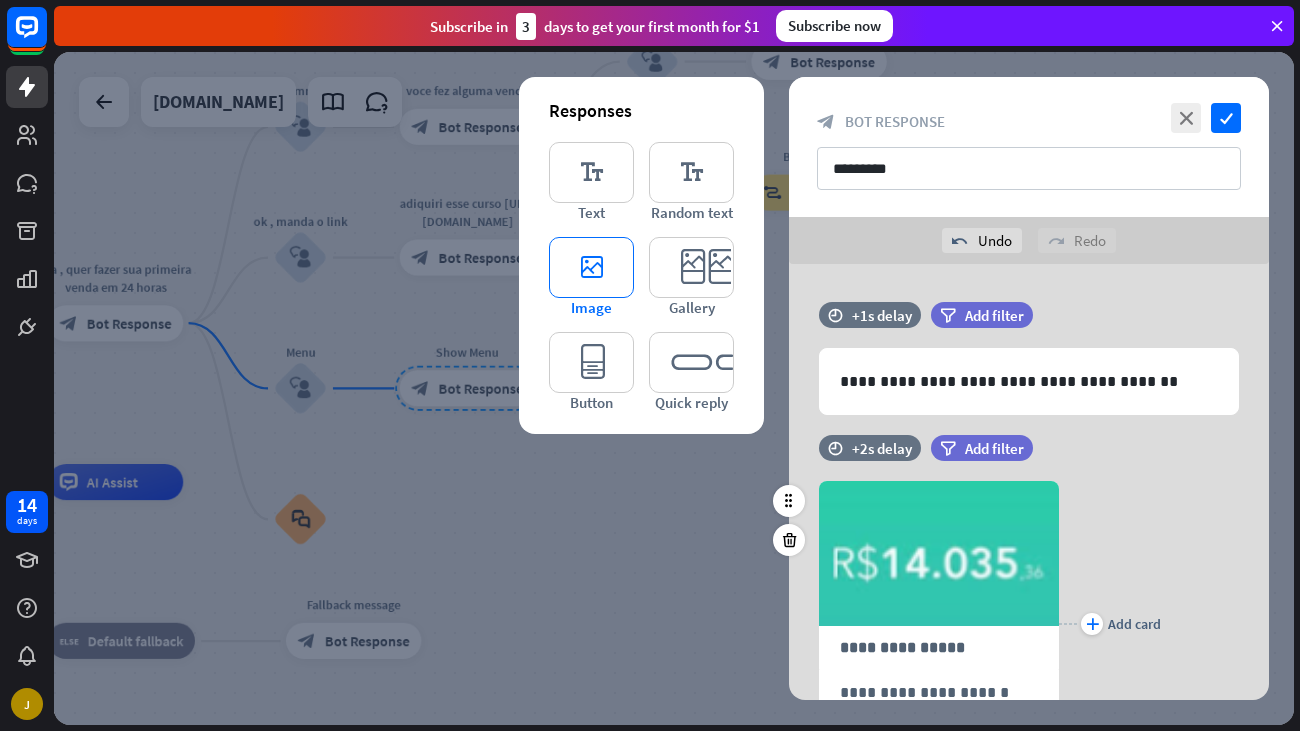 click on "editor_image" at bounding box center (591, 267) 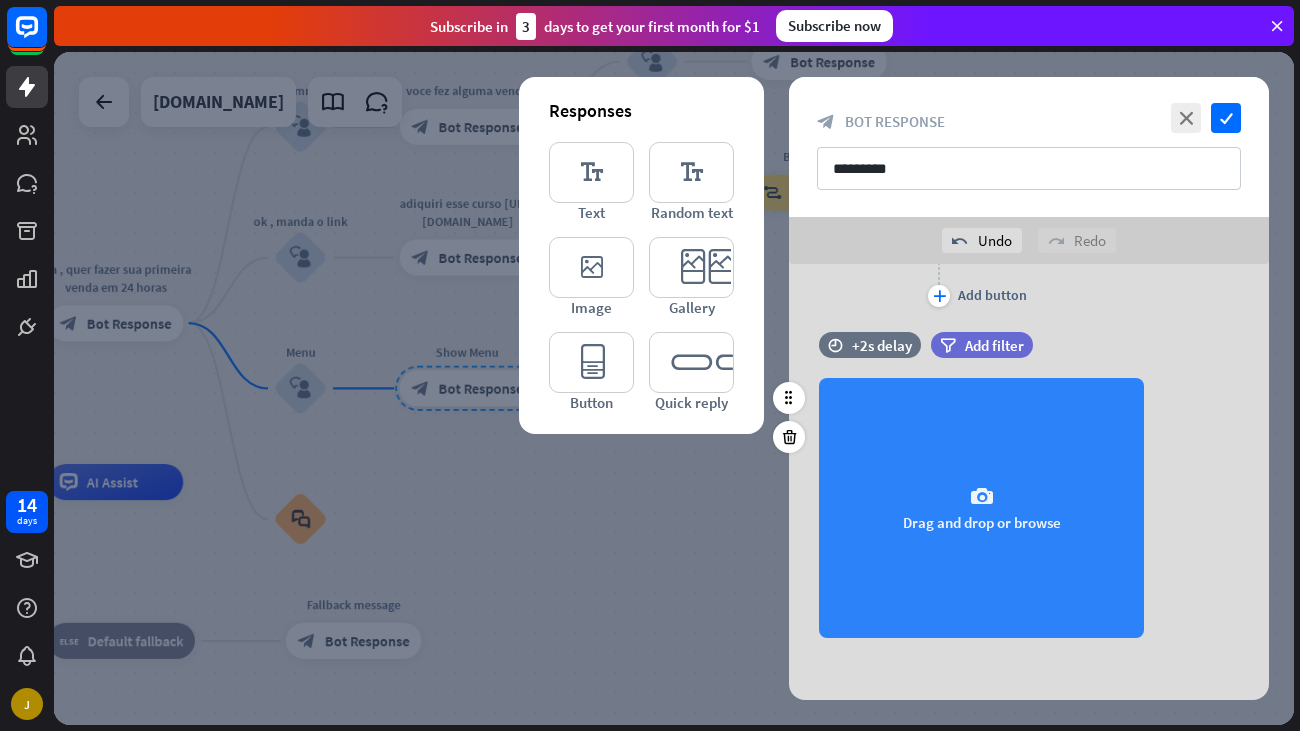 scroll, scrollTop: 871, scrollLeft: 0, axis: vertical 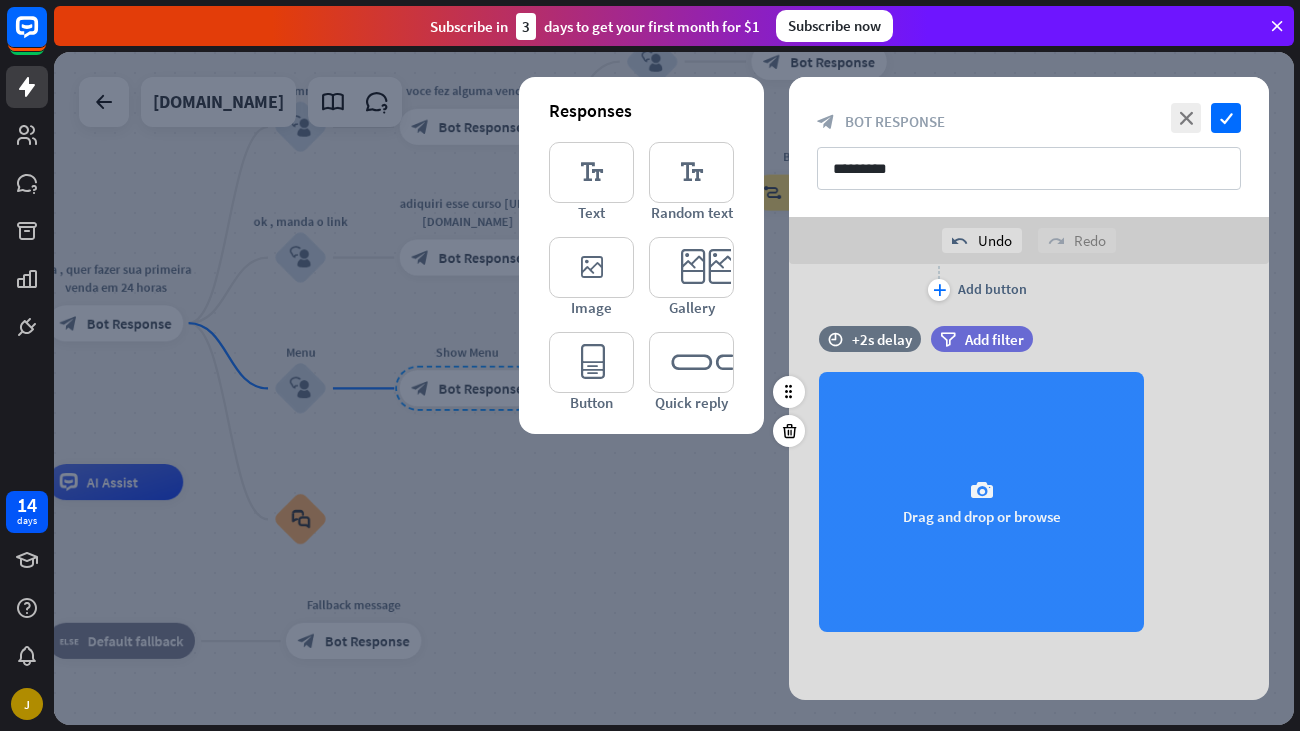 click on "camera
Drag and drop or browse" at bounding box center (981, 502) 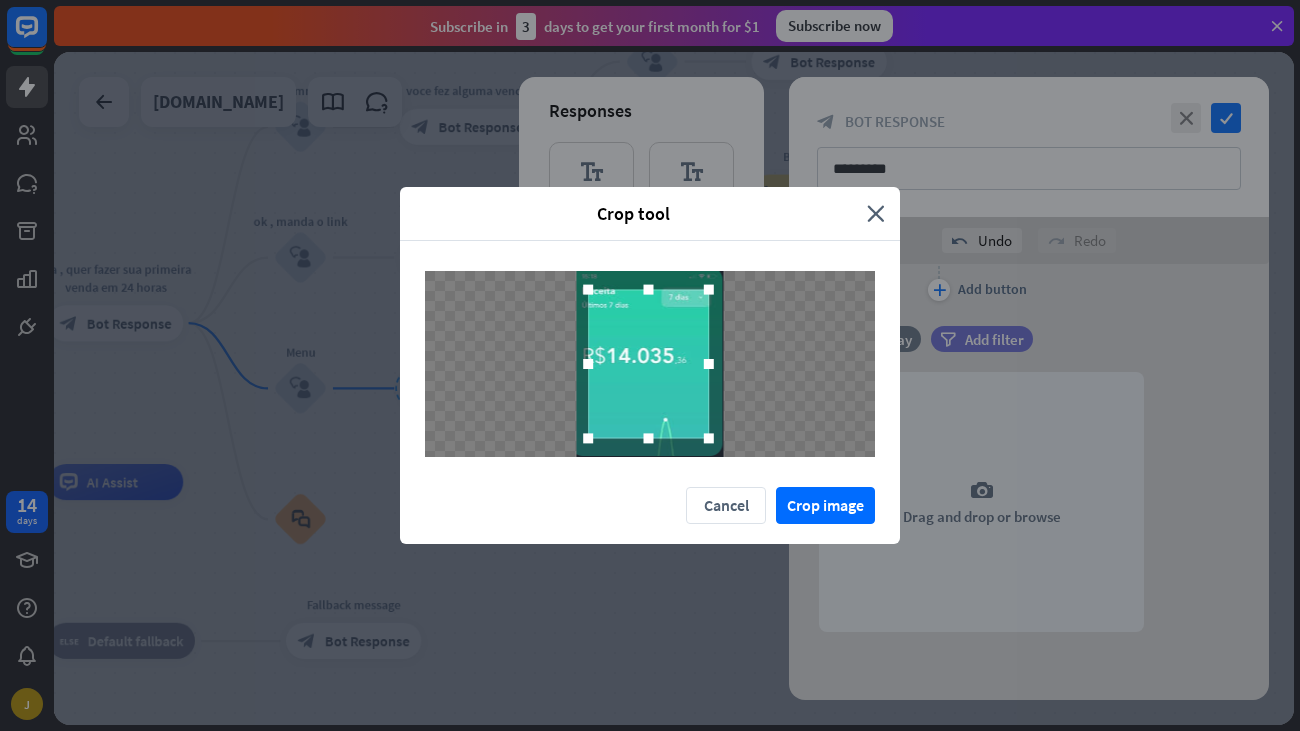 drag, startPoint x: 589, startPoint y: 366, endPoint x: 565, endPoint y: 365, distance: 24.020824 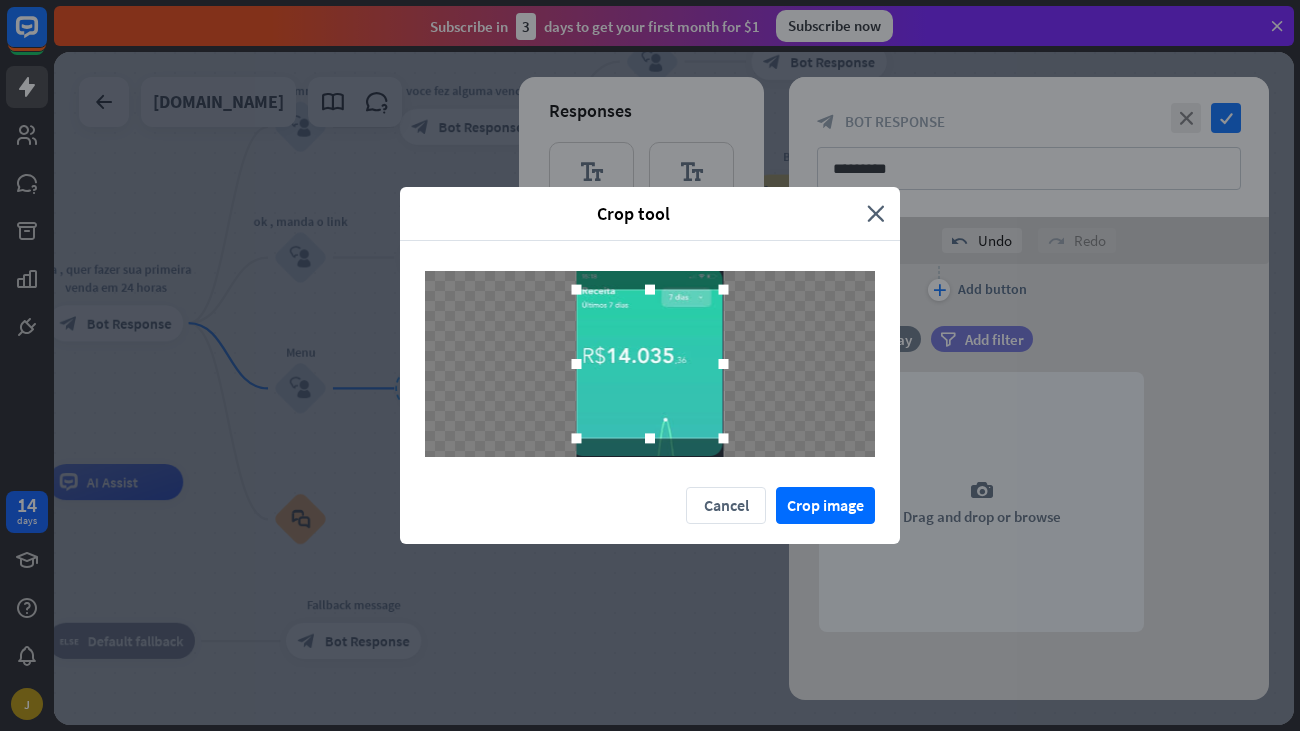 drag, startPoint x: 708, startPoint y: 368, endPoint x: 827, endPoint y: 376, distance: 119.26861 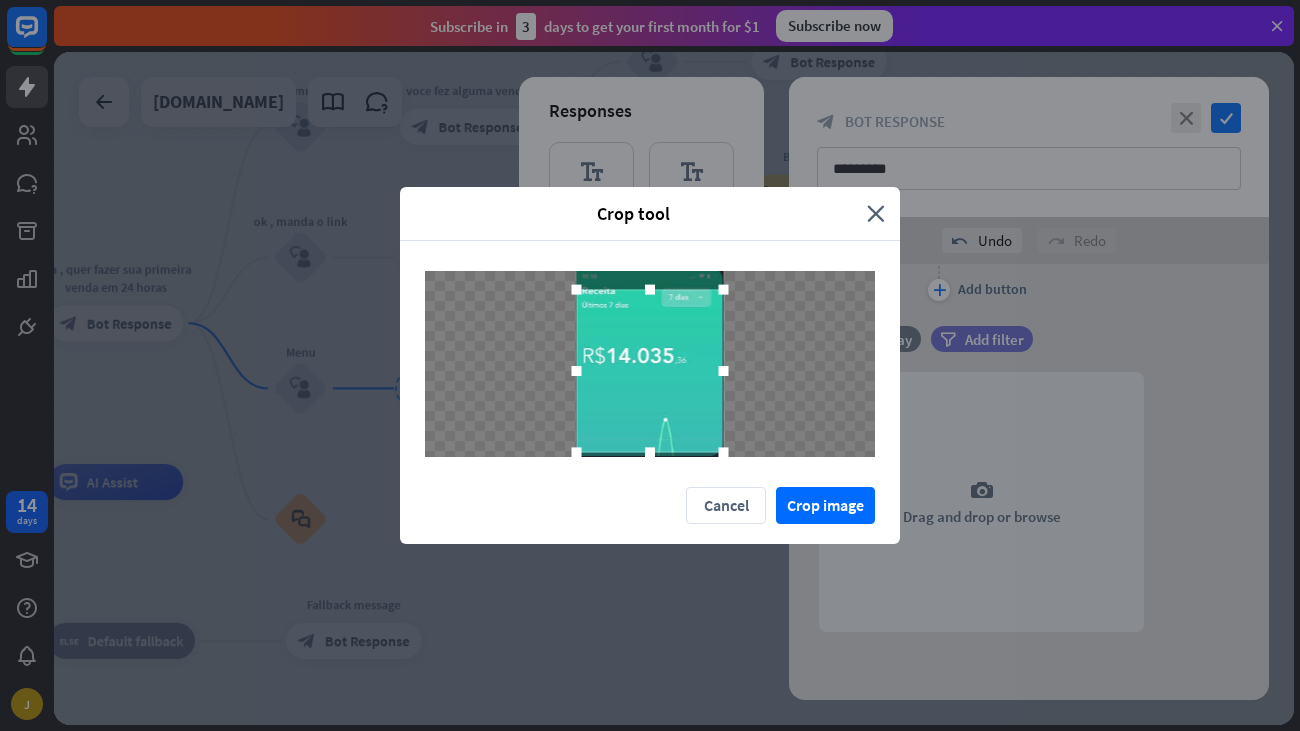 drag, startPoint x: 644, startPoint y: 440, endPoint x: 646, endPoint y: 459, distance: 19.104973 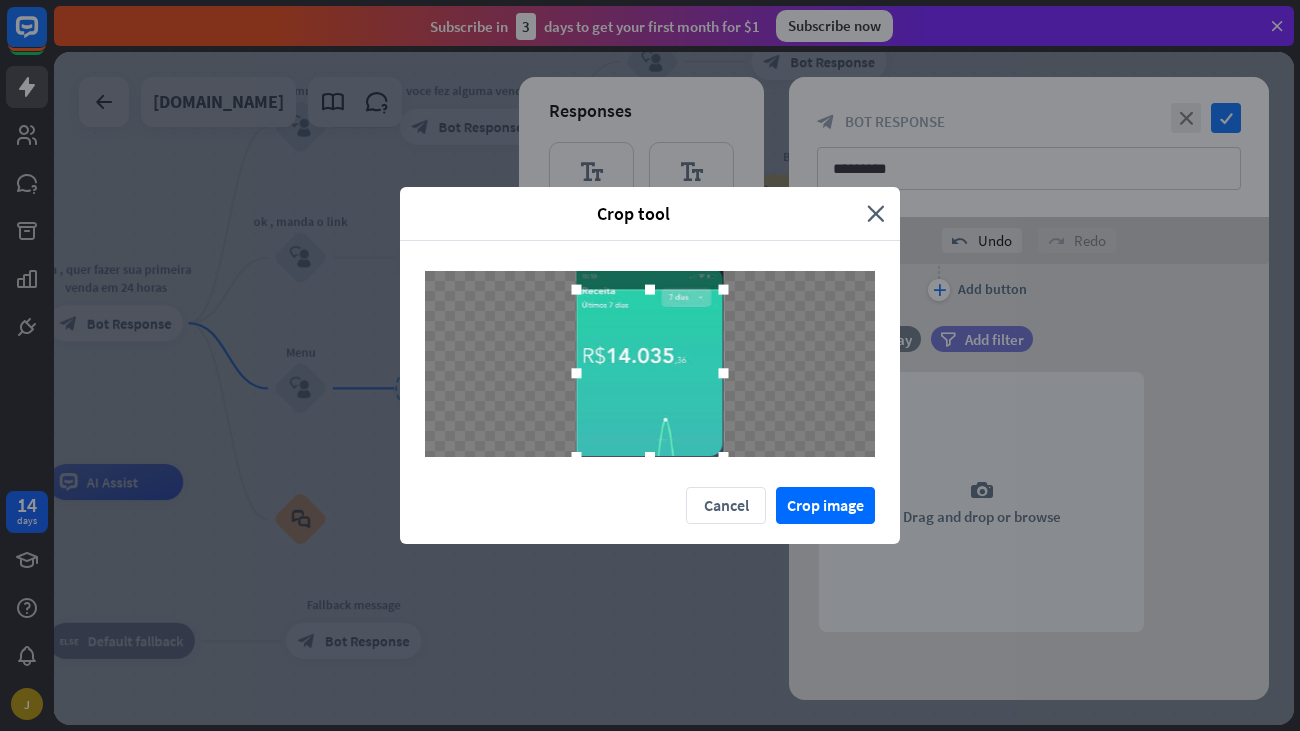 drag, startPoint x: 647, startPoint y: 289, endPoint x: 648, endPoint y: 256, distance: 33.01515 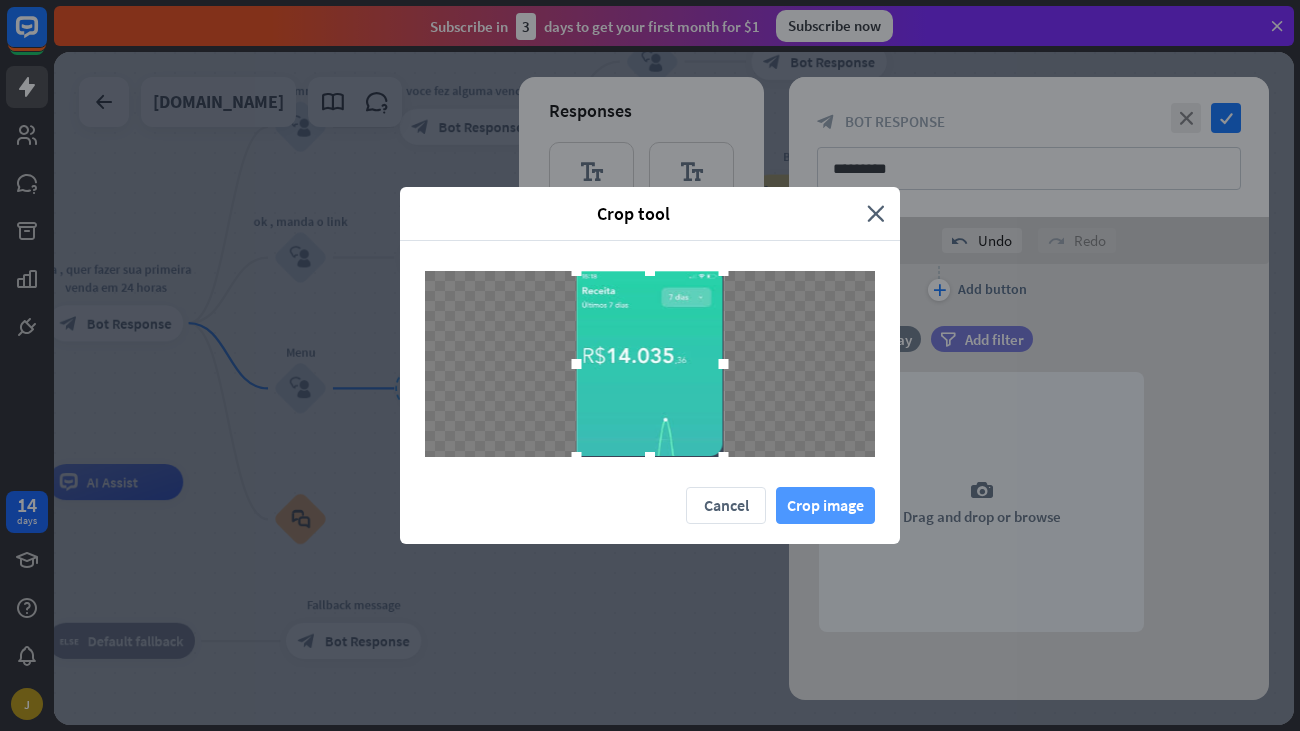 click on "Crop image" at bounding box center [825, 505] 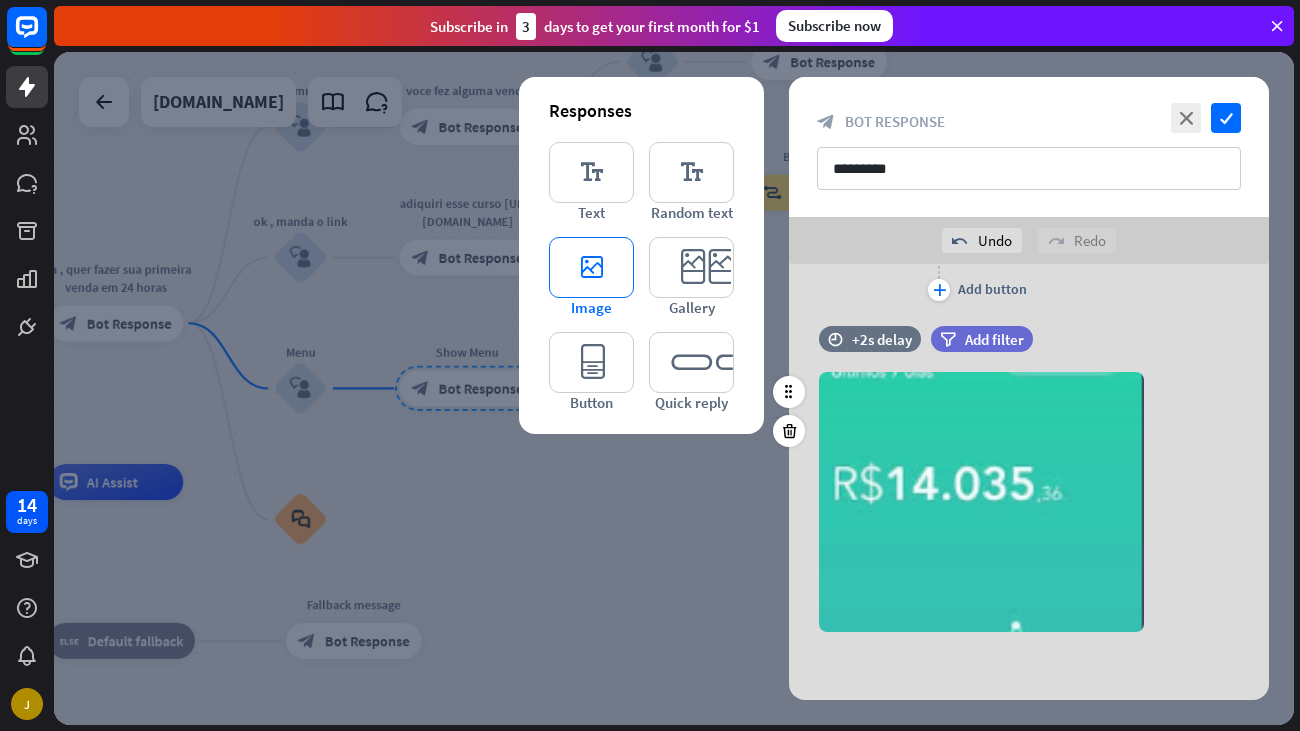 click on "editor_image" at bounding box center [591, 267] 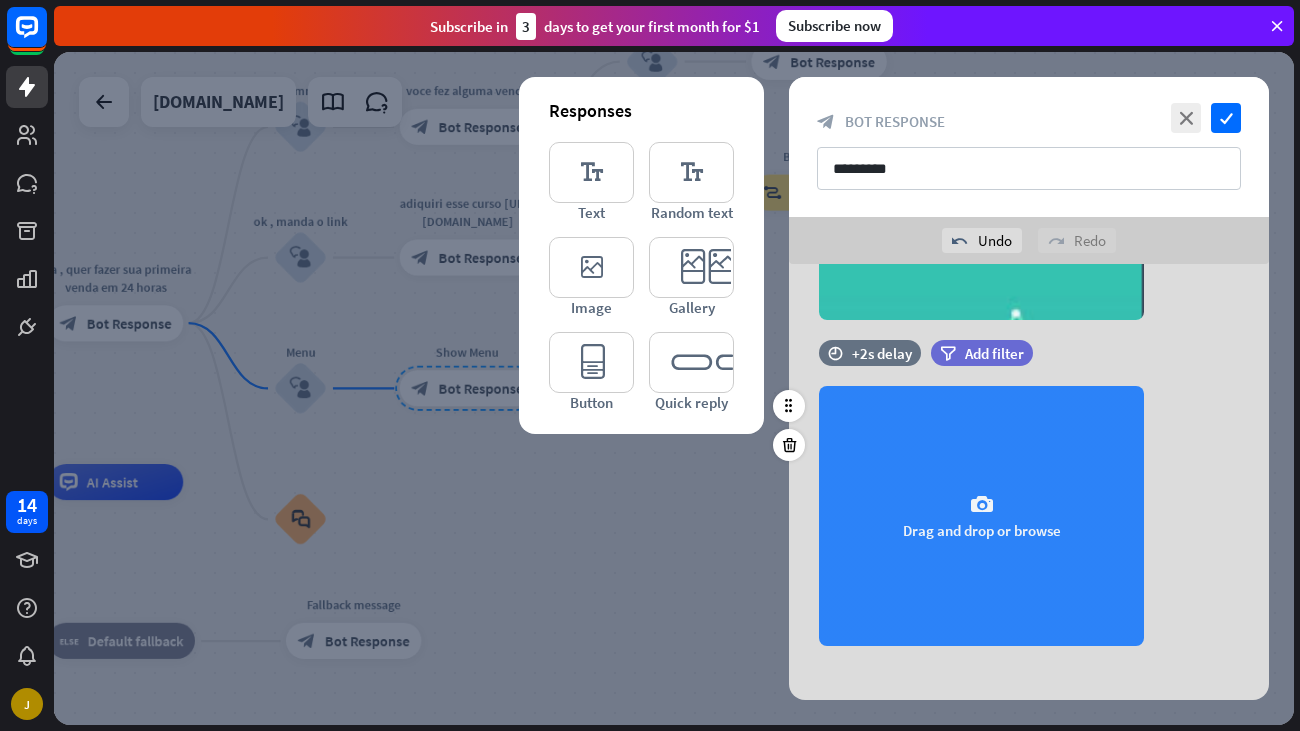 scroll, scrollTop: 1198, scrollLeft: 0, axis: vertical 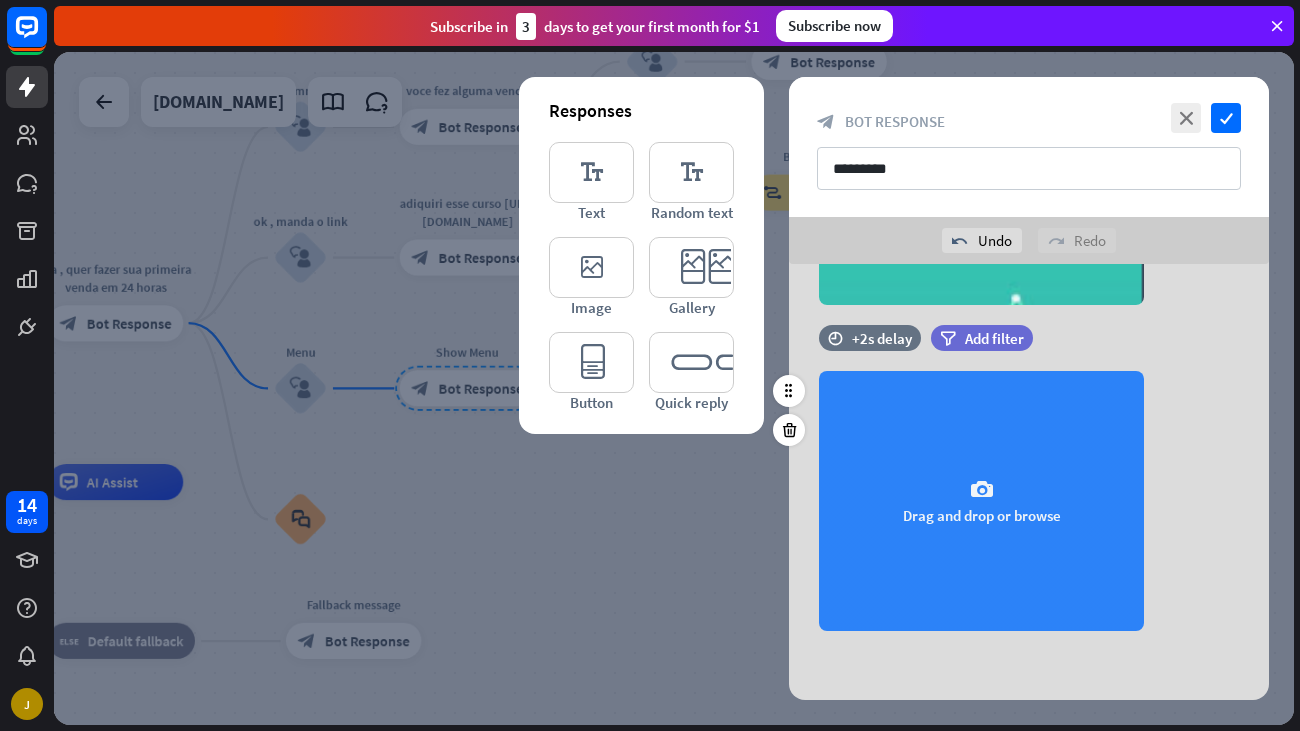 click on "camera
Drag and drop or browse" at bounding box center (981, 501) 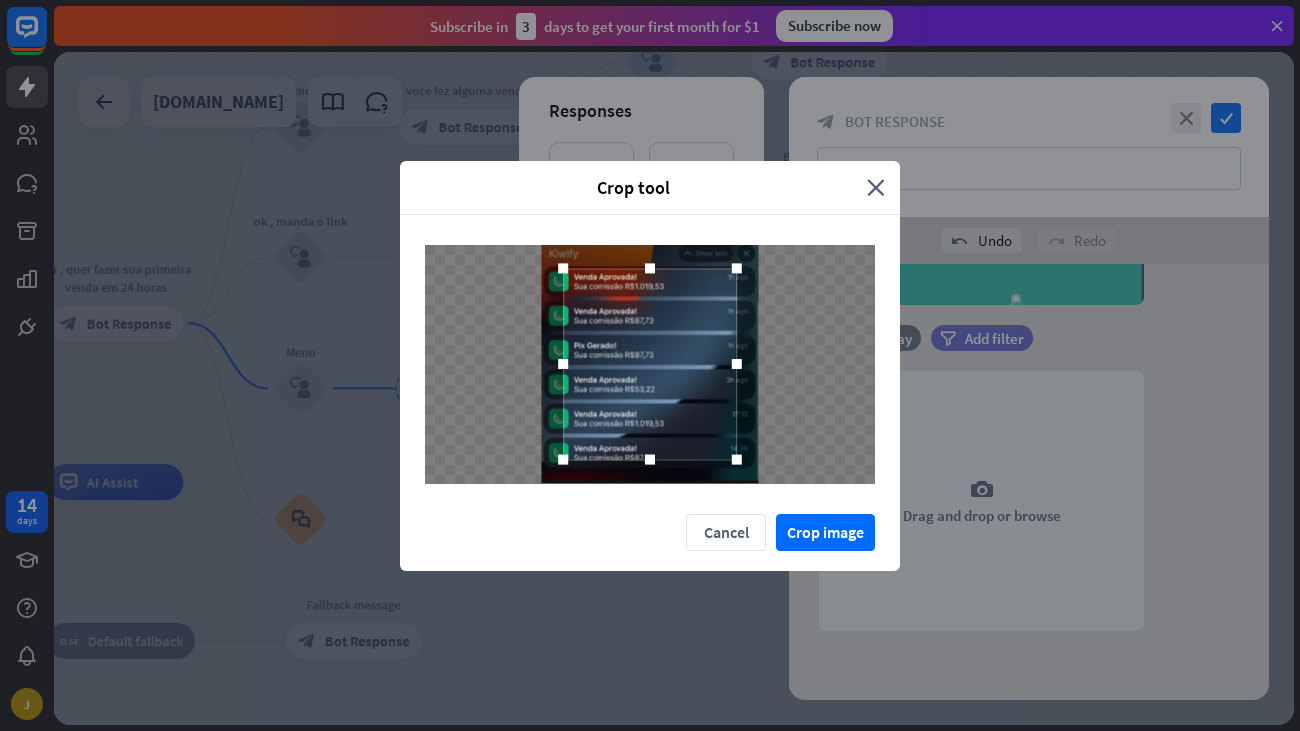 click at bounding box center [650, 460] 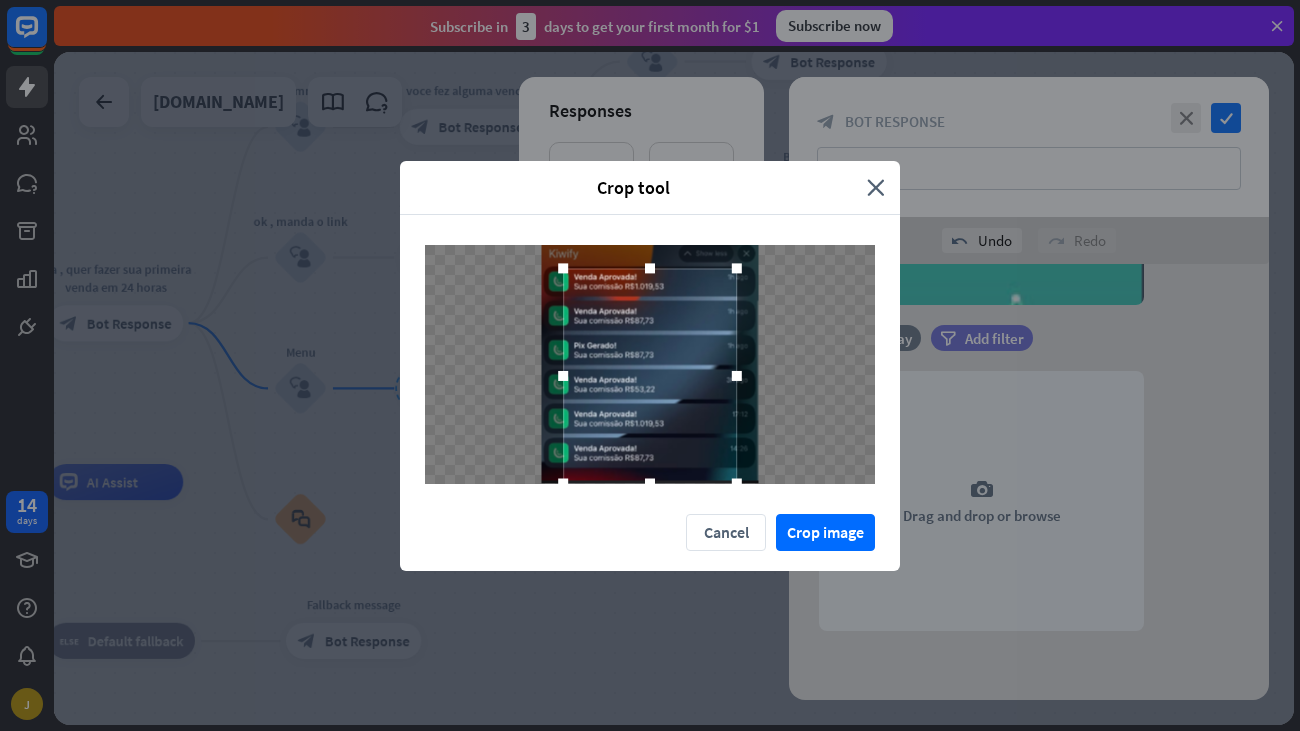 drag, startPoint x: 649, startPoint y: 466, endPoint x: 648, endPoint y: 505, distance: 39.012817 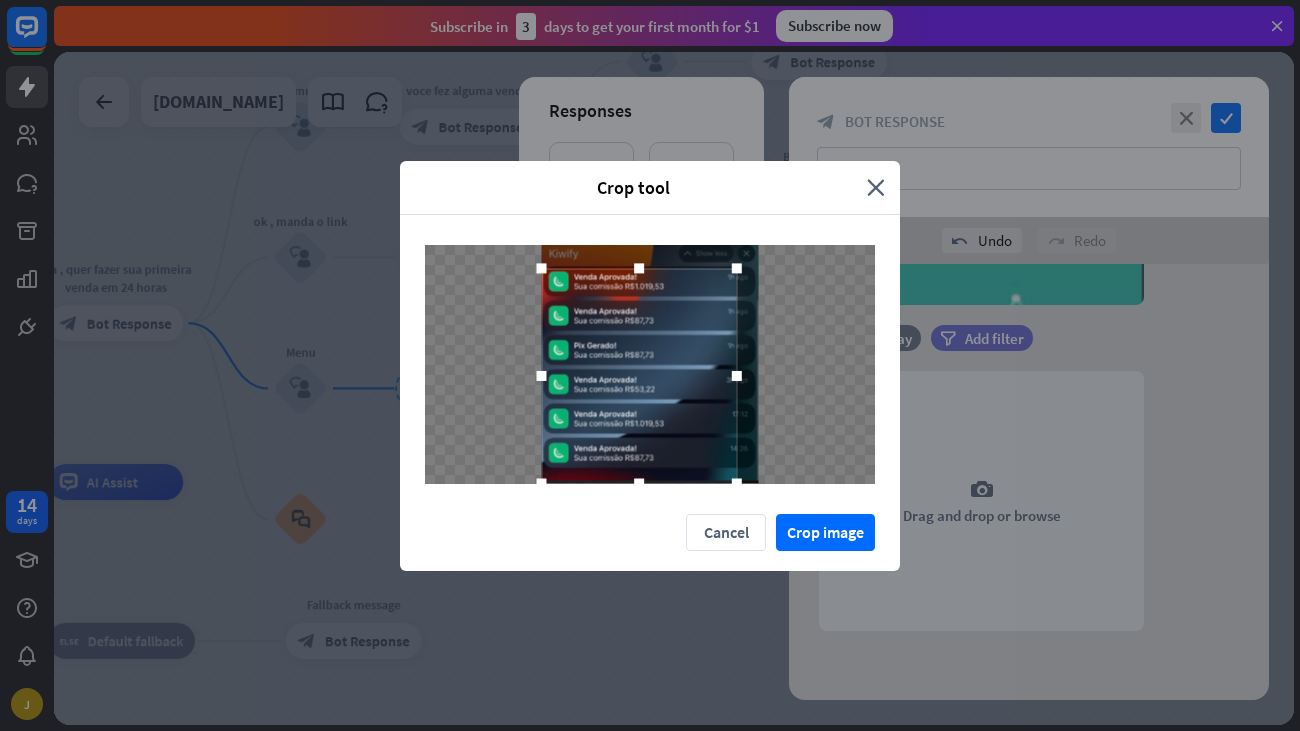 drag, startPoint x: 561, startPoint y: 379, endPoint x: 499, endPoint y: 350, distance: 68.44706 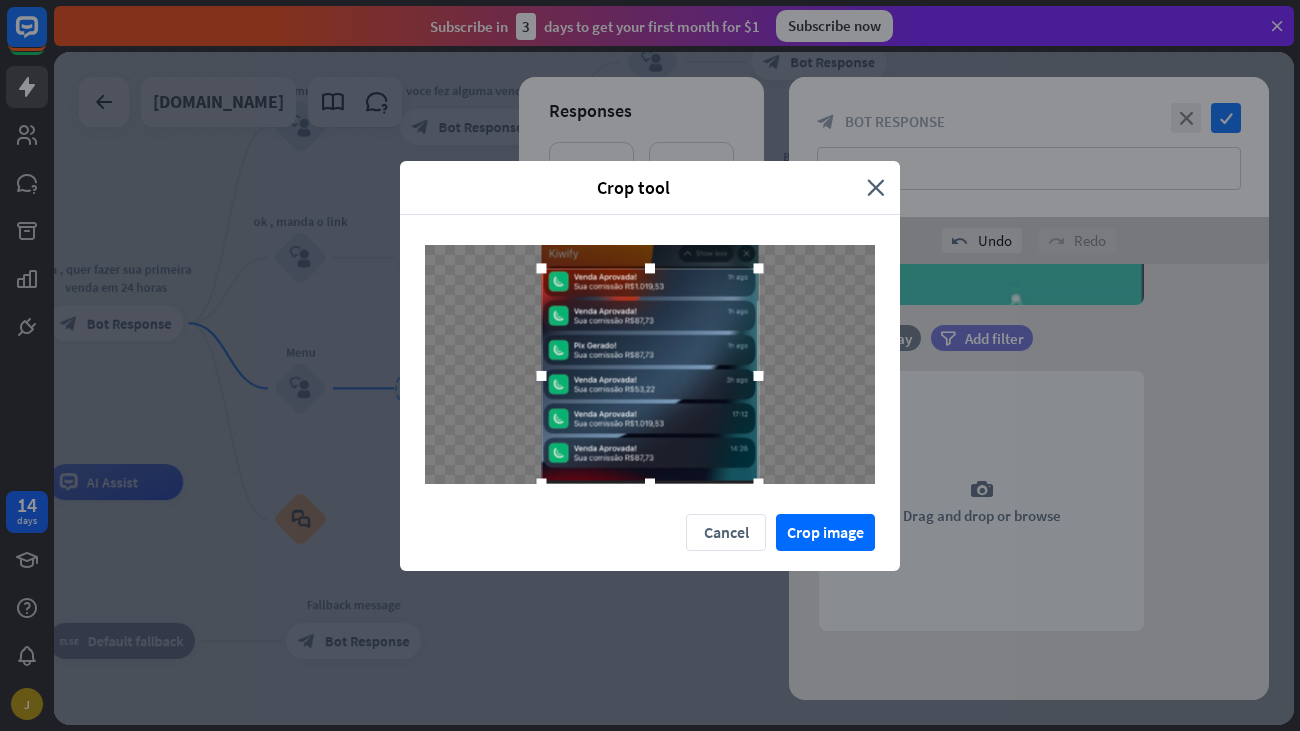 drag, startPoint x: 736, startPoint y: 378, endPoint x: 841, endPoint y: 399, distance: 107.07941 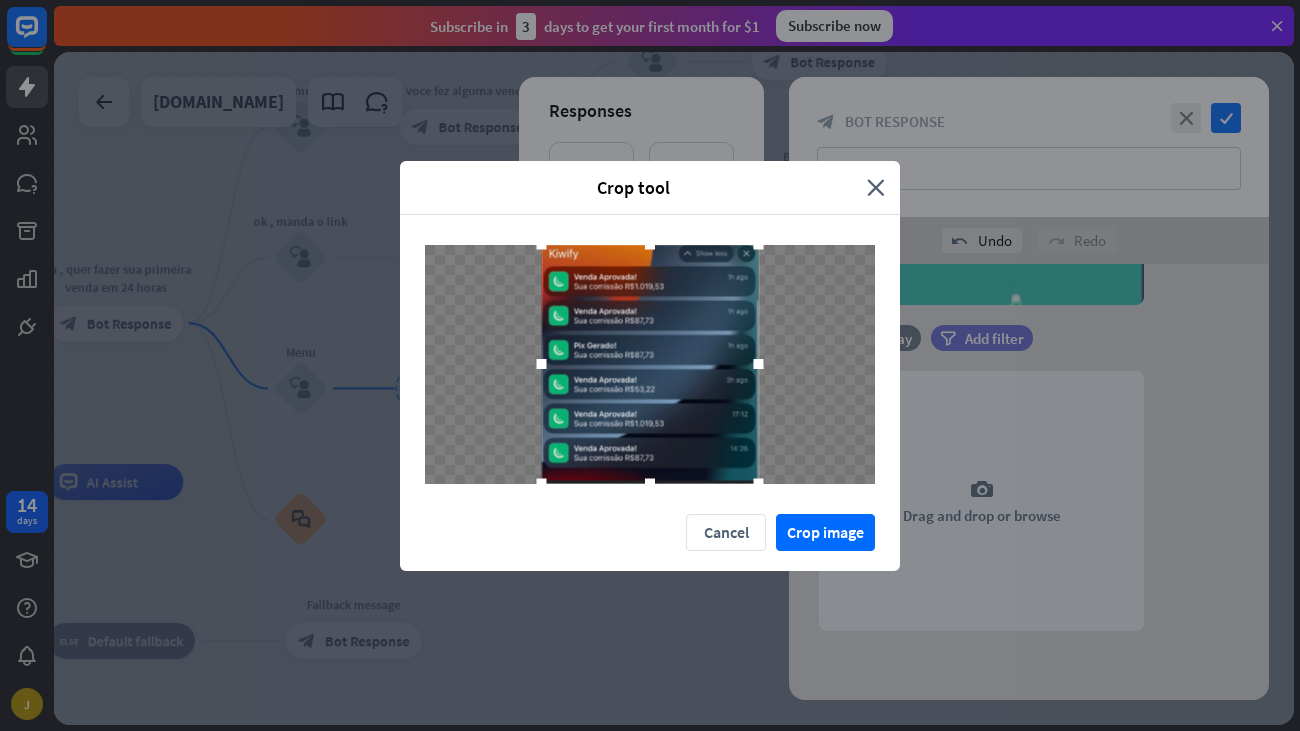 drag, startPoint x: 644, startPoint y: 257, endPoint x: 656, endPoint y: 183, distance: 74.96666 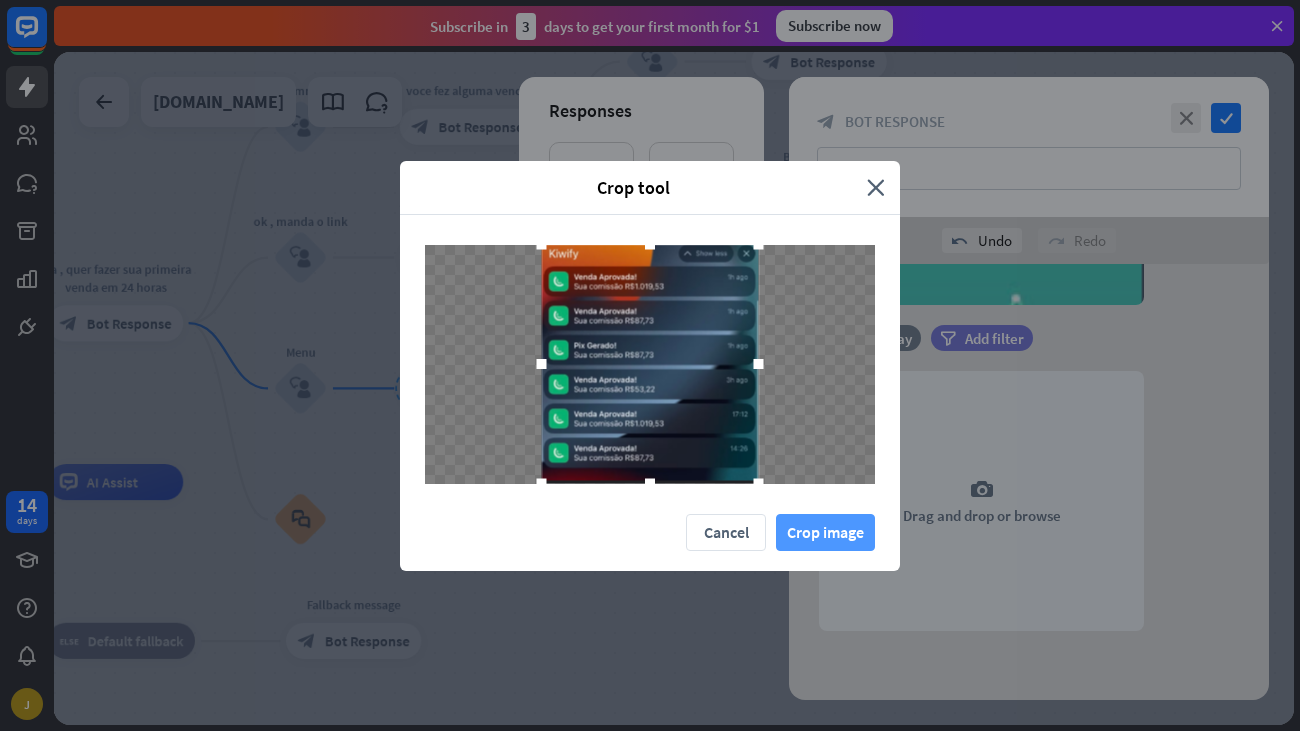 click on "Crop image" at bounding box center [825, 532] 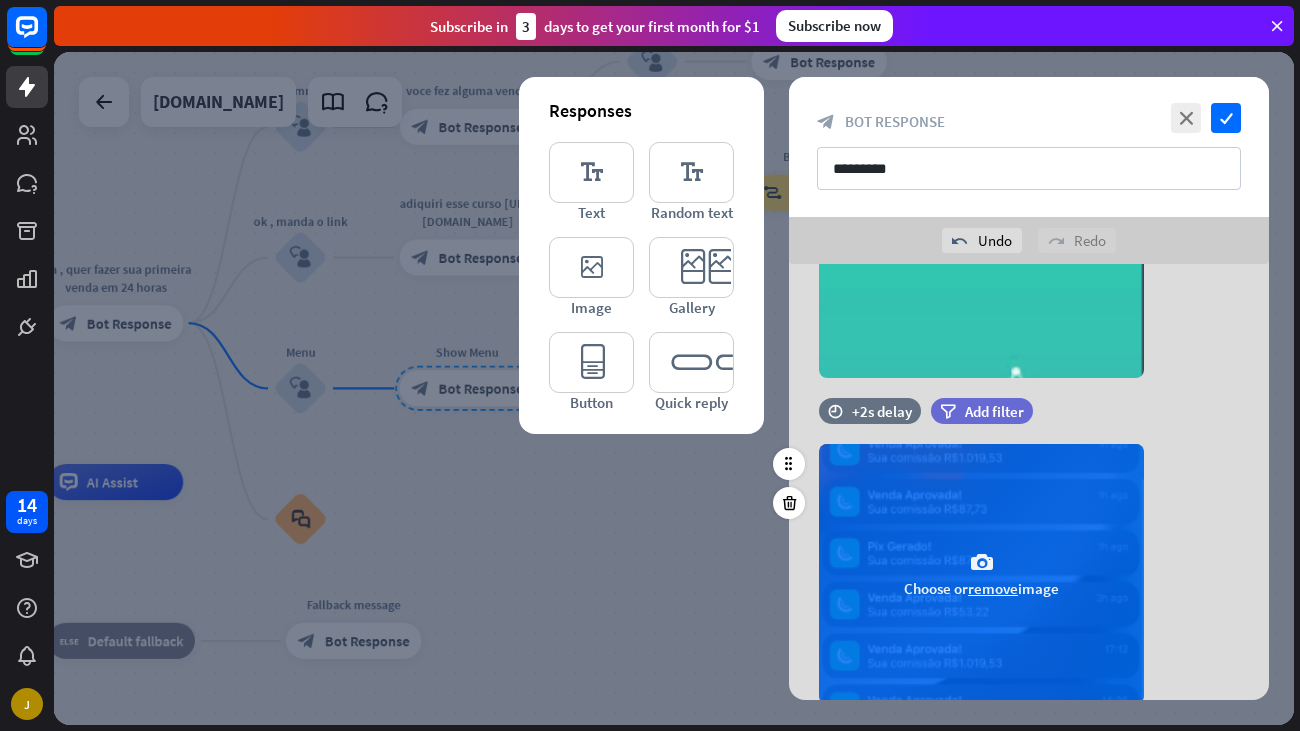 scroll, scrollTop: 1198, scrollLeft: 0, axis: vertical 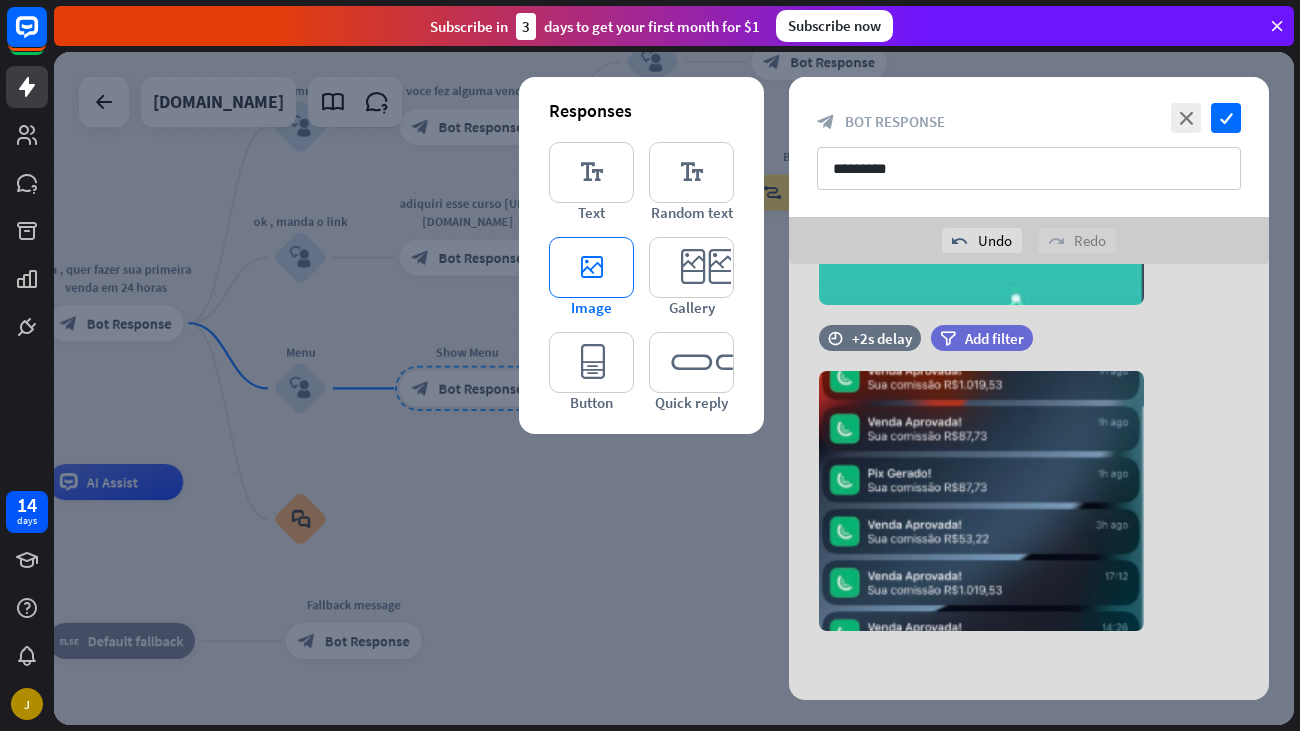 click on "editor_image" at bounding box center (591, 267) 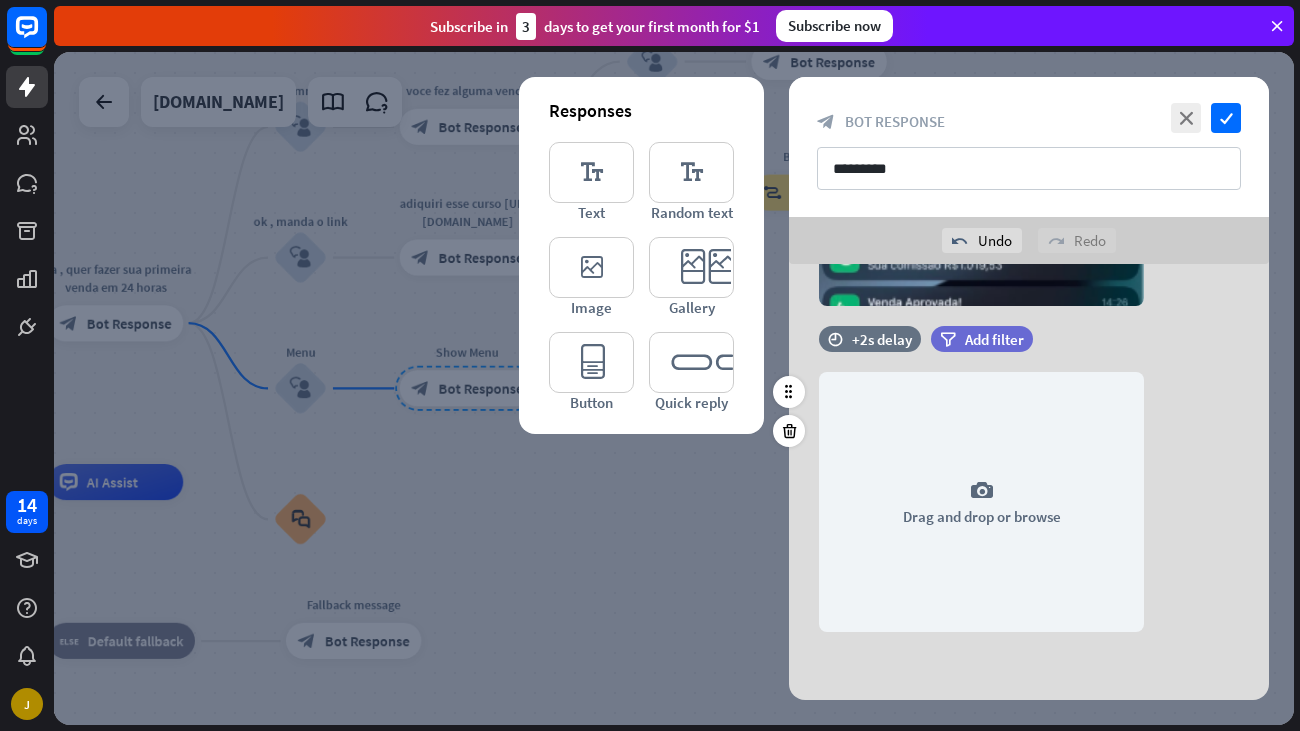 scroll, scrollTop: 1523, scrollLeft: 0, axis: vertical 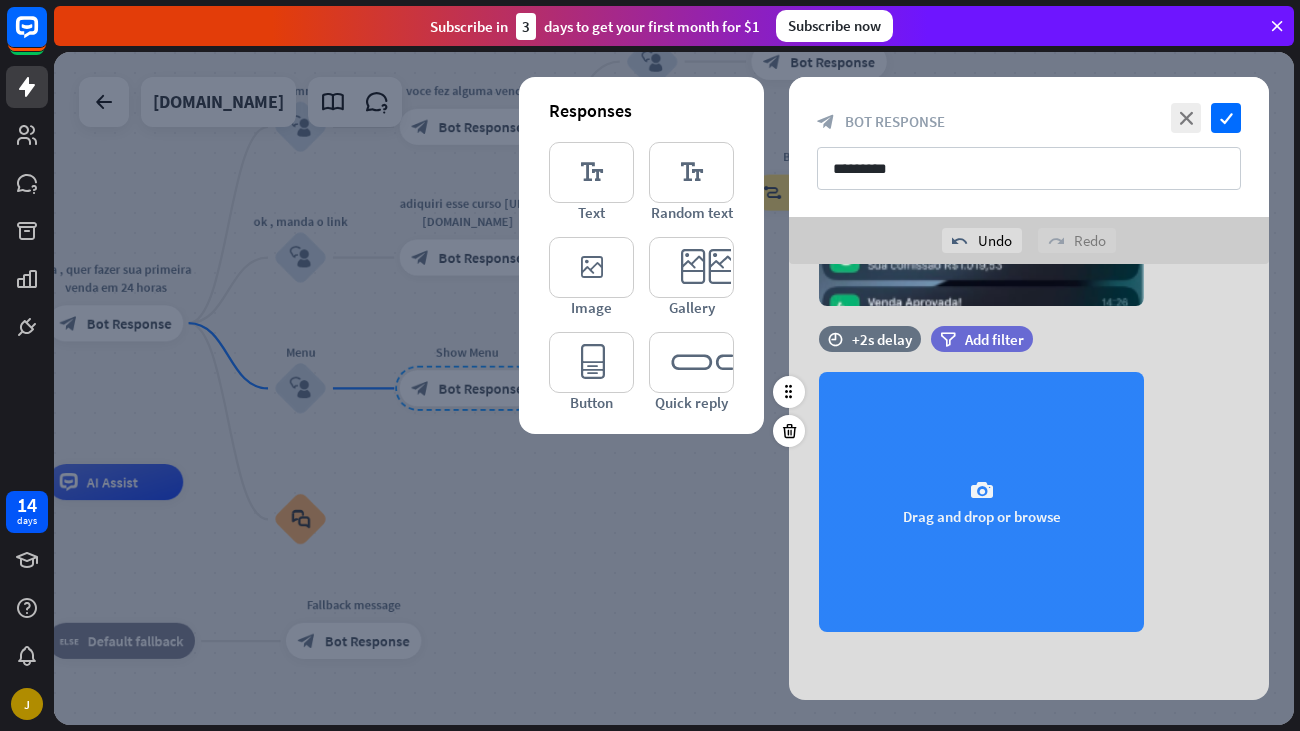 click on "camera
Drag and drop or browse" at bounding box center (981, 502) 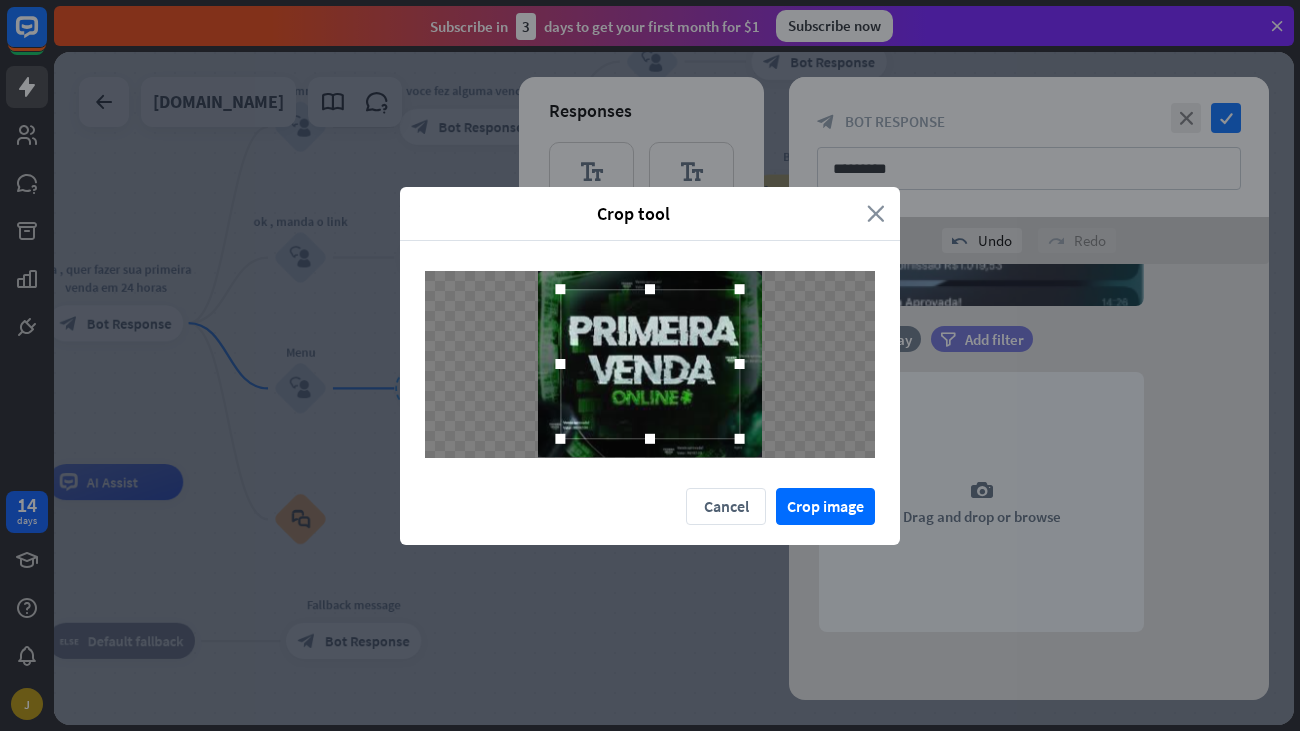 click on "close" at bounding box center (876, 213) 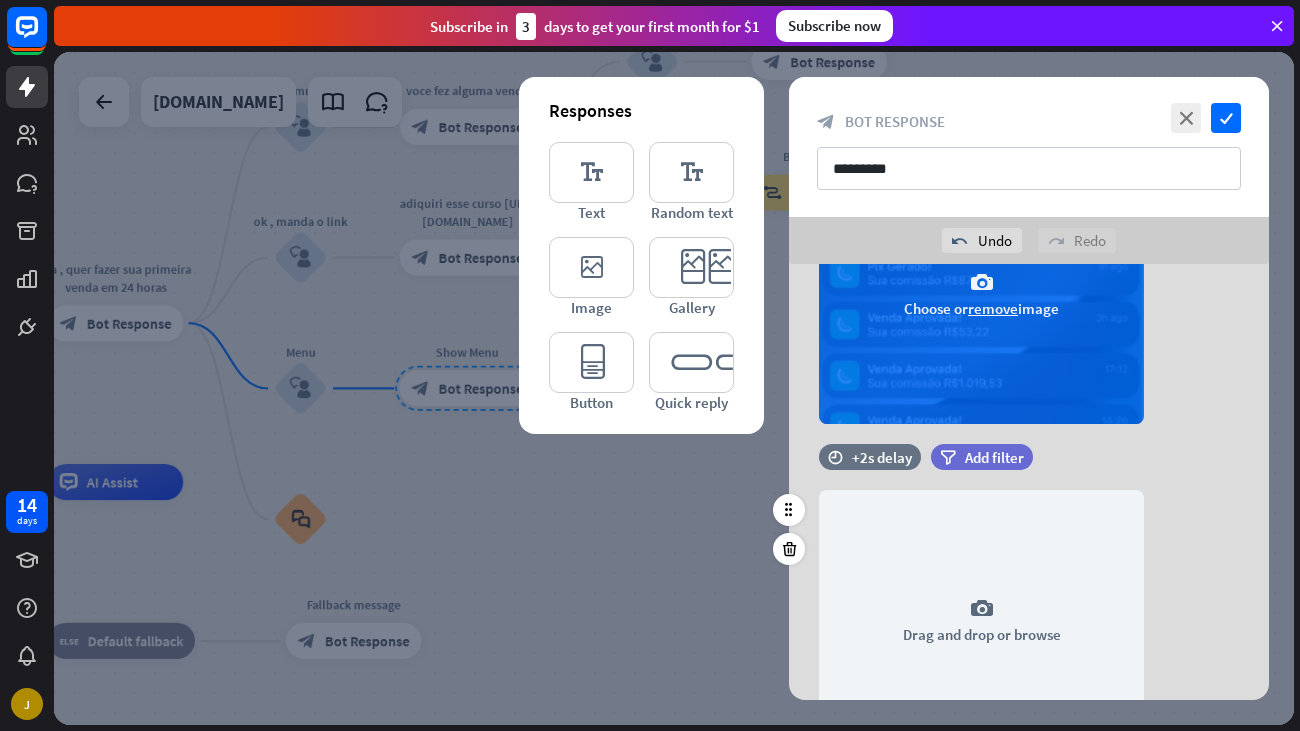 scroll, scrollTop: 1390, scrollLeft: 0, axis: vertical 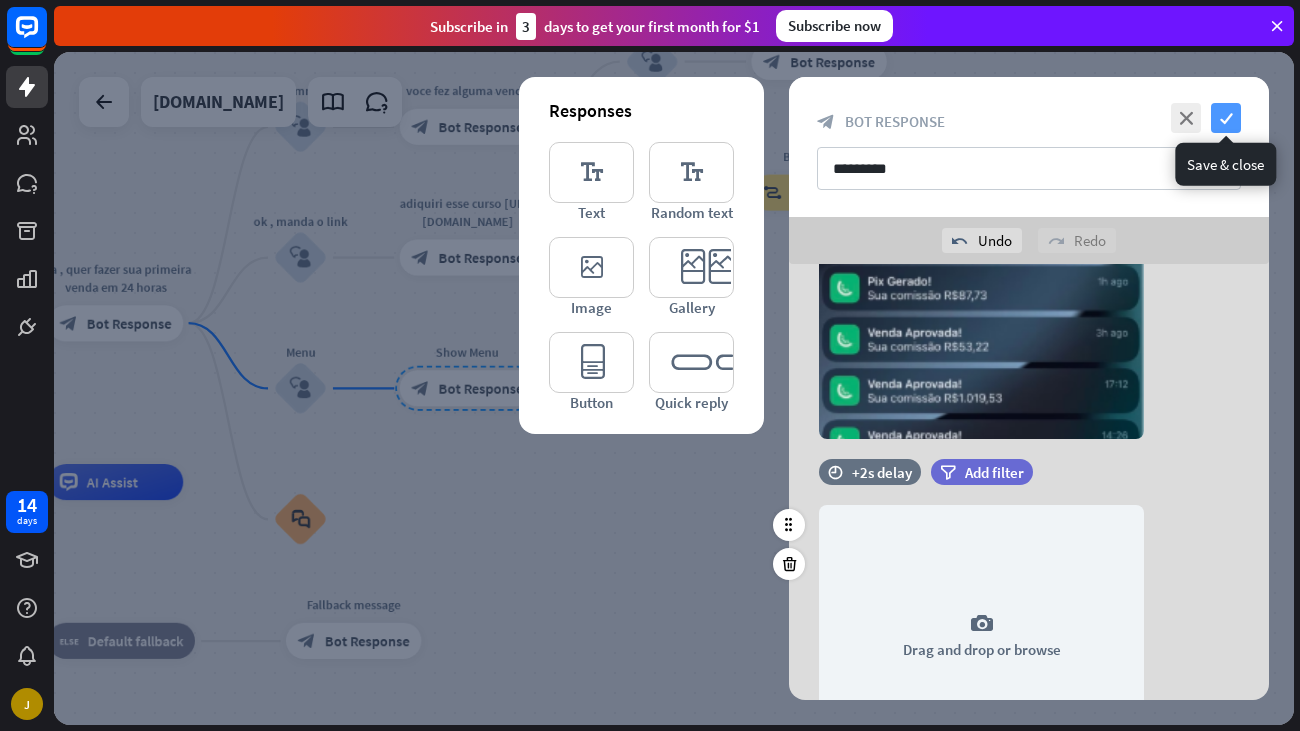 click on "check" at bounding box center [1226, 118] 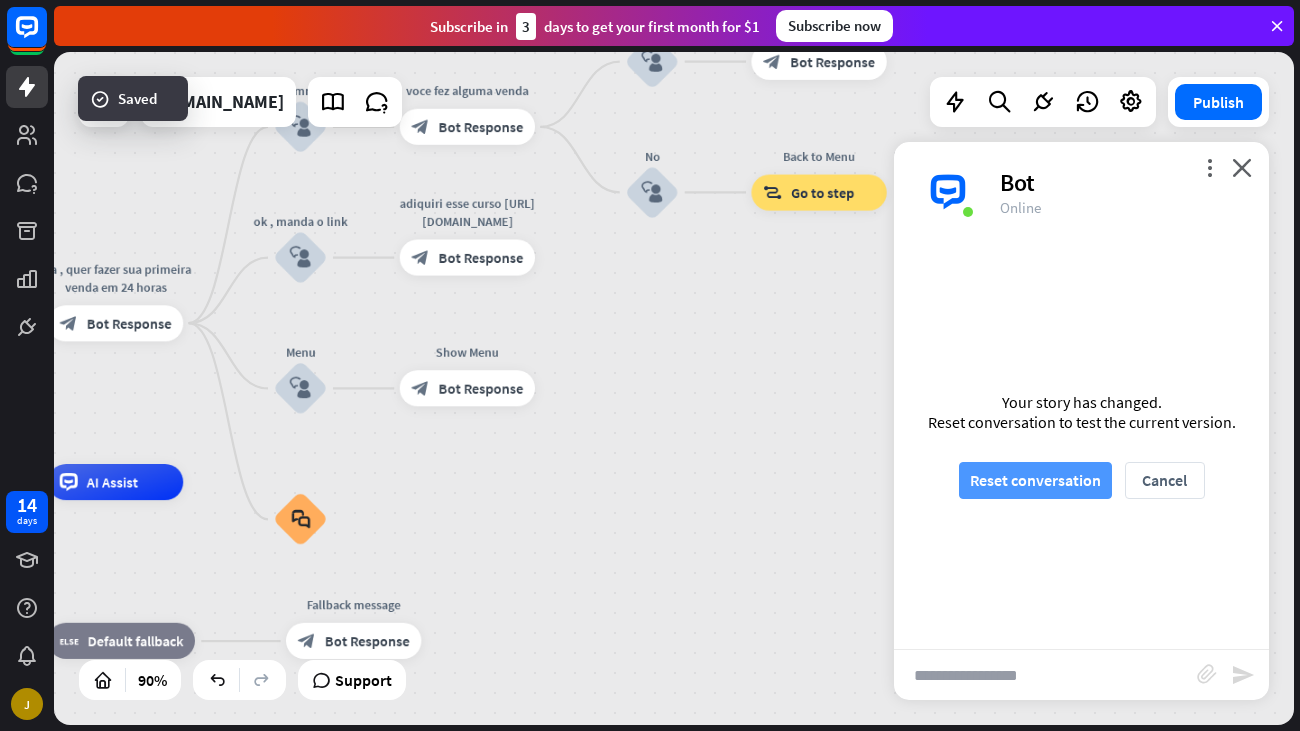 click on "Reset conversation" at bounding box center (1035, 480) 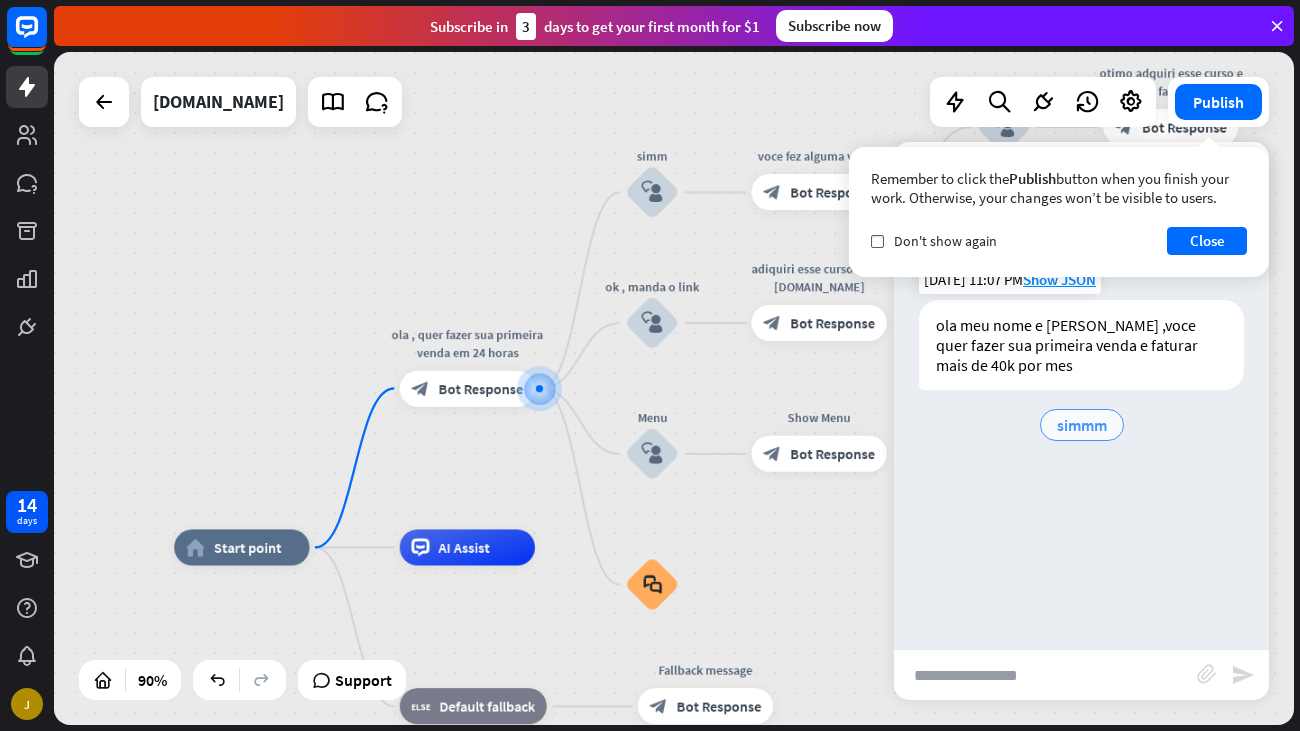 click on "simmm" at bounding box center (1082, 425) 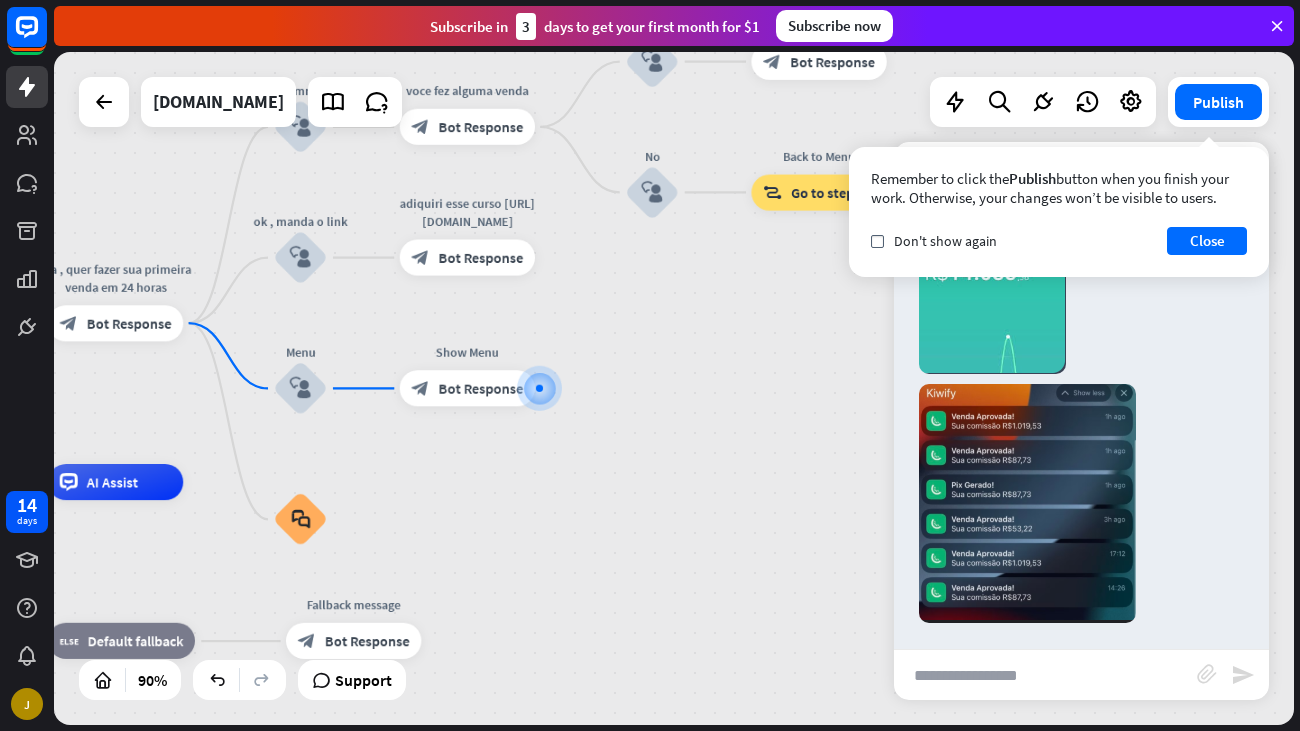 scroll, scrollTop: 431, scrollLeft: 0, axis: vertical 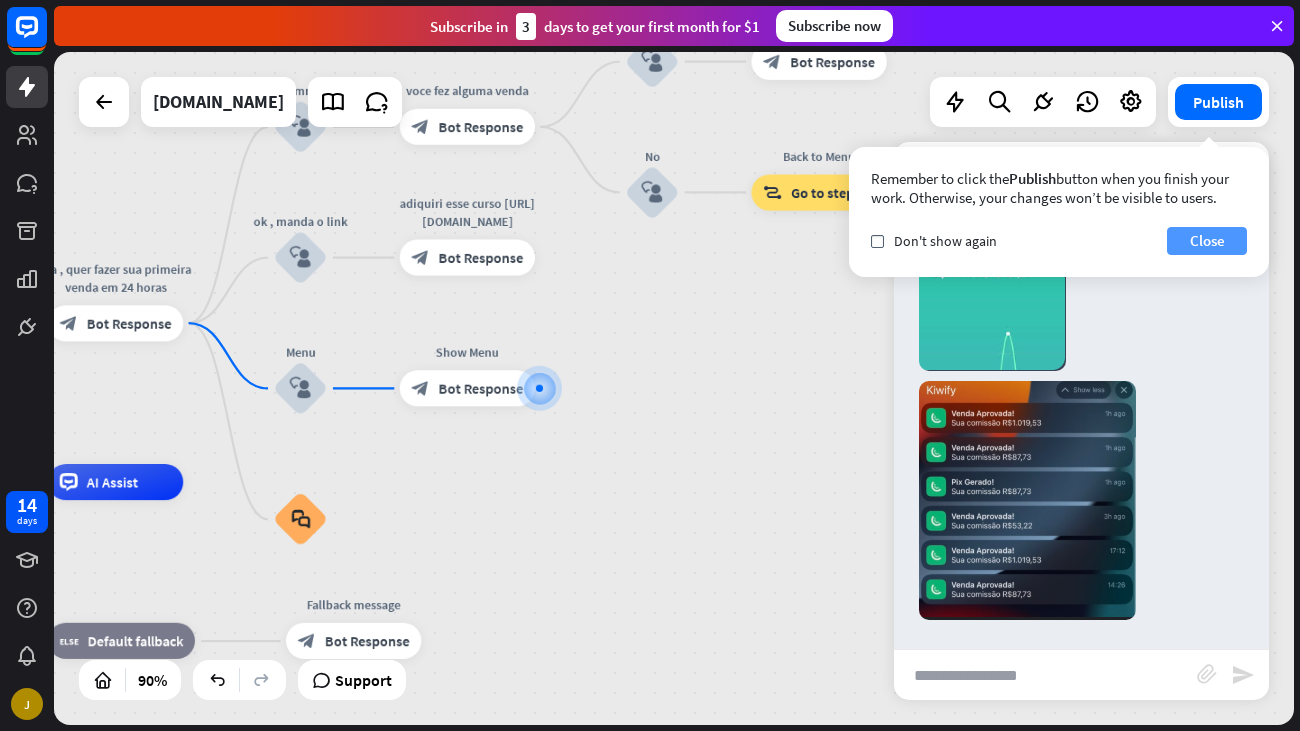 click on "Close" at bounding box center (1207, 241) 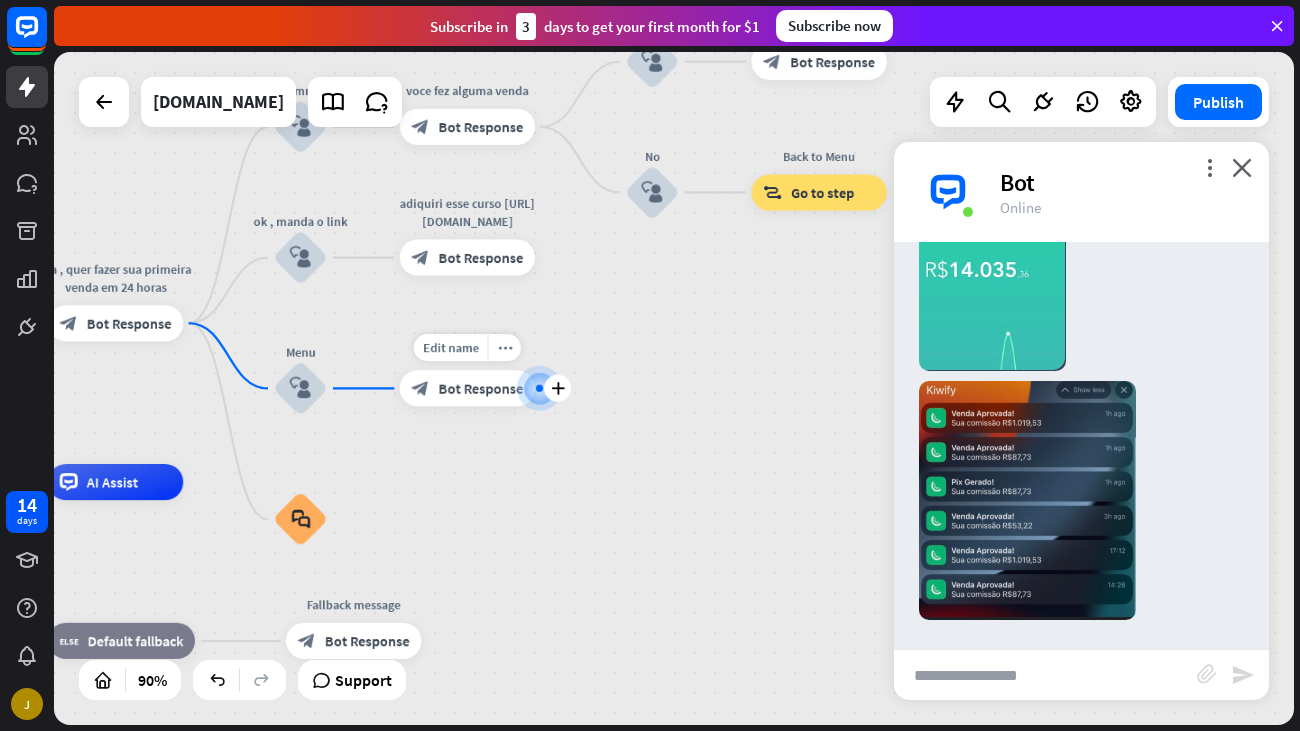 click on "Edit name   more_horiz         plus     block_bot_response   Bot Response" at bounding box center [467, 388] 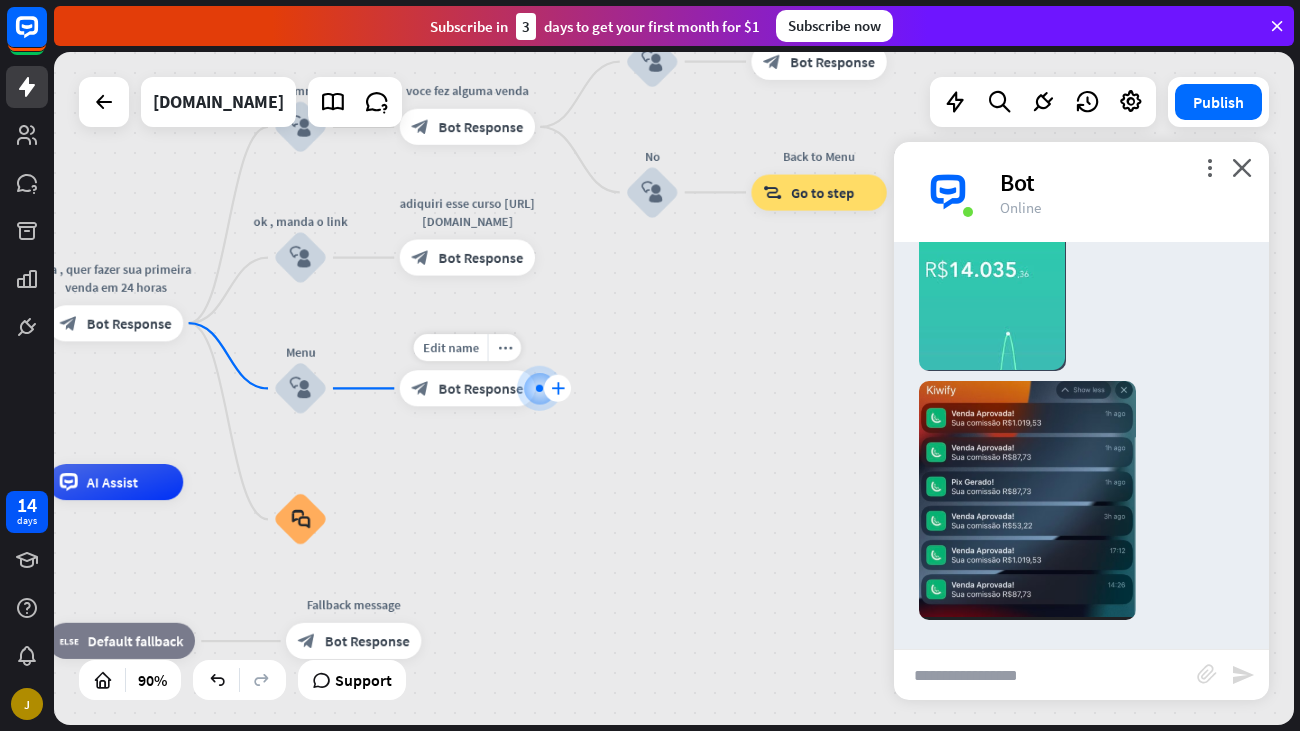 click on "plus" at bounding box center [558, 388] 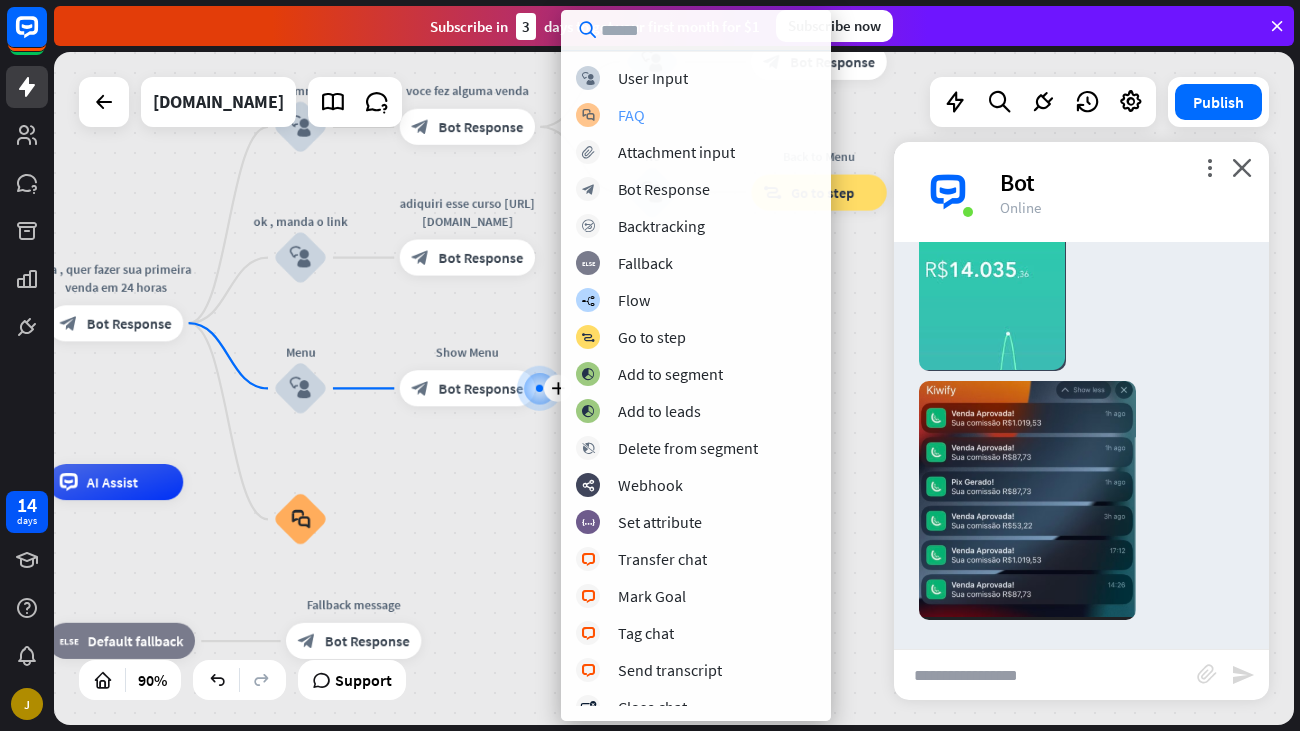 click on "FAQ" at bounding box center [631, 115] 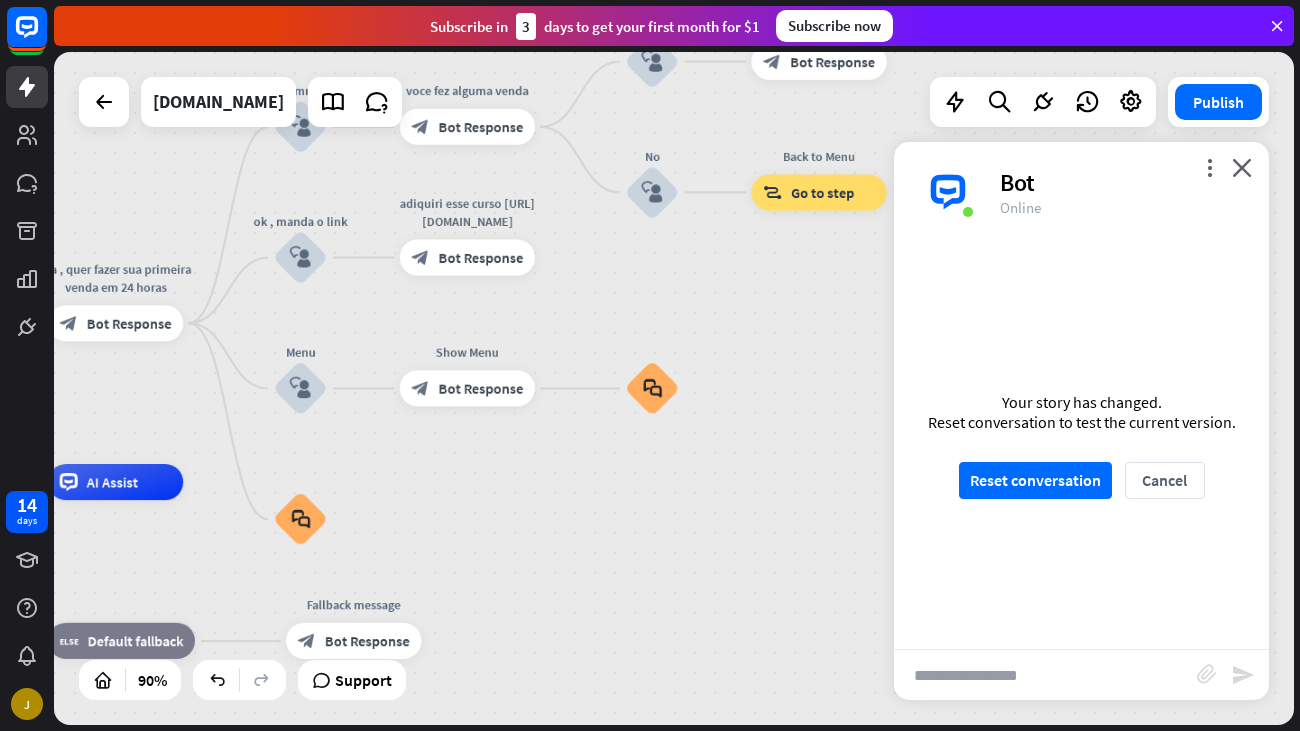 click on "home_2   Start point                 ola , quer fazer sua primeira venda em 24 horas   block_bot_response   Bot Response                 simm   block_user_input                 voce fez alguma venda   block_bot_response   Bot Response                 ainda nao   block_user_input                 otimo adquiri esse curso e aprendera a fazer mais de 40k por  mes [URL][DOMAIN_NAME]   block_bot_response   Bot Response                 No   block_user_input                 Back to Menu   block_goto   Go to step                 ok , manda o link   block_user_input                 adiquiri esse curso [URL][DOMAIN_NAME]   block_bot_response   Bot Response                 Menu   block_user_input                 Show Menu   block_bot_response   Bot Response       Edit name   more_horiz             block_faq                   block_faq                     AI Assist                   block_fallback   Default fallback" at bounding box center [674, 388] 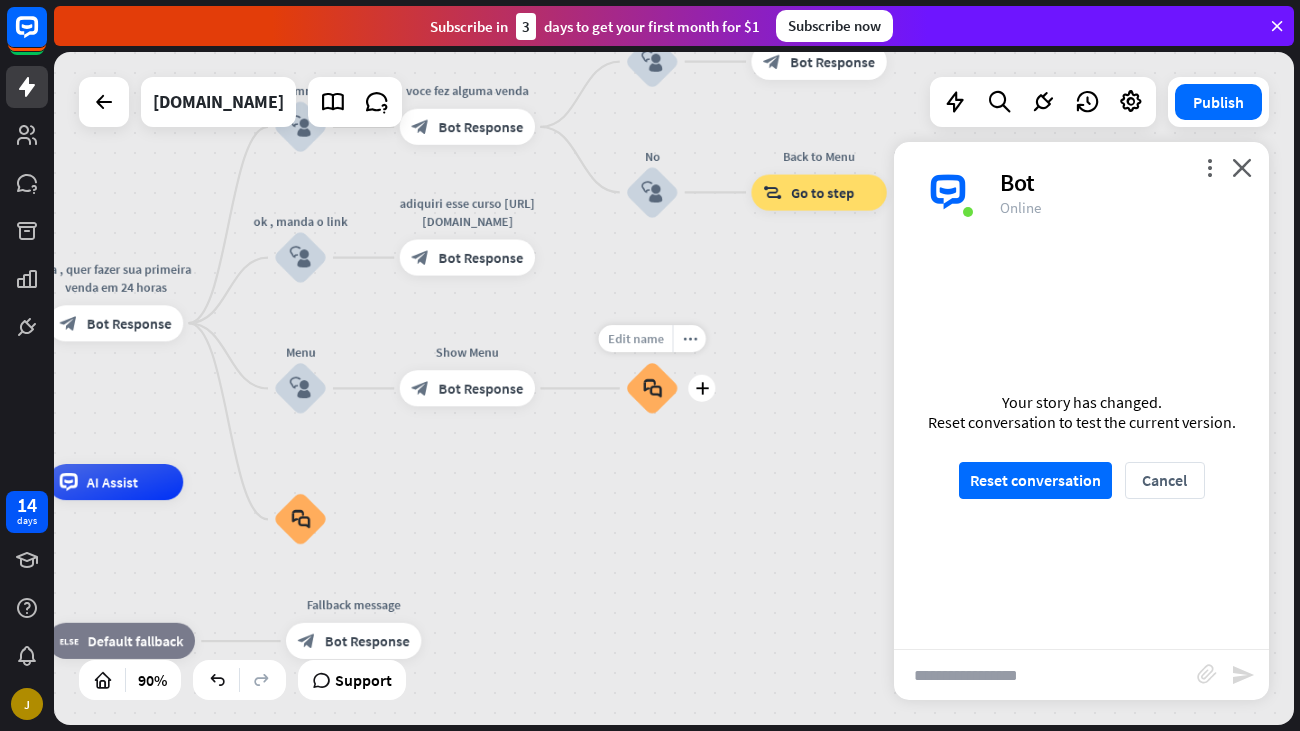 click on "Edit name" at bounding box center [636, 339] 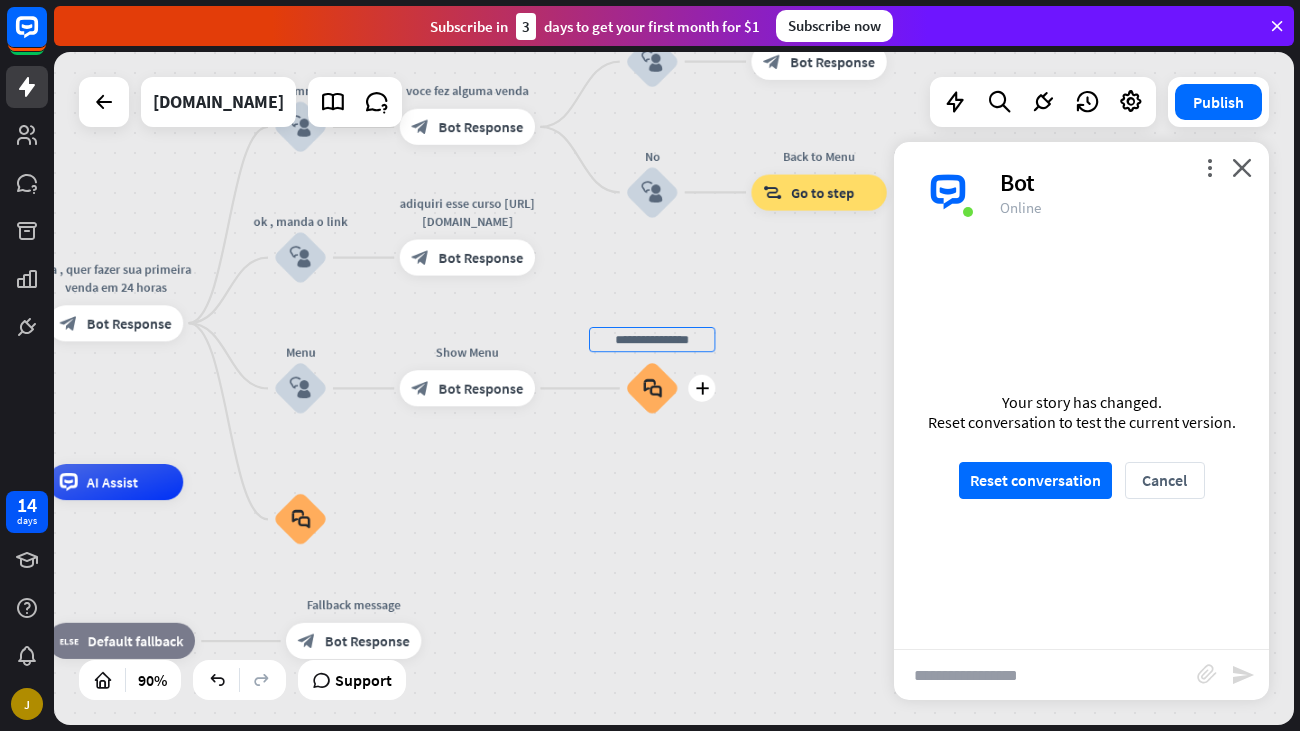 click on "plus     block_faq" at bounding box center [652, 388] 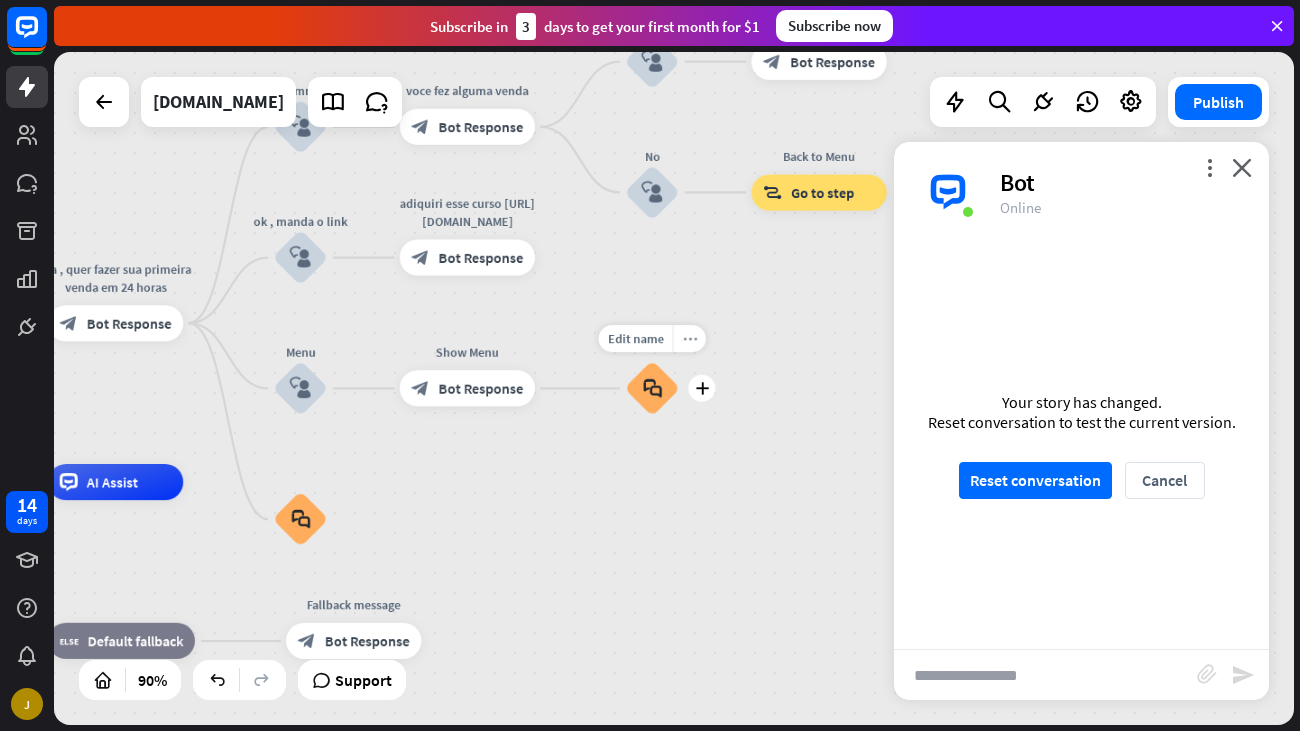 click on "more_horiz" at bounding box center (689, 339) 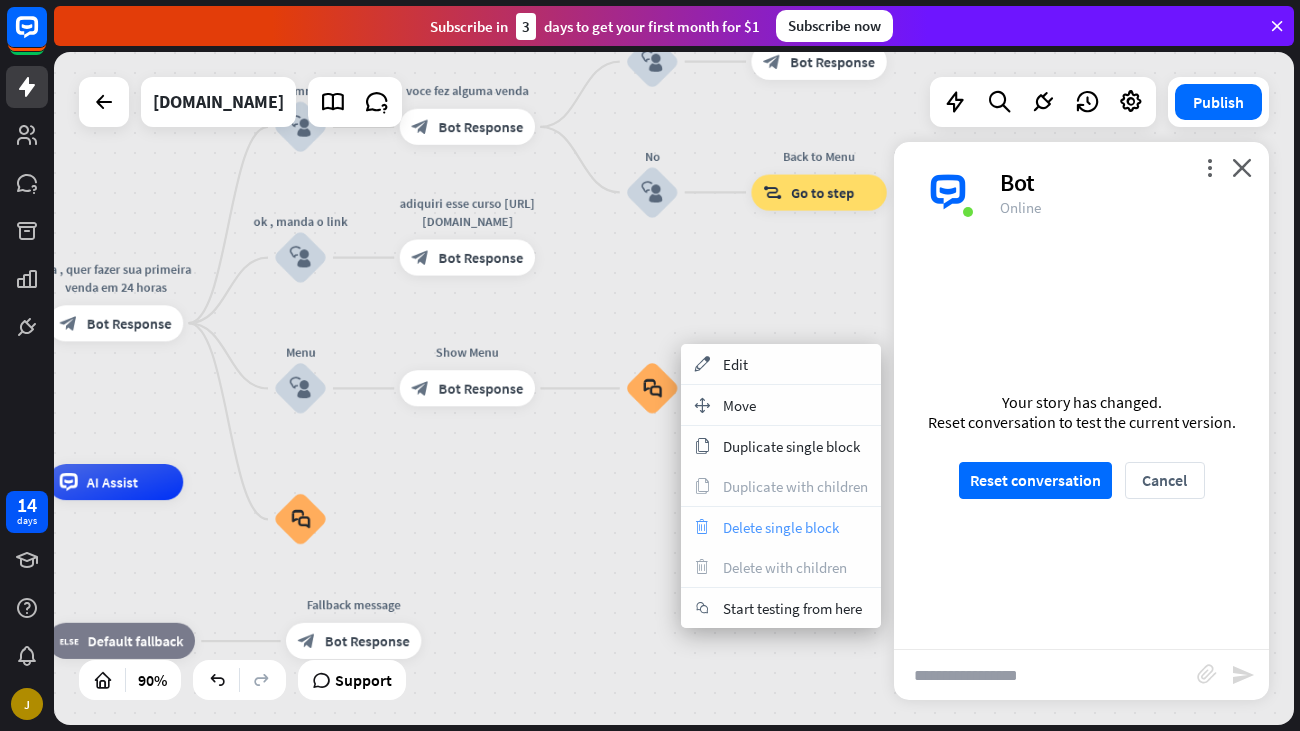 click on "trash   Delete single block" at bounding box center (781, 527) 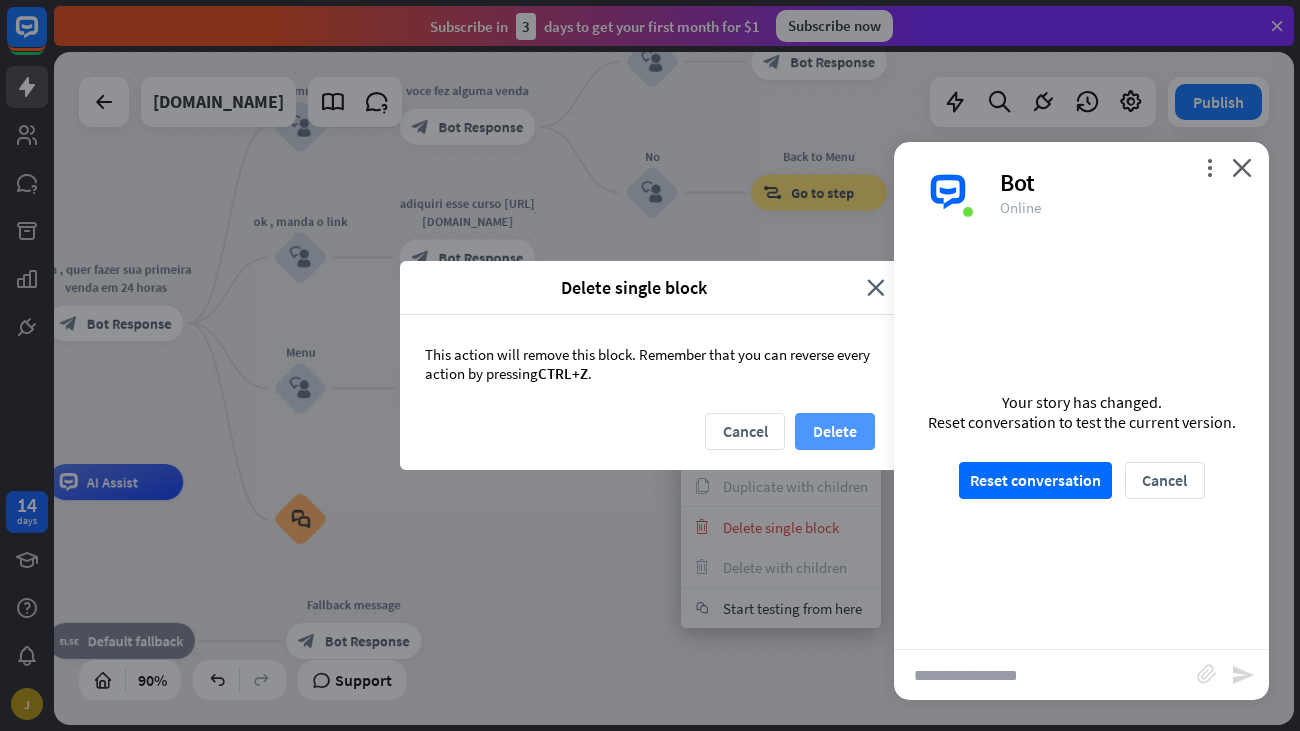 click on "Delete" at bounding box center (835, 431) 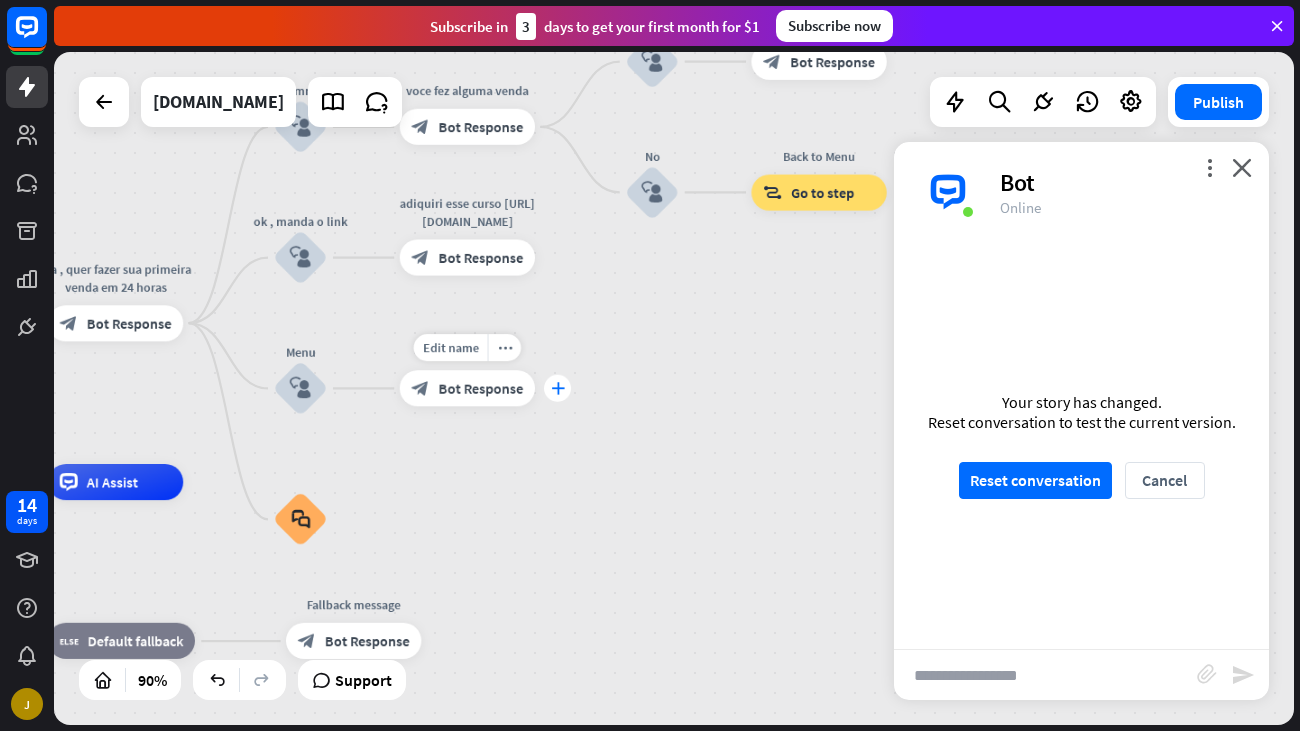 click on "plus" at bounding box center (558, 388) 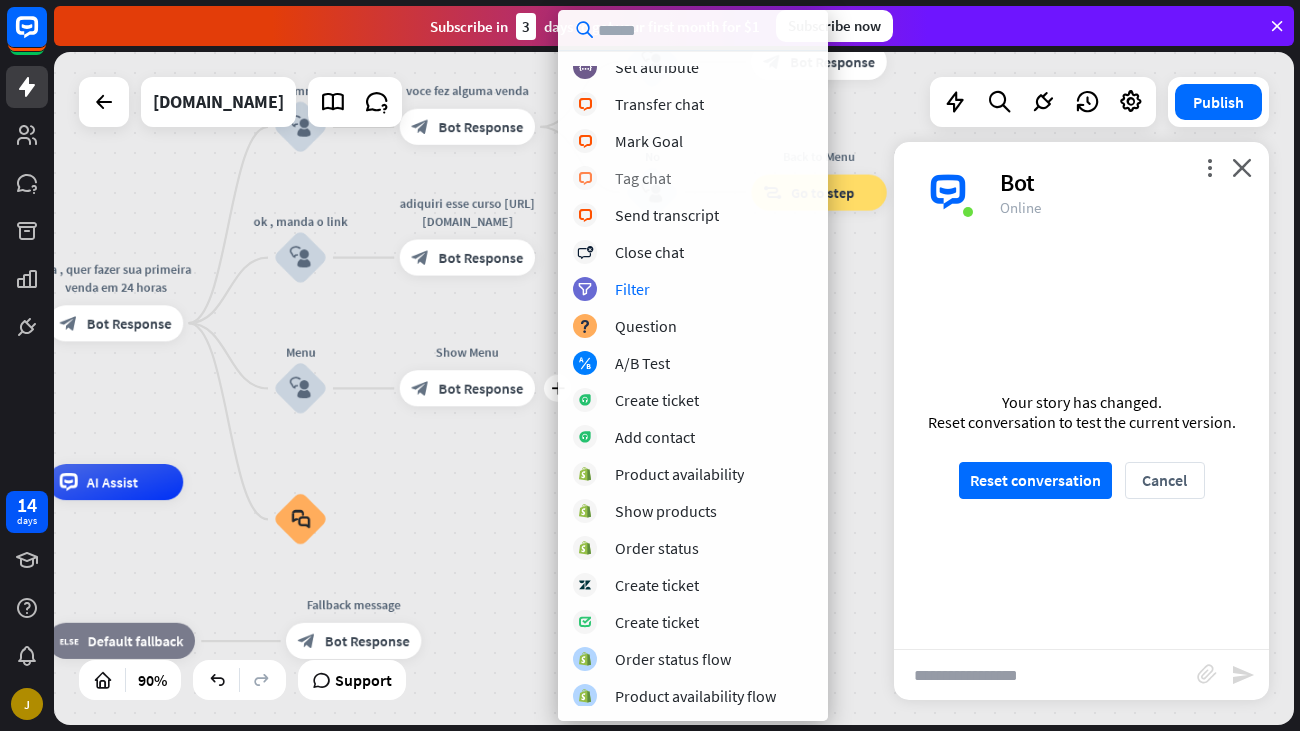 scroll, scrollTop: 0, scrollLeft: 0, axis: both 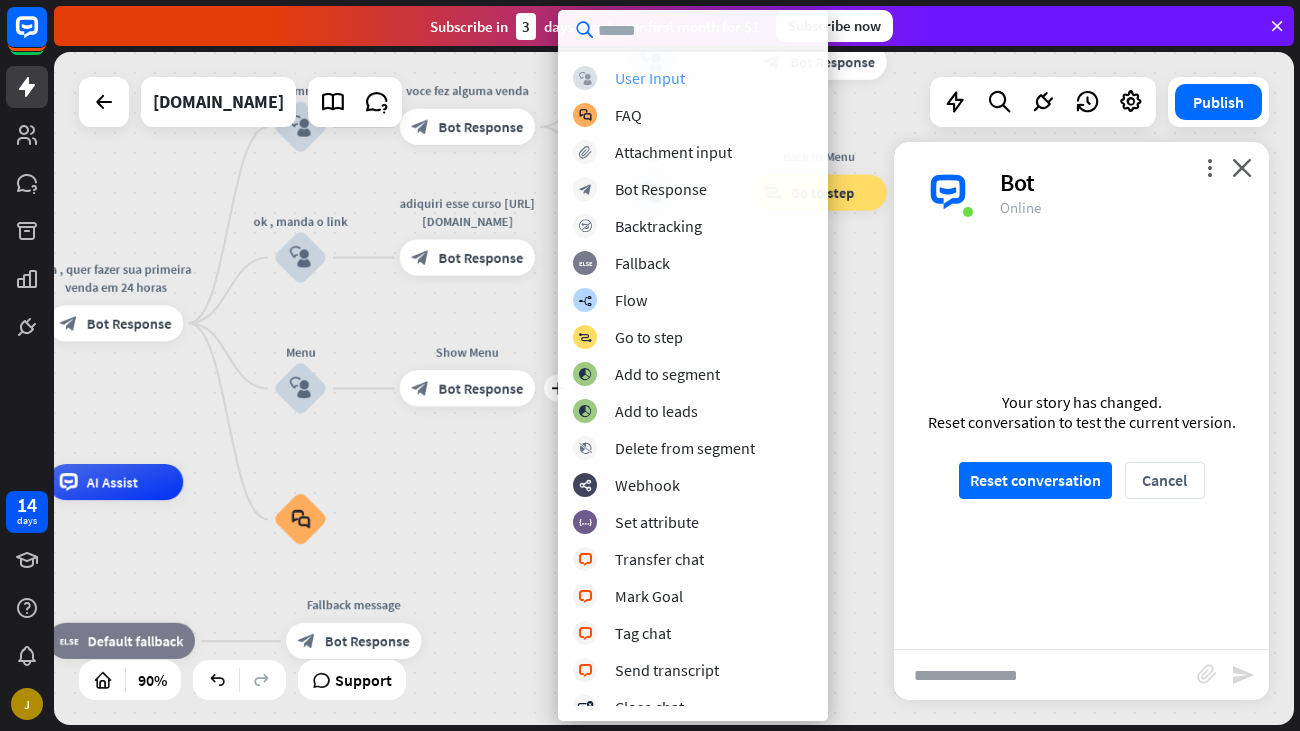 click on "User Input" at bounding box center (650, 78) 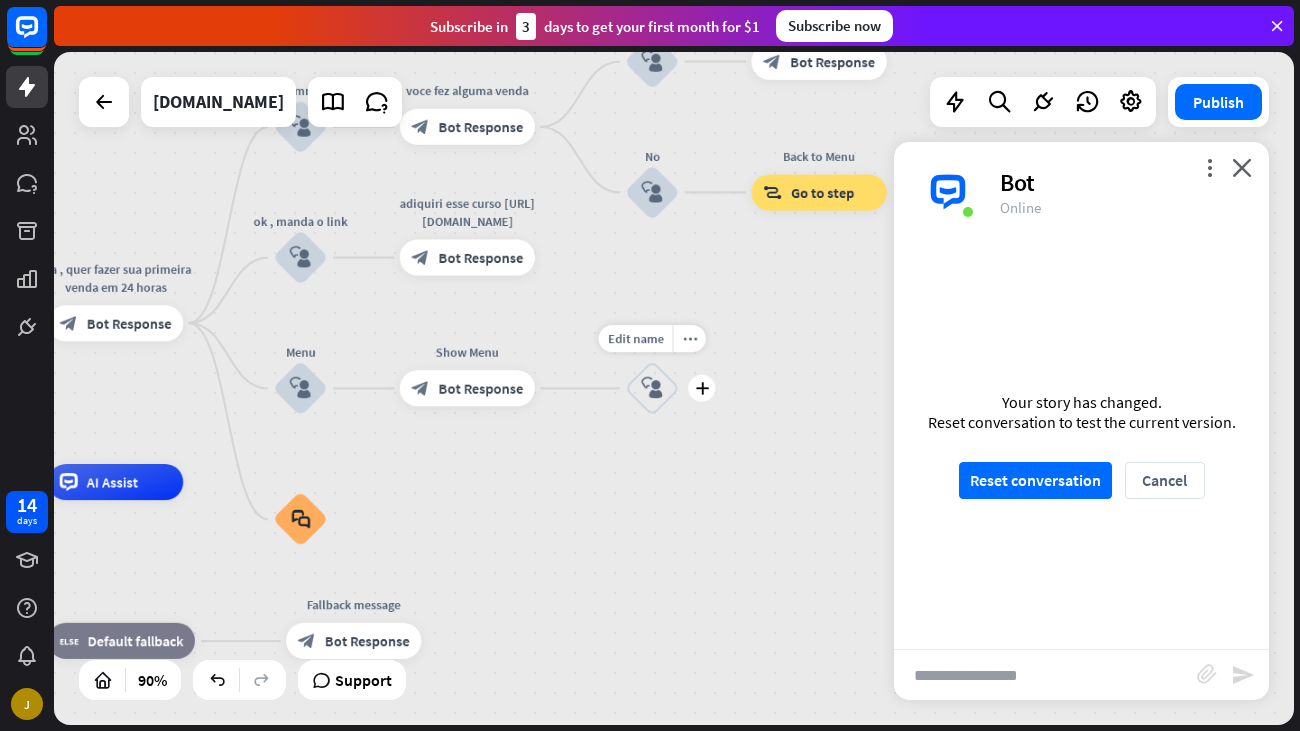 click on "block_user_input" at bounding box center (652, 388) 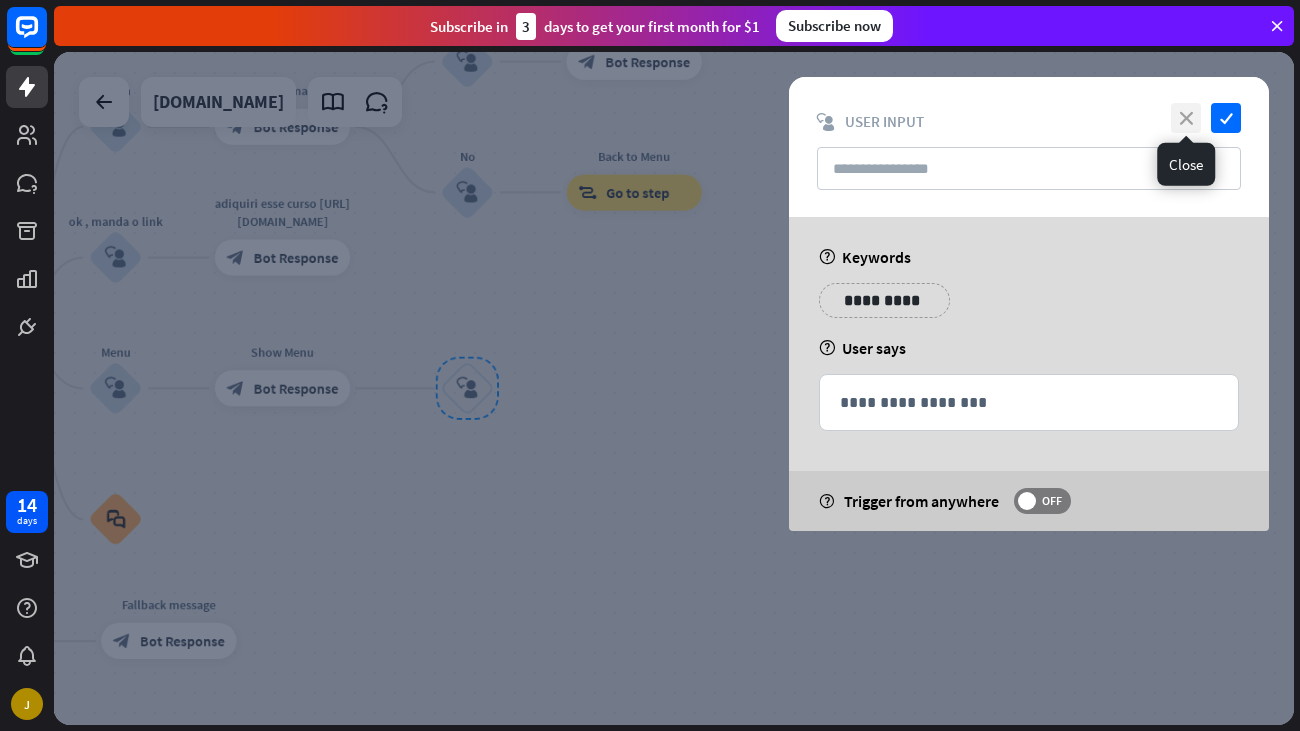 click on "close" at bounding box center (1186, 118) 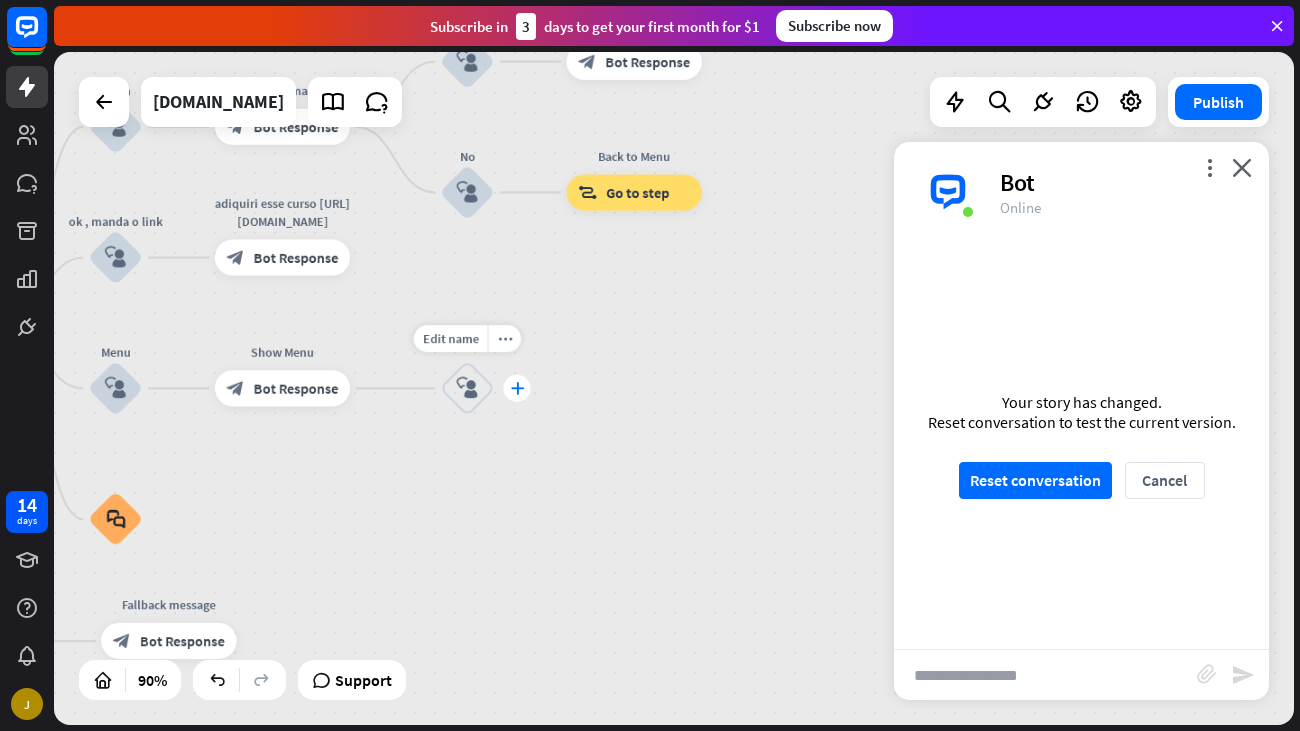 click on "plus" at bounding box center (517, 388) 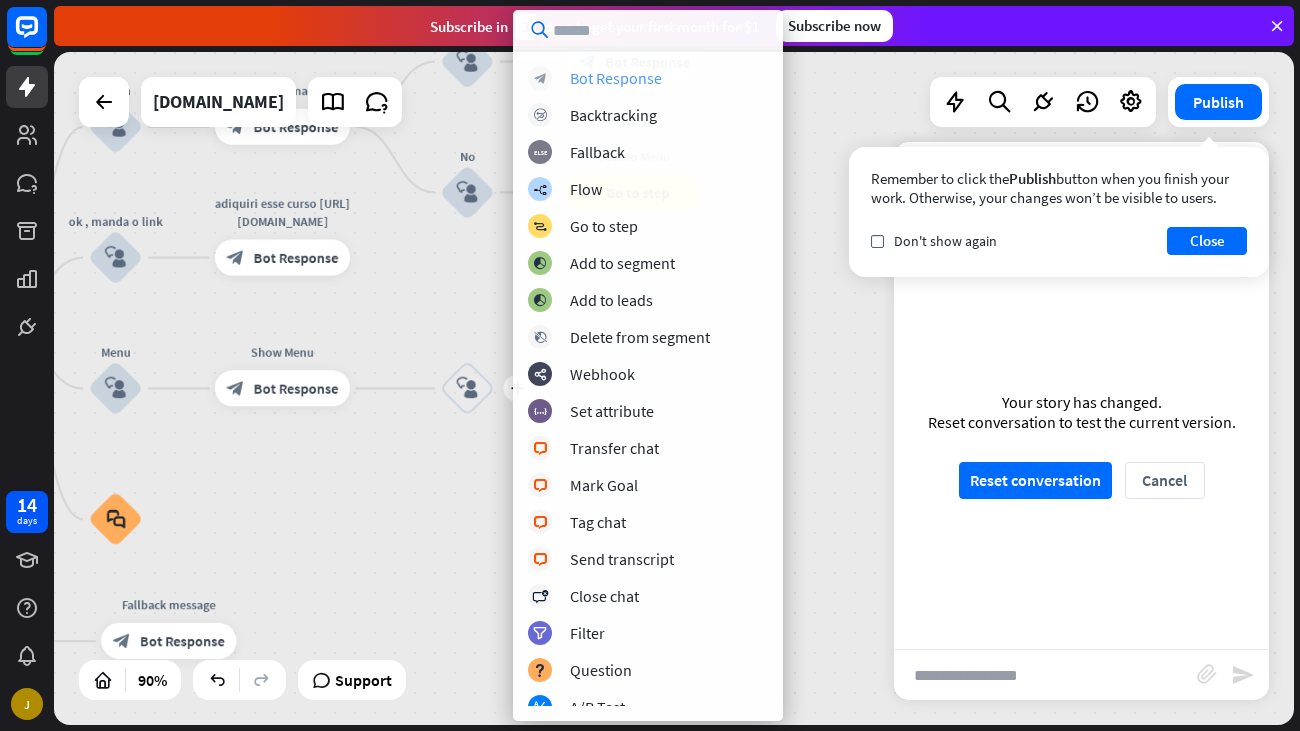 click on "Bot Response" at bounding box center (616, 78) 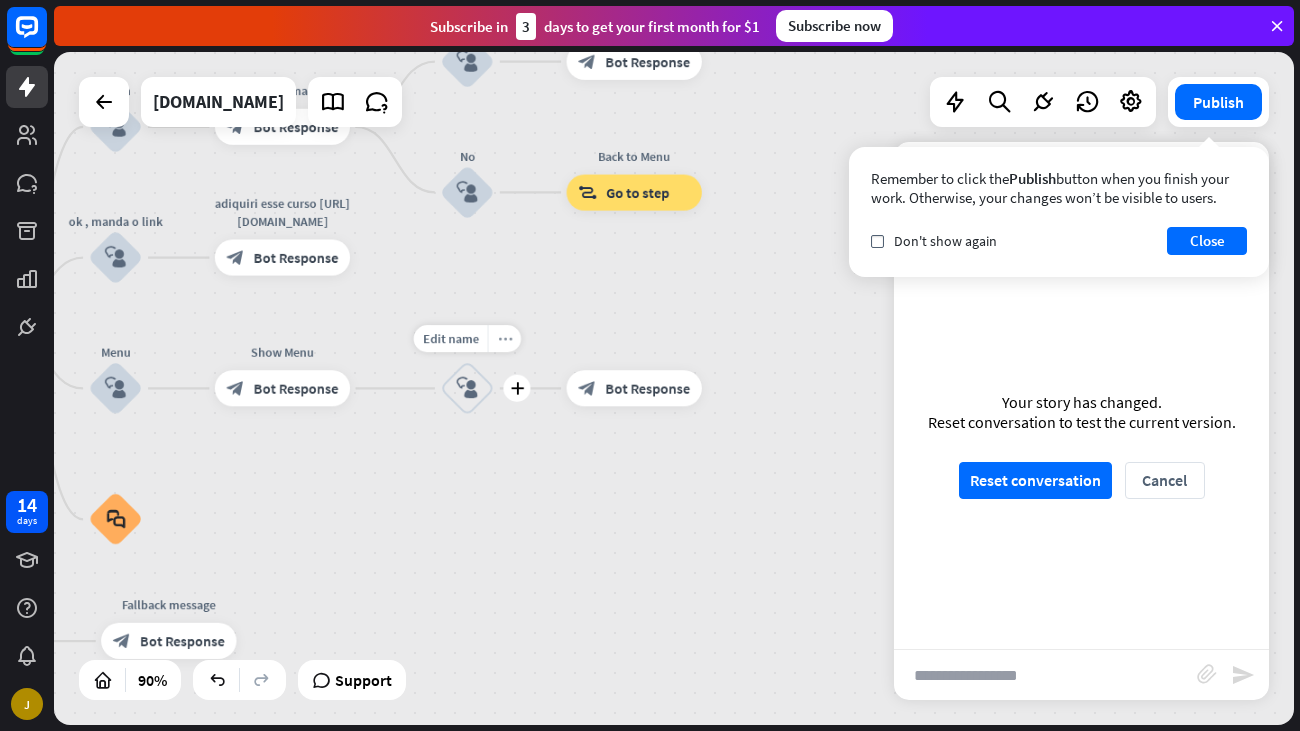 click on "more_horiz" at bounding box center [505, 339] 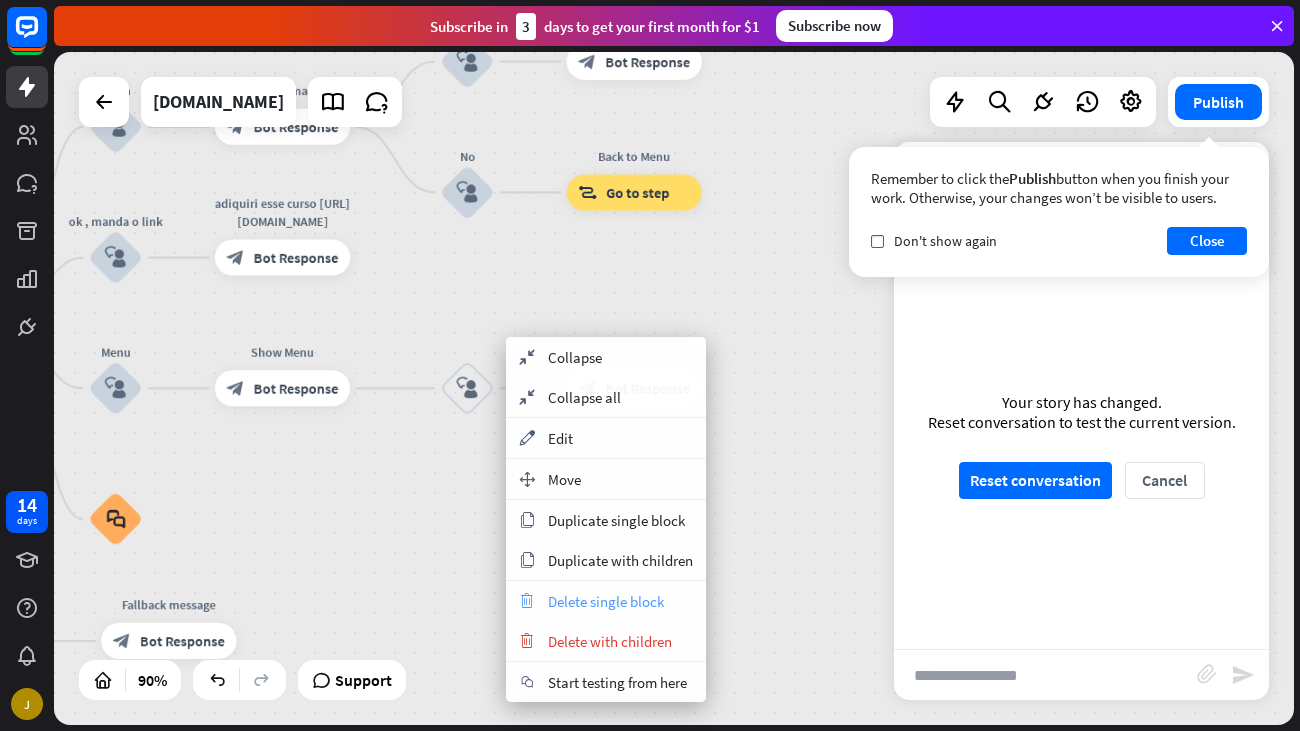 click on "Delete single block" at bounding box center [606, 601] 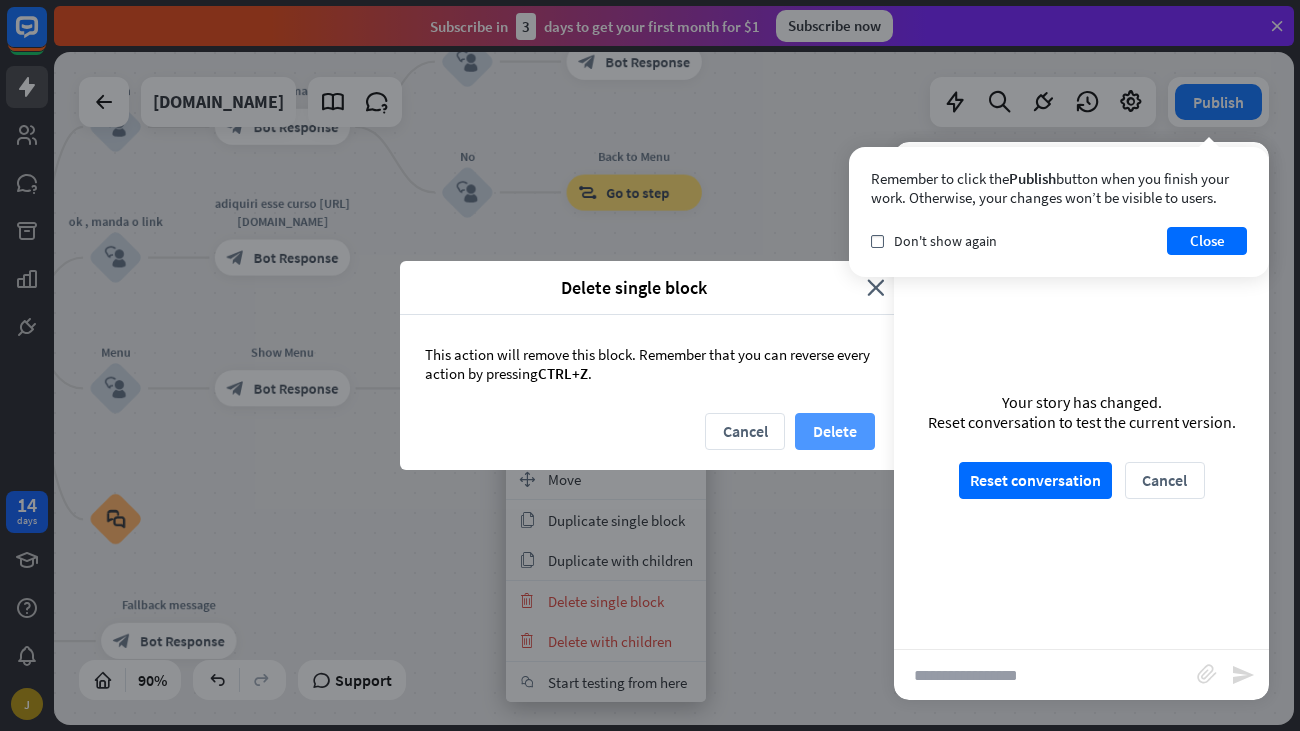 click on "Delete" at bounding box center [835, 431] 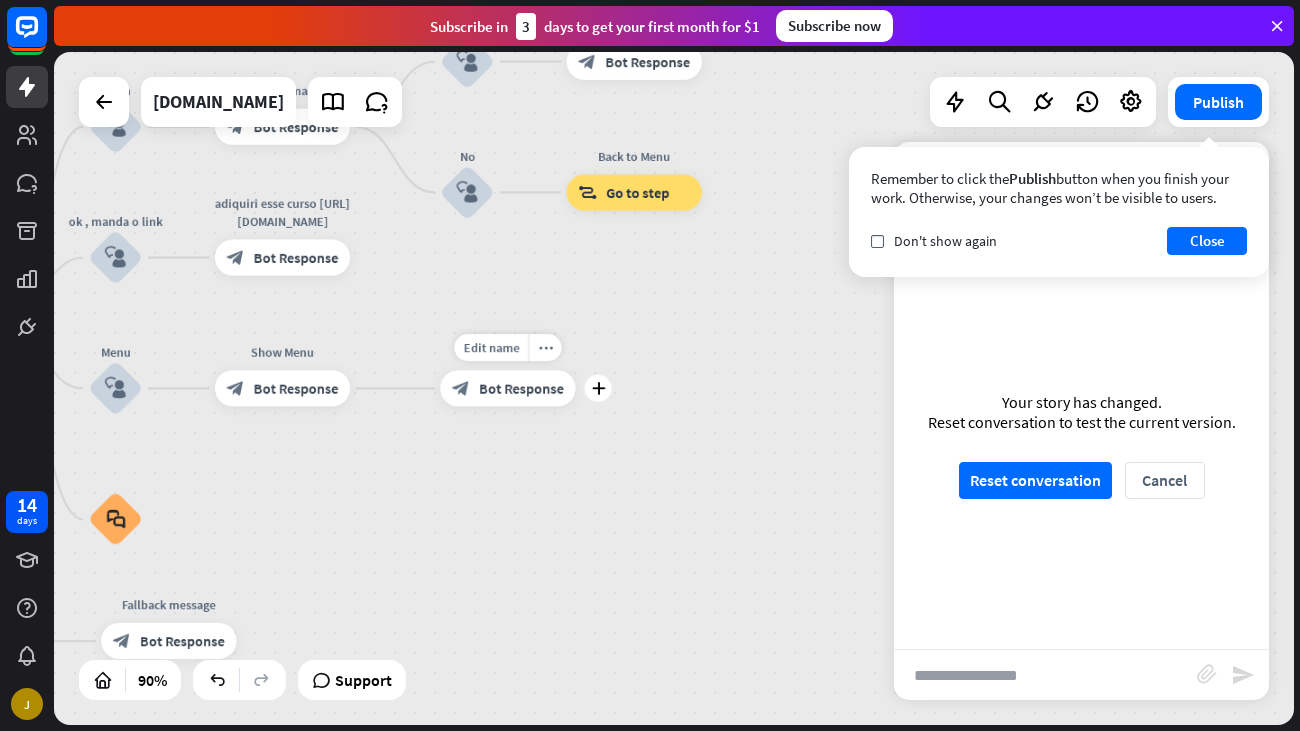 click on "Edit name   more_horiz         plus     block_bot_response   Bot Response" at bounding box center [507, 388] 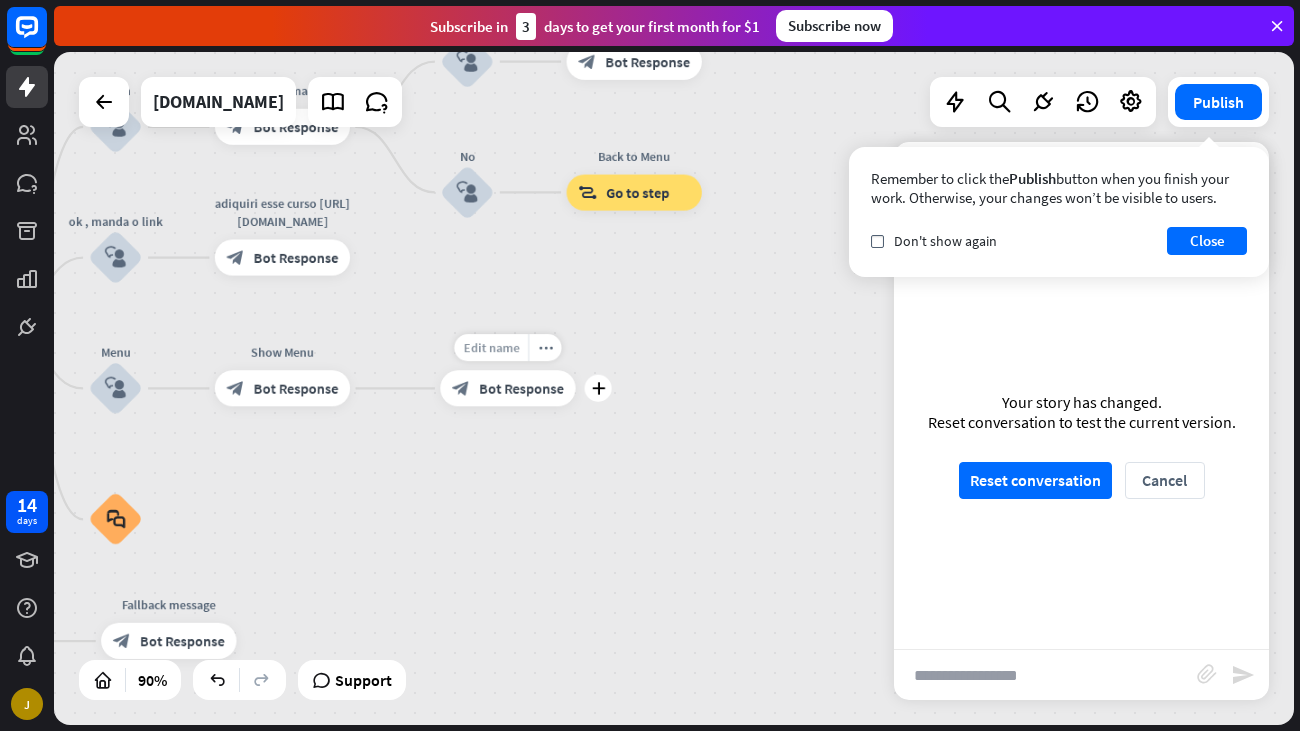 click on "Edit name" at bounding box center [491, 347] 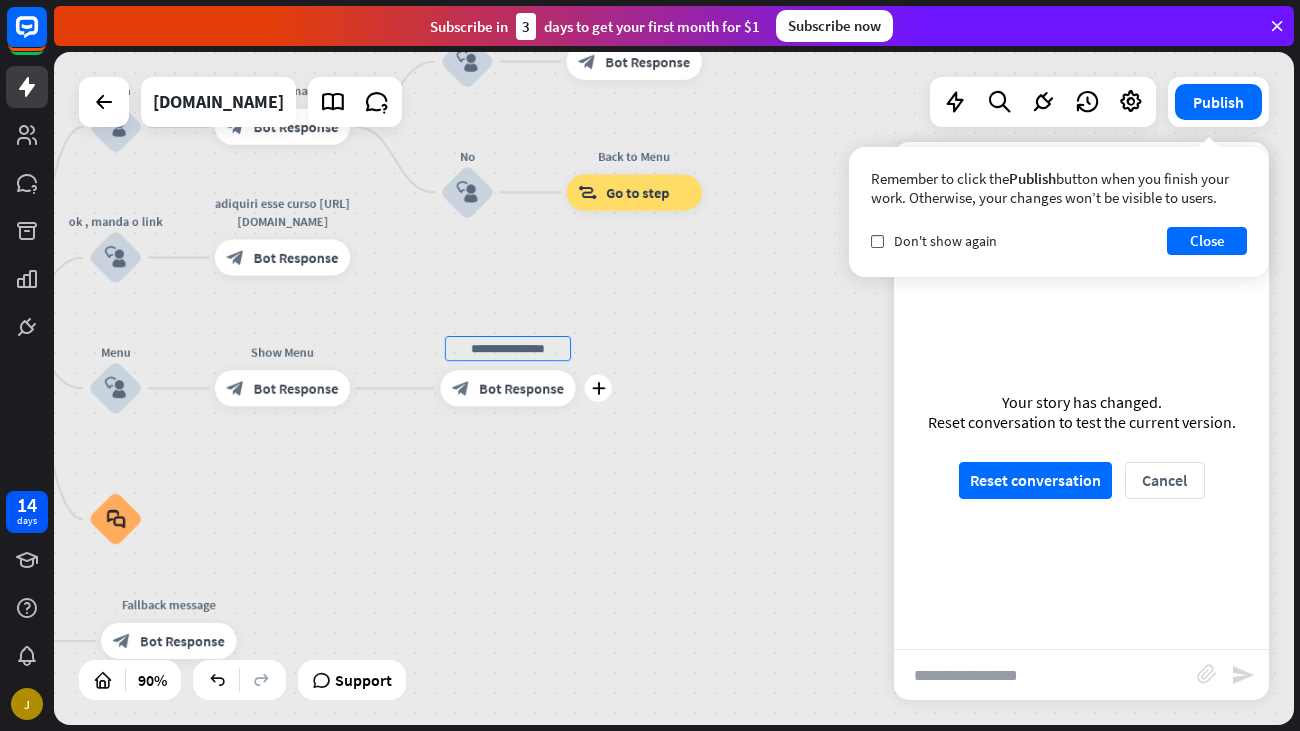 click on "Bot Response" at bounding box center [521, 388] 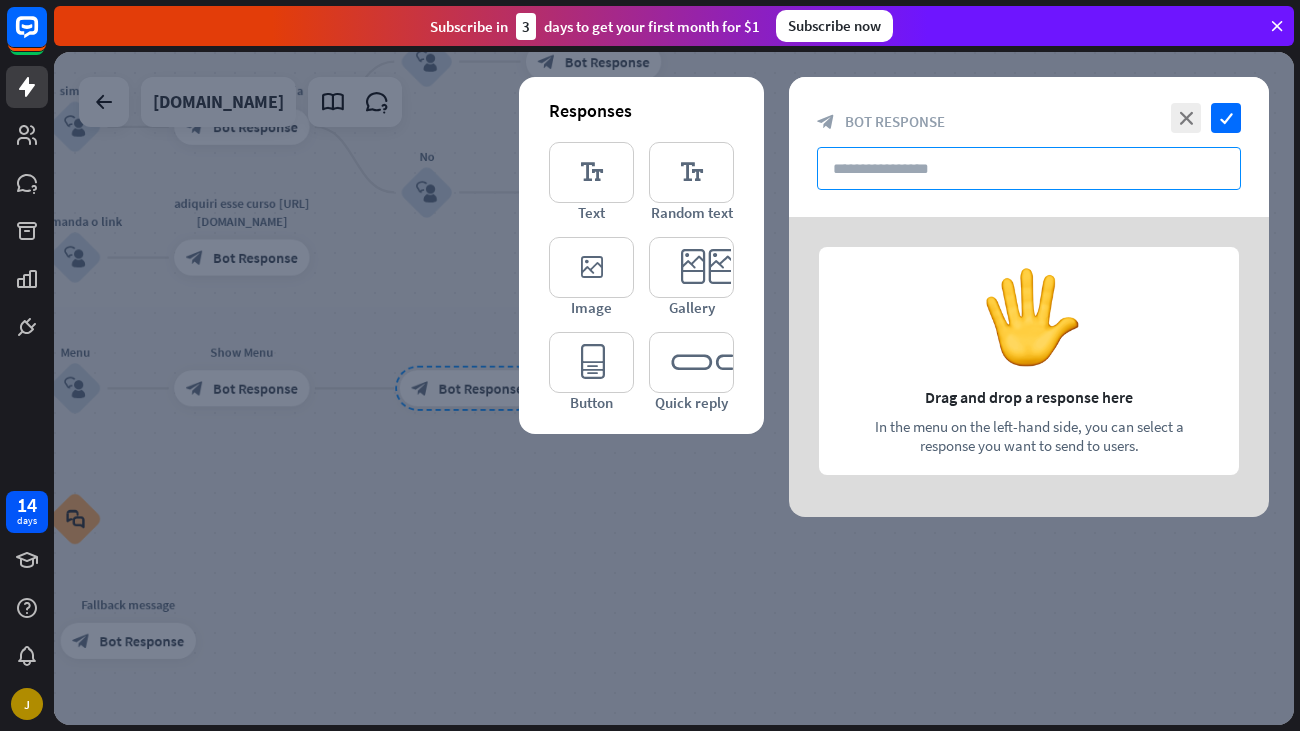 click at bounding box center (1029, 168) 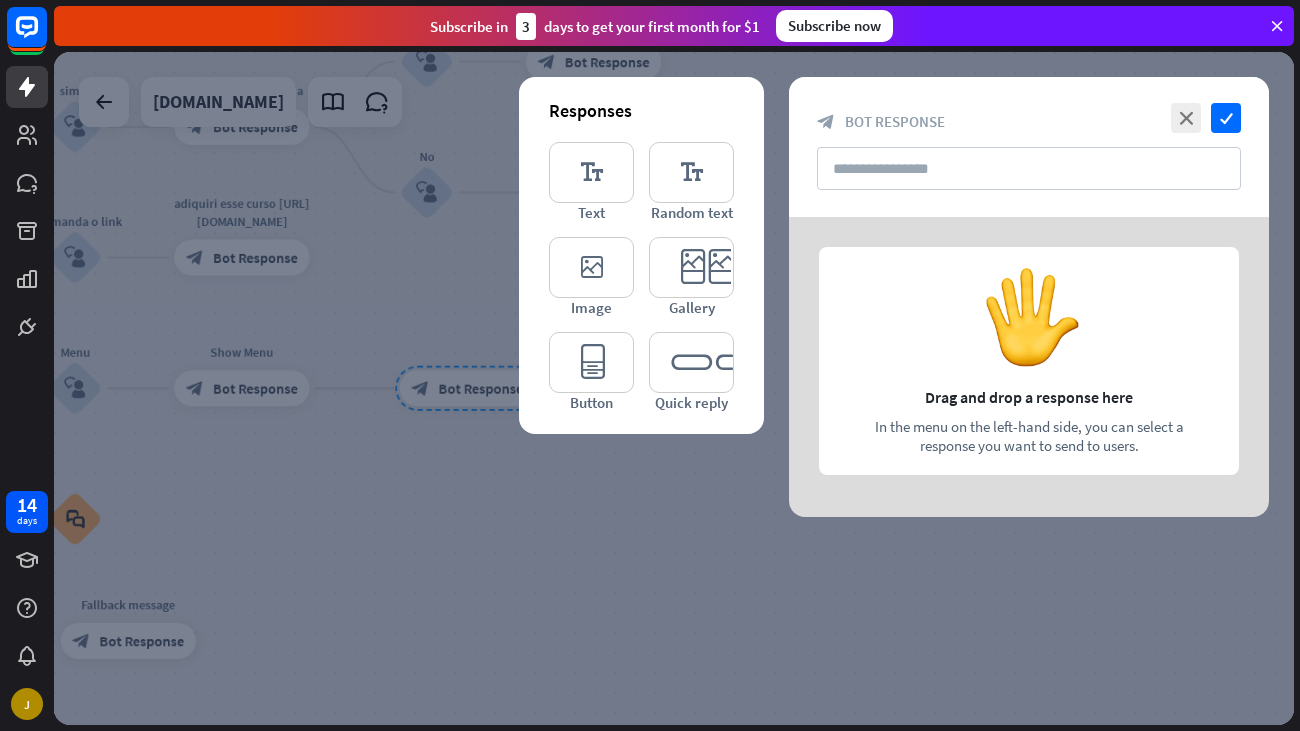 click at bounding box center [1029, 367] 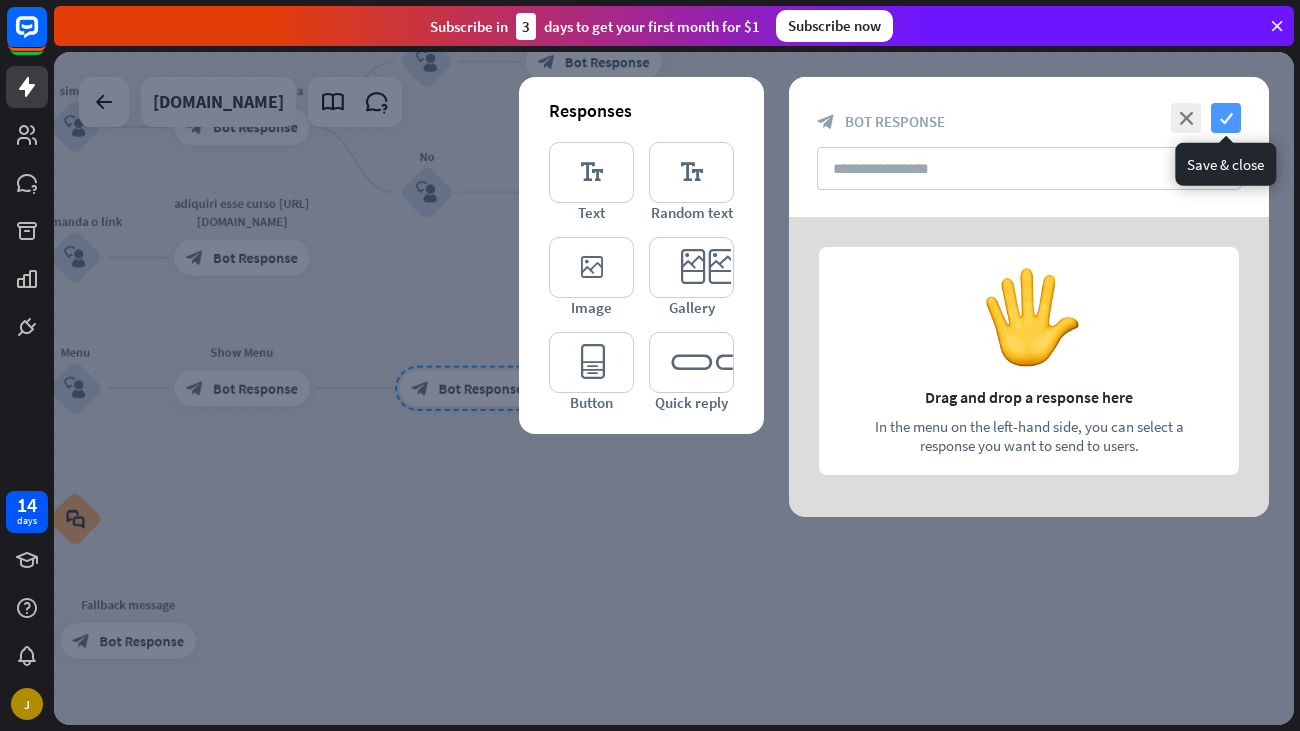 click on "check" at bounding box center [1226, 118] 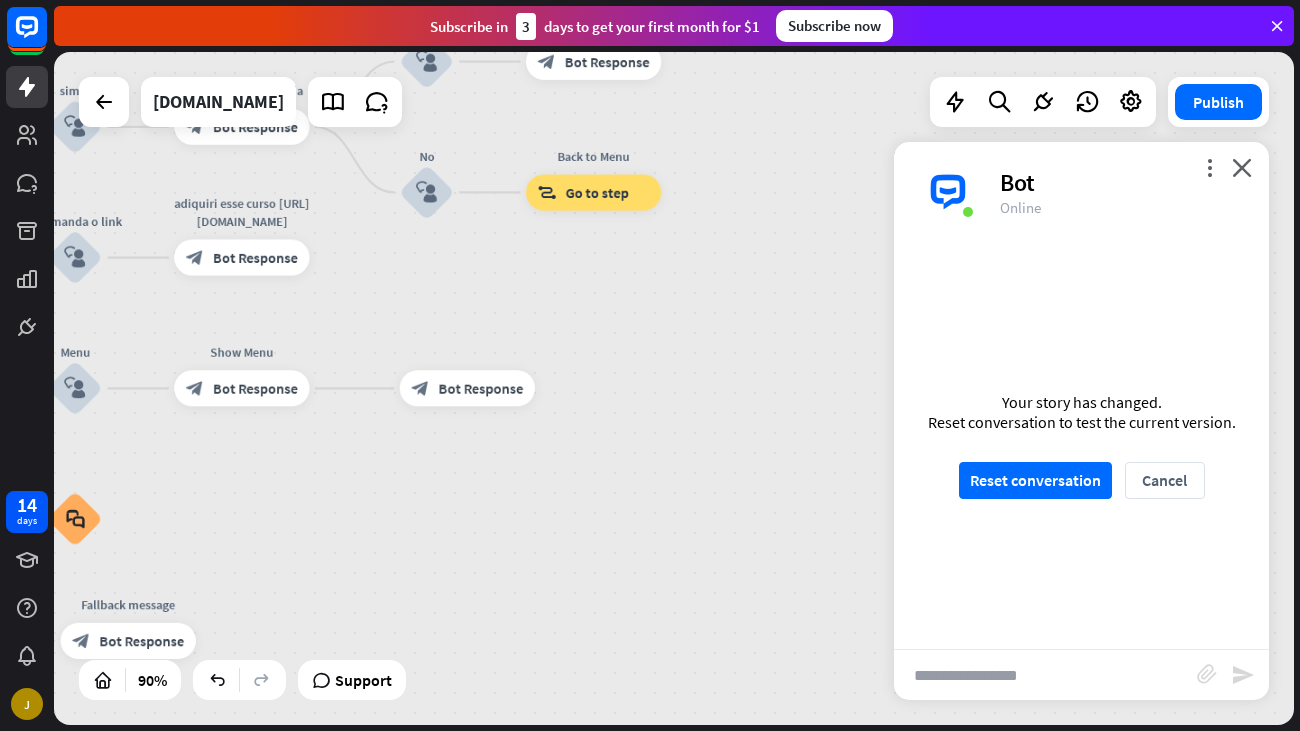 click on "home_2   Start point                 ola , quer fazer sua primeira venda em 24 horas   block_bot_response   Bot Response                 simm   block_user_input                 voce fez alguma venda   block_bot_response   Bot Response                 ainda nao   block_user_input                 otimo adquiri esse curso e aprendera a fazer mais de 40k por  mes [URL][DOMAIN_NAME]   block_bot_response   Bot Response                 No   block_user_input                 Back to Menu   block_goto   Go to step                 ok , manda o link   block_user_input                 adiquiri esse curso [URL][DOMAIN_NAME]   block_bot_response   Bot Response                 Menu   block_user_input                 Show Menu   block_bot_response   Bot Response                   block_bot_response   Bot Response                   block_faq                     AI Assist                   block_fallback   Default fallback" at bounding box center (674, 388) 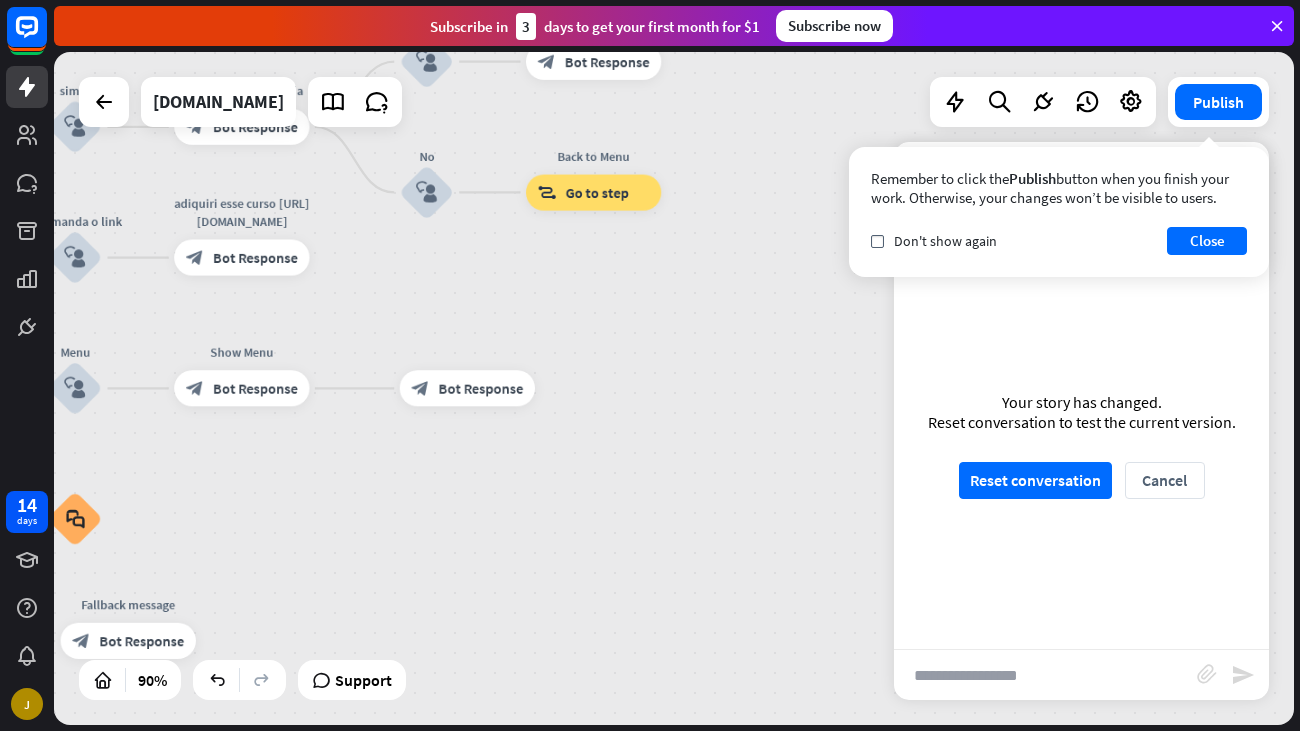 click on "Remember to click the
Publish
button when you finish your work. Otherwise, your changes won’t
be visible to users." at bounding box center (1059, 188) 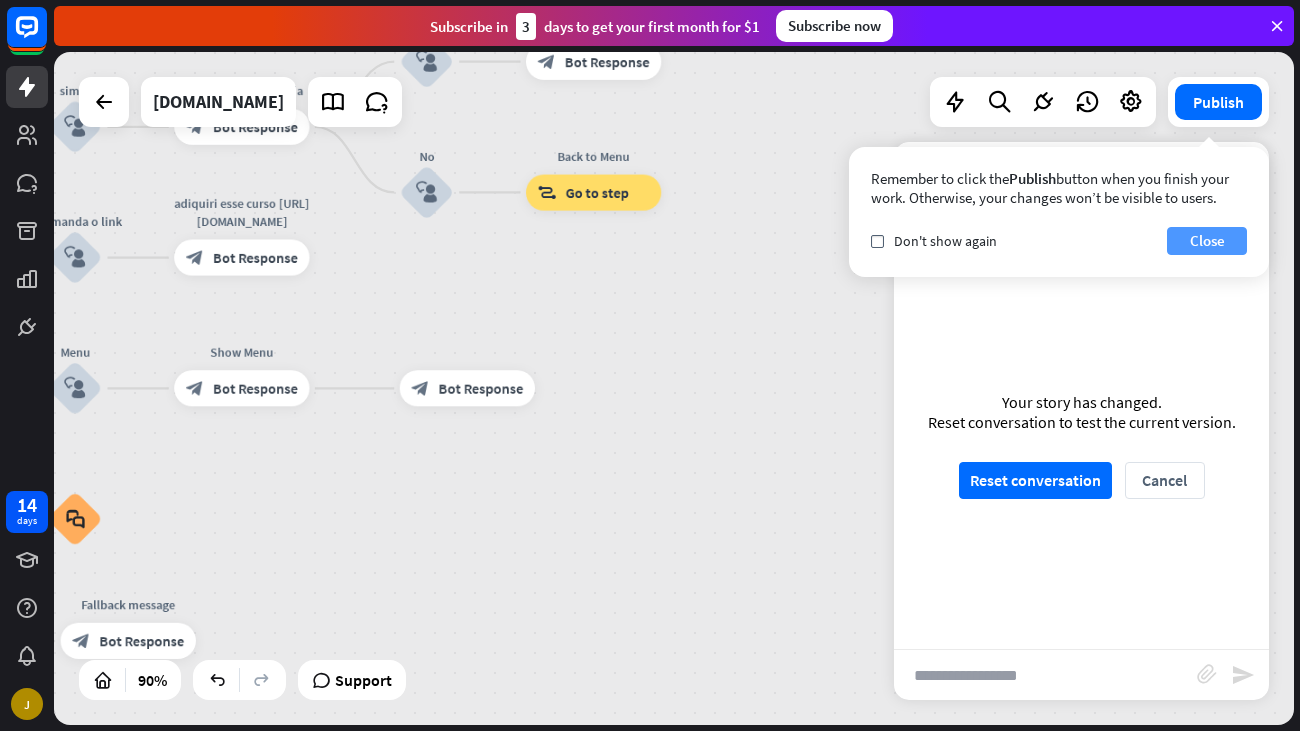 click on "Close" at bounding box center [1207, 241] 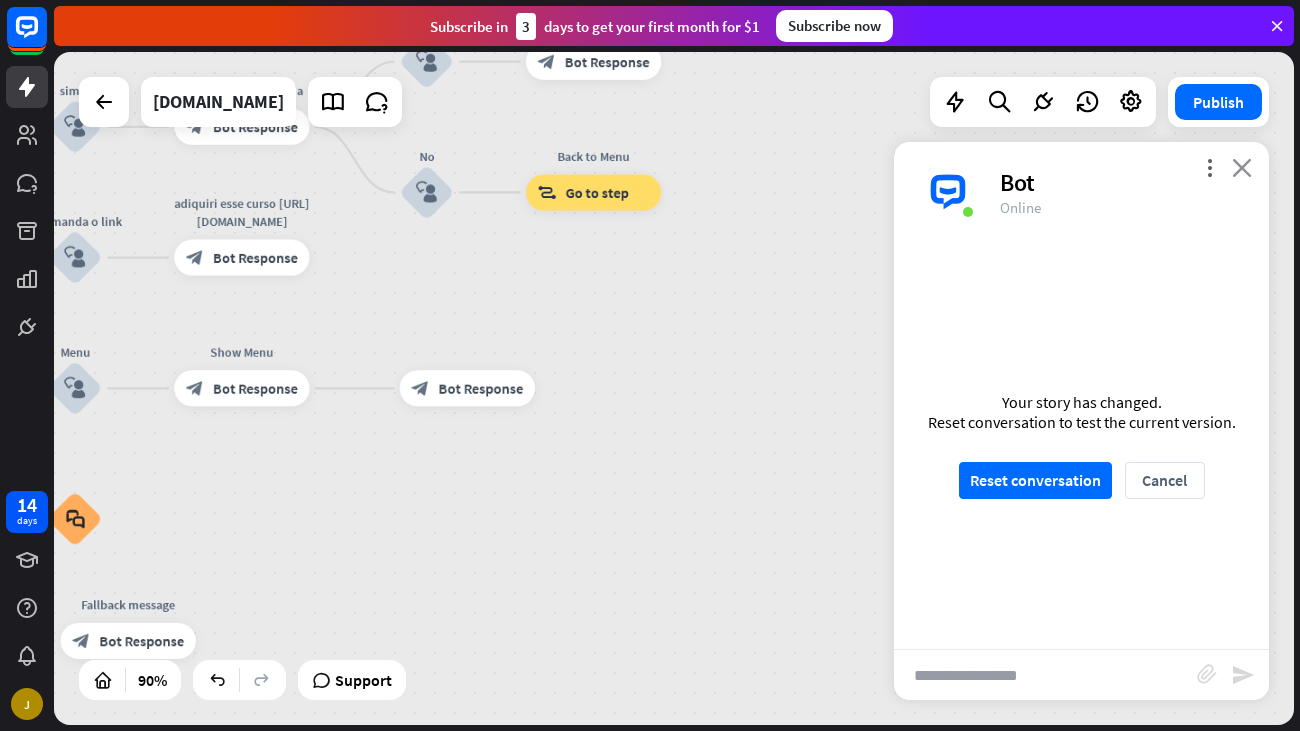 click on "close" at bounding box center (1242, 167) 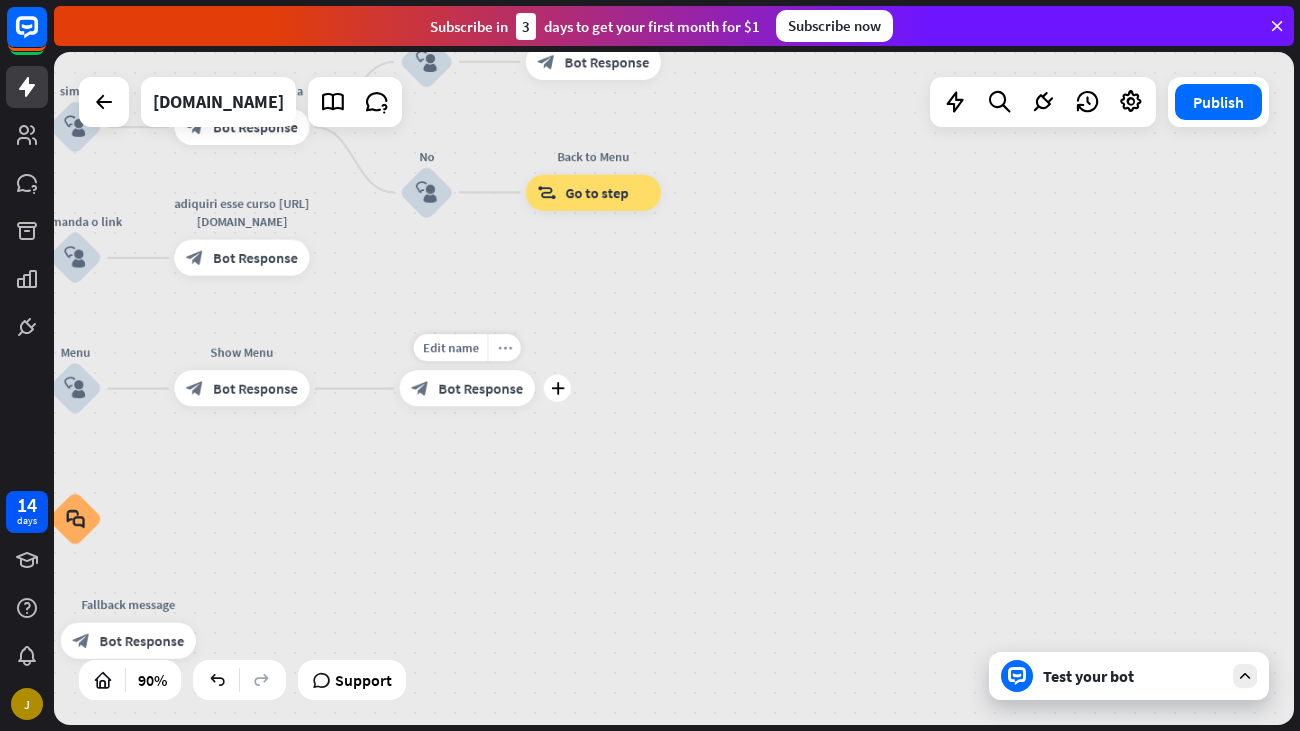 click on "more_horiz" at bounding box center [504, 348] 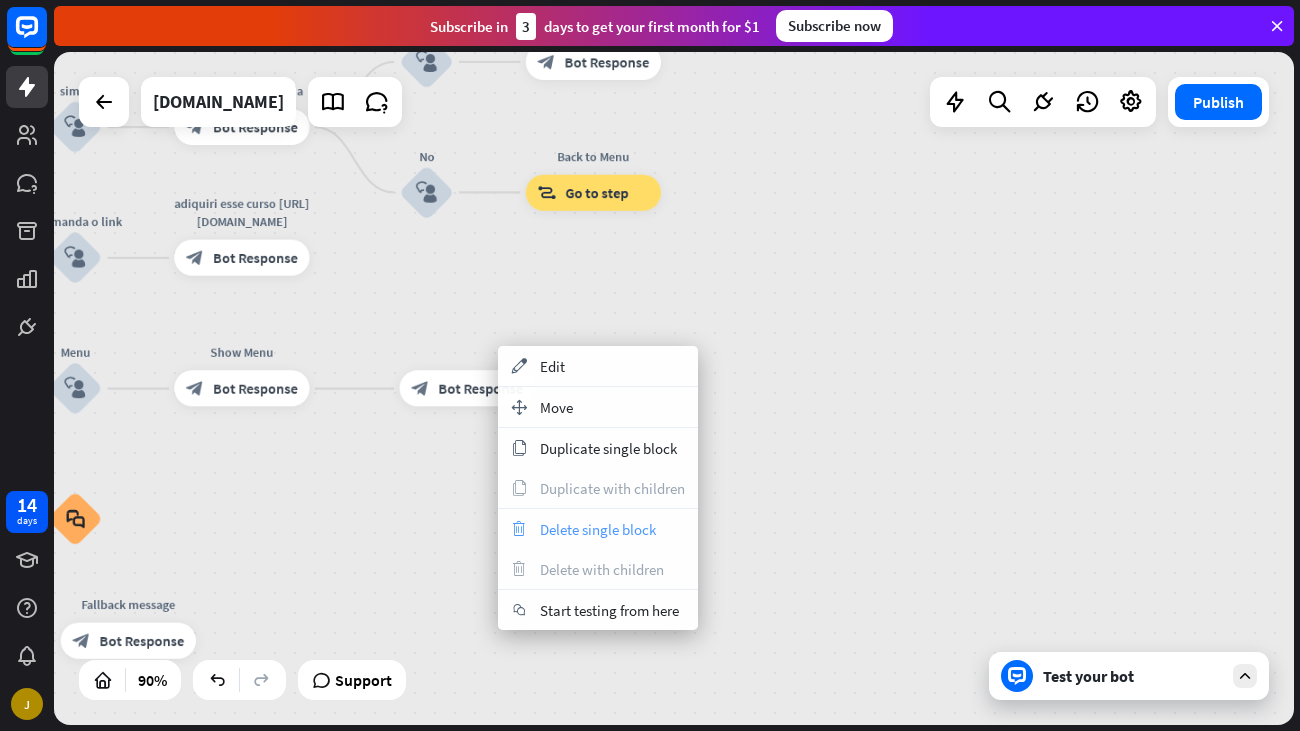 click on "trash   Delete single block" at bounding box center [598, 529] 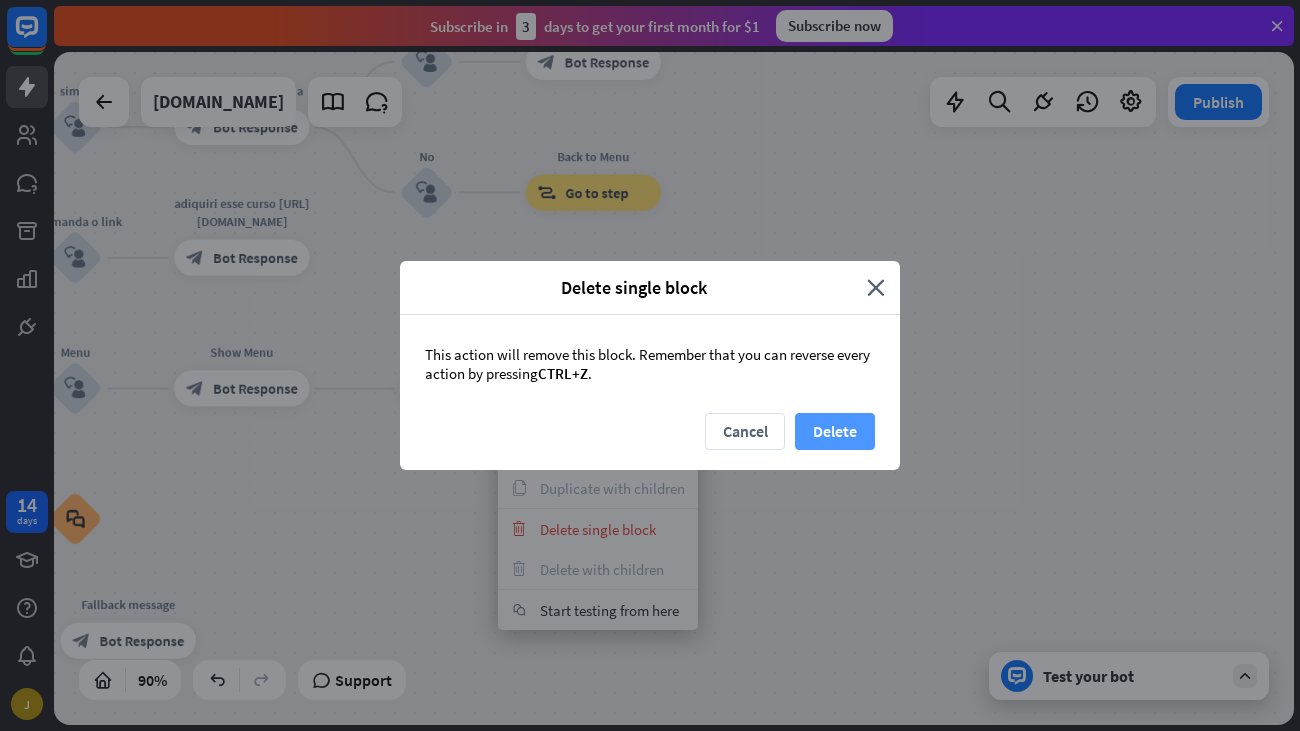 click on "Delete" at bounding box center [835, 431] 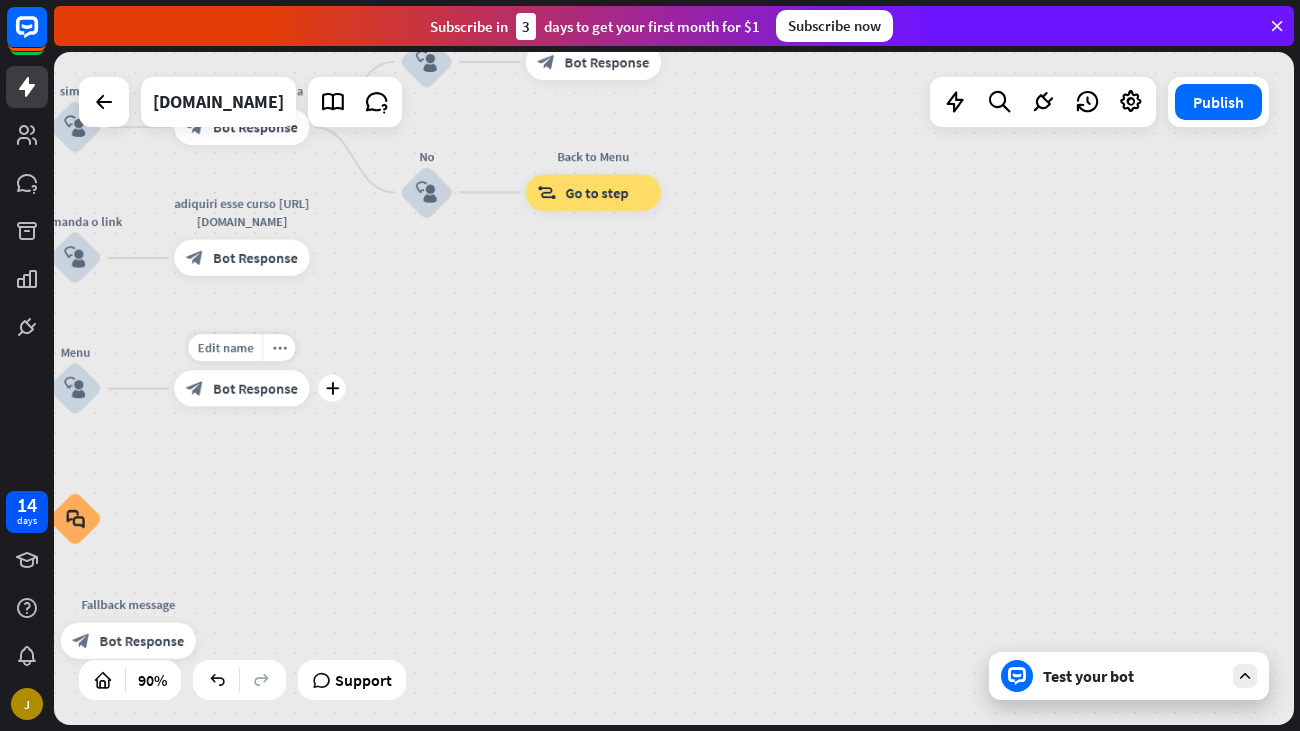 click on "Bot Response" at bounding box center [255, 388] 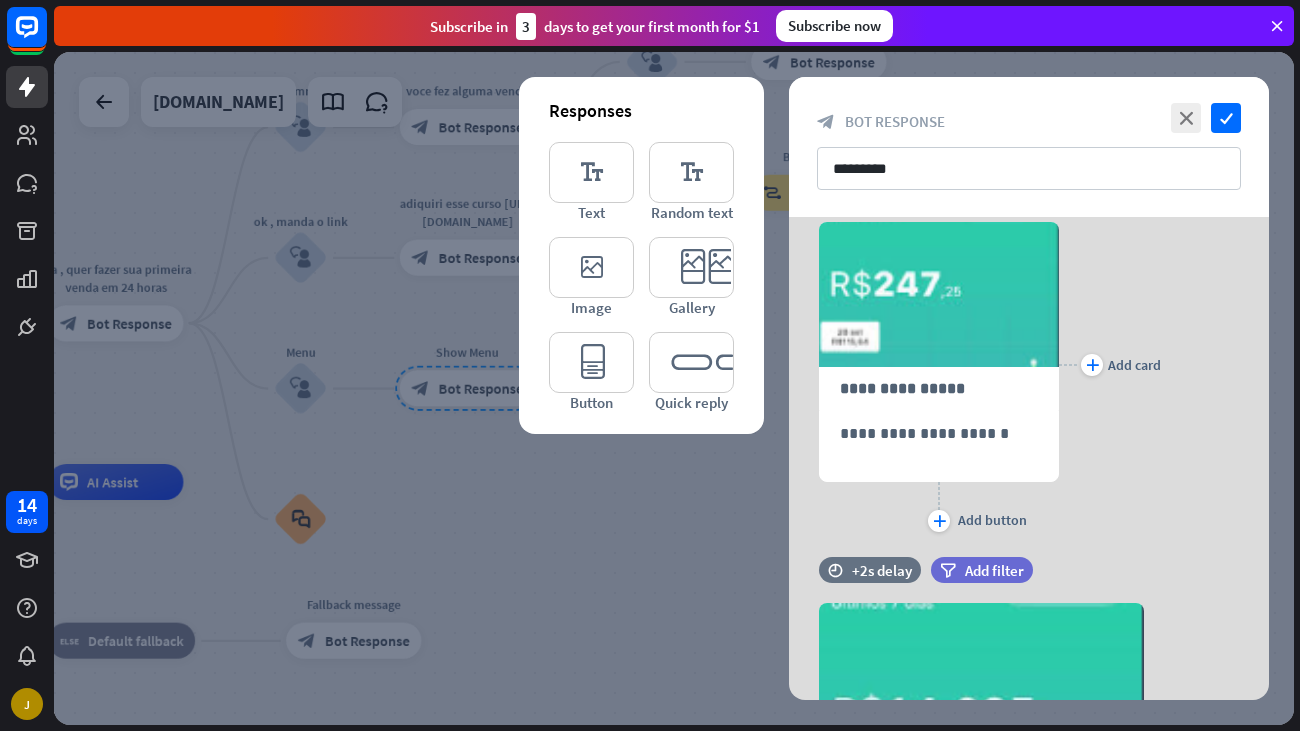 scroll, scrollTop: 0, scrollLeft: 0, axis: both 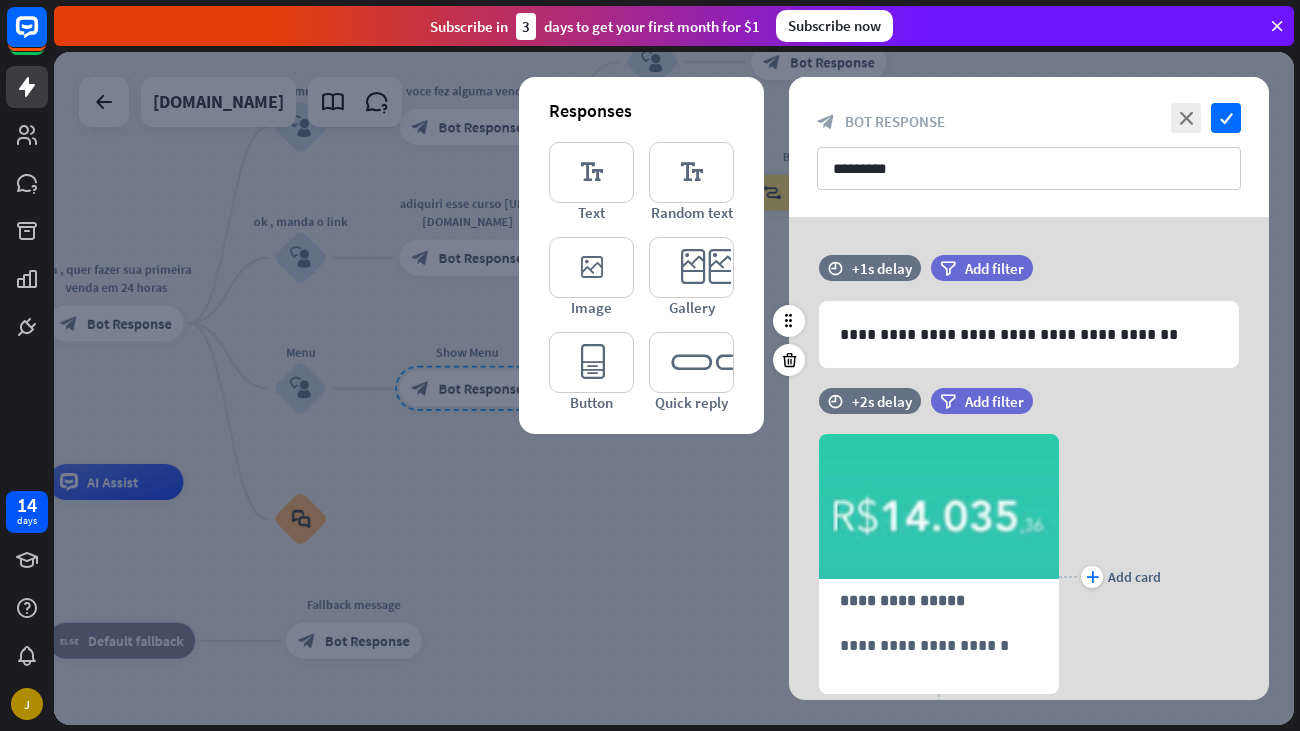 click on "**********" at bounding box center [1029, 321] 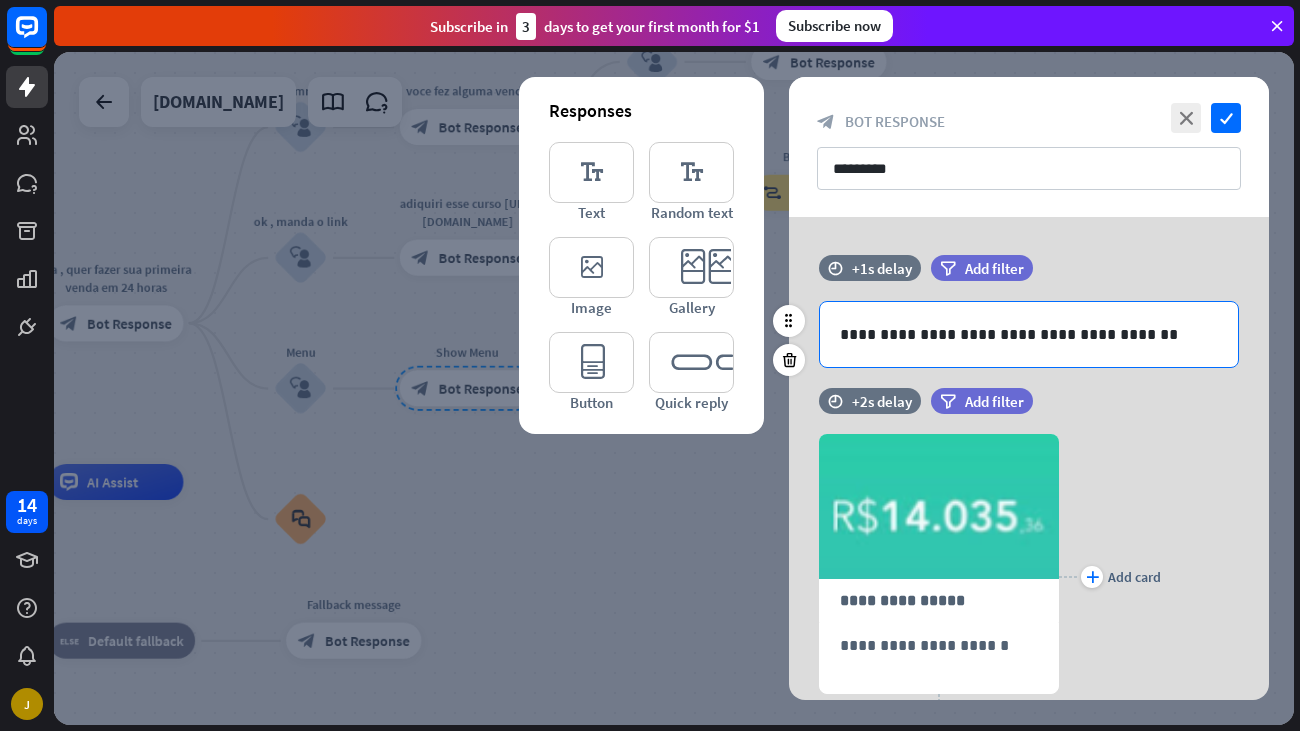 click on "**********" at bounding box center (1029, 334) 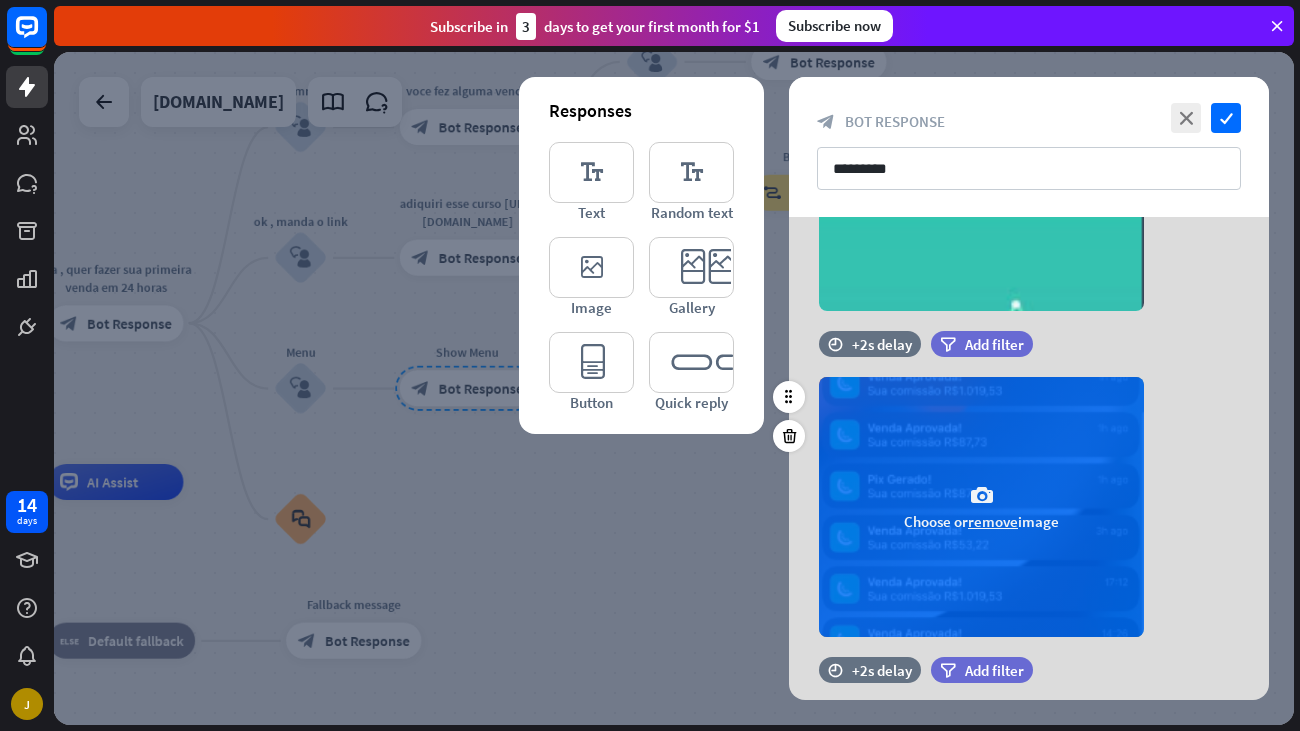 scroll, scrollTop: 1477, scrollLeft: 0, axis: vertical 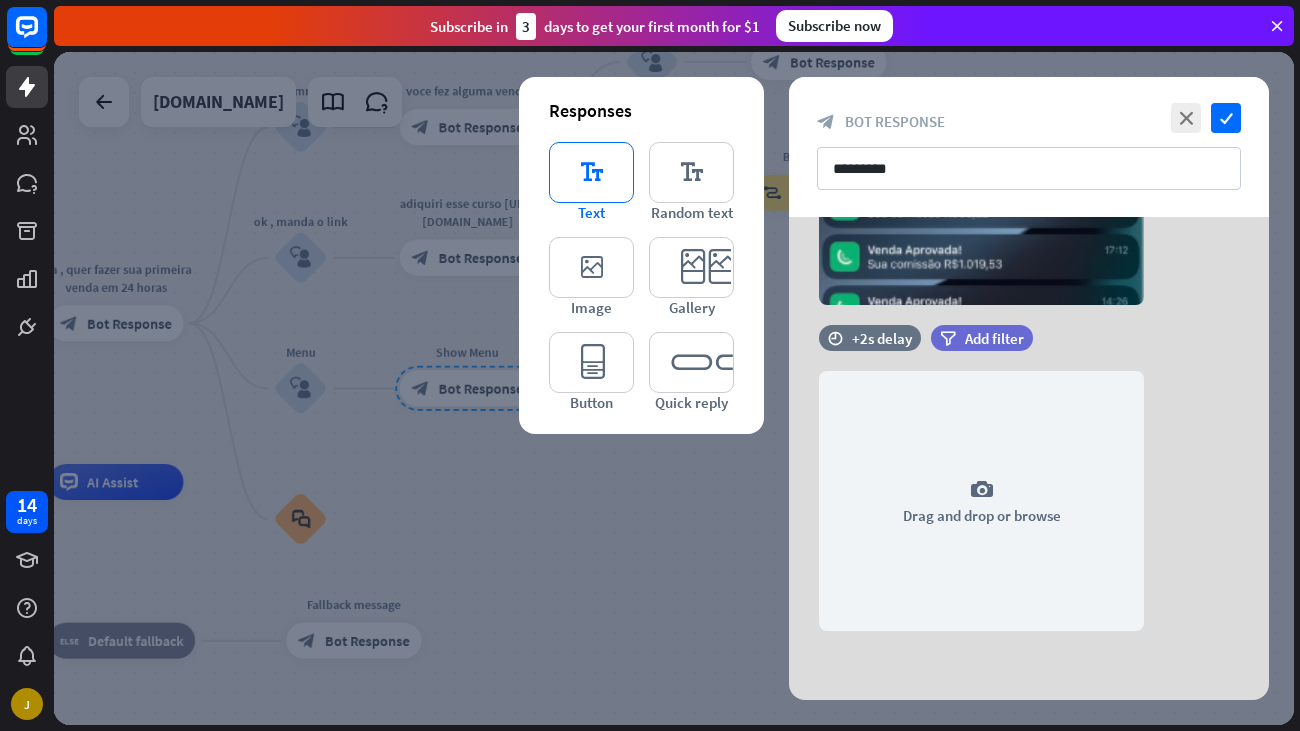 click on "editor_text" at bounding box center [591, 172] 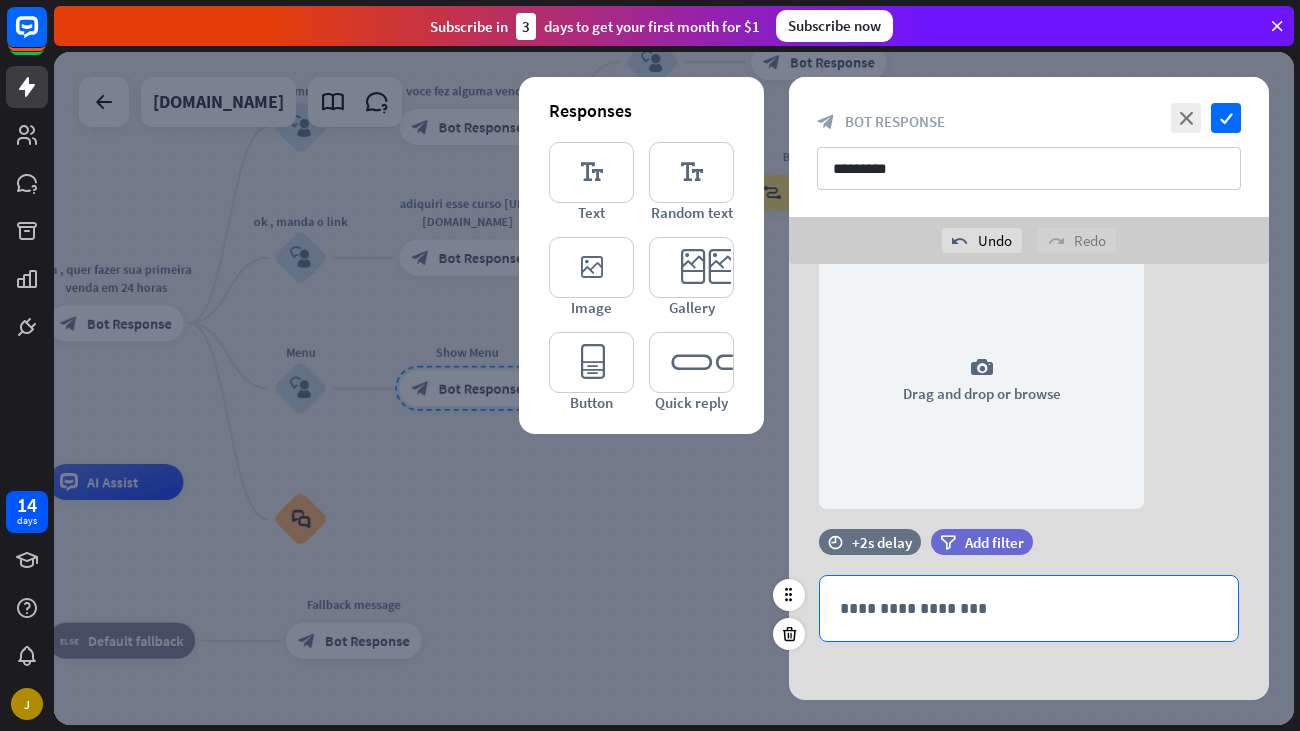 scroll, scrollTop: 1656, scrollLeft: 0, axis: vertical 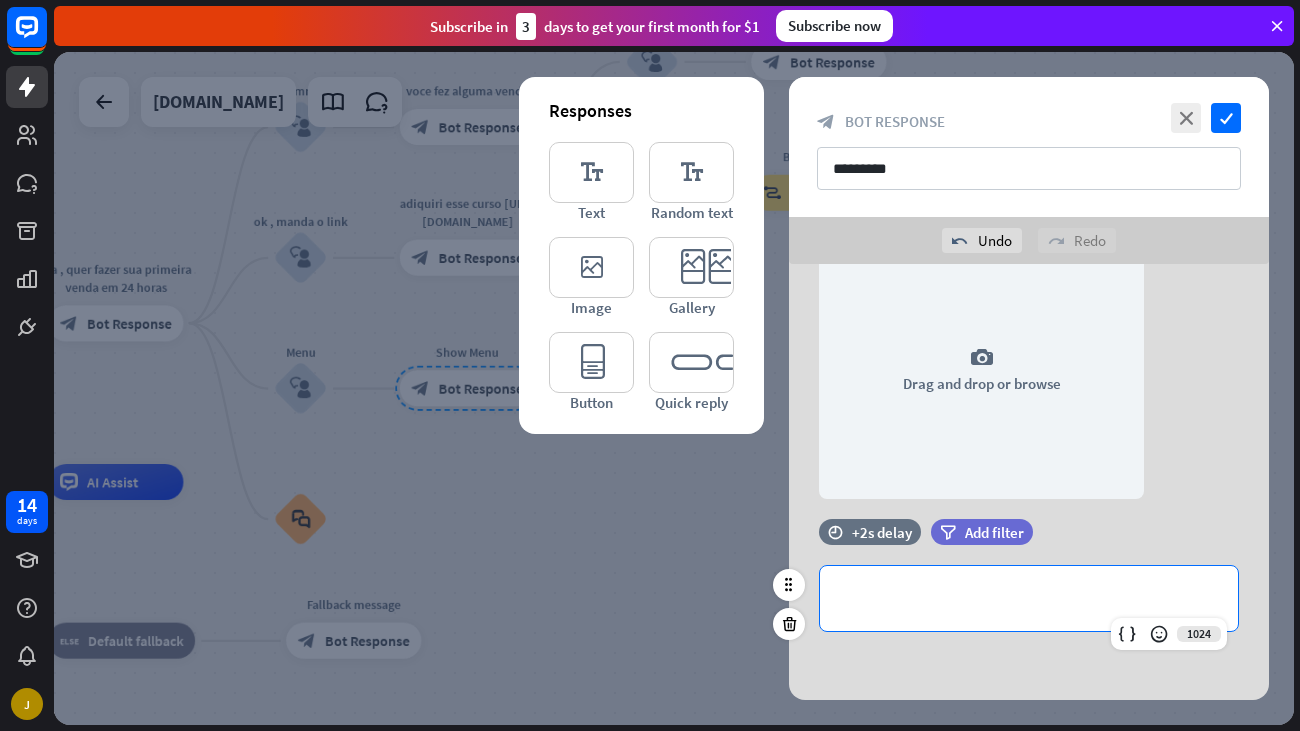 click on "**********" at bounding box center (1029, 598) 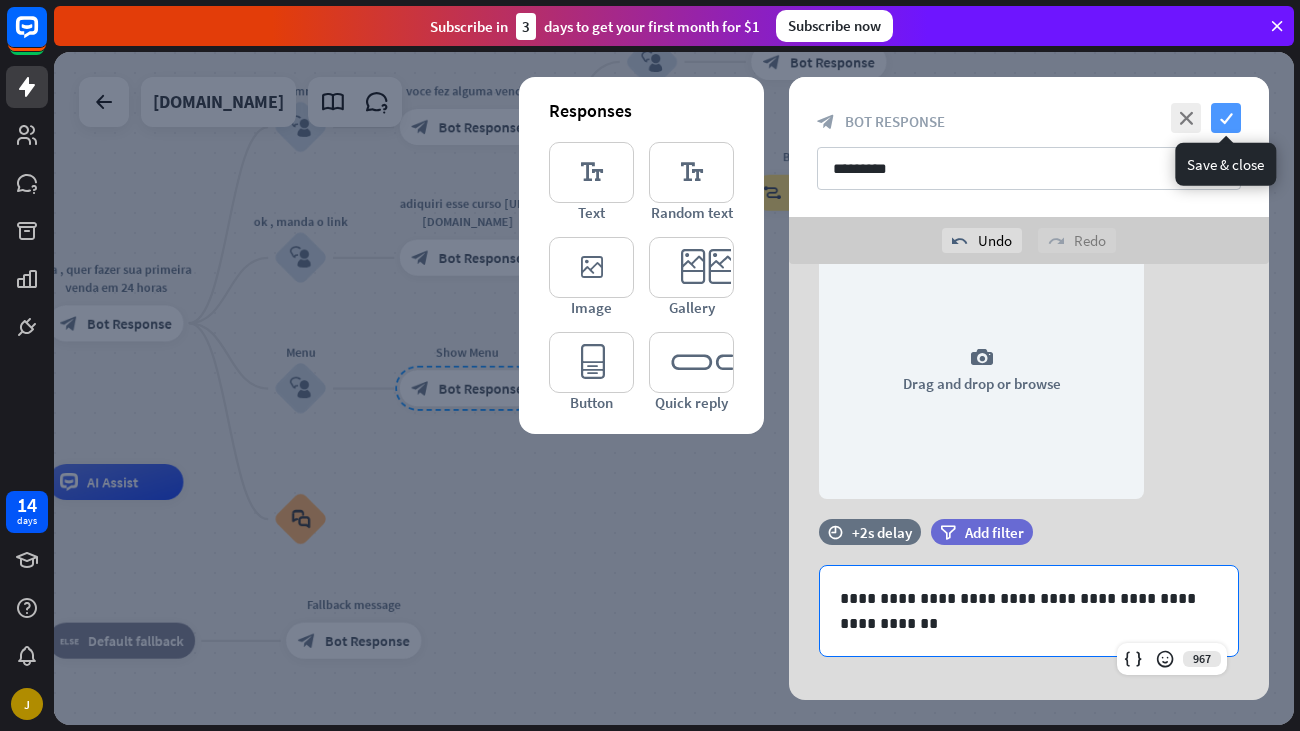 click on "check" at bounding box center (1226, 118) 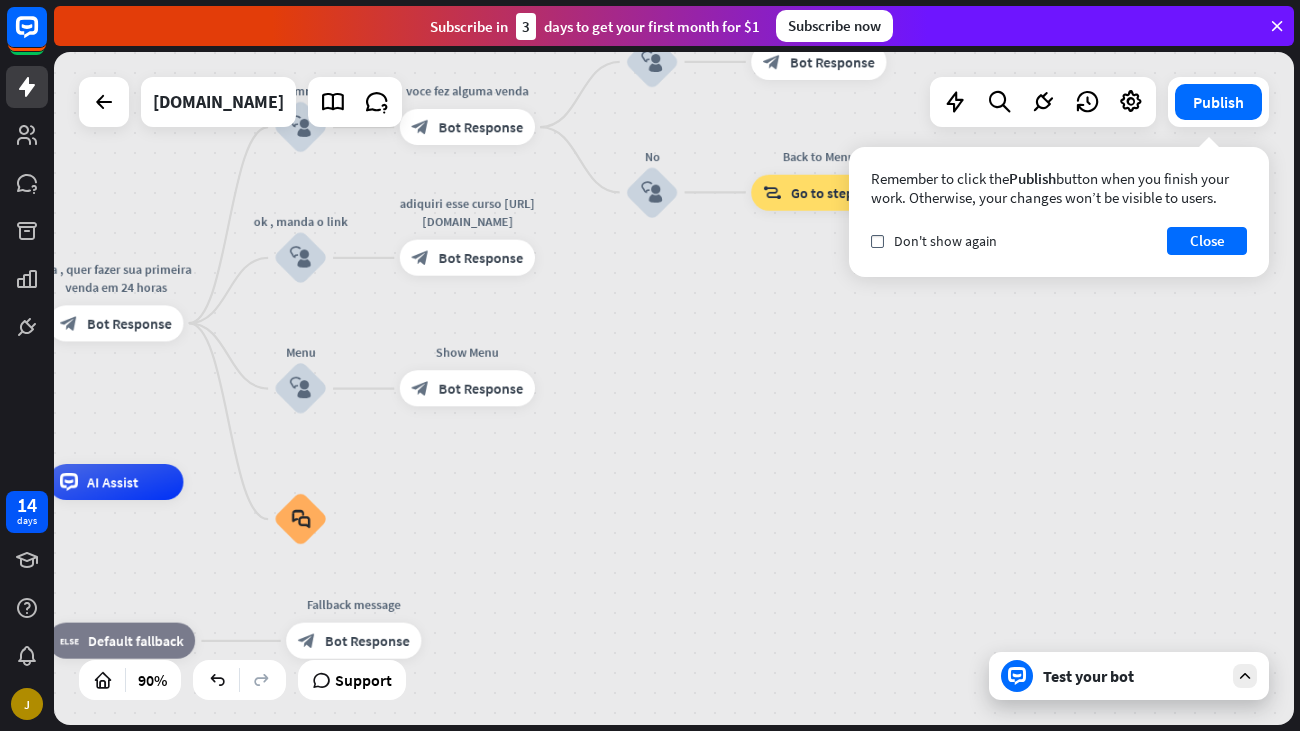 click on "Test your bot" at bounding box center [1129, 676] 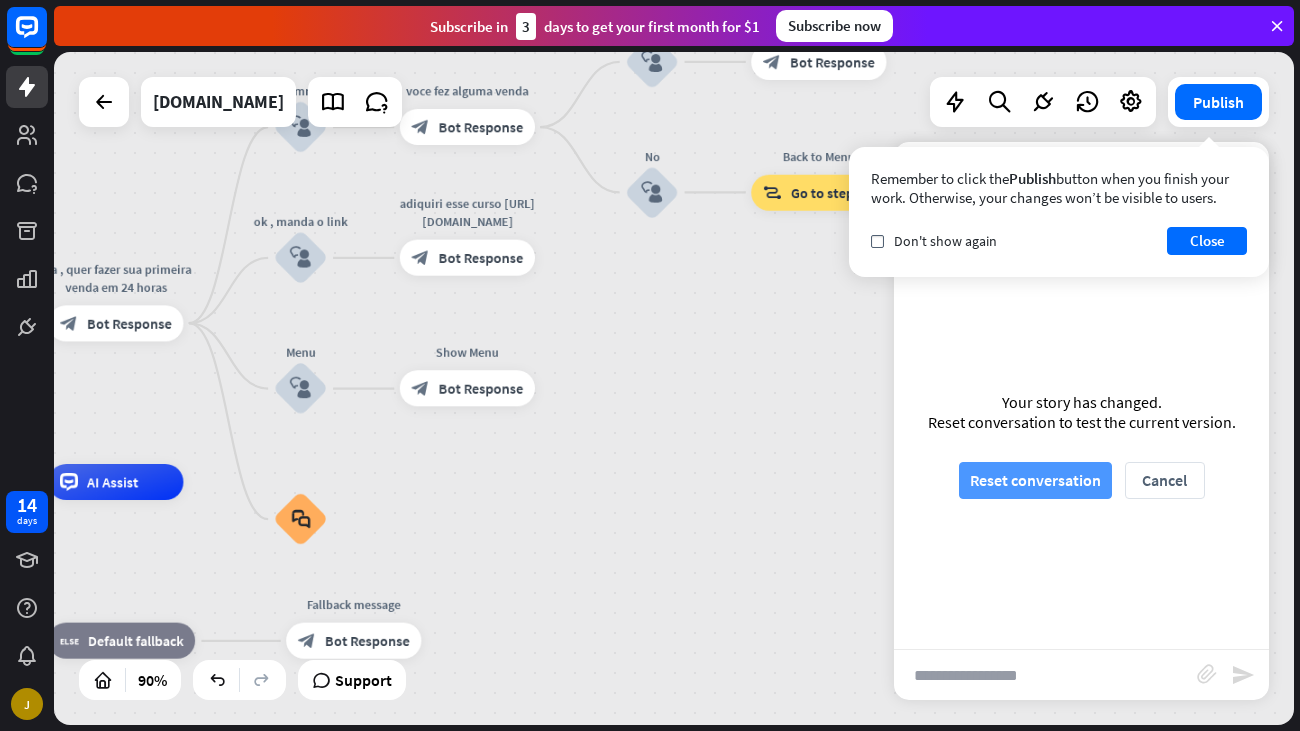click on "Reset conversation" at bounding box center [1035, 480] 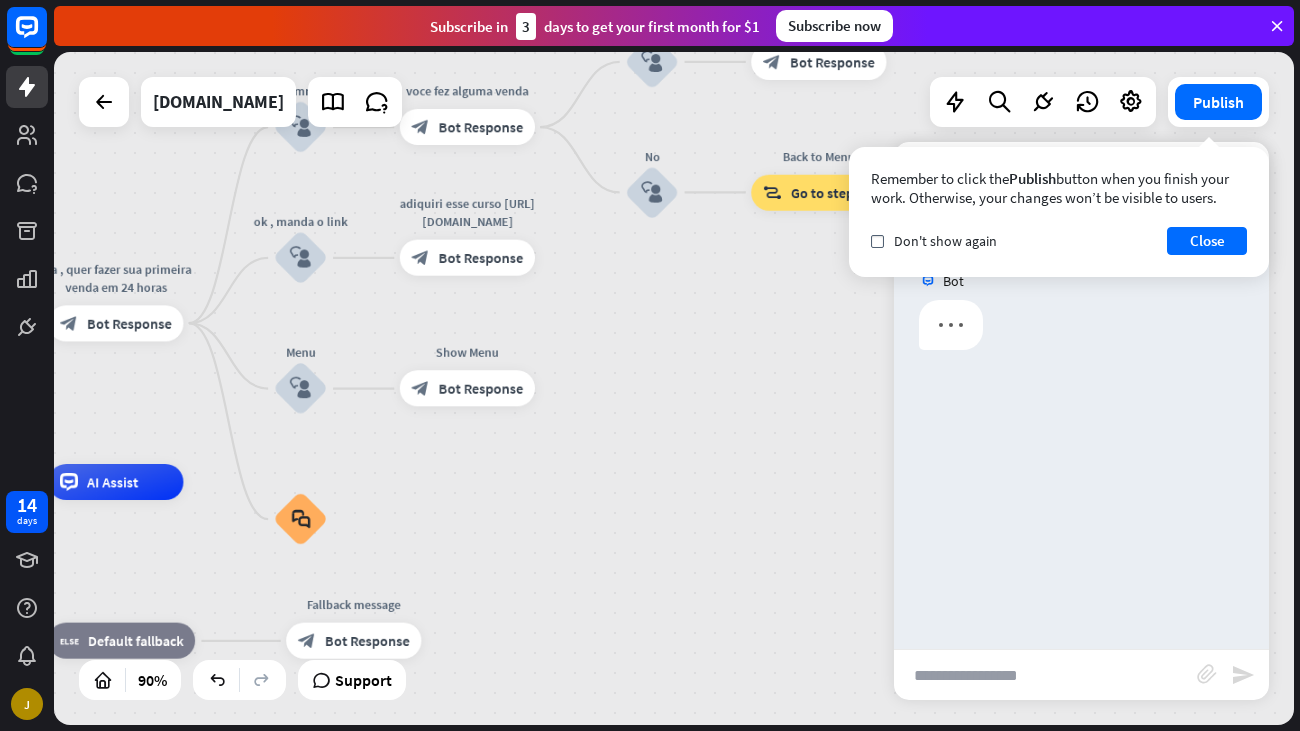 scroll, scrollTop: 0, scrollLeft: 0, axis: both 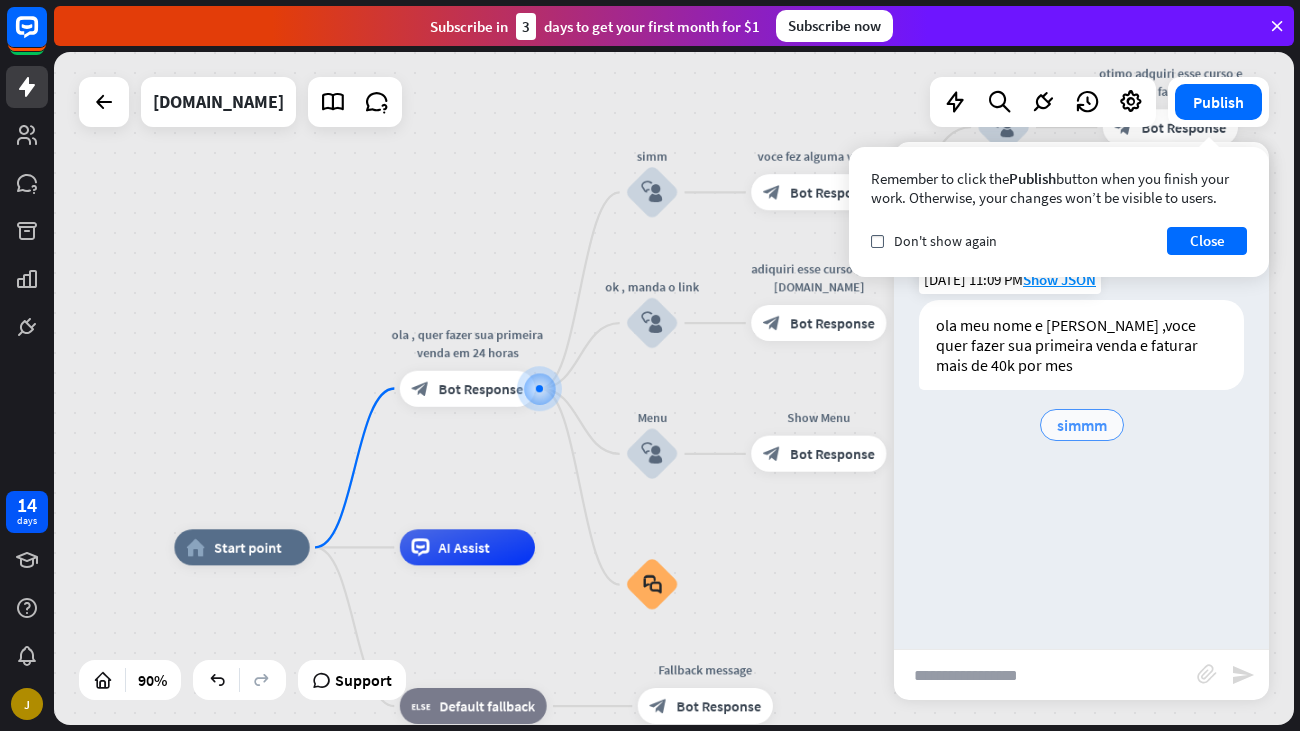 click on "simmm" at bounding box center (1082, 425) 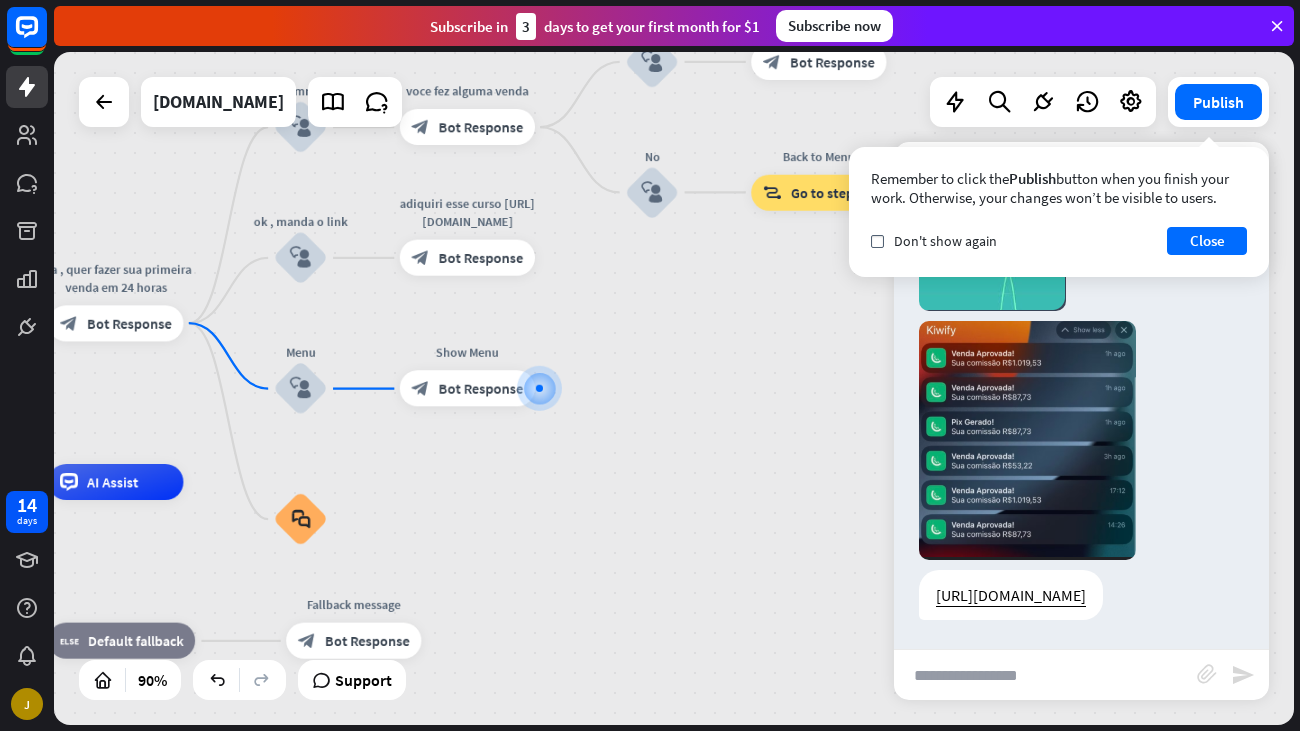 scroll, scrollTop: 511, scrollLeft: 0, axis: vertical 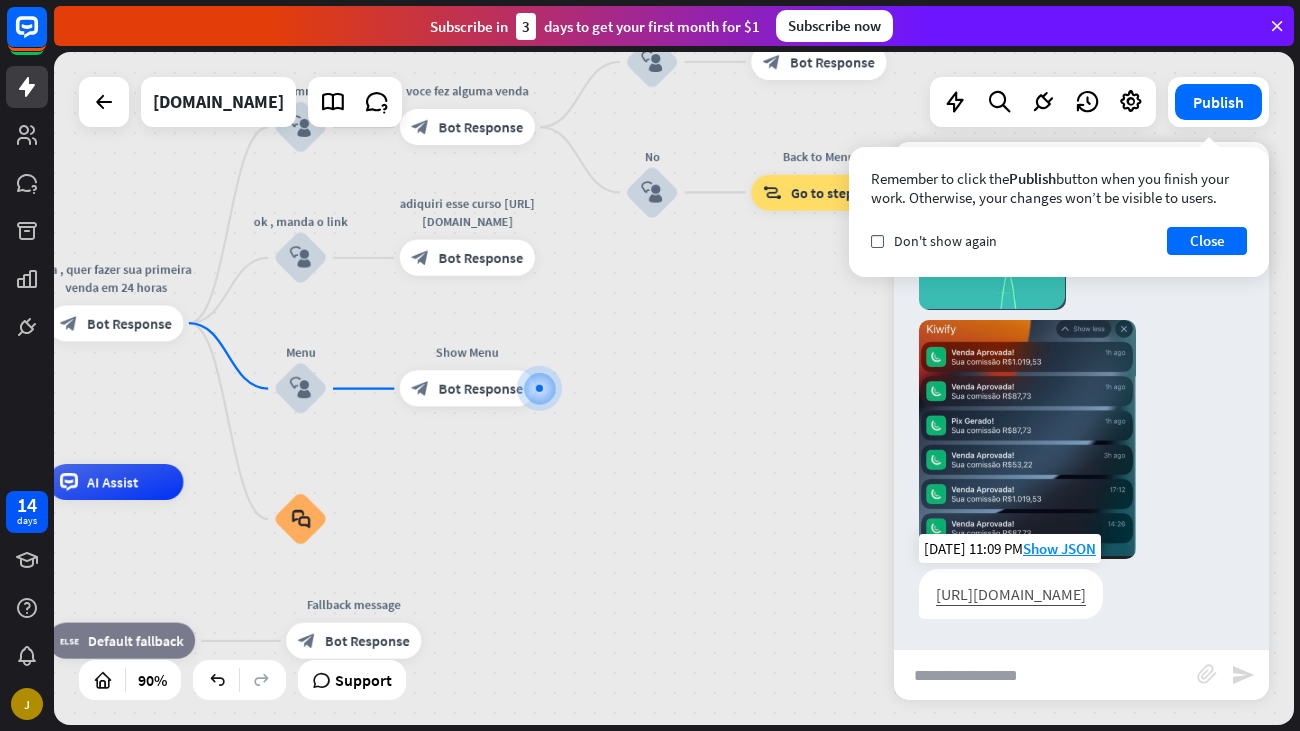 click on "[URL][DOMAIN_NAME]" at bounding box center [1011, 594] 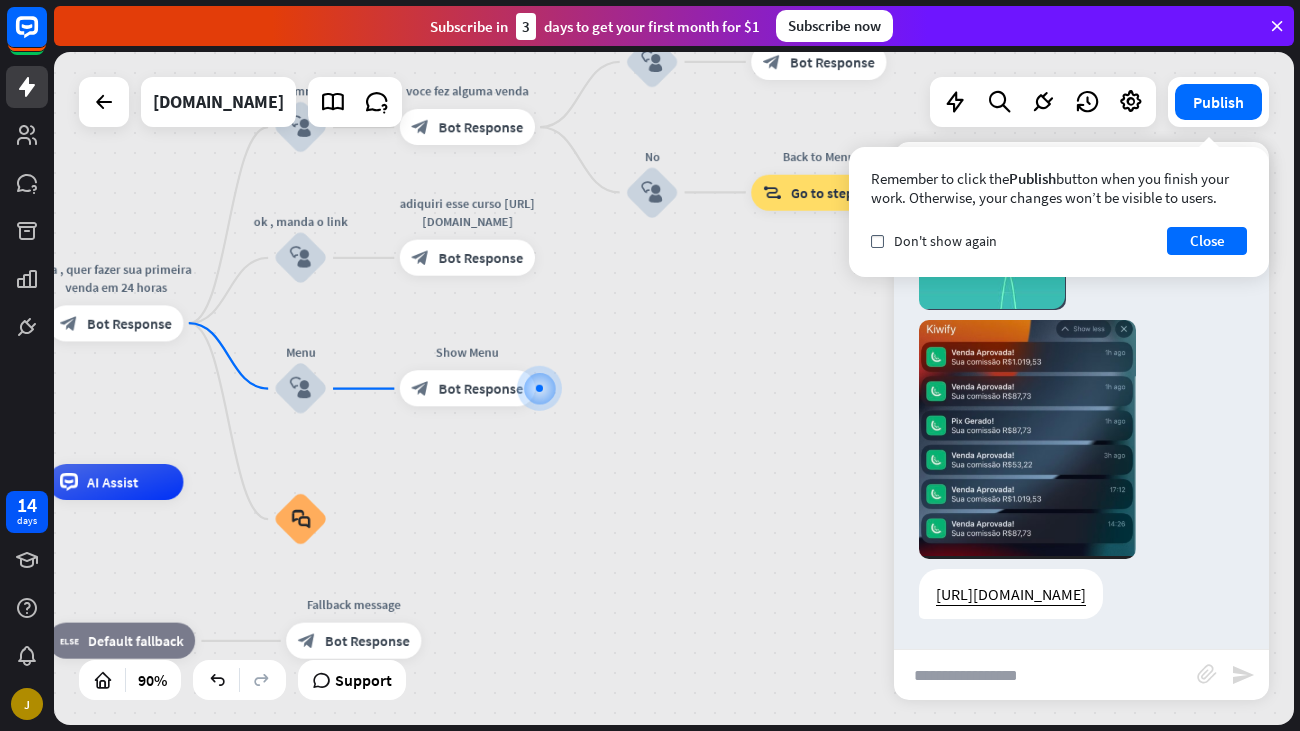click on "home_2   Start point                 ola , quer fazer sua primeira venda em 24 horas   block_bot_response   Bot Response                 simm   block_user_input                 voce fez alguma venda   block_bot_response   Bot Response                 ainda nao   block_user_input                 otimo adquiri esse curso e aprendera a fazer mais de 40k por  mes [URL][DOMAIN_NAME]   block_bot_response   Bot Response                 No   block_user_input                 Back to Menu   block_goto   Go to step                 ok , manda o link   block_user_input                 adiquiri esse curso [URL][DOMAIN_NAME]   block_bot_response   Bot Response                 Menu   block_user_input                 Show Menu   block_bot_response   Bot Response                       block_faq                     AI Assist                   block_fallback   Default fallback                 Fallback message   block_bot_response   Bot Response" at bounding box center (674, 388) 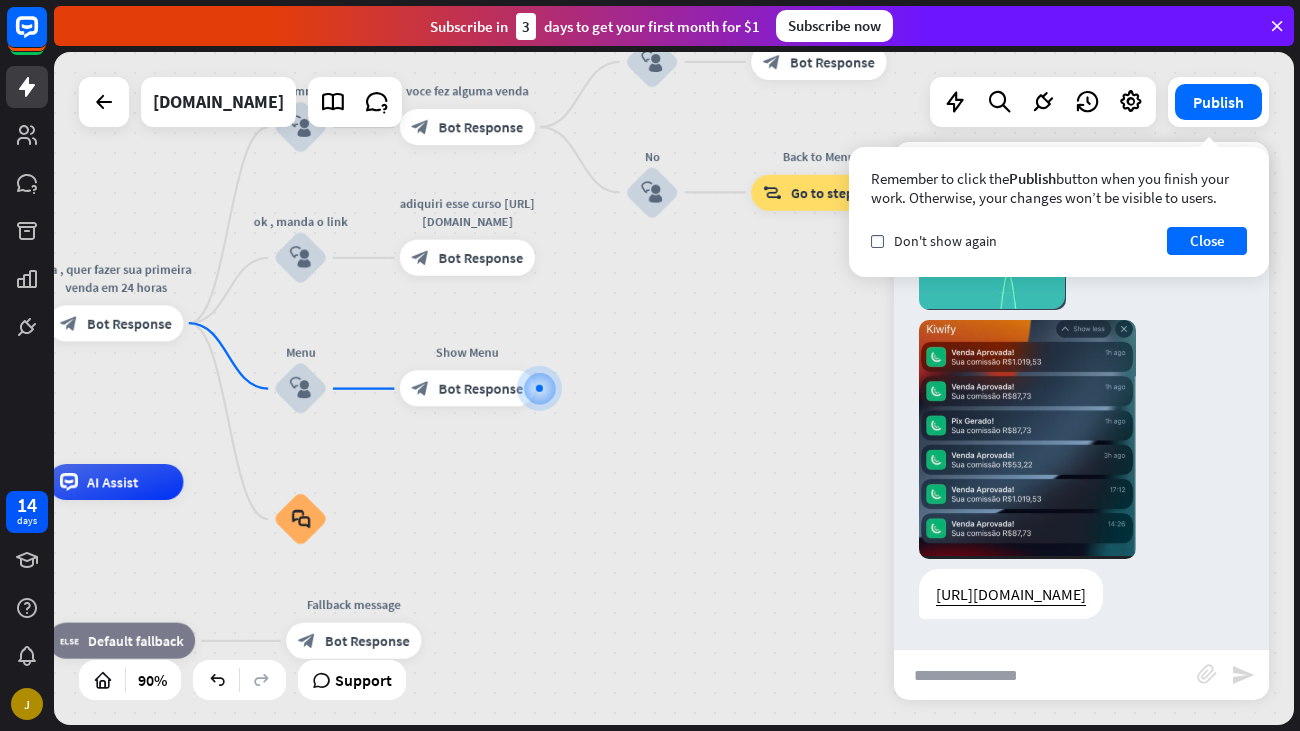 click at bounding box center [1045, 675] 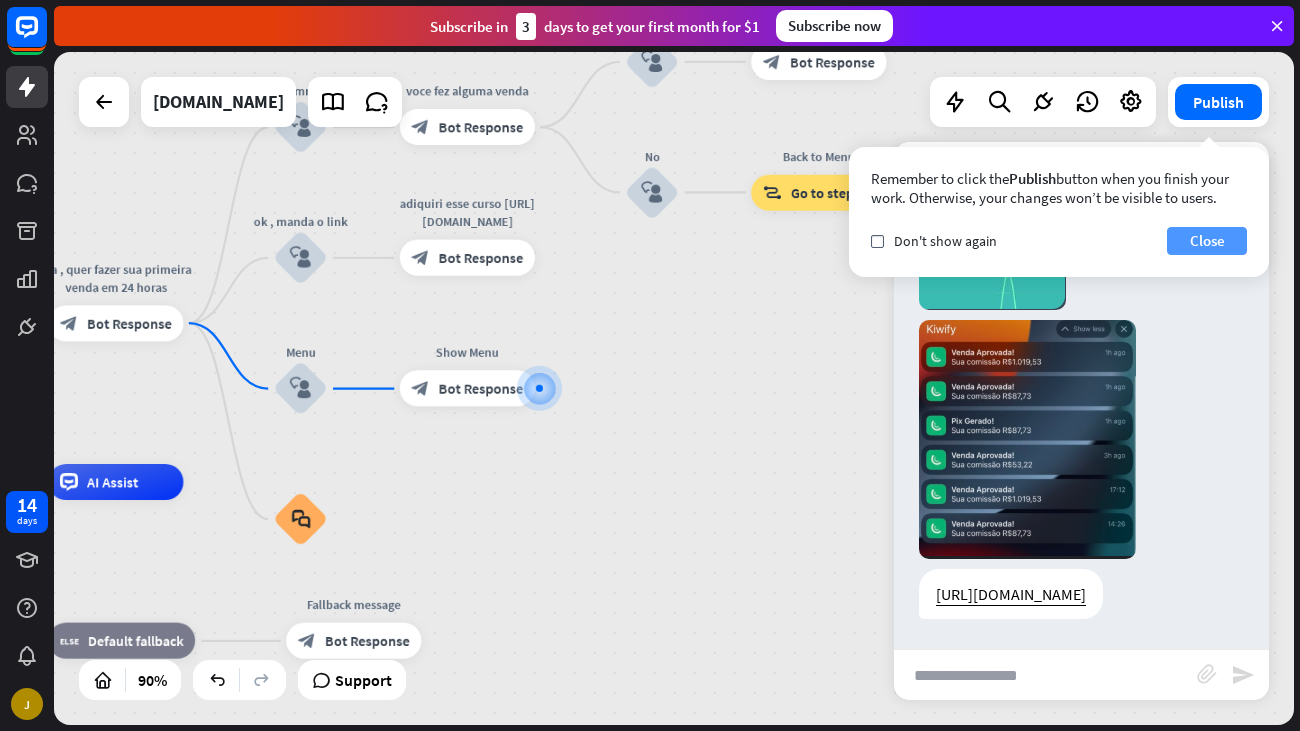 click on "Close" at bounding box center [1207, 241] 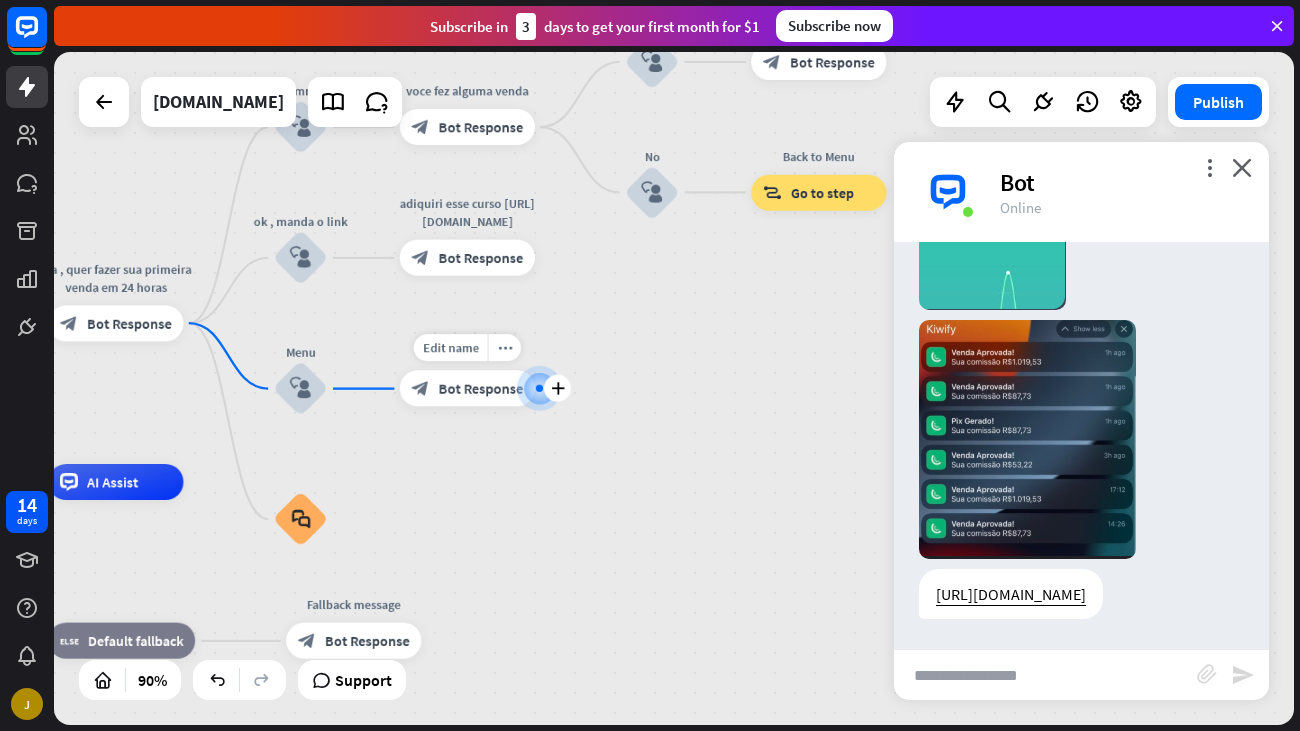 click on "Edit name   more_horiz         plus   Show Menu   block_bot_response   Bot Response" at bounding box center [467, 388] 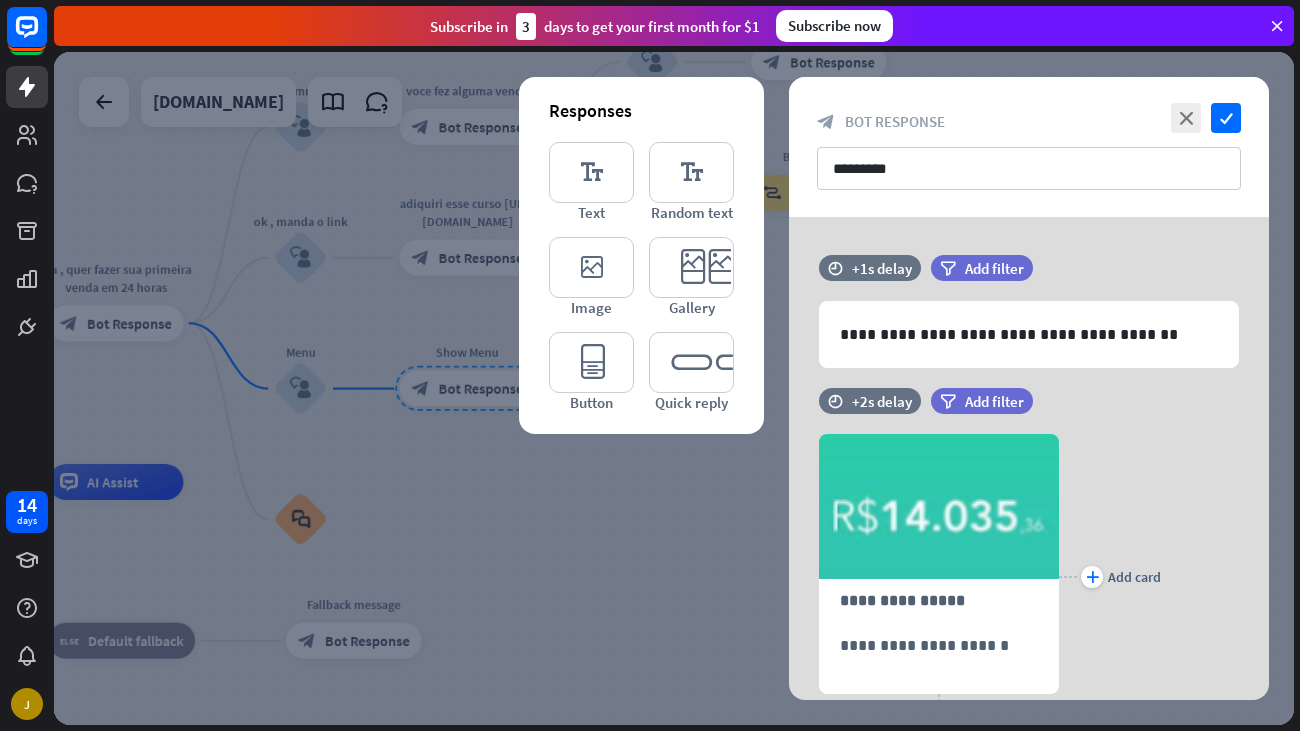 click at bounding box center (674, 388) 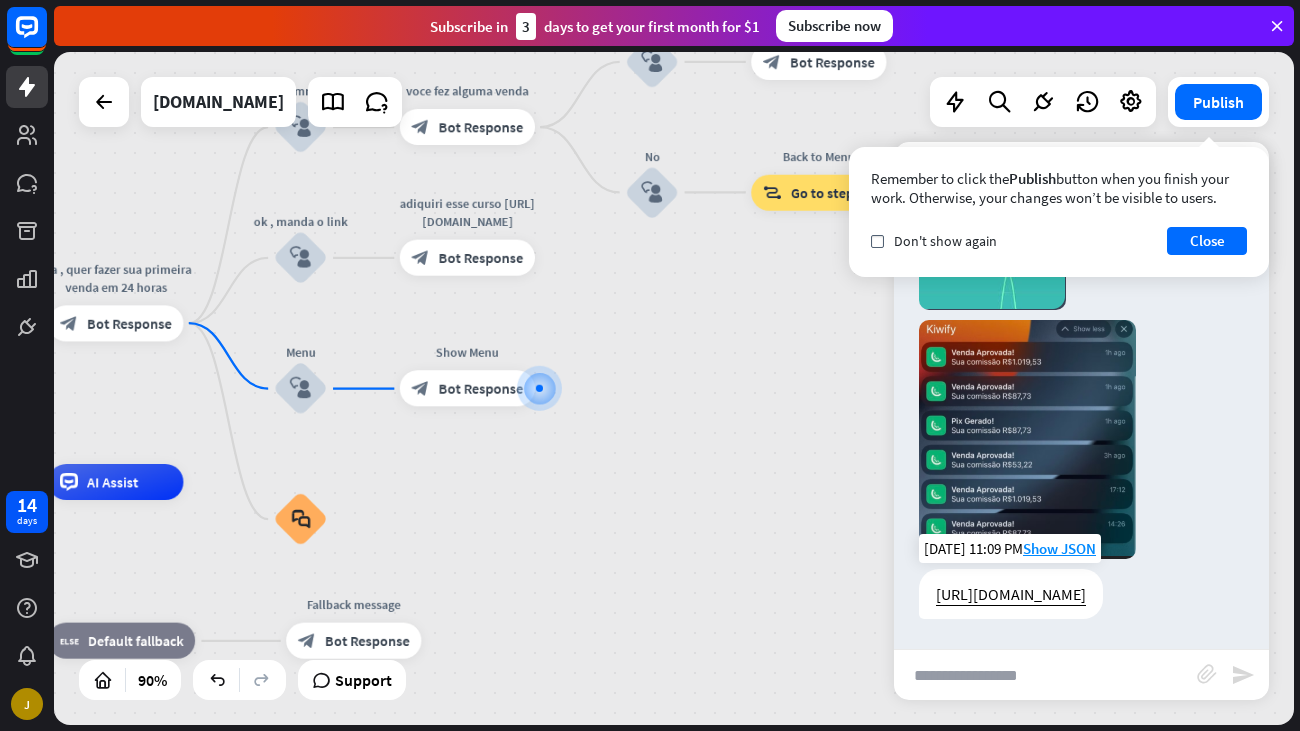 click on "[URL][DOMAIN_NAME]" at bounding box center [1011, 594] 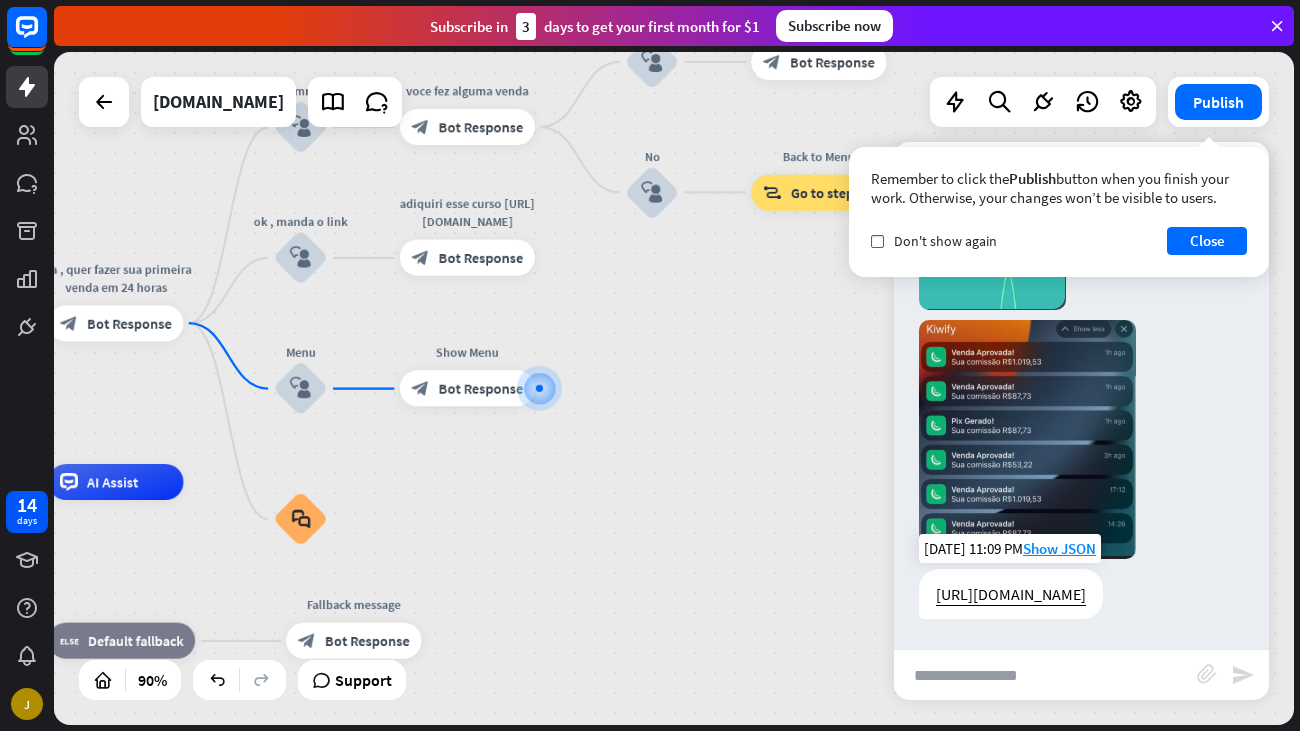 click on "[URL][DOMAIN_NAME]" at bounding box center (1011, 594) 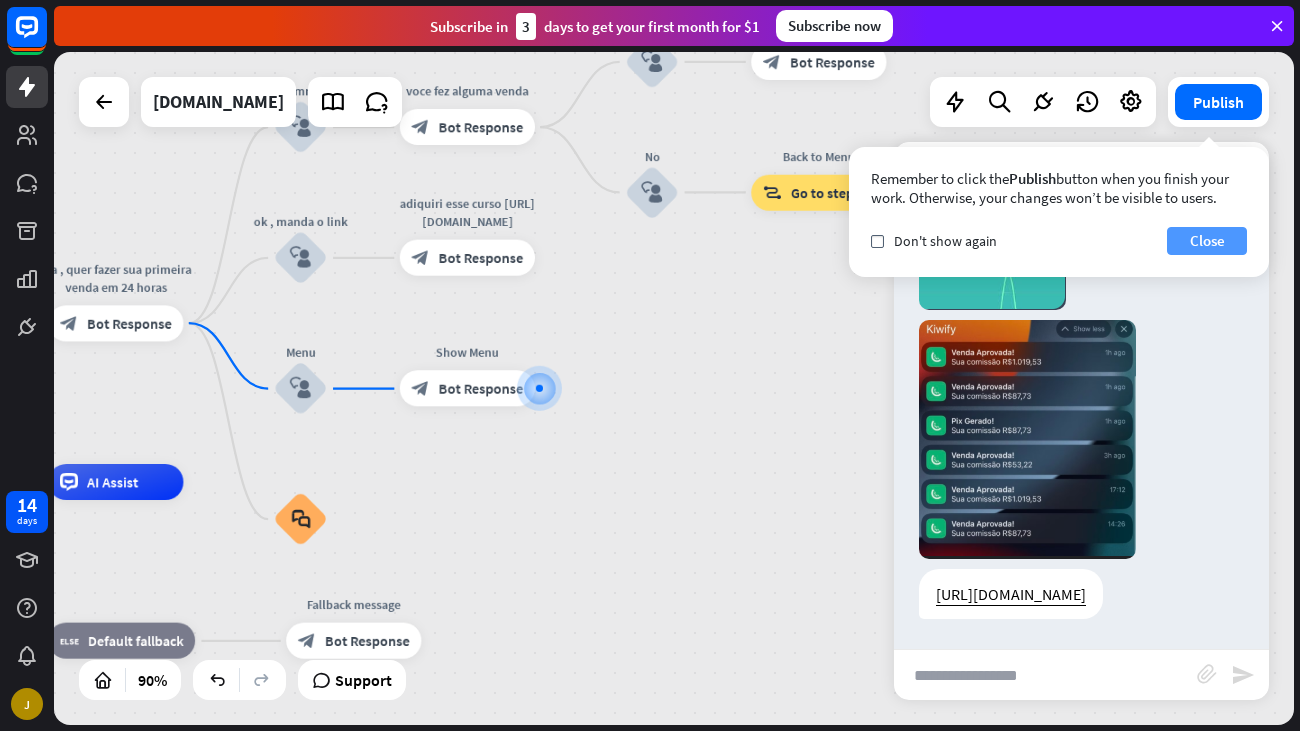 click on "Close" at bounding box center (1207, 241) 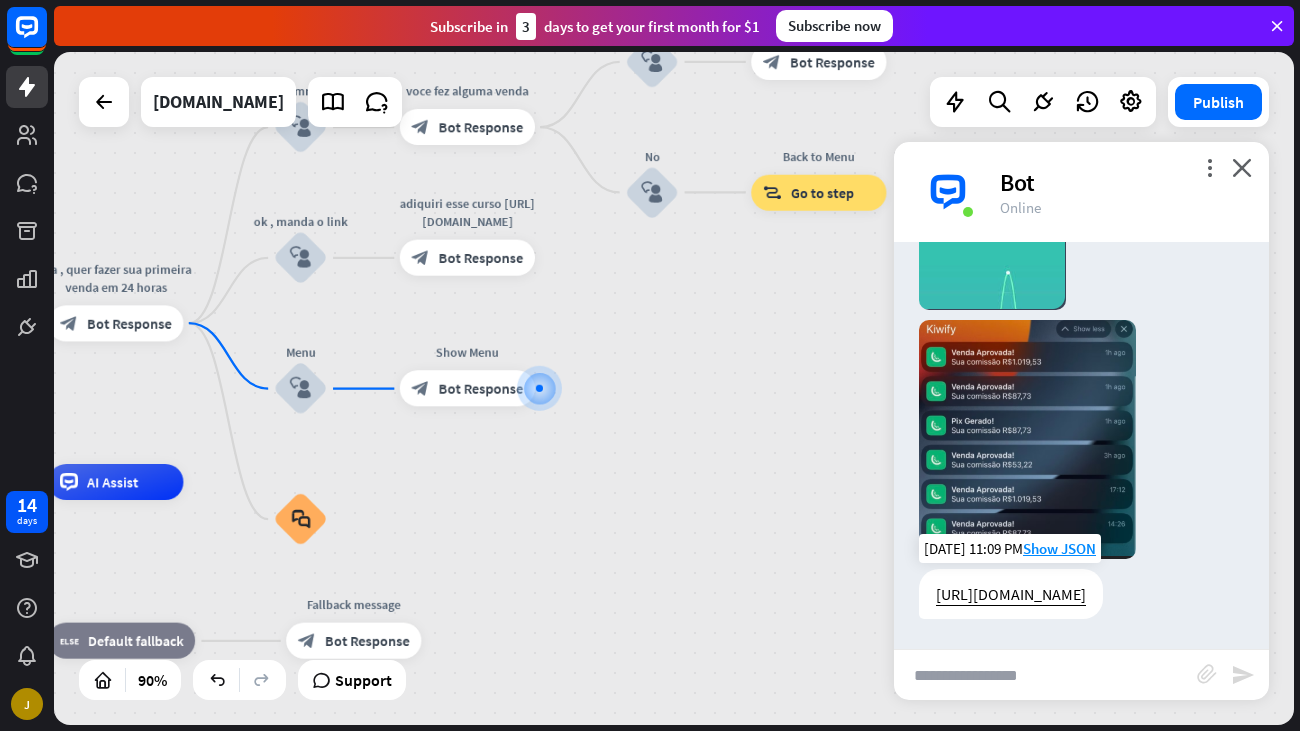click on "[URL][DOMAIN_NAME]" at bounding box center [1011, 594] 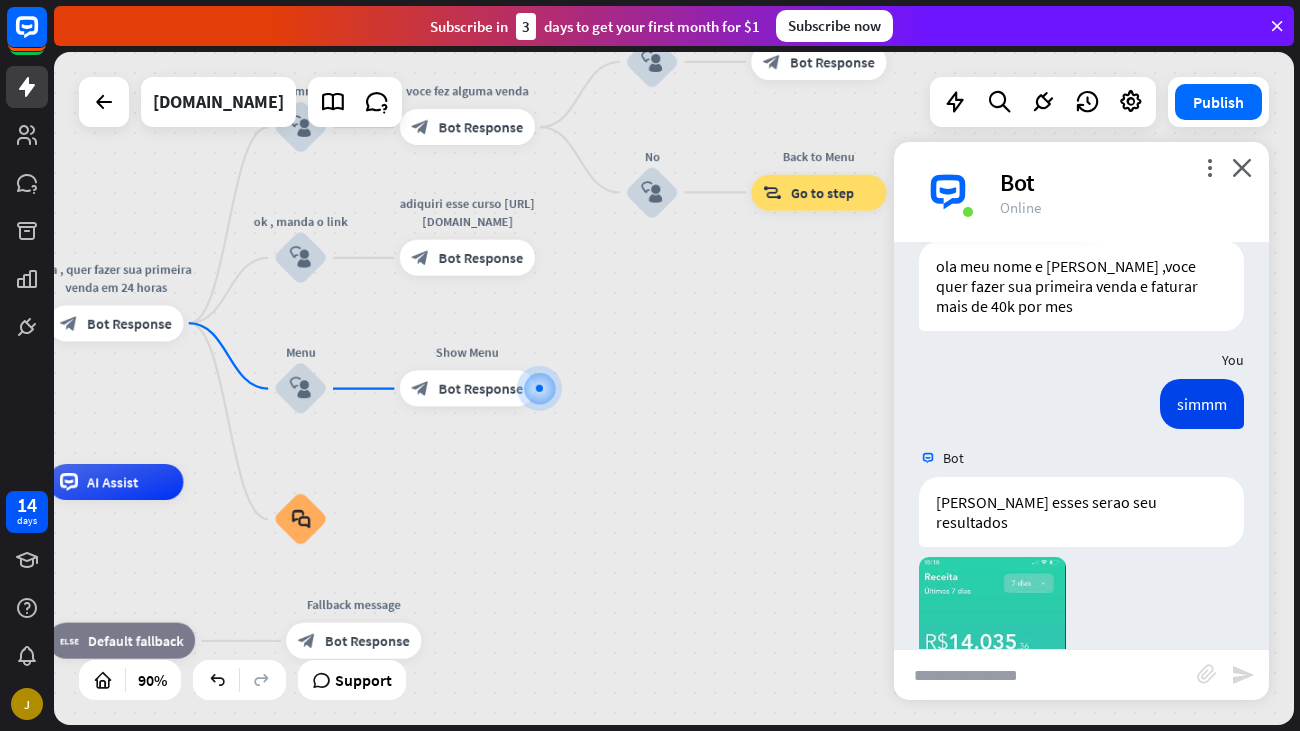 scroll, scrollTop: 511, scrollLeft: 0, axis: vertical 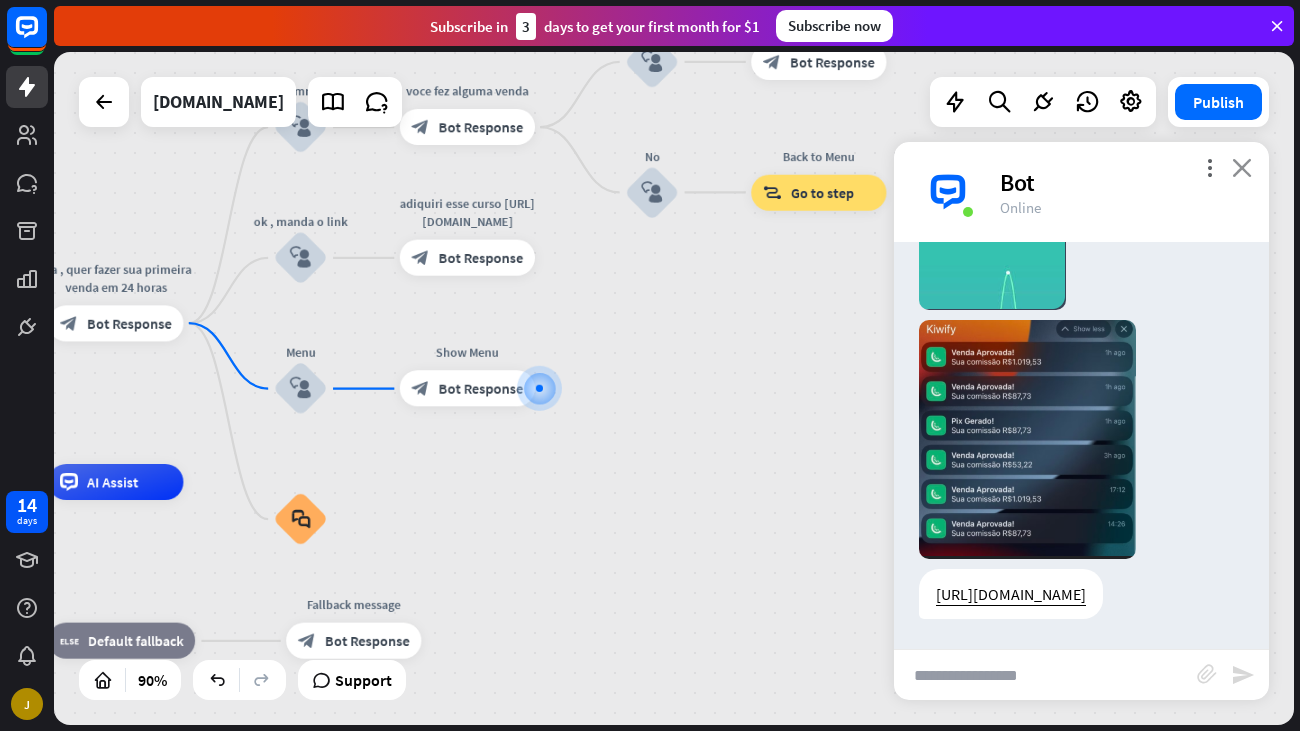 click on "close" at bounding box center [1242, 167] 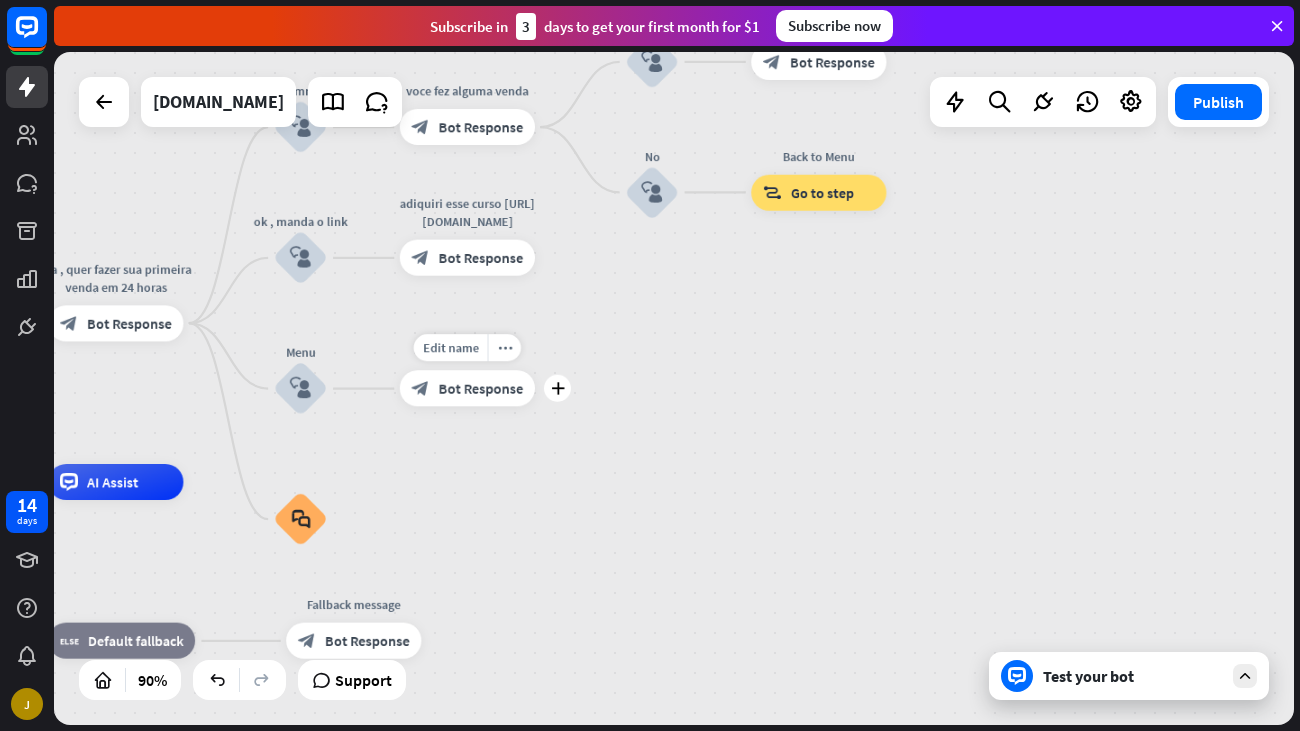 click on "block_bot_response   Bot Response" at bounding box center [467, 388] 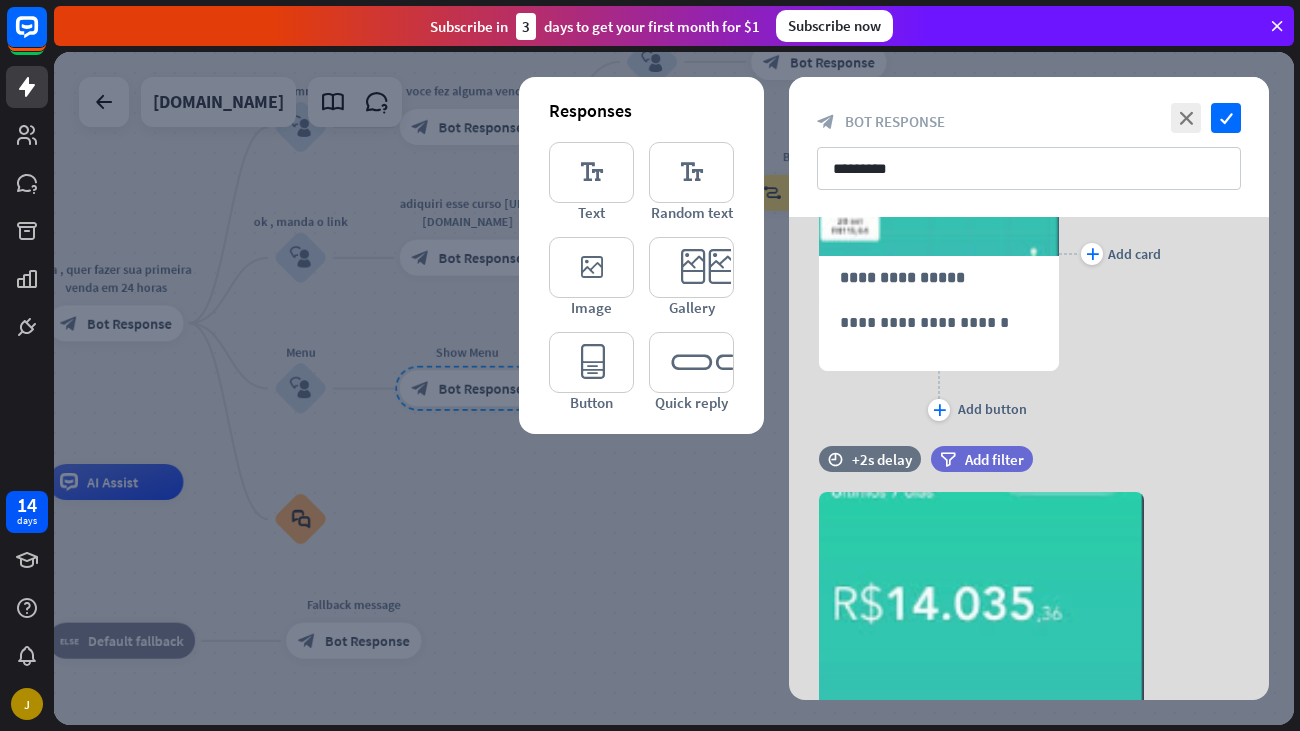scroll, scrollTop: 1635, scrollLeft: 0, axis: vertical 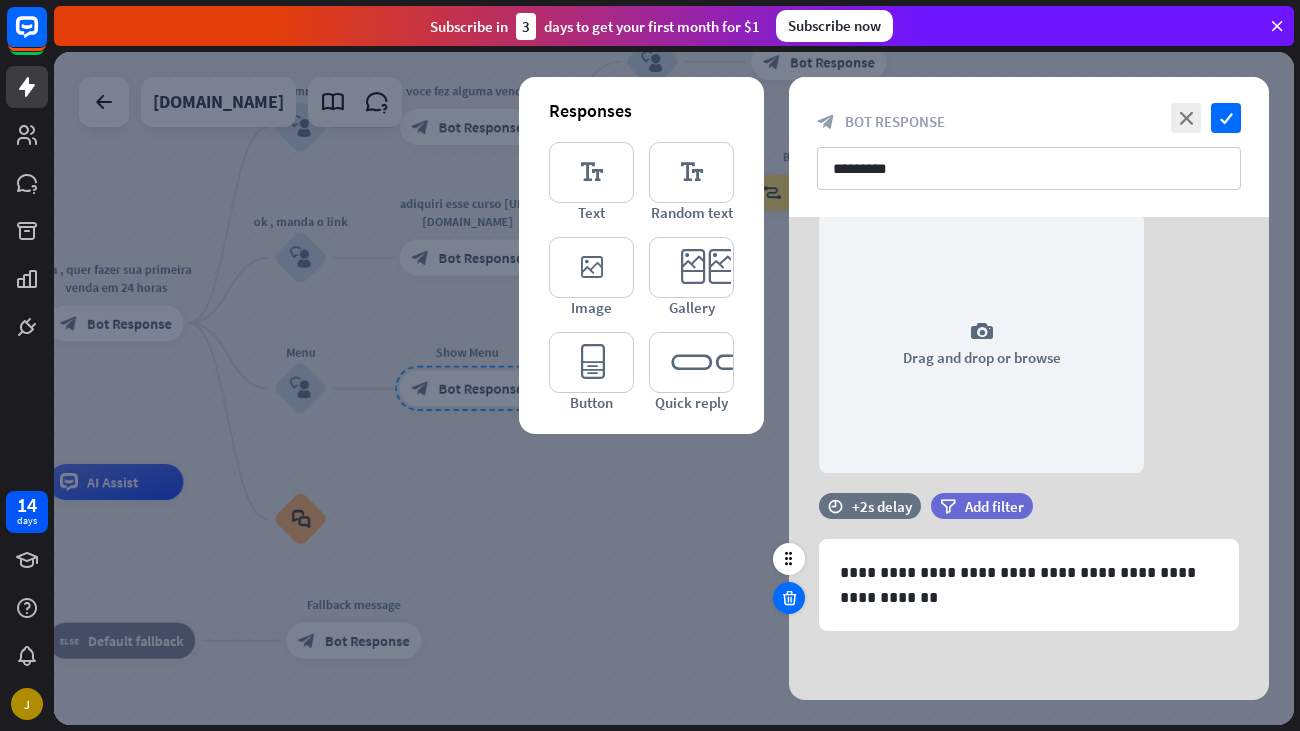 click at bounding box center [789, 598] 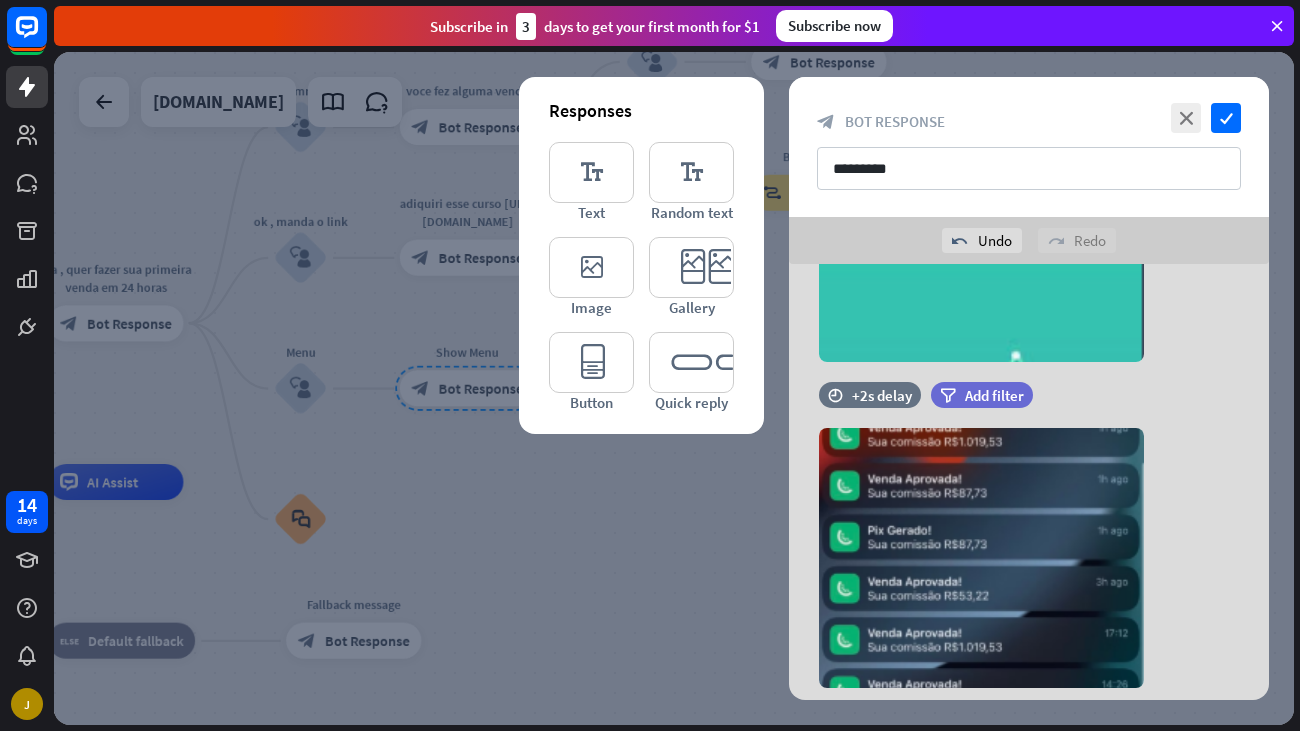 scroll, scrollTop: 1084, scrollLeft: 0, axis: vertical 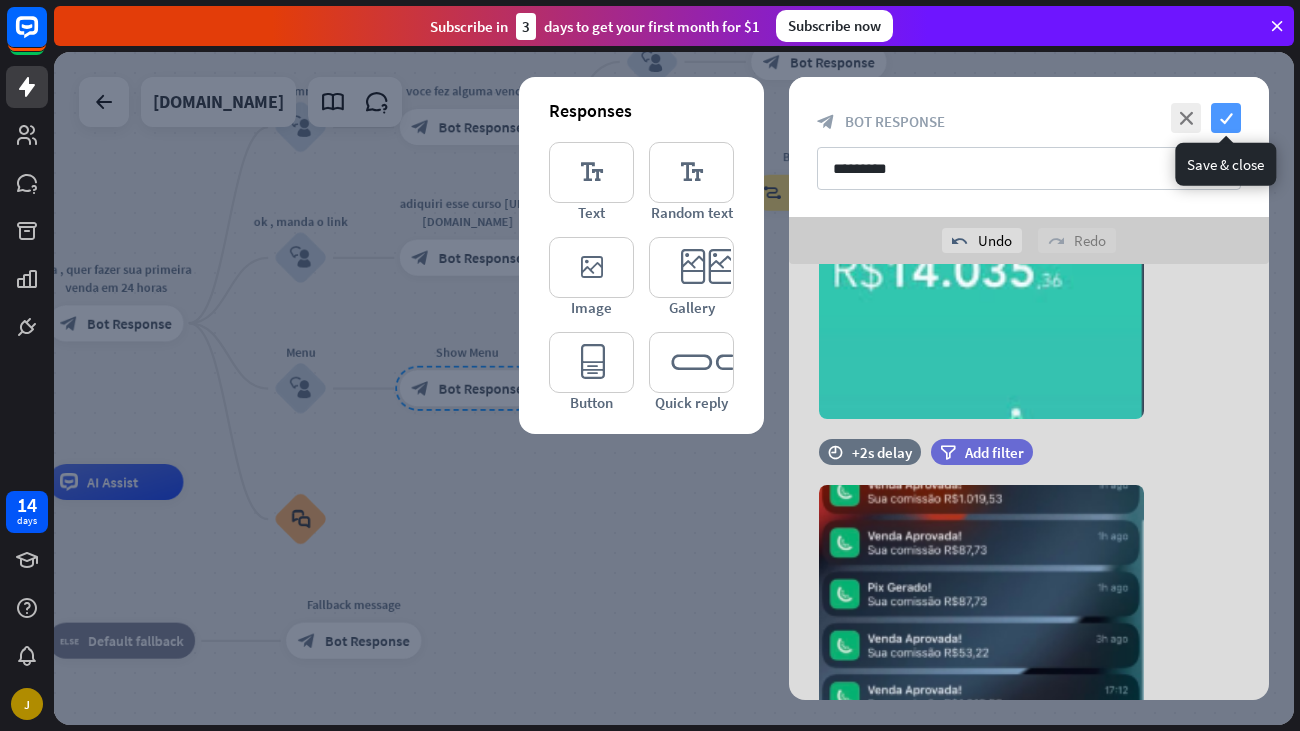 click on "check" at bounding box center [1226, 118] 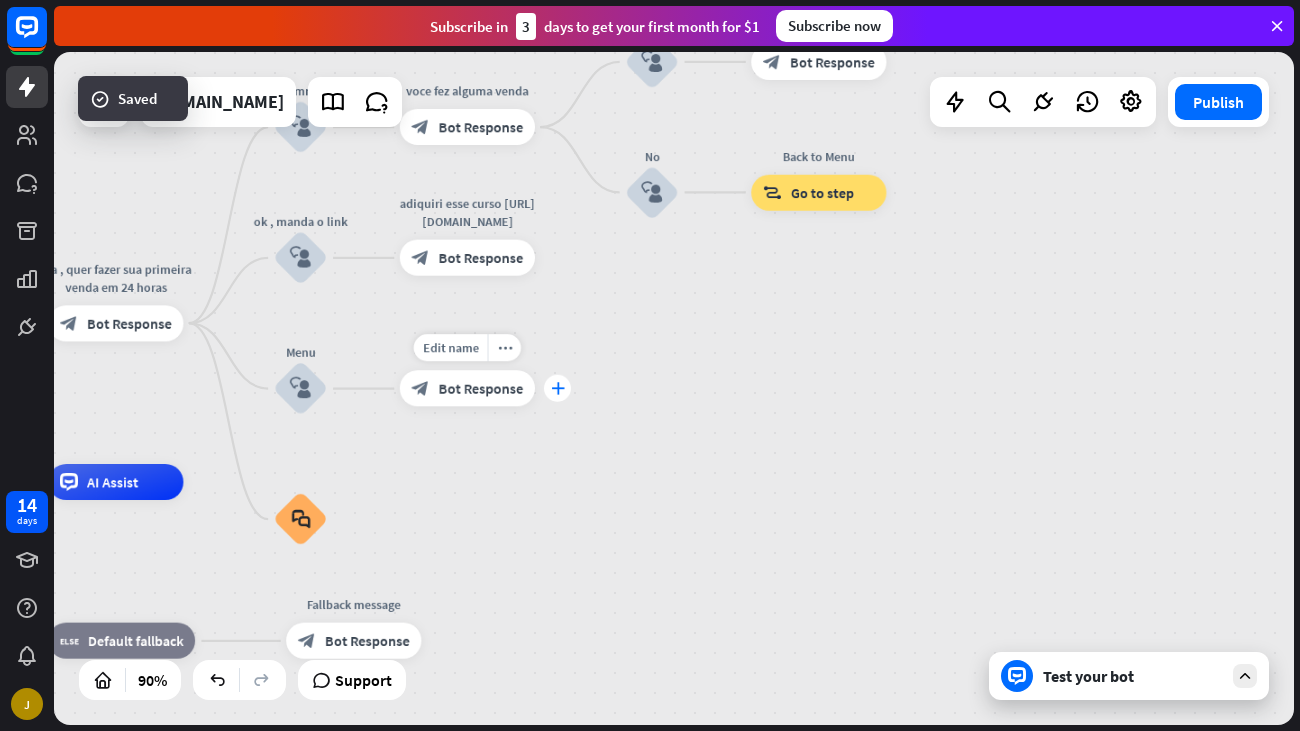 click on "plus" at bounding box center [557, 388] 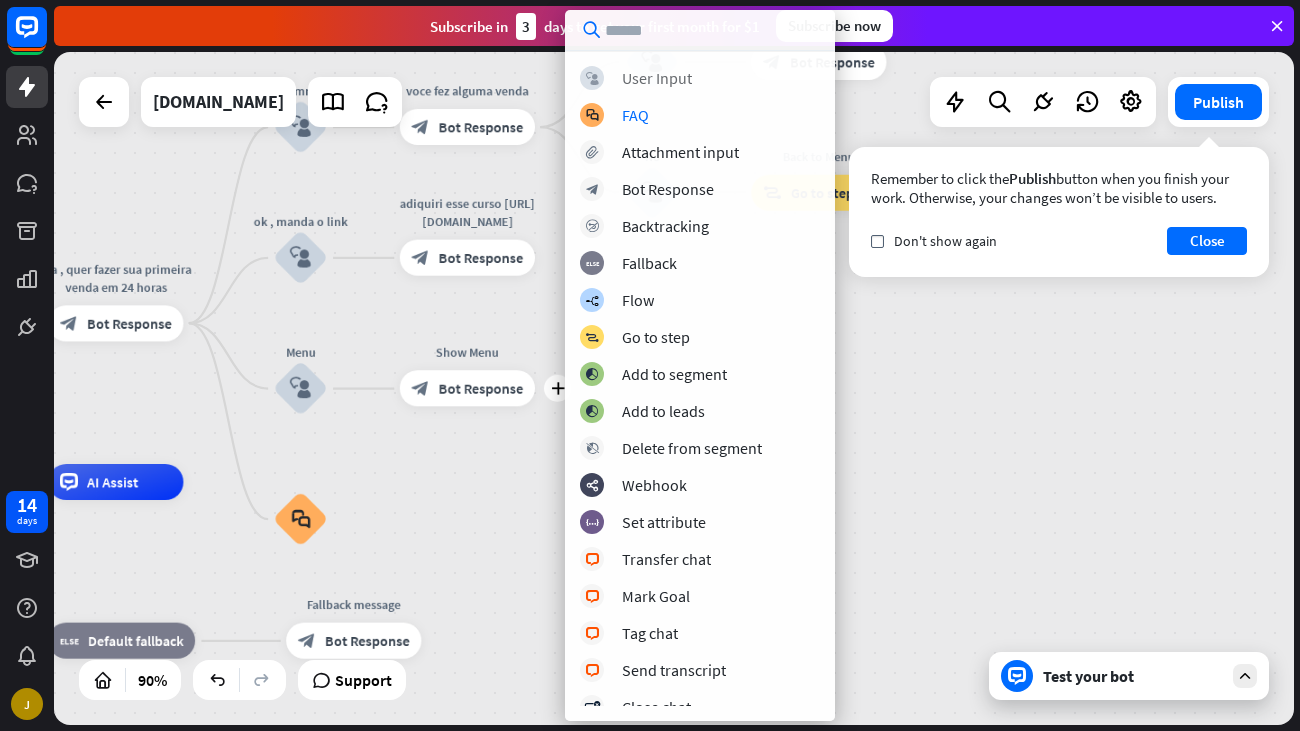 click on "block_user_input
User Input" at bounding box center (700, 78) 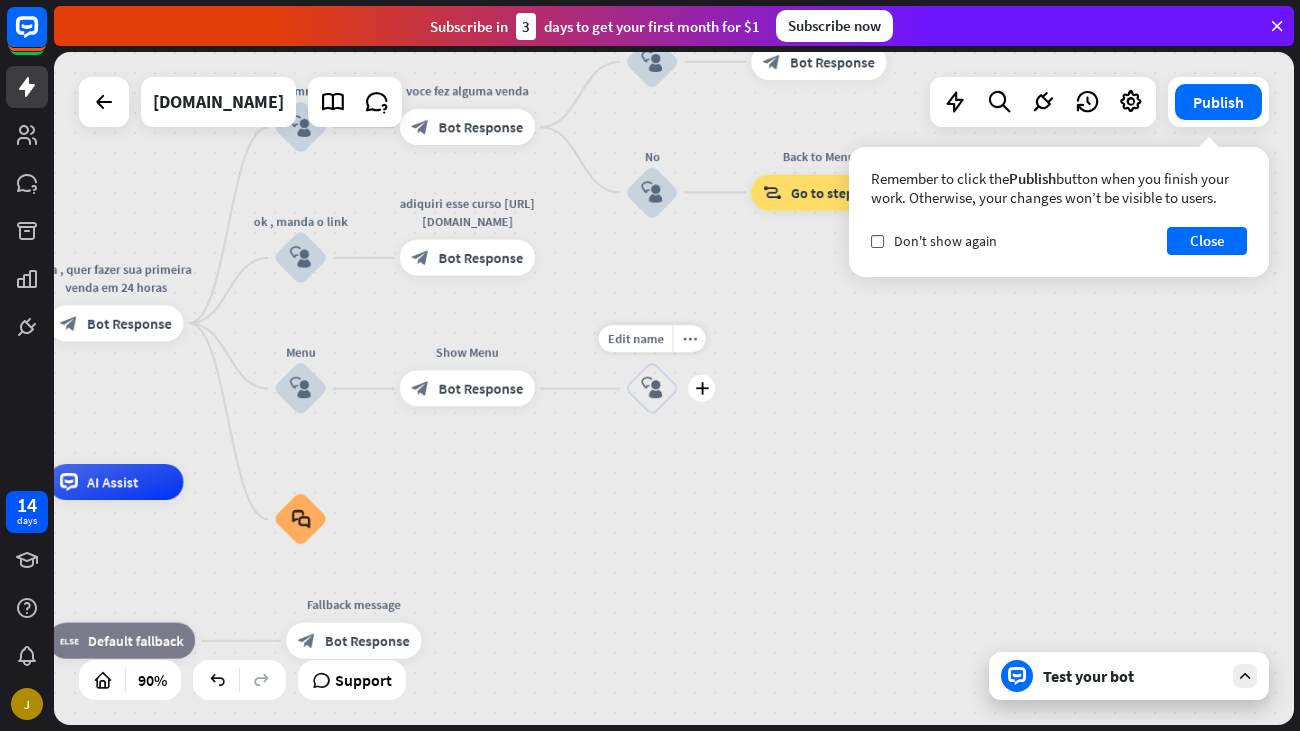 click on "block_user_input" at bounding box center (652, 389) 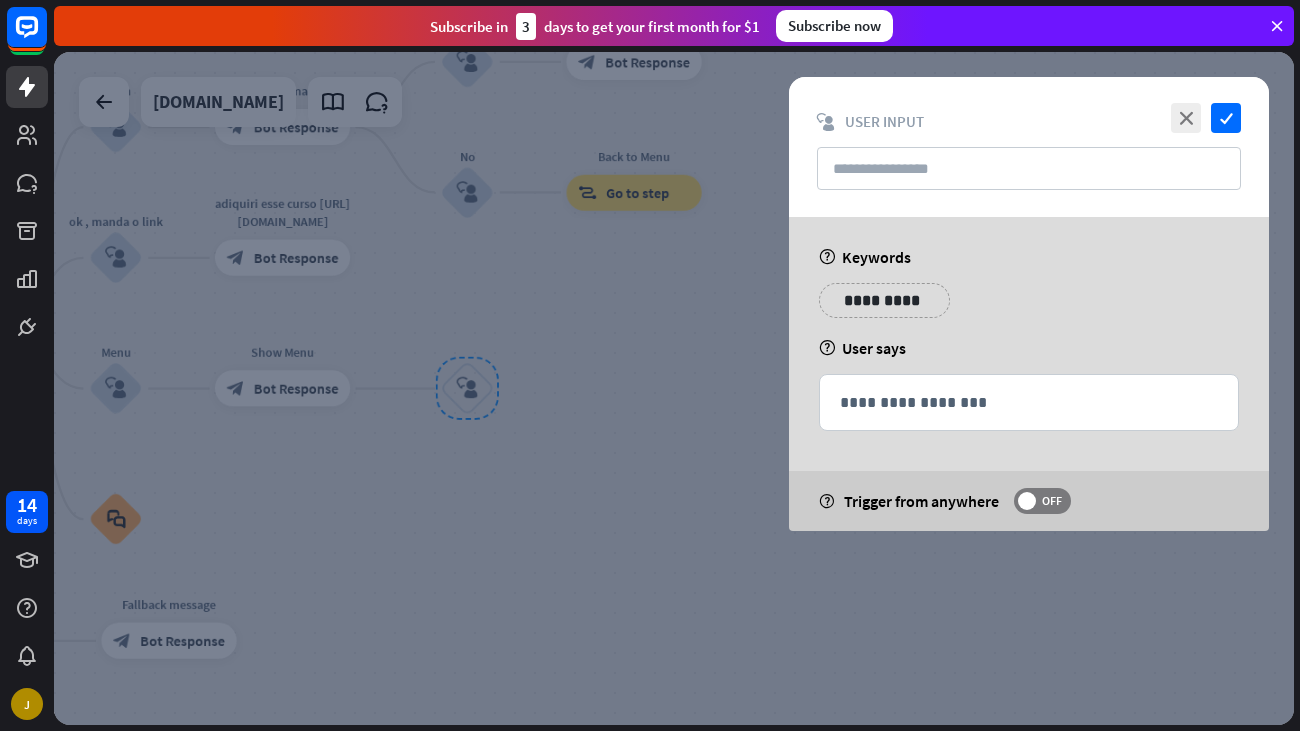 click on "**********" at bounding box center (884, 300) 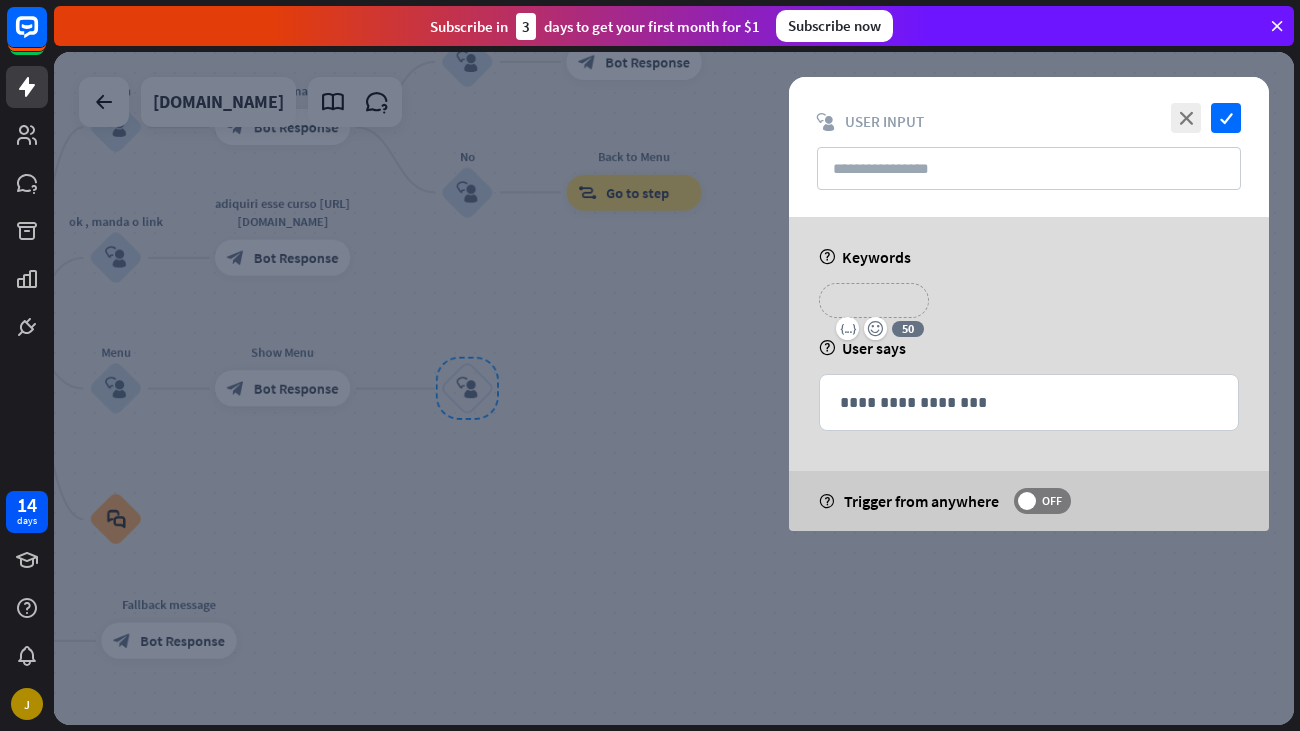 type 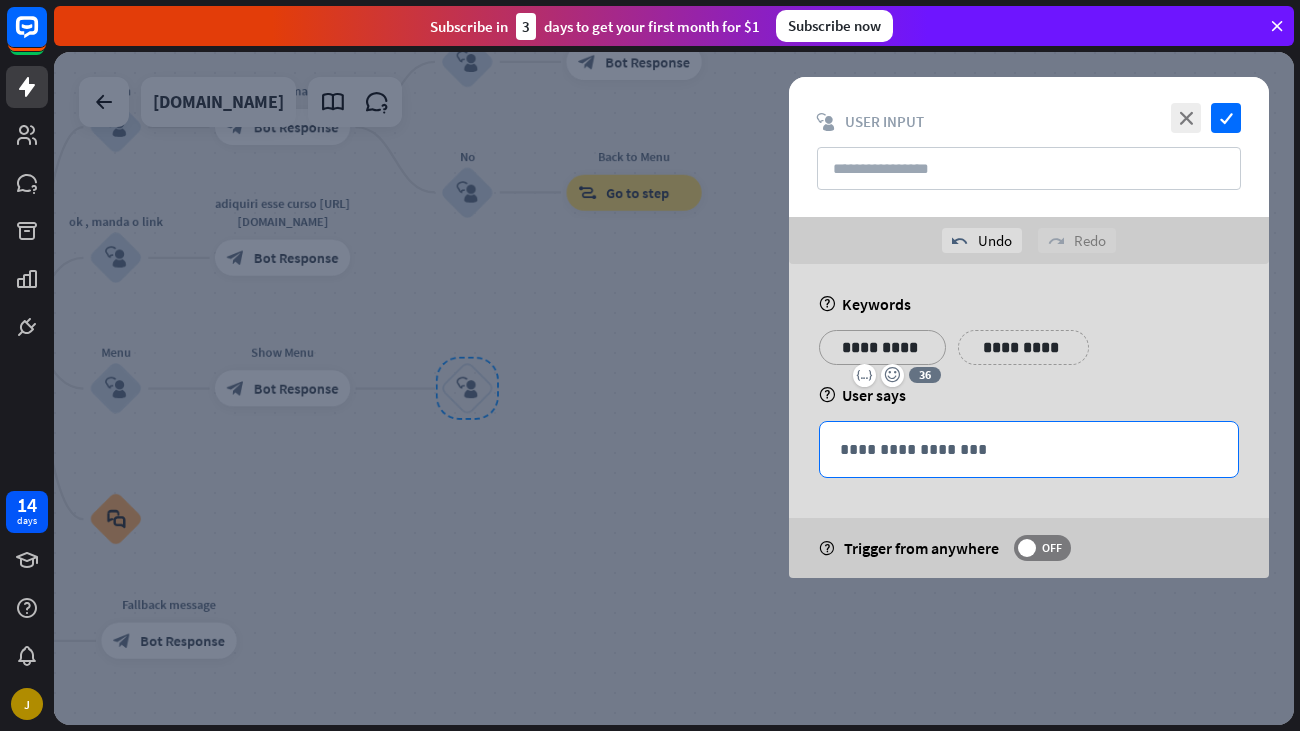 click on "**********" at bounding box center (1029, 449) 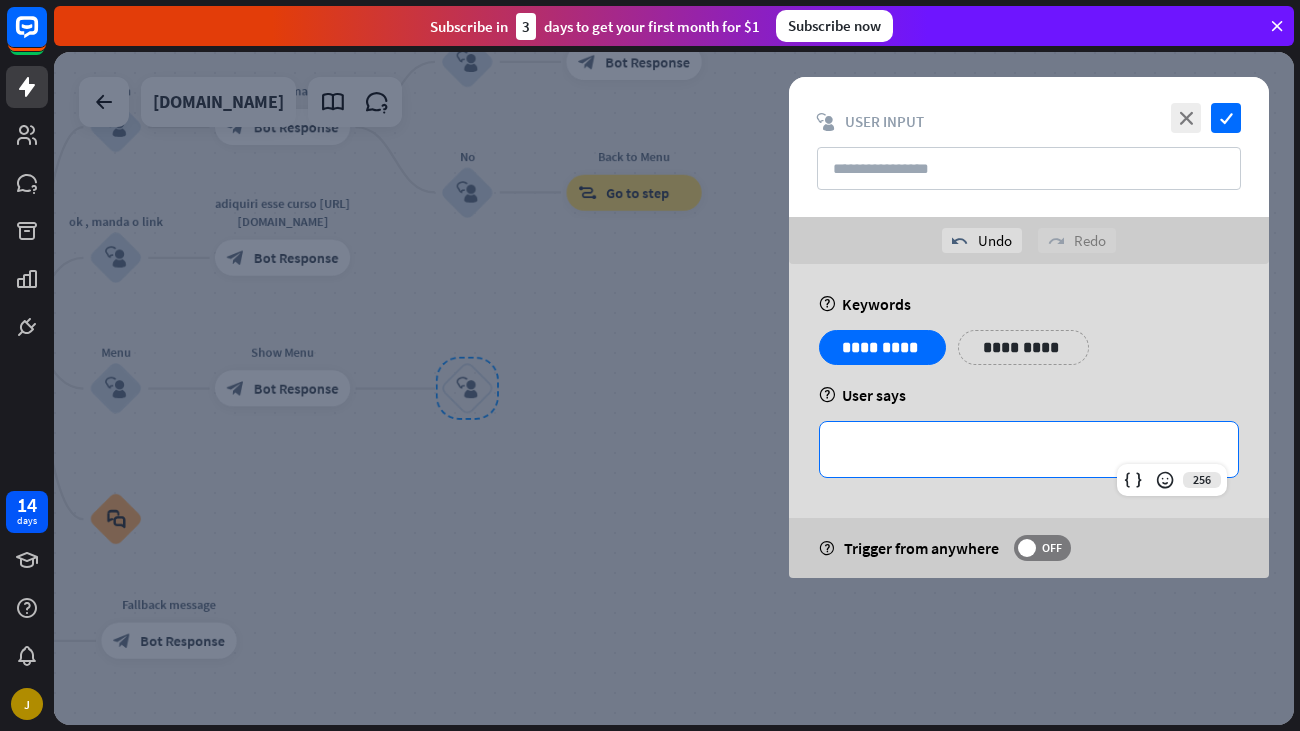 type 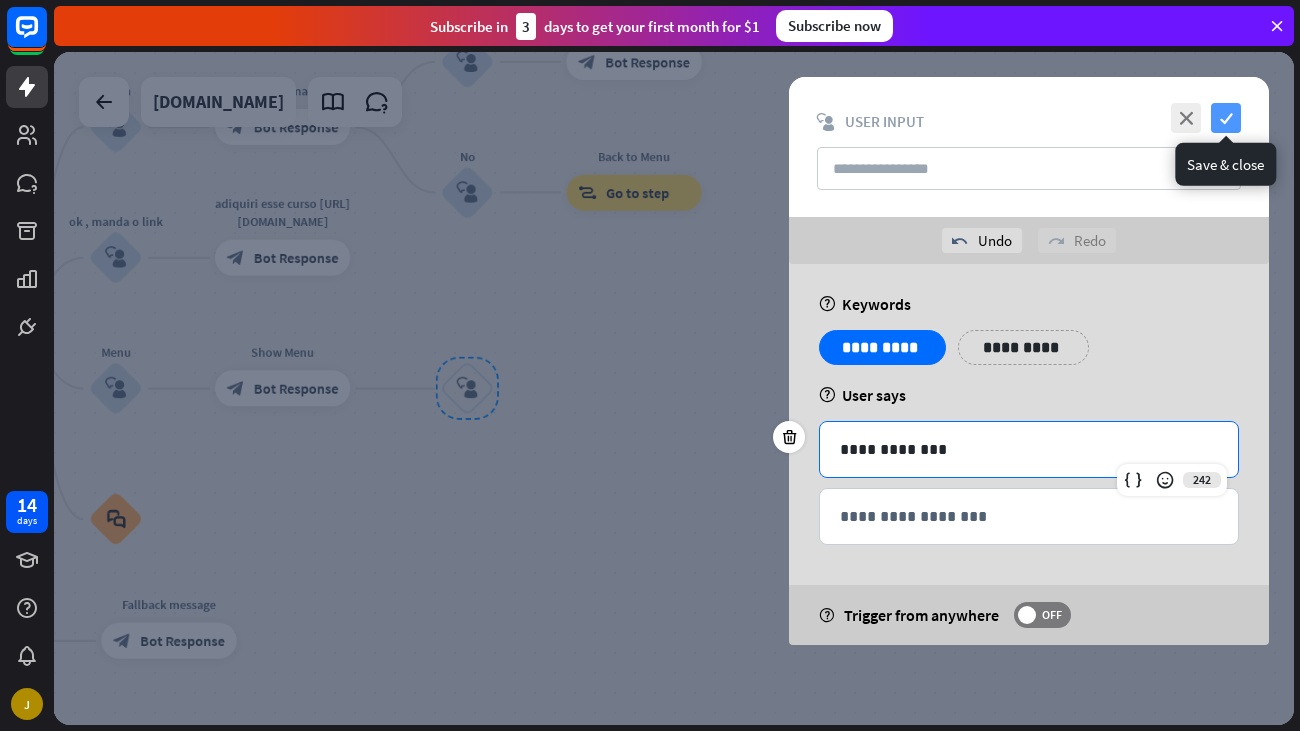click on "check" at bounding box center (1226, 118) 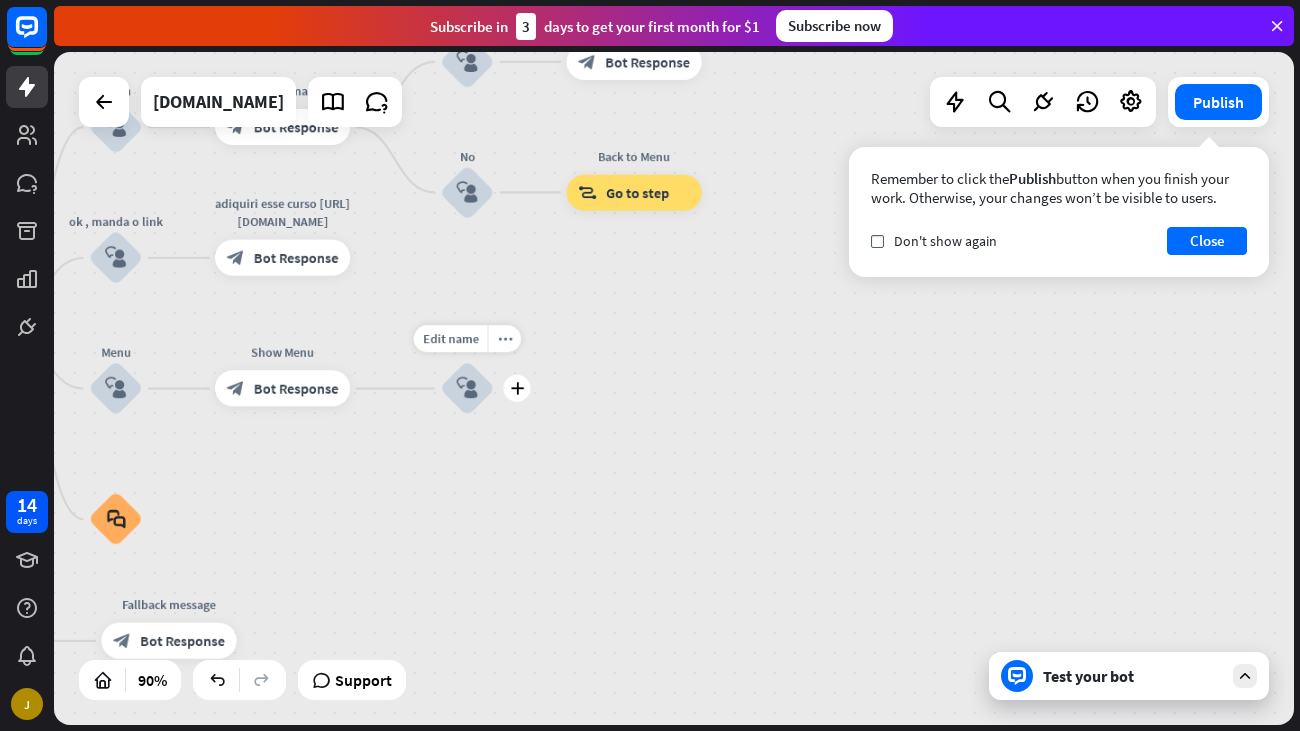 click on "plus" at bounding box center (516, 388) 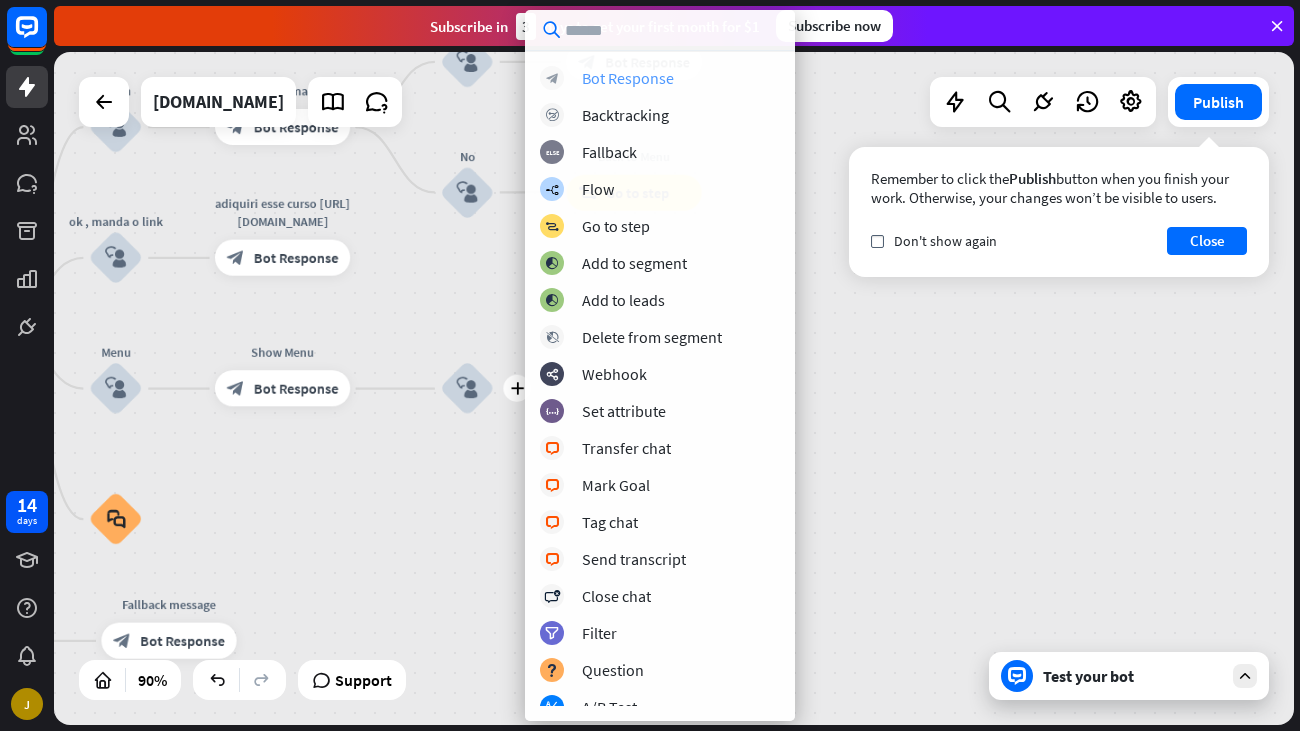 click on "Bot Response" at bounding box center (628, 78) 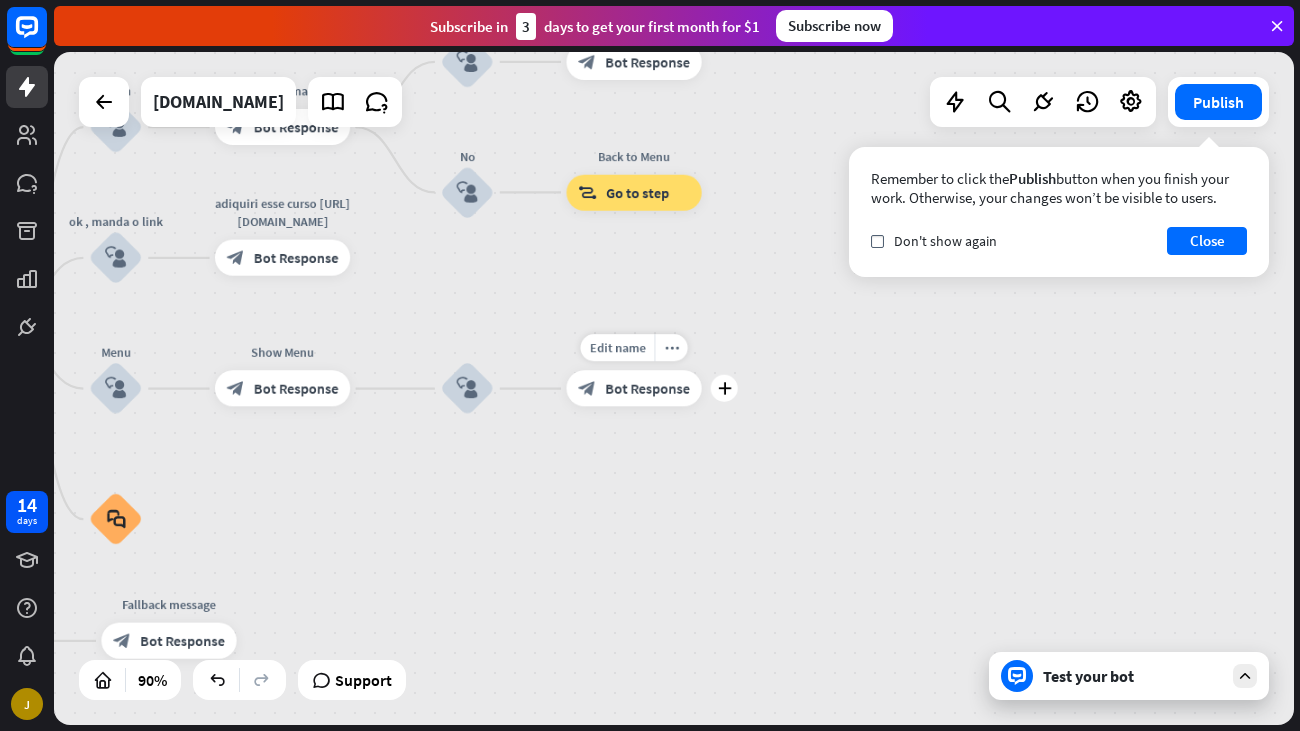 click on "block_bot_response   Bot Response" at bounding box center (633, 388) 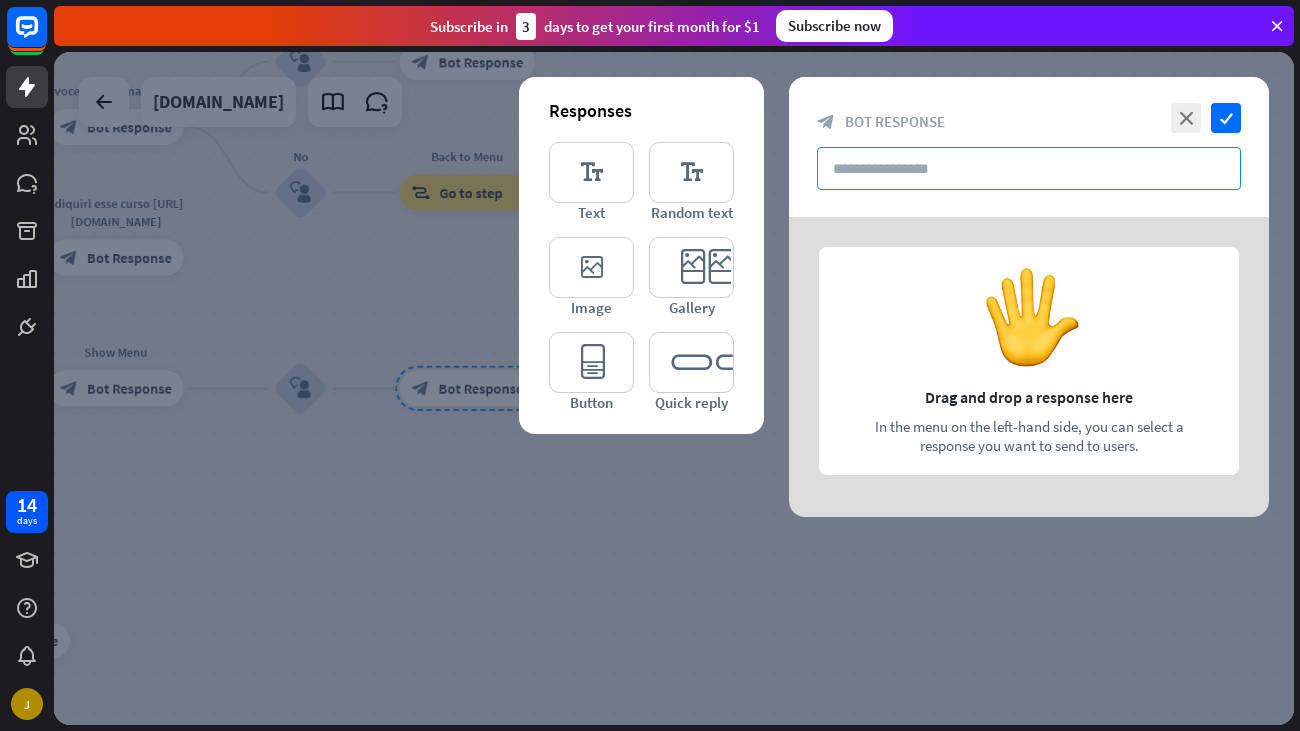 click at bounding box center (1029, 168) 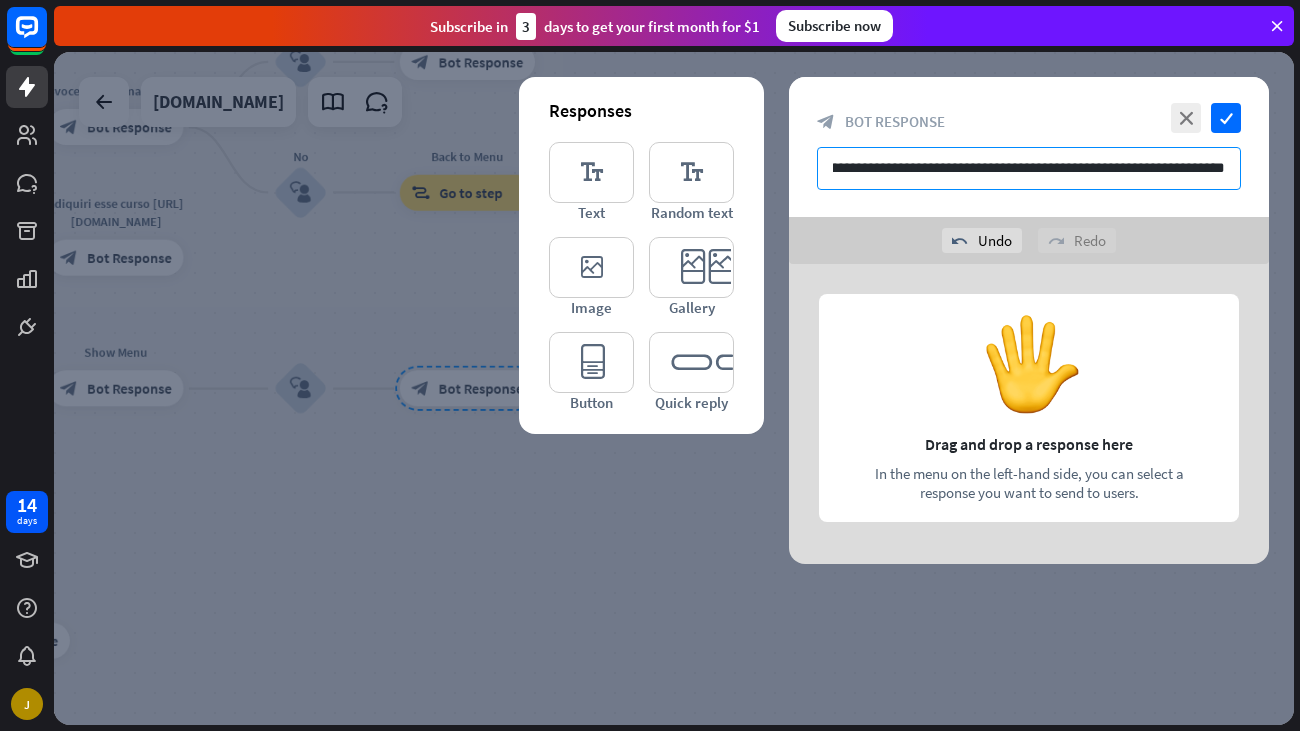 scroll, scrollTop: 0, scrollLeft: 159, axis: horizontal 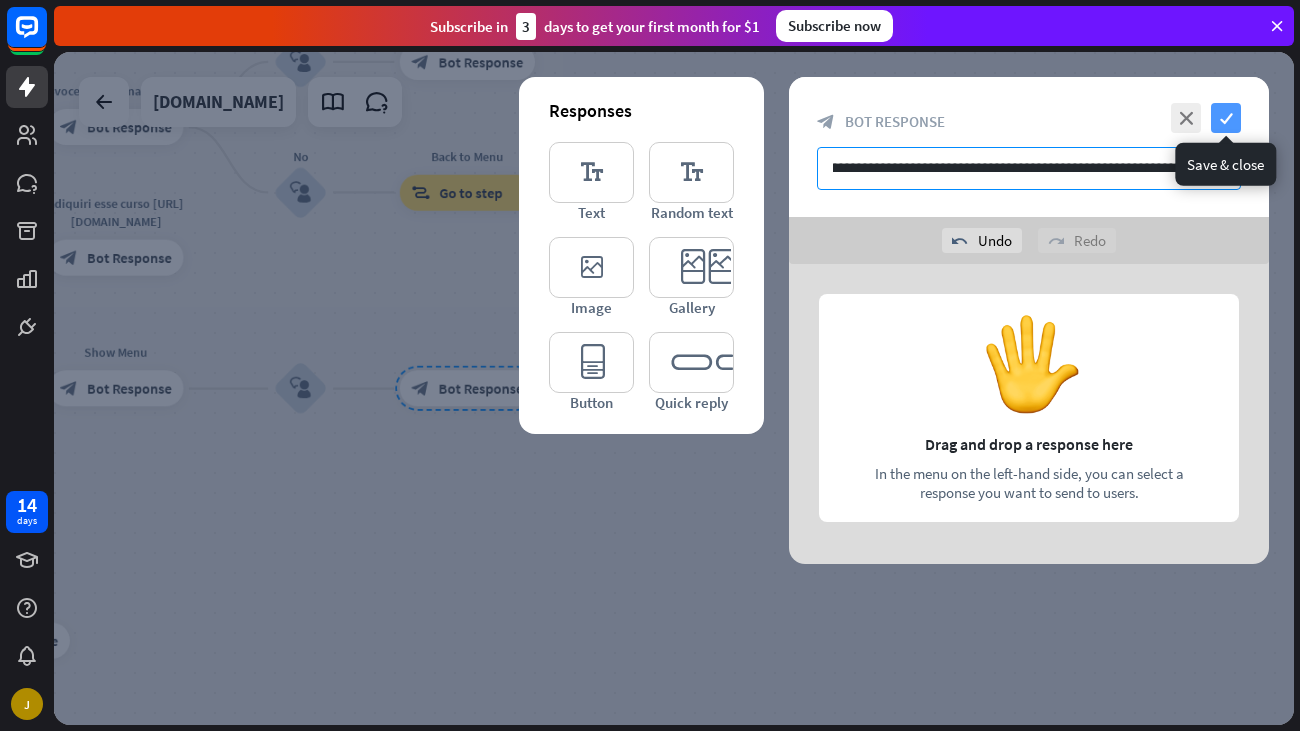 type on "**********" 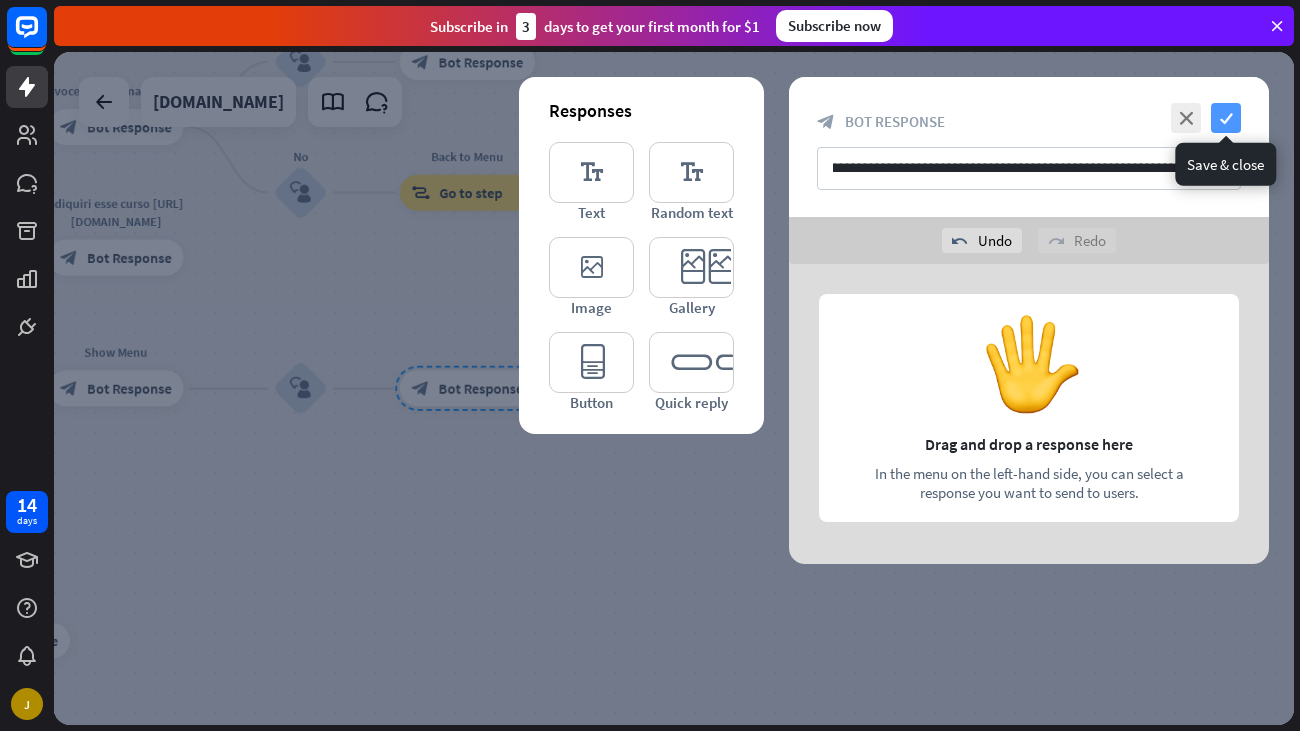 click on "check" at bounding box center [1226, 118] 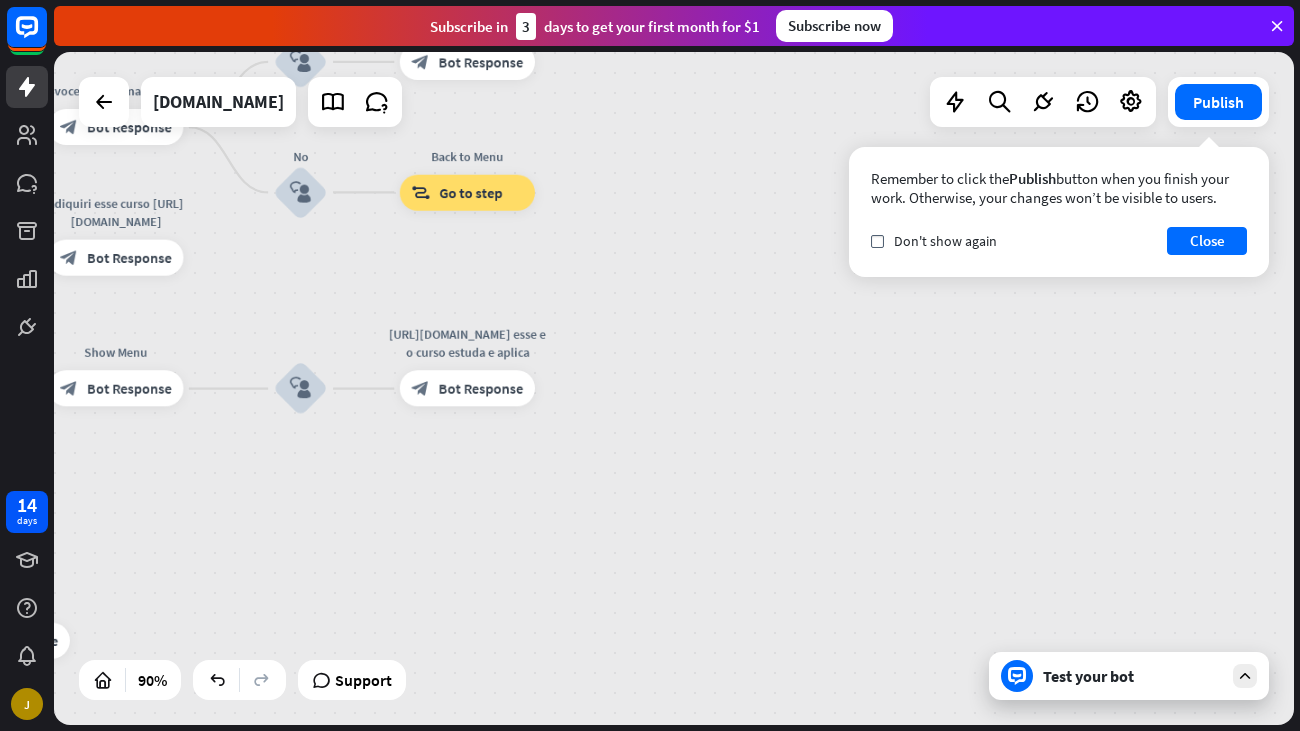 click on "Test your bot" at bounding box center [1129, 676] 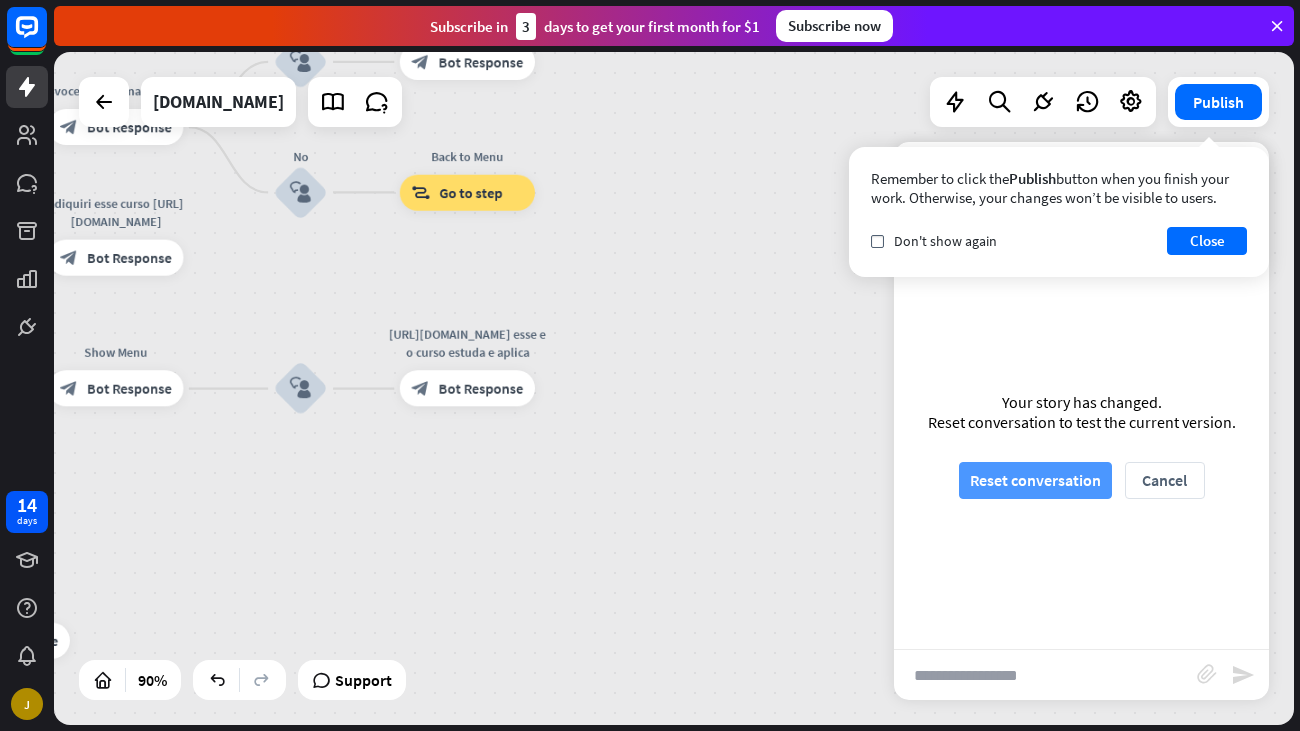 click on "Reset conversation" at bounding box center (1035, 480) 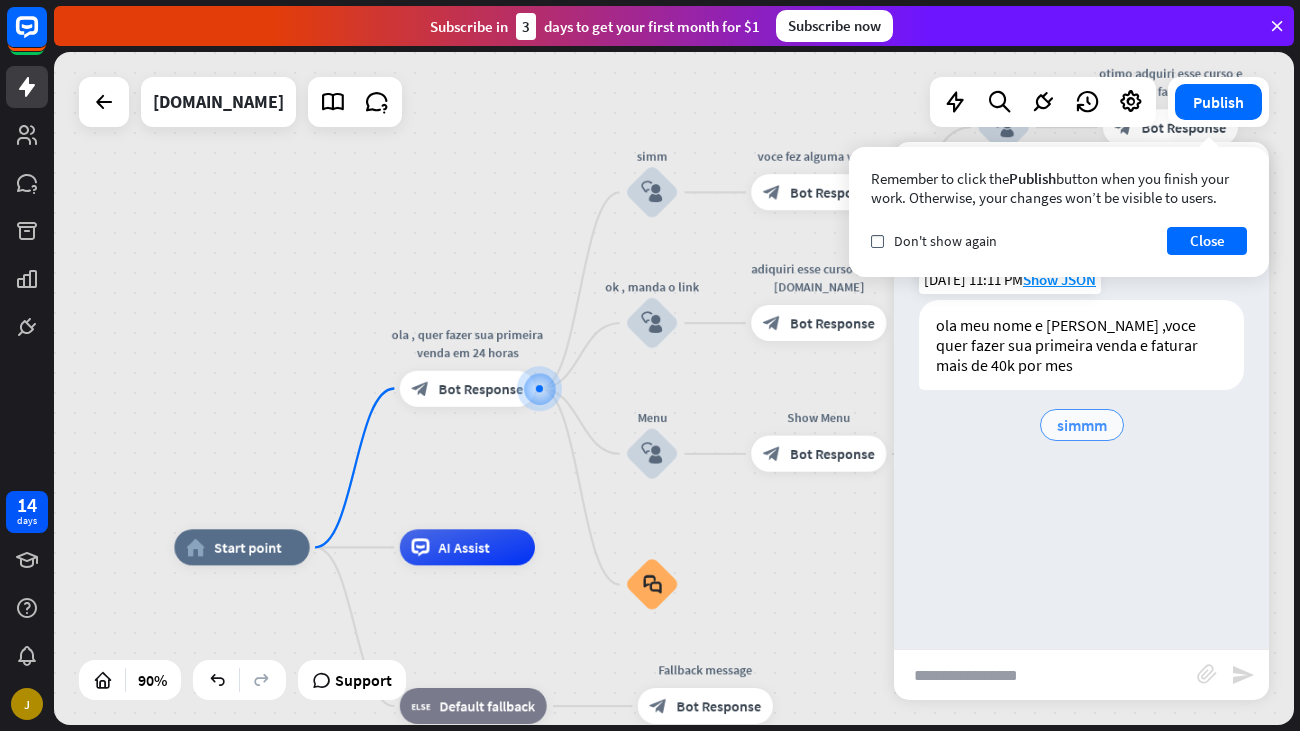 click on "simmm" at bounding box center [1082, 425] 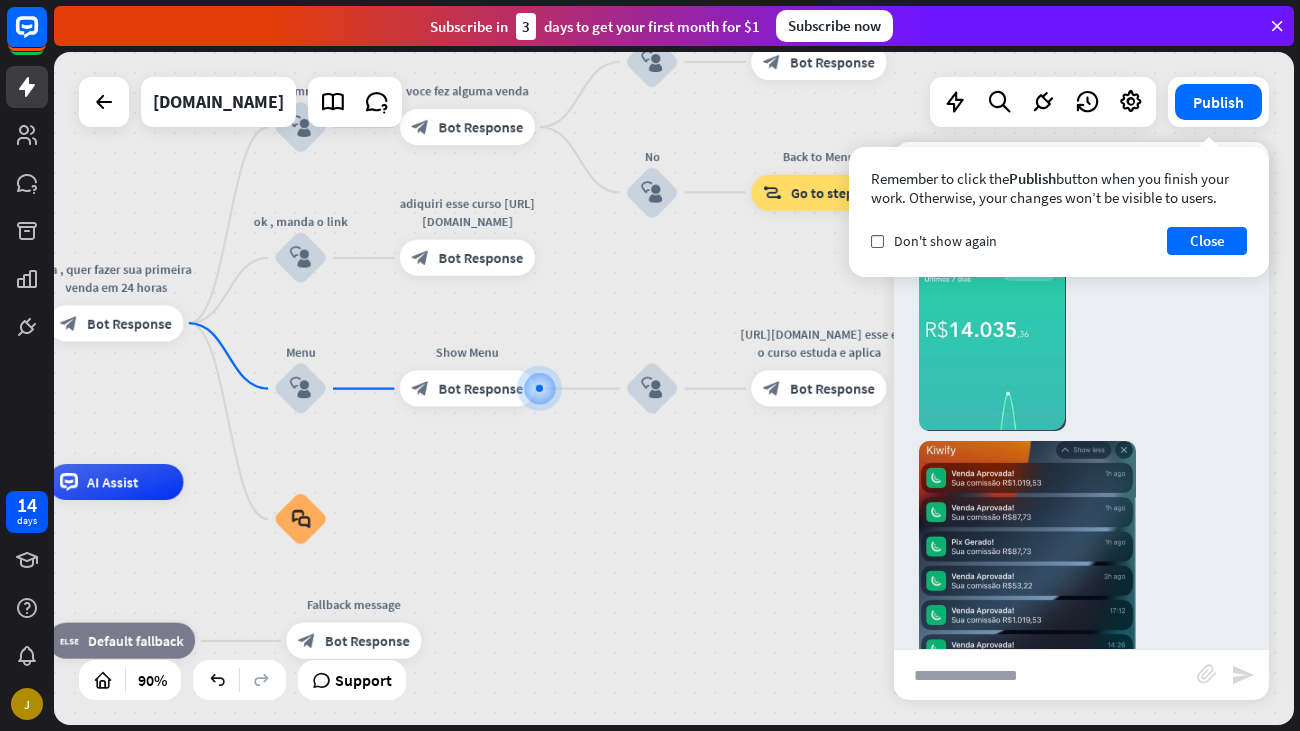 scroll, scrollTop: 431, scrollLeft: 0, axis: vertical 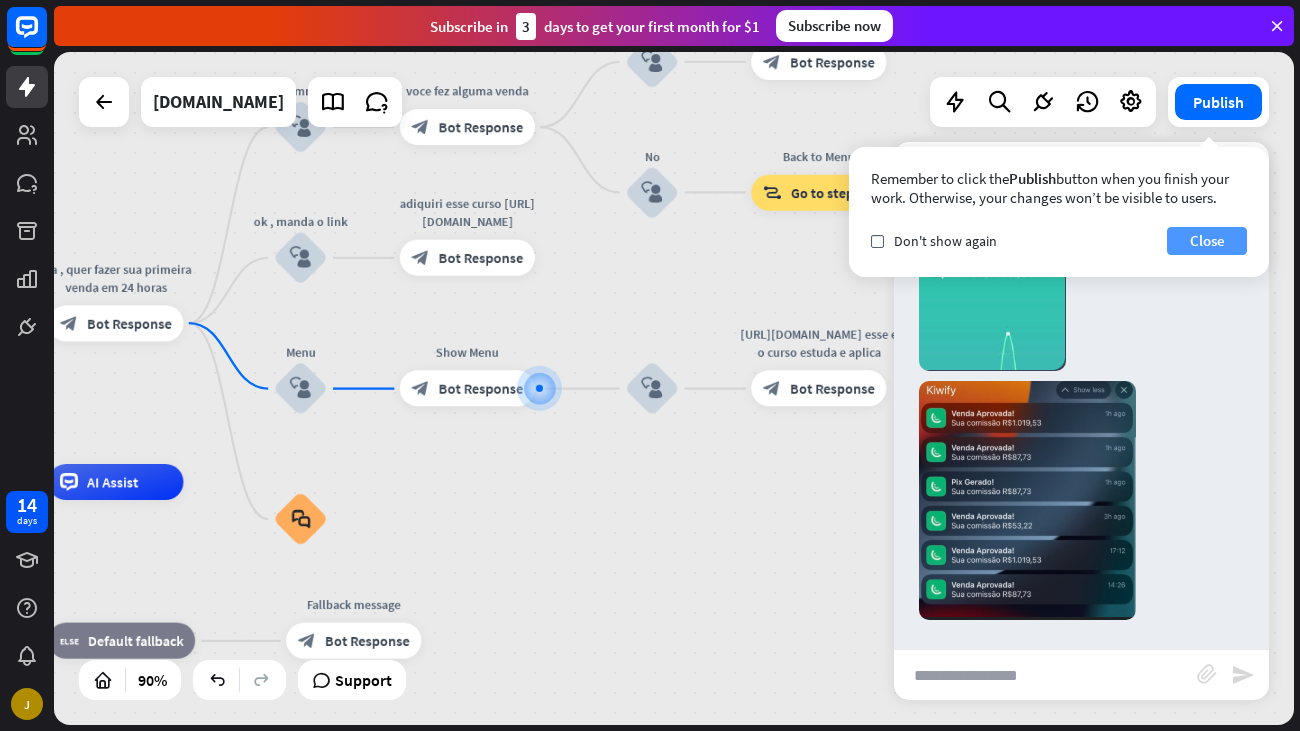 click on "Close" at bounding box center (1207, 241) 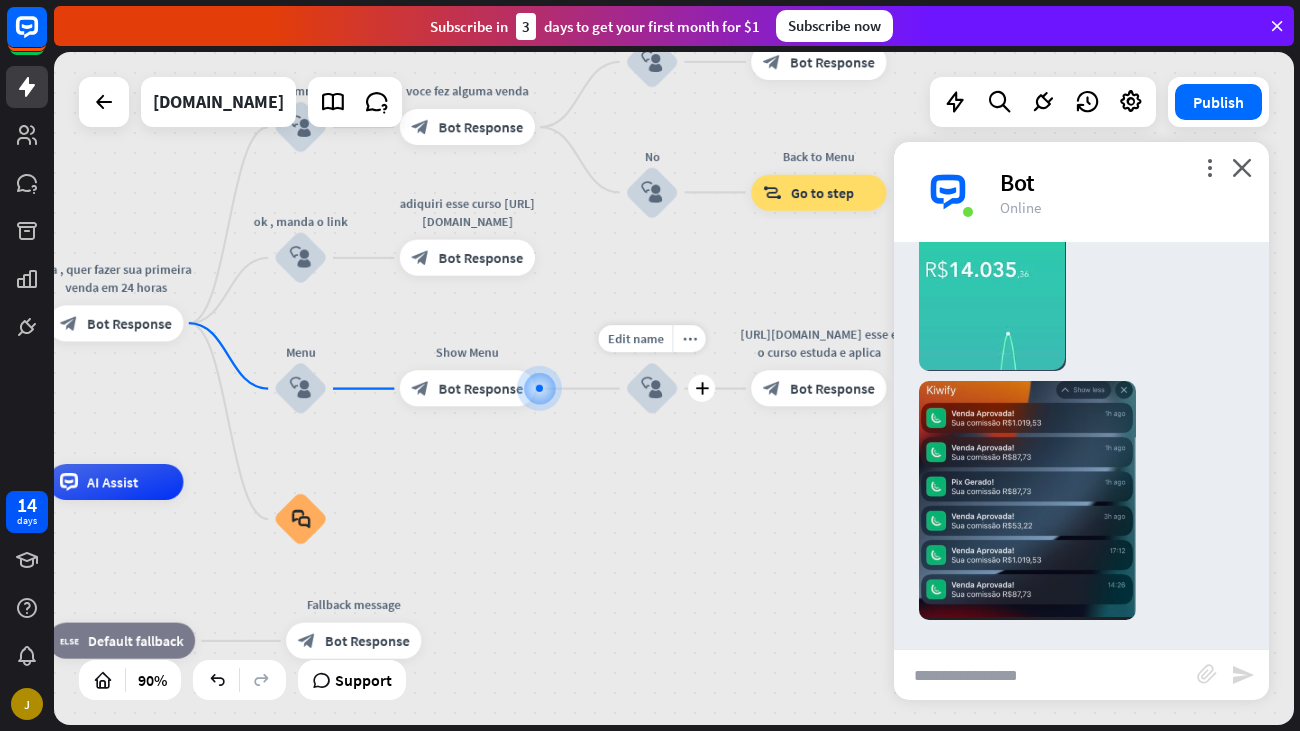click on "block_user_input" at bounding box center [652, 388] 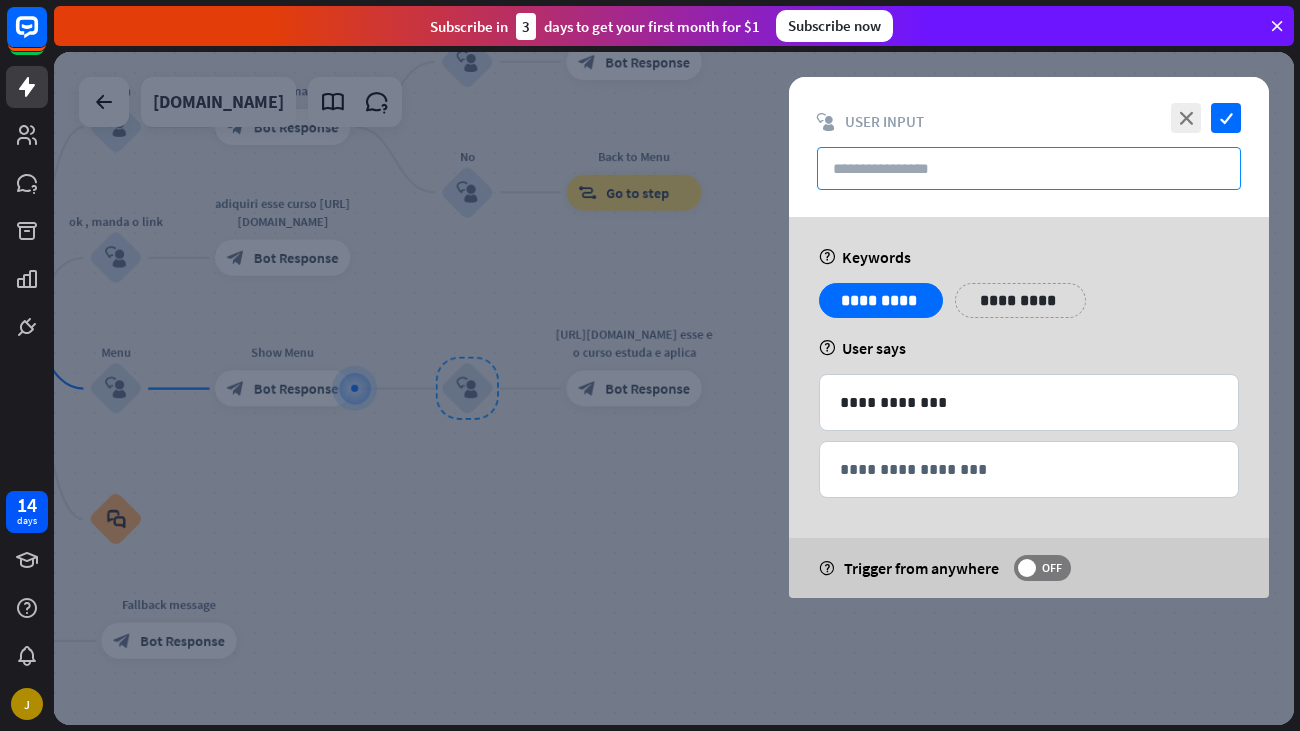 click at bounding box center [1029, 168] 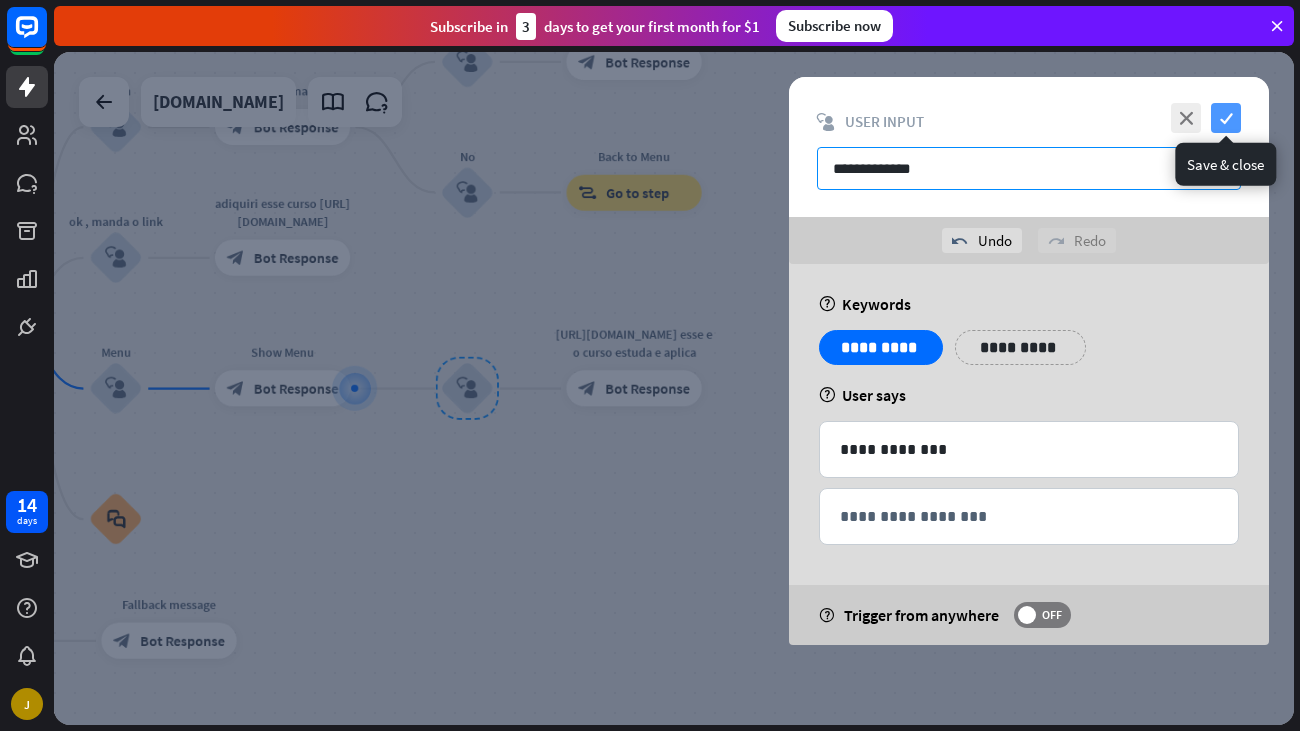 type on "**********" 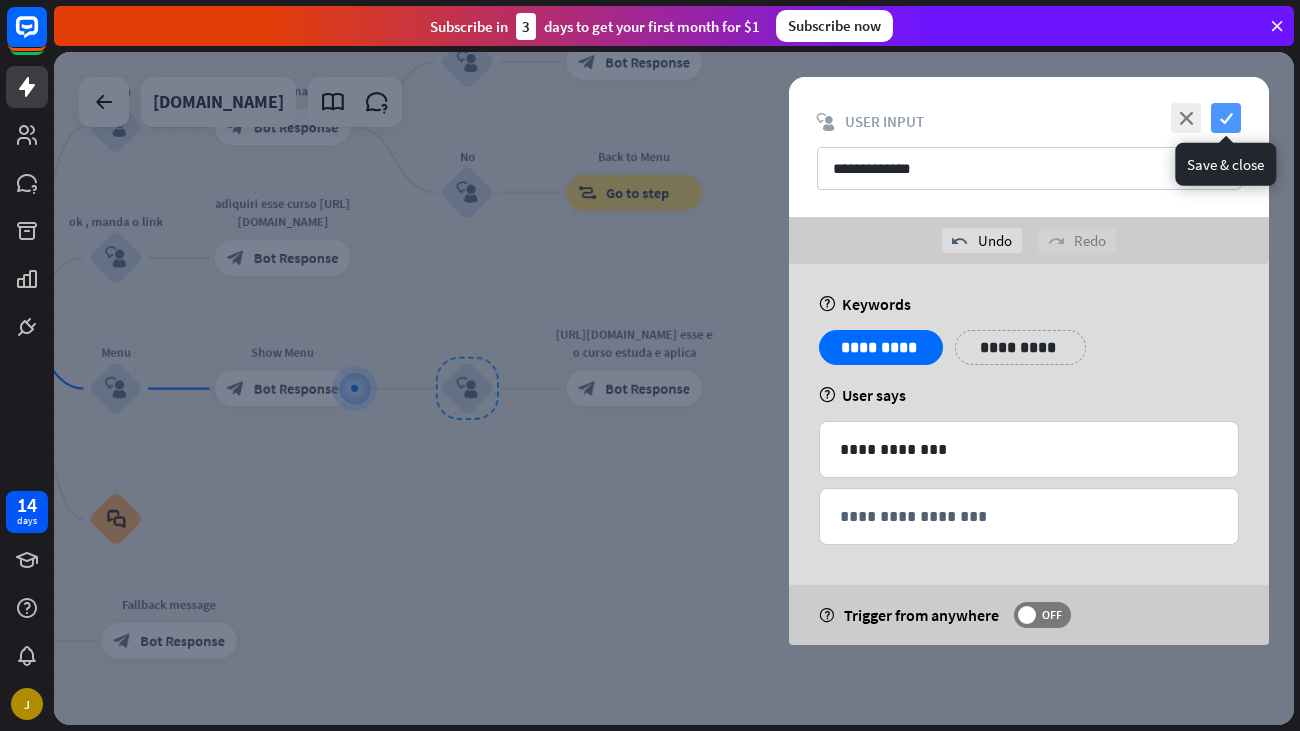 click on "check" at bounding box center [1226, 118] 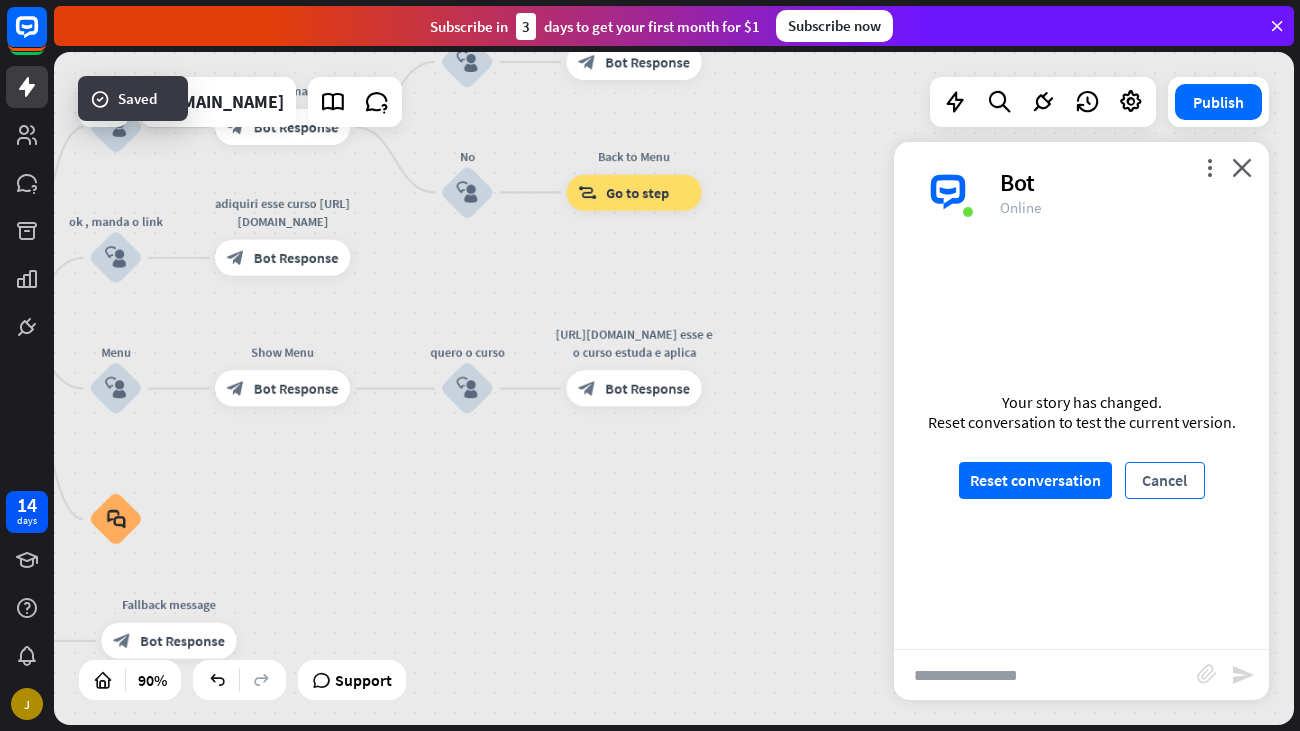 click on "Cancel" at bounding box center (1165, 480) 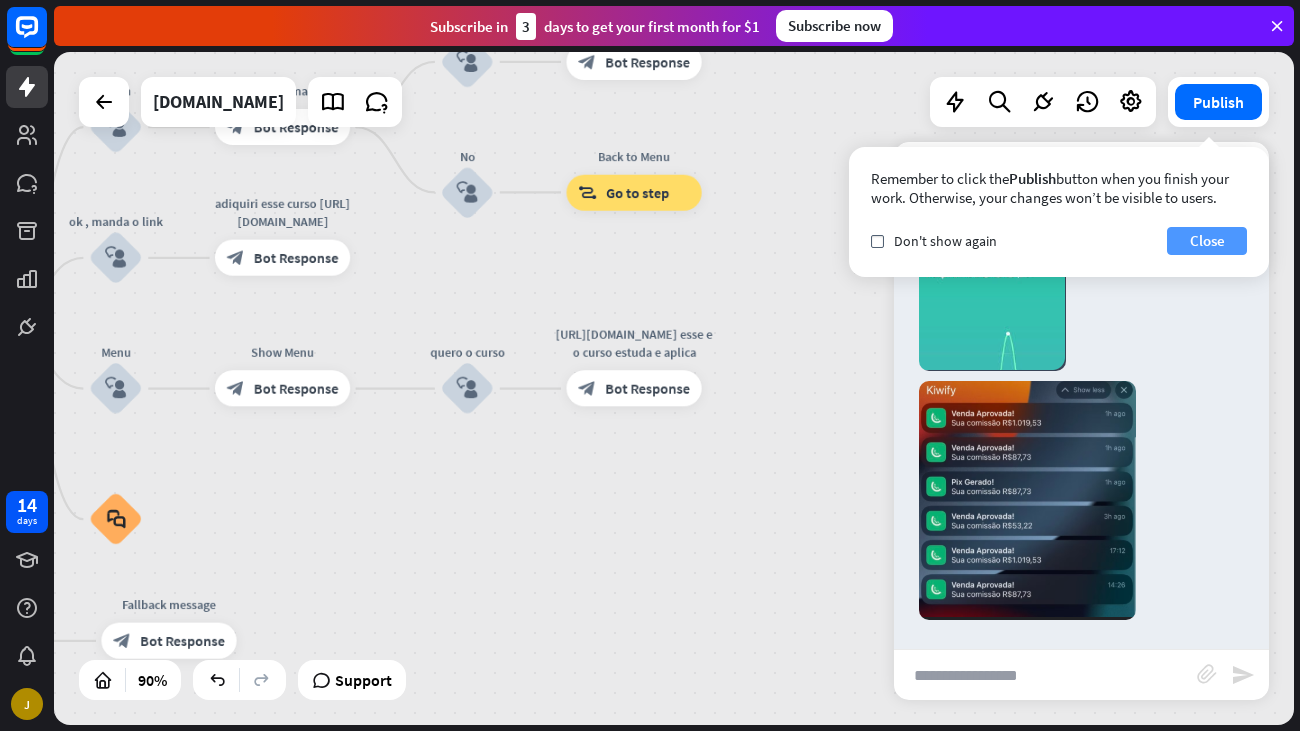 click on "Close" at bounding box center [1207, 241] 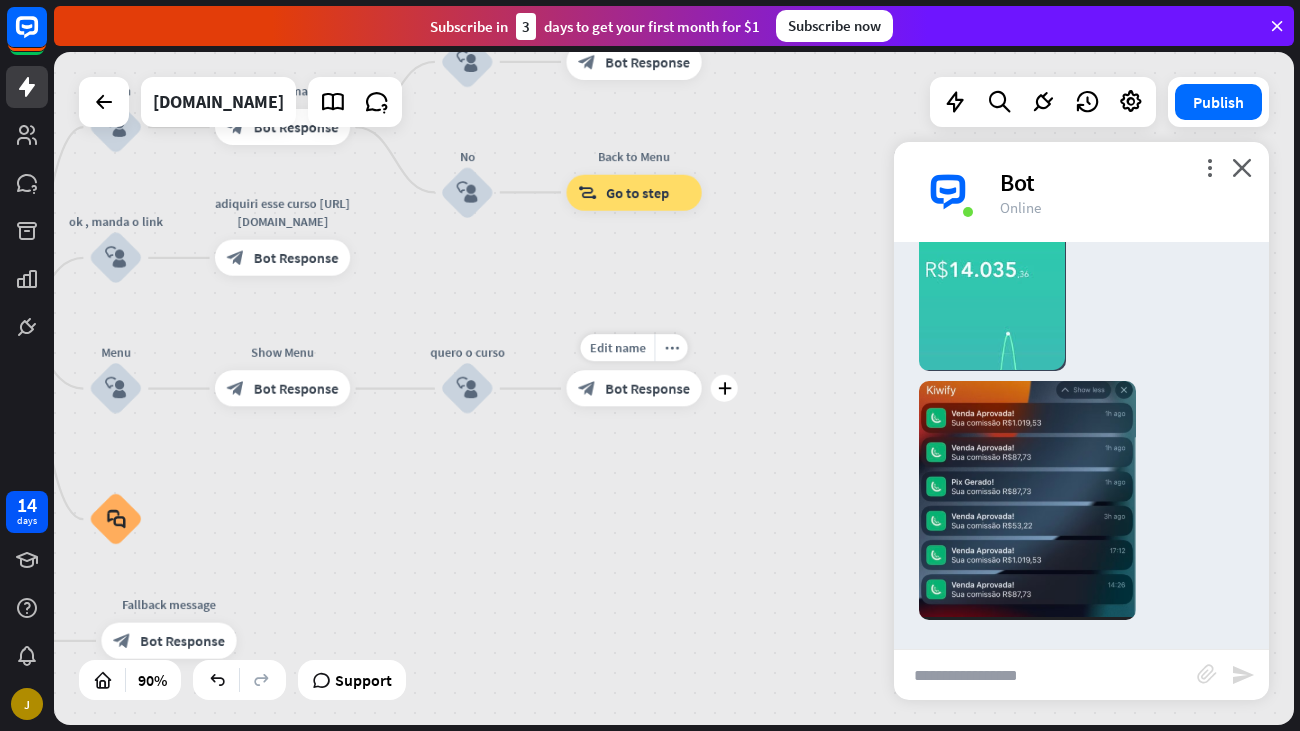 click on "Bot Response" at bounding box center [647, 388] 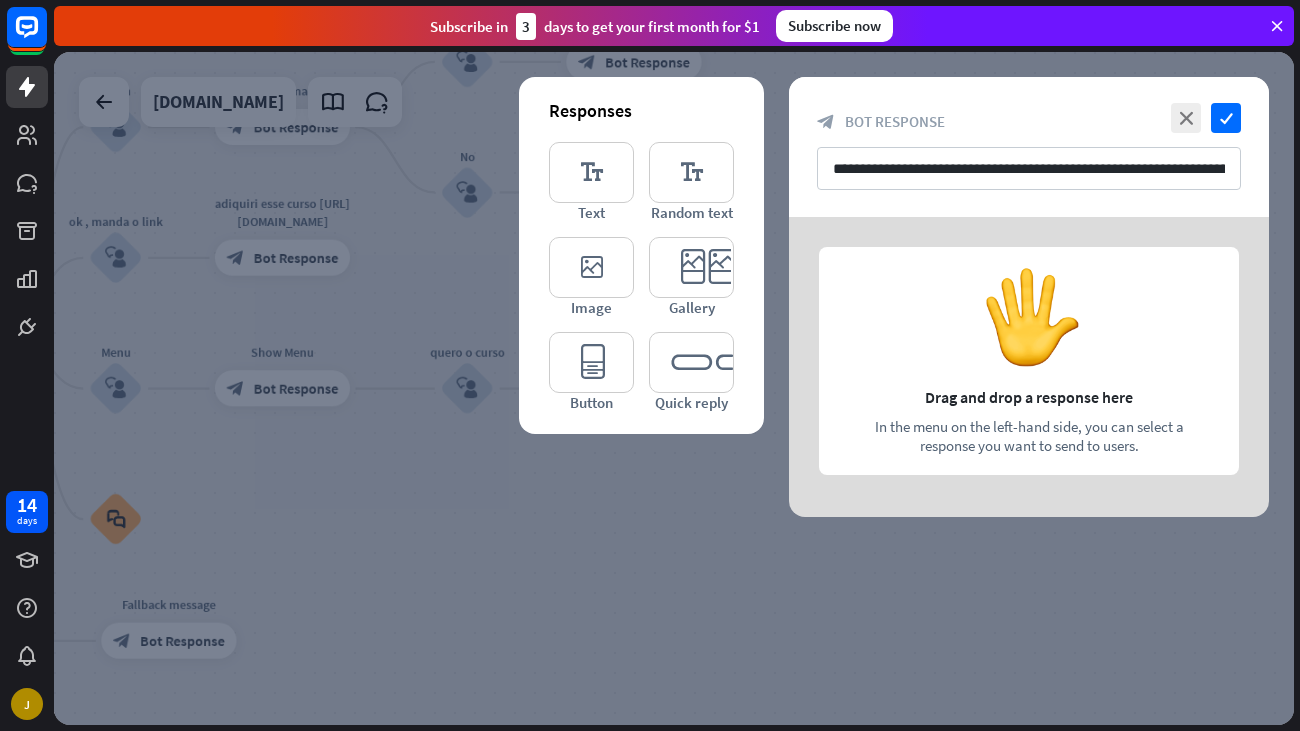 click at bounding box center [1029, 367] 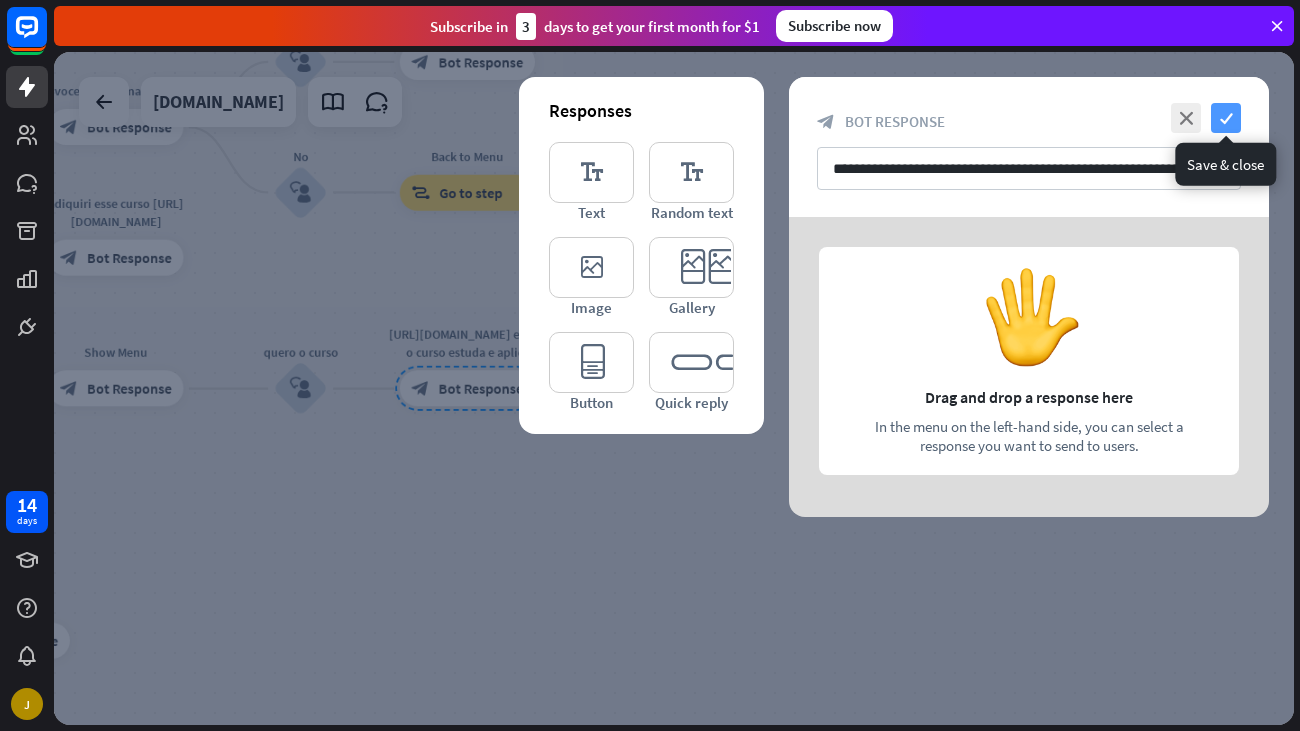 click on "check" at bounding box center (1226, 118) 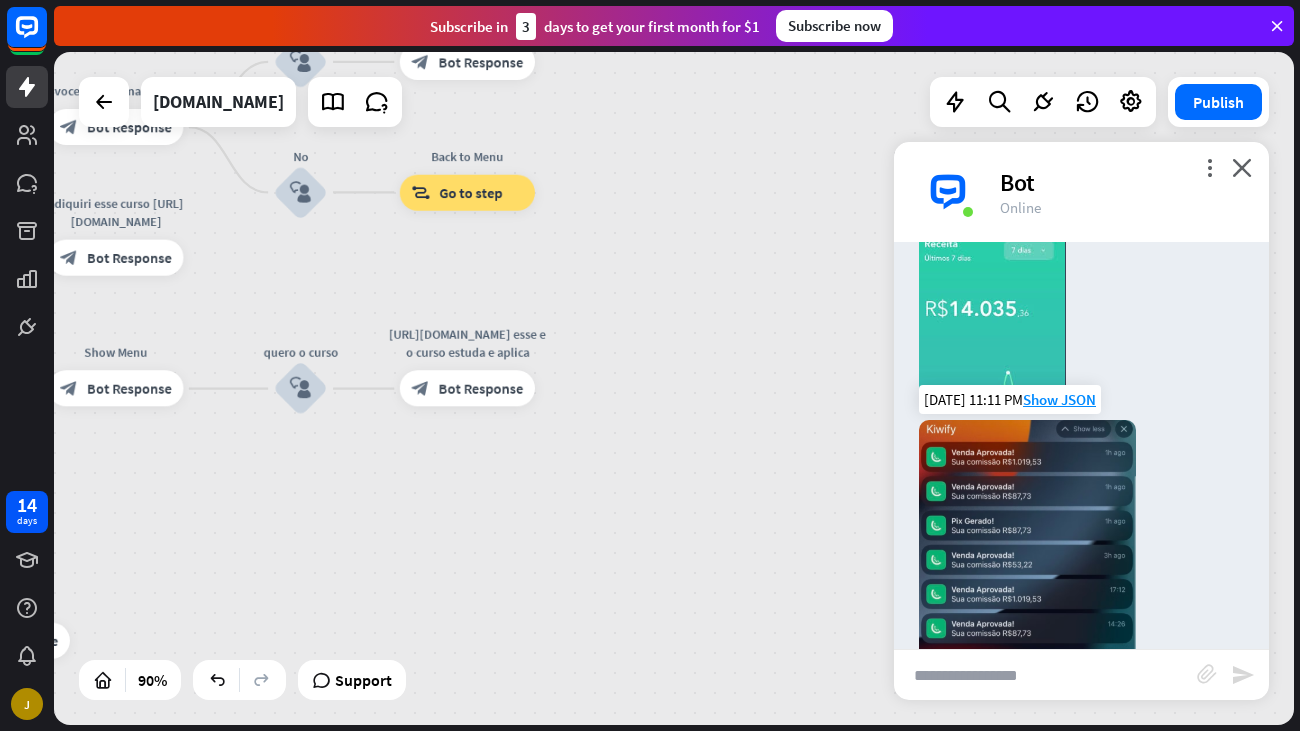 scroll, scrollTop: 431, scrollLeft: 0, axis: vertical 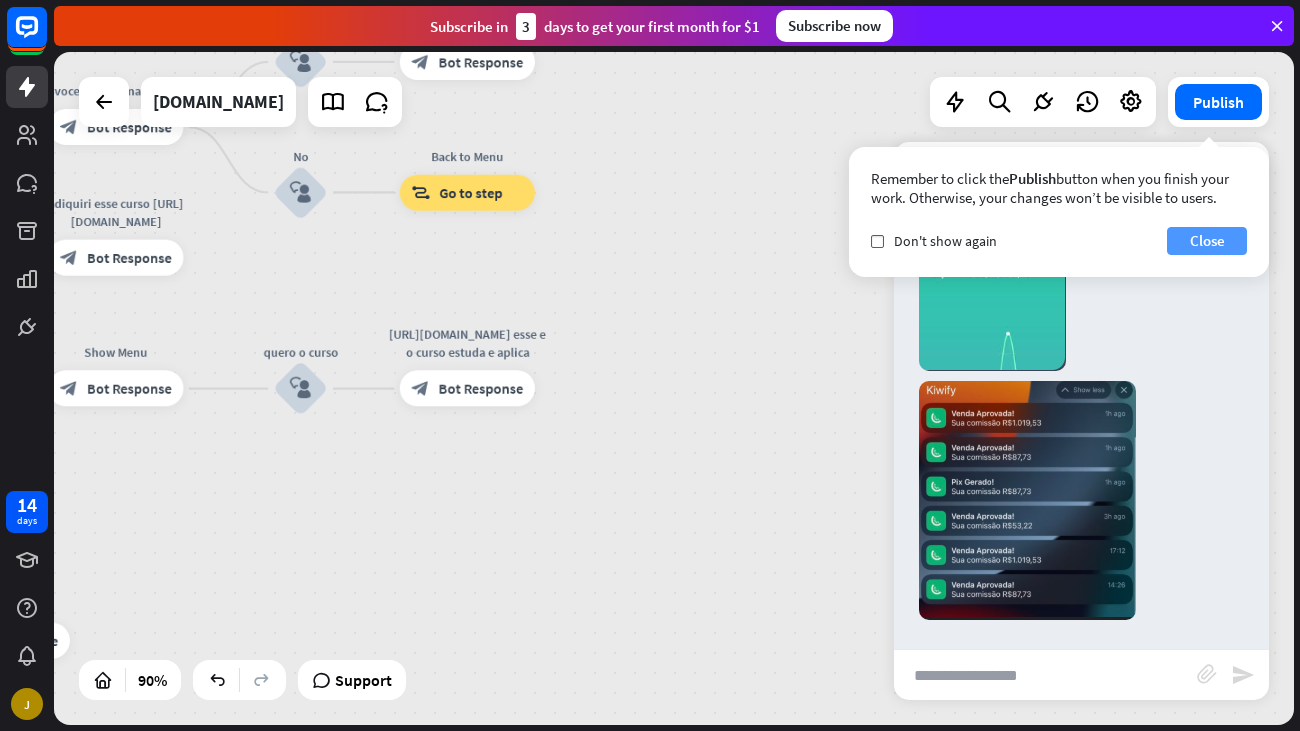 click on "Close" at bounding box center (1207, 241) 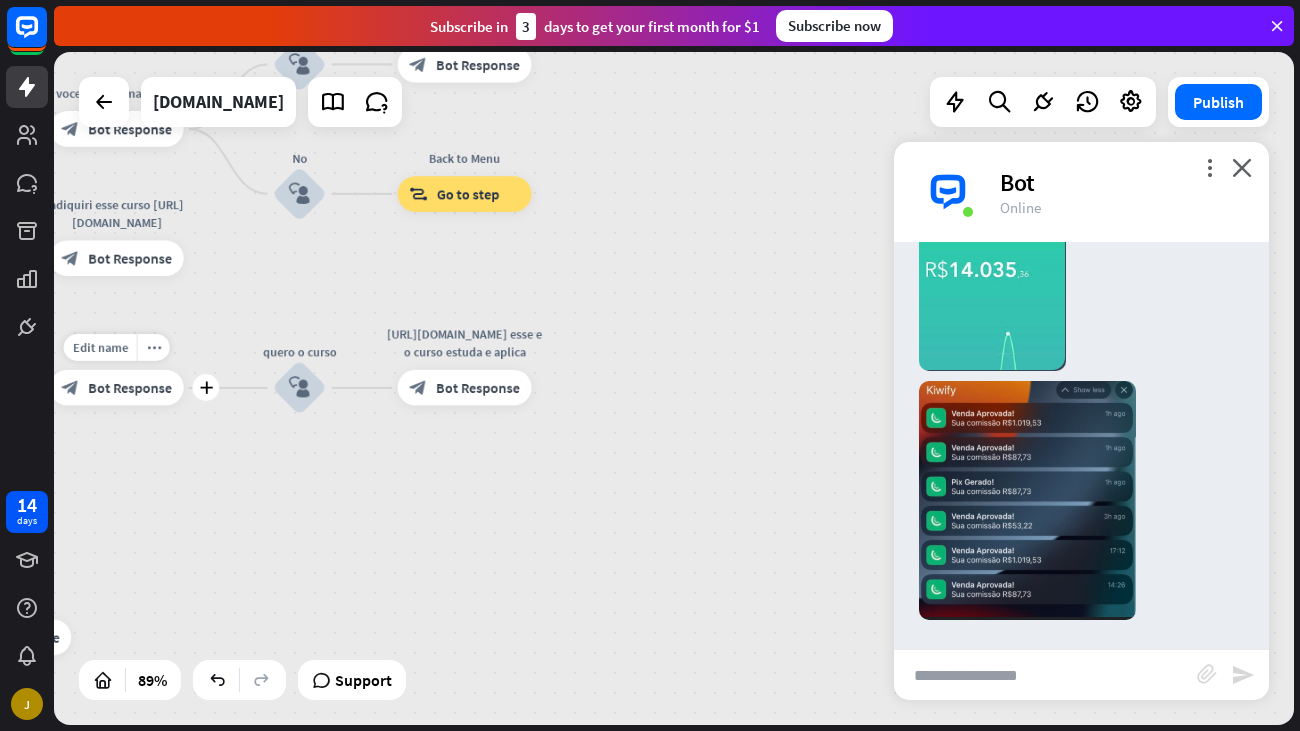 click on "Edit name   more_horiz         plus     block_bot_response   Bot Response" at bounding box center (117, 388) 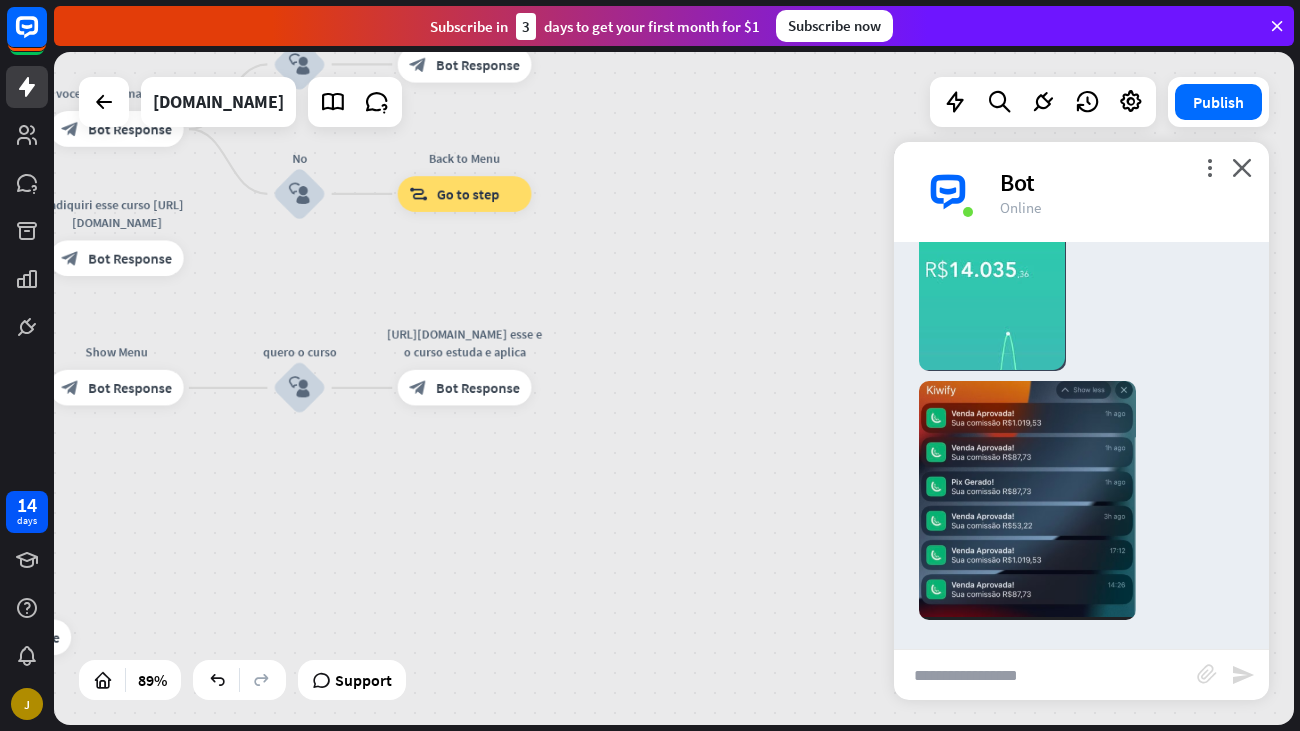 click on "Bot" at bounding box center (1122, 182) 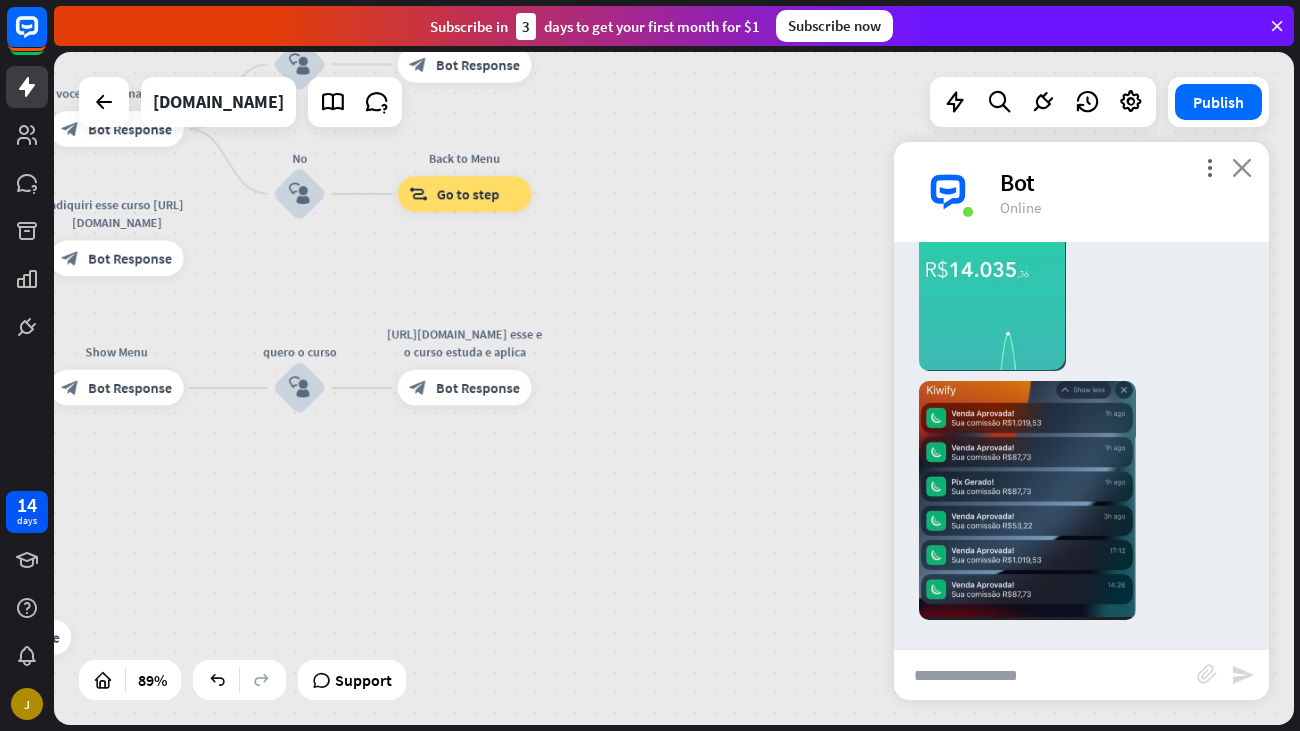 click on "close" at bounding box center (1242, 167) 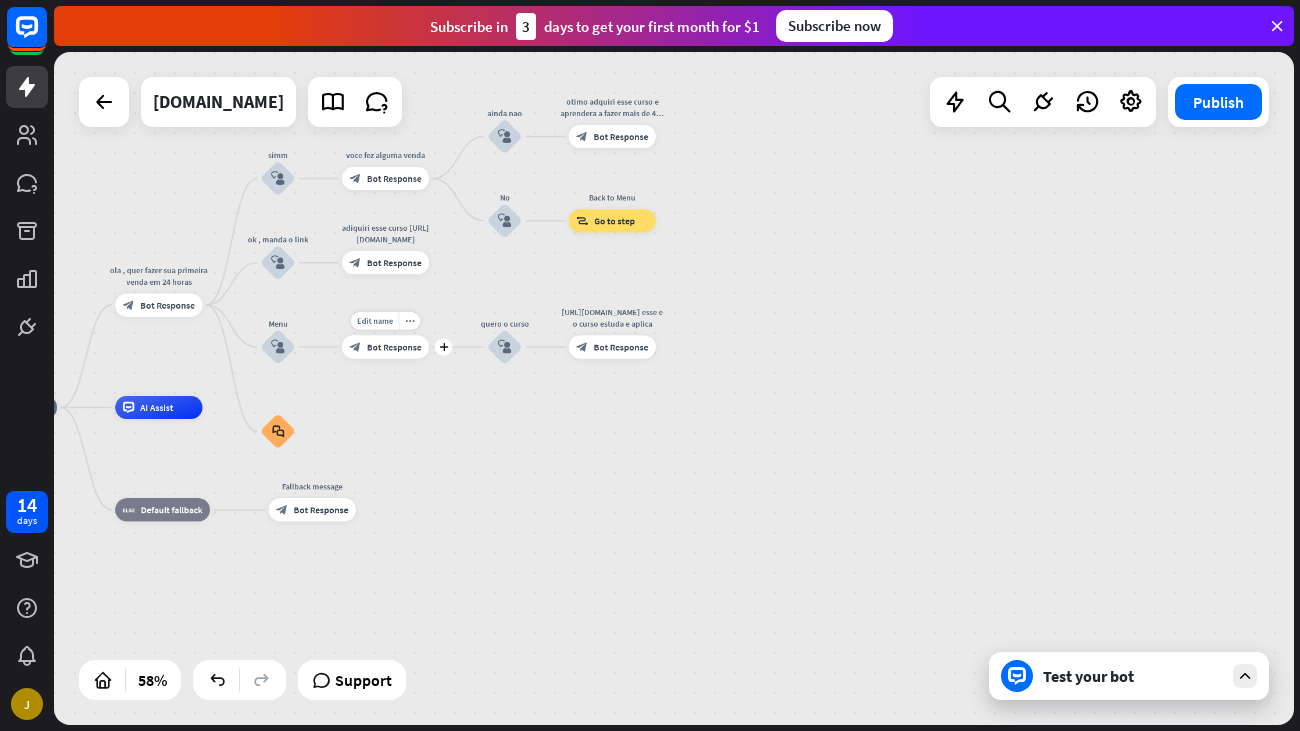 click on "Edit name   more_horiz         plus   Show Menu   block_bot_response   Bot Response" at bounding box center (385, 347) 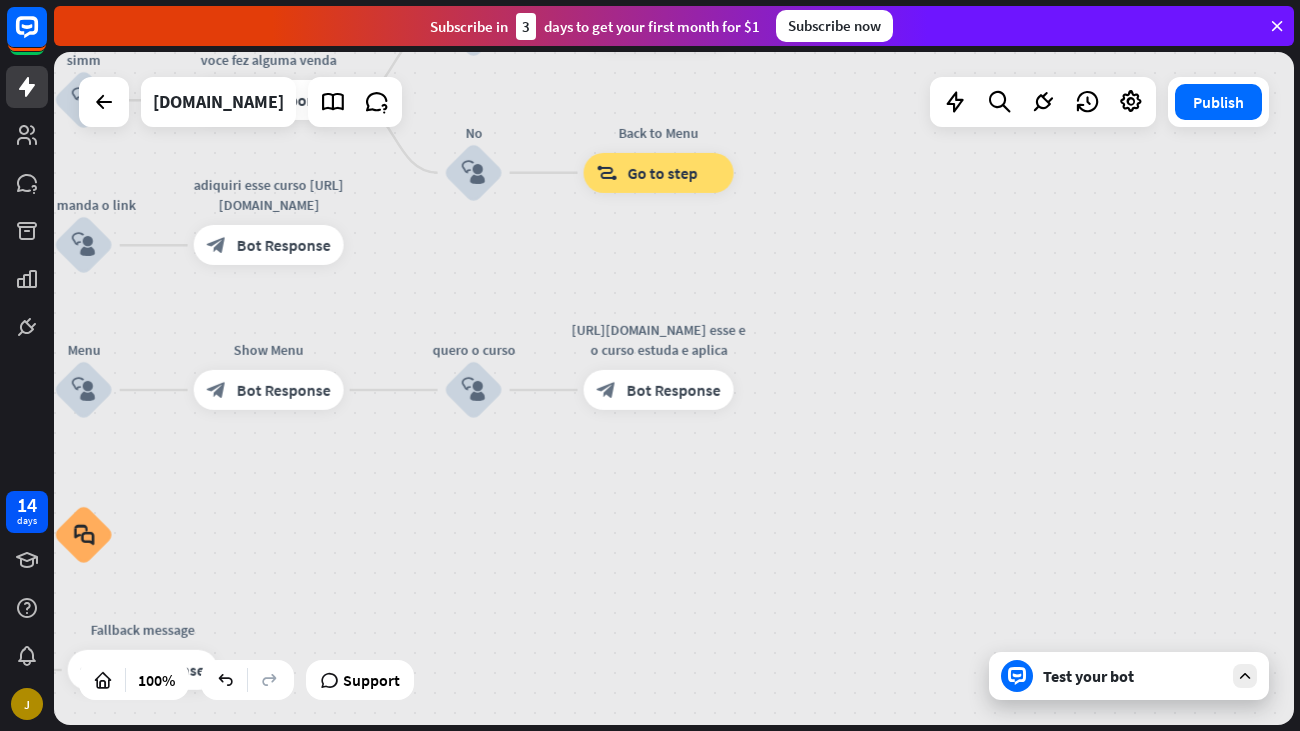 click on "Test your bot" at bounding box center (1129, 676) 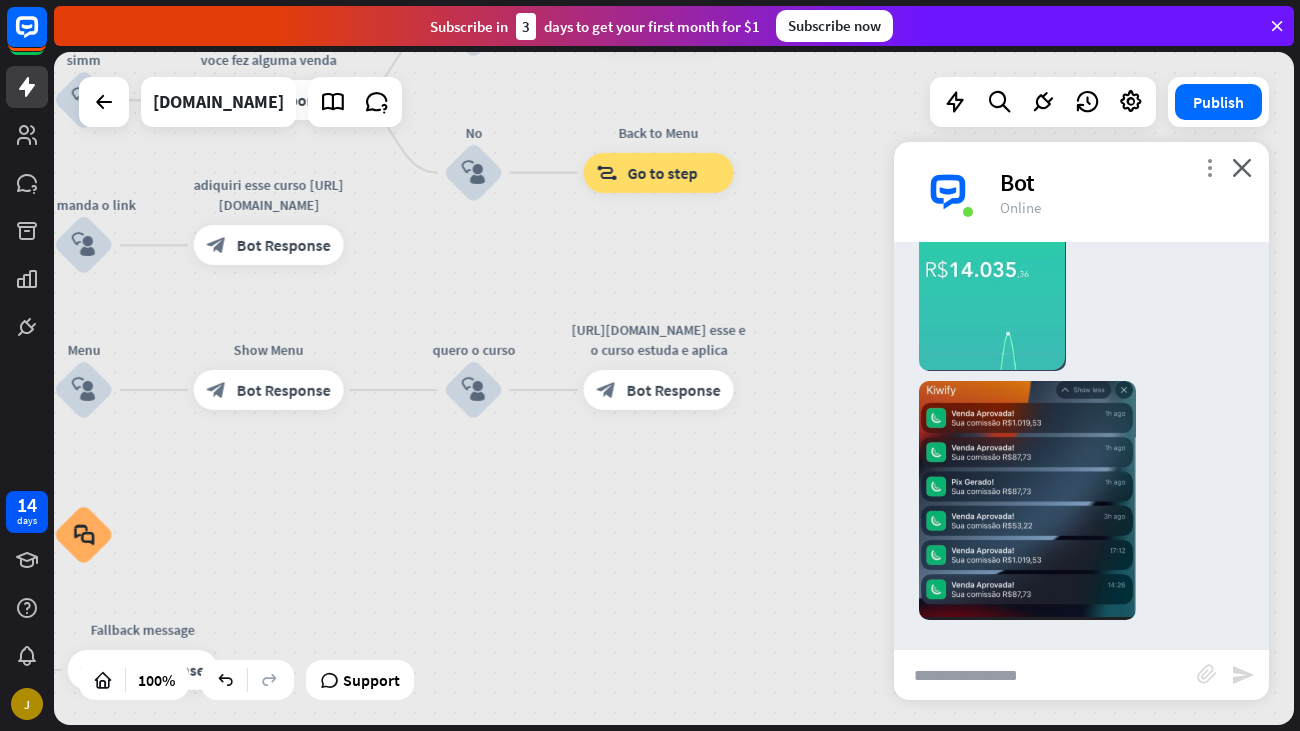click on "more_vert" at bounding box center (1209, 167) 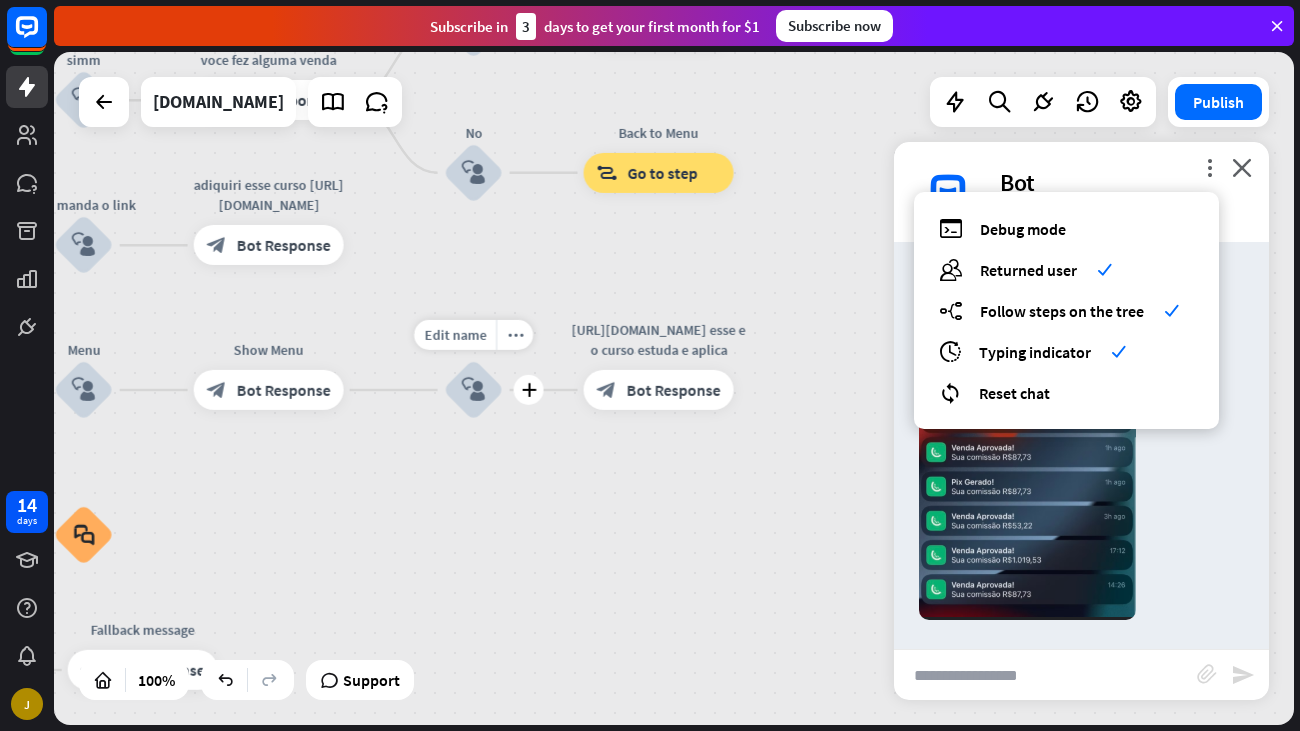 click on "block_user_input" at bounding box center (474, 390) 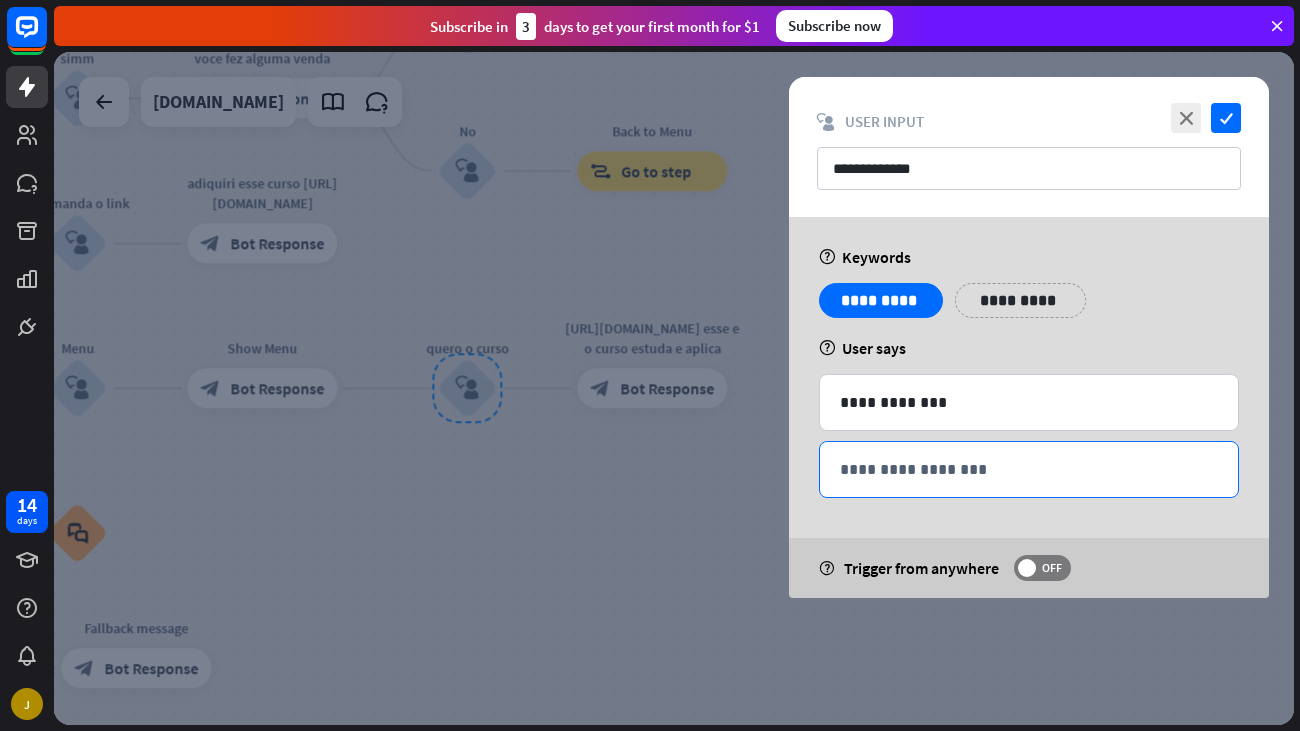 click on "**********" at bounding box center (1029, 469) 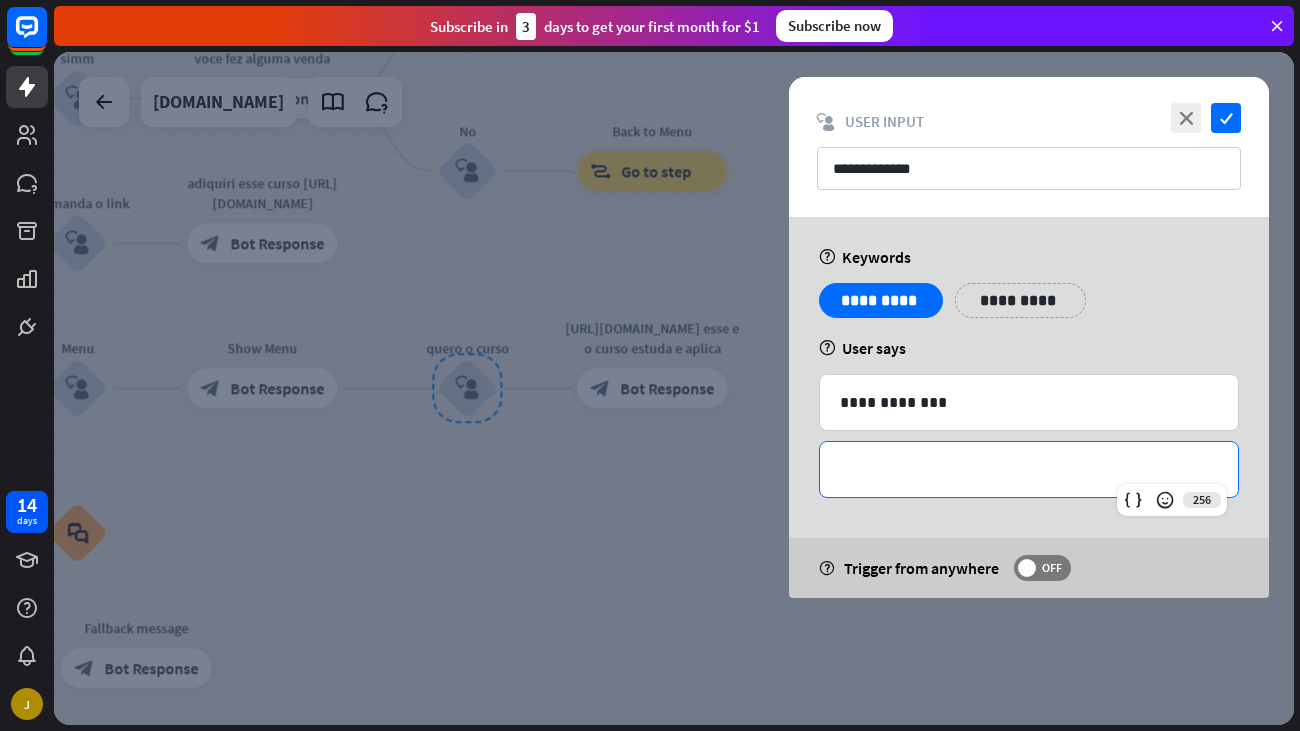 click on "help
Trigger from anywhere
OFF" at bounding box center (1029, 568) 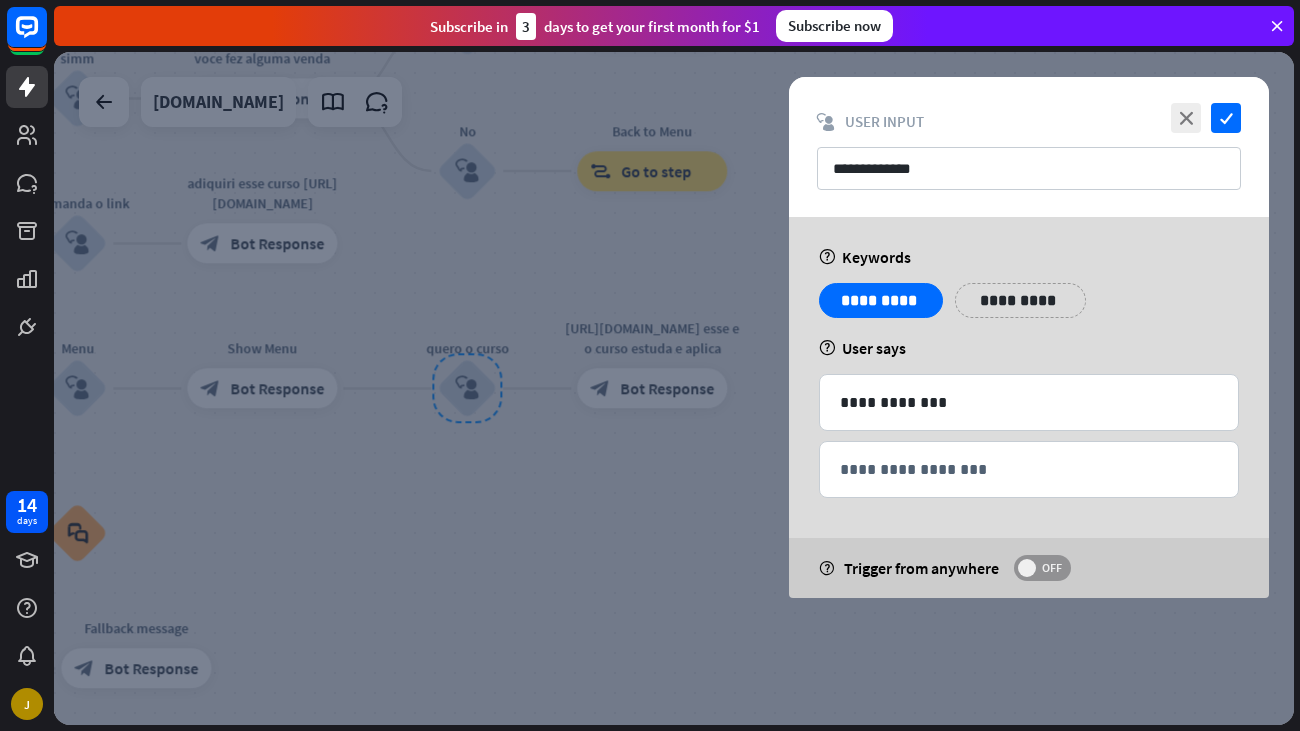 click on "OFF" at bounding box center (1051, 568) 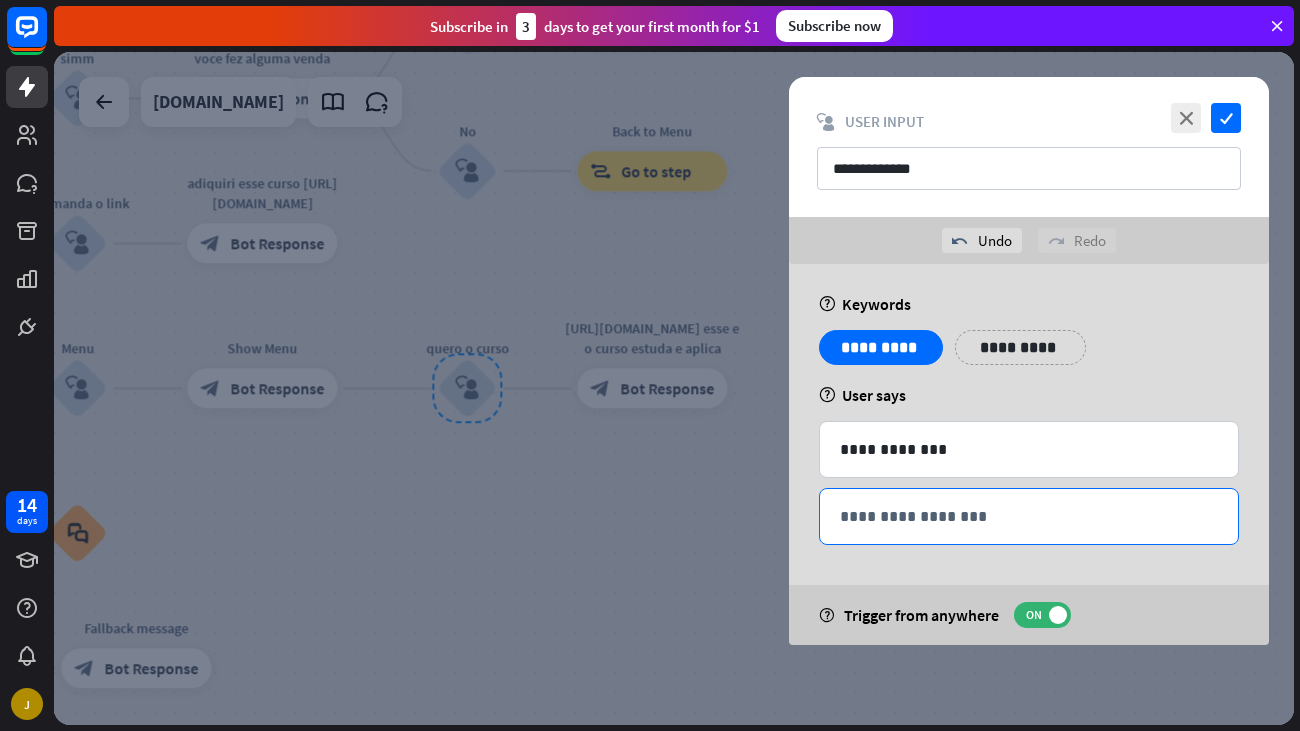 click on "**********" at bounding box center (1029, 516) 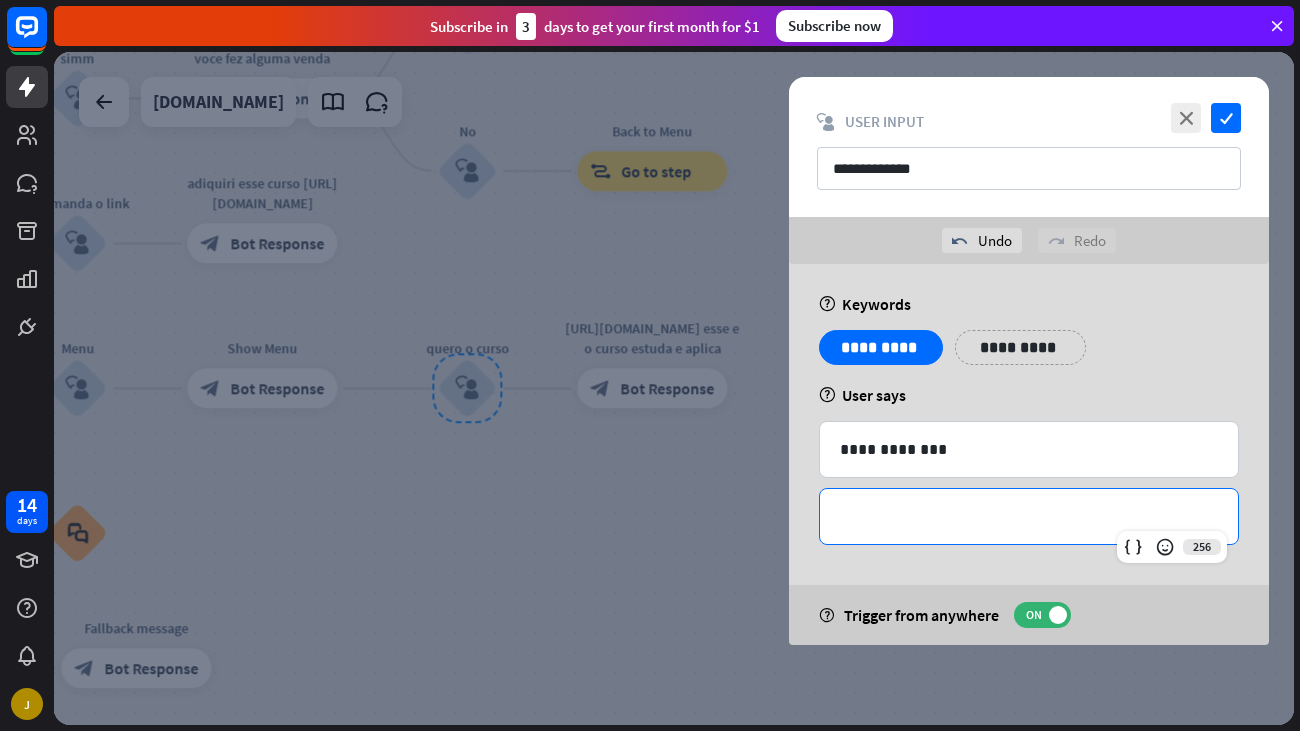 type 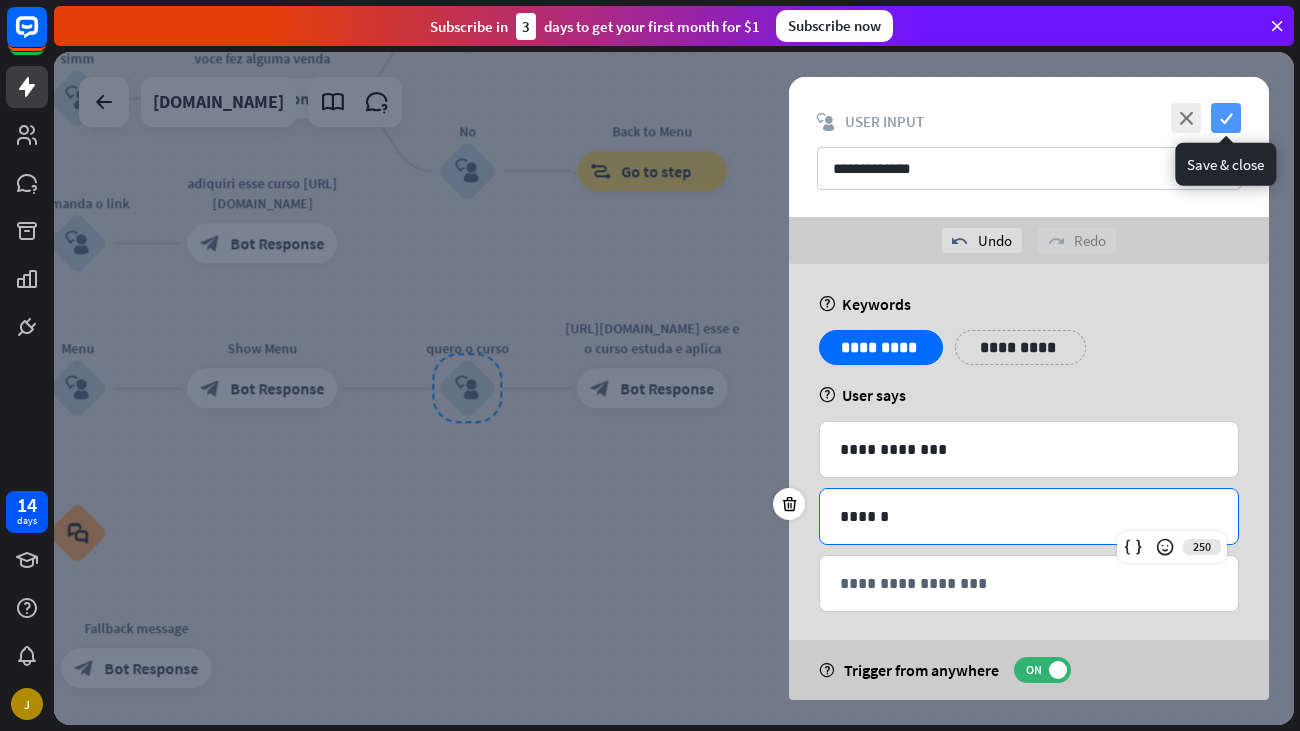 click on "check" at bounding box center (1226, 118) 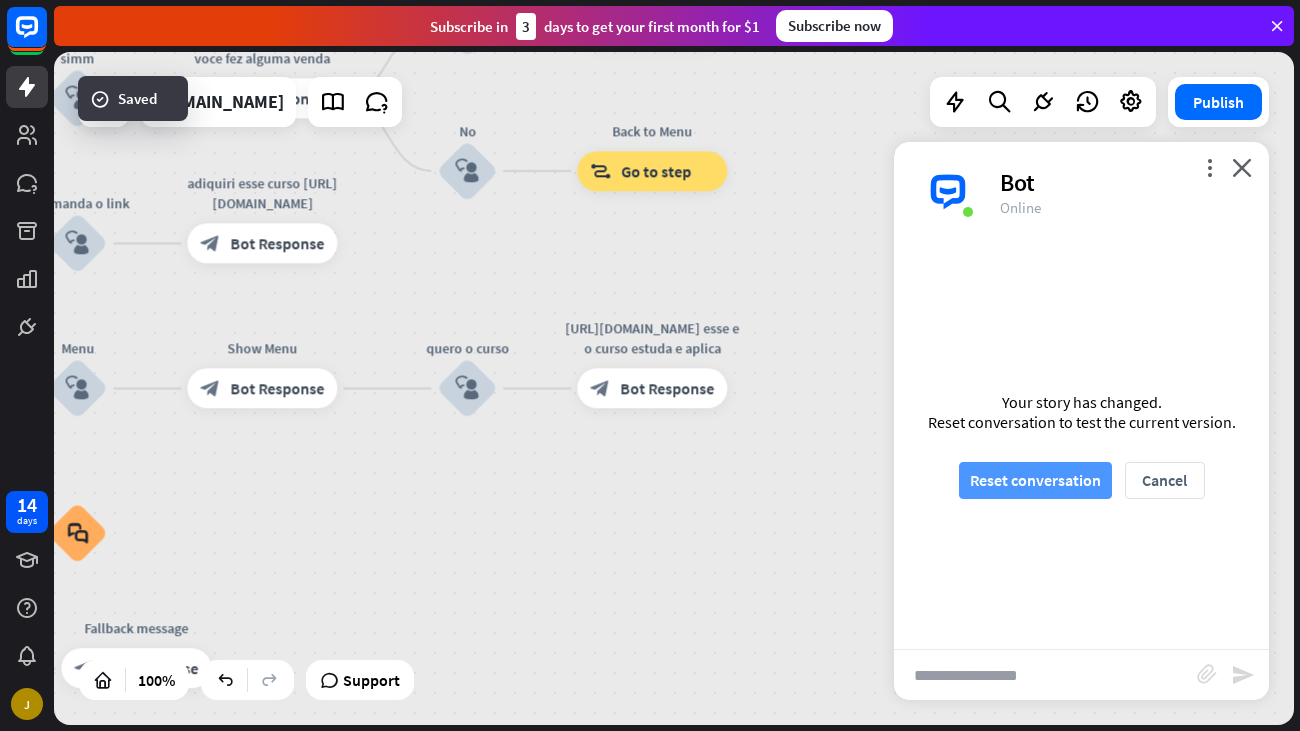 click on "Reset conversation" at bounding box center (1035, 480) 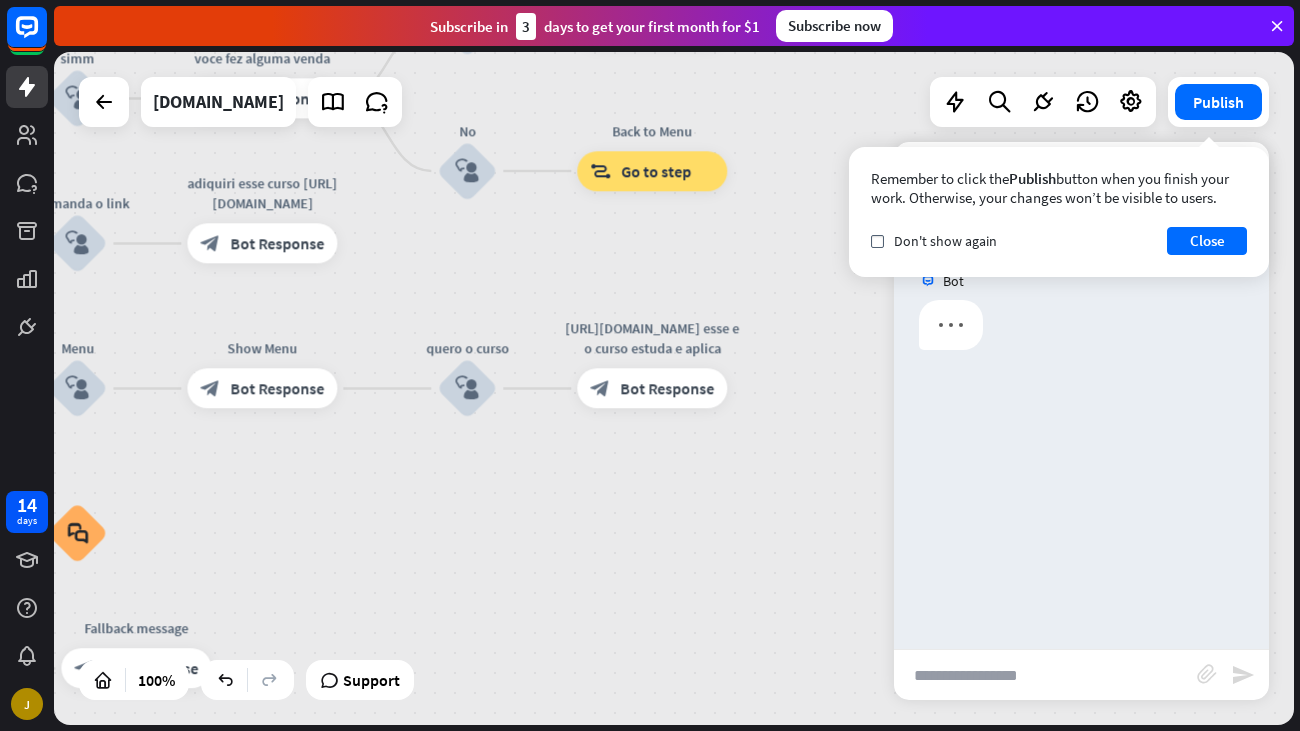 scroll, scrollTop: 0, scrollLeft: 0, axis: both 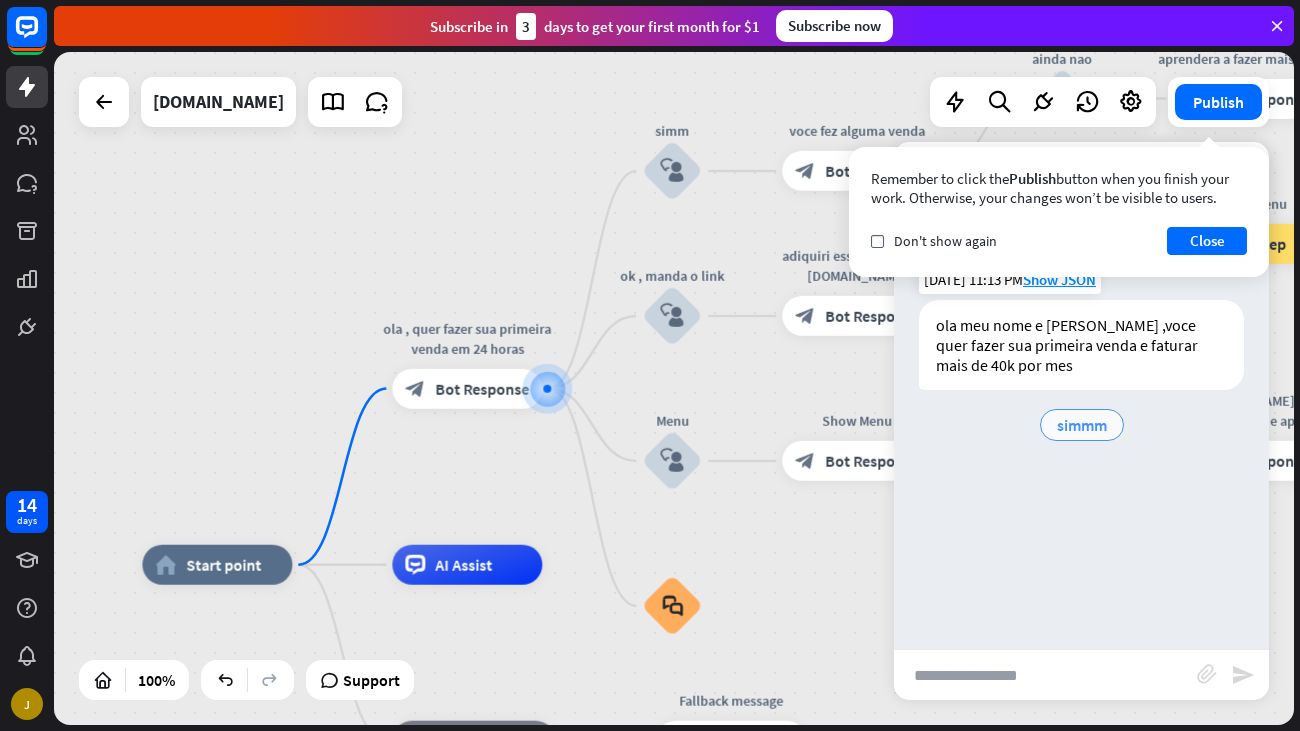click on "simmm" at bounding box center (1082, 425) 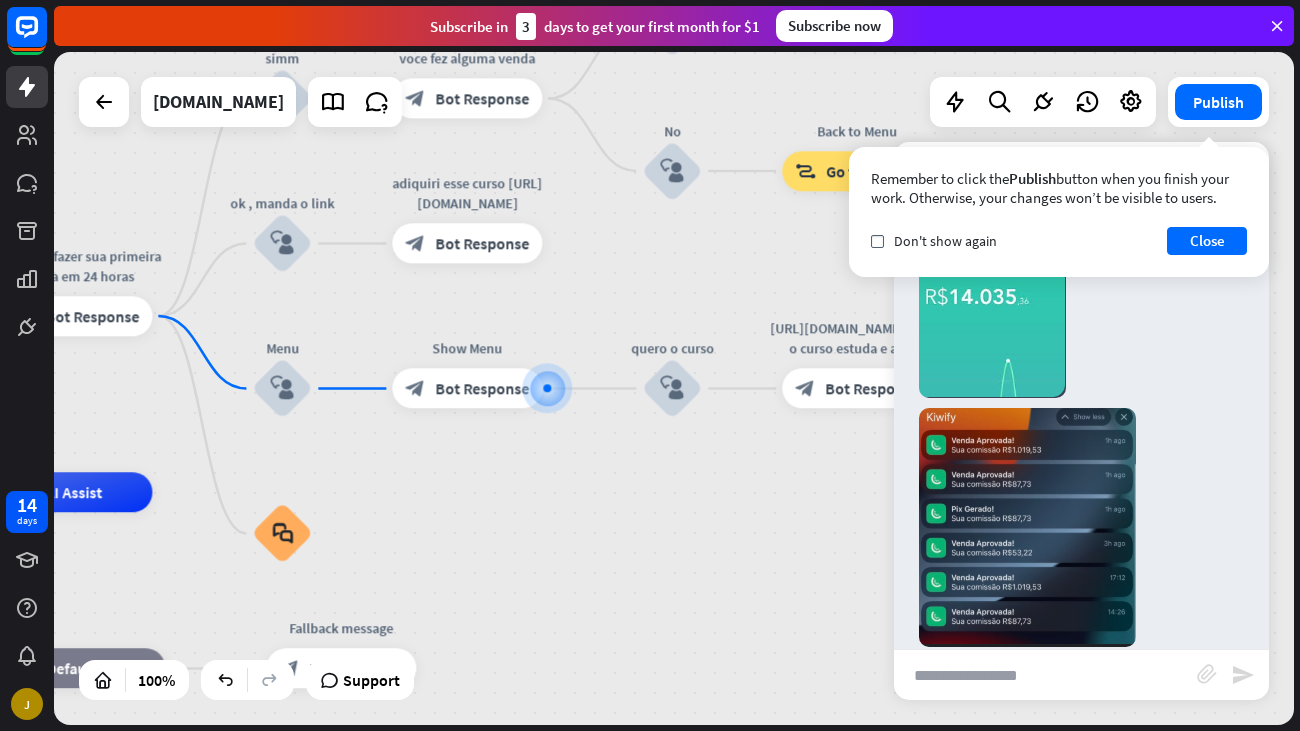 scroll, scrollTop: 431, scrollLeft: 0, axis: vertical 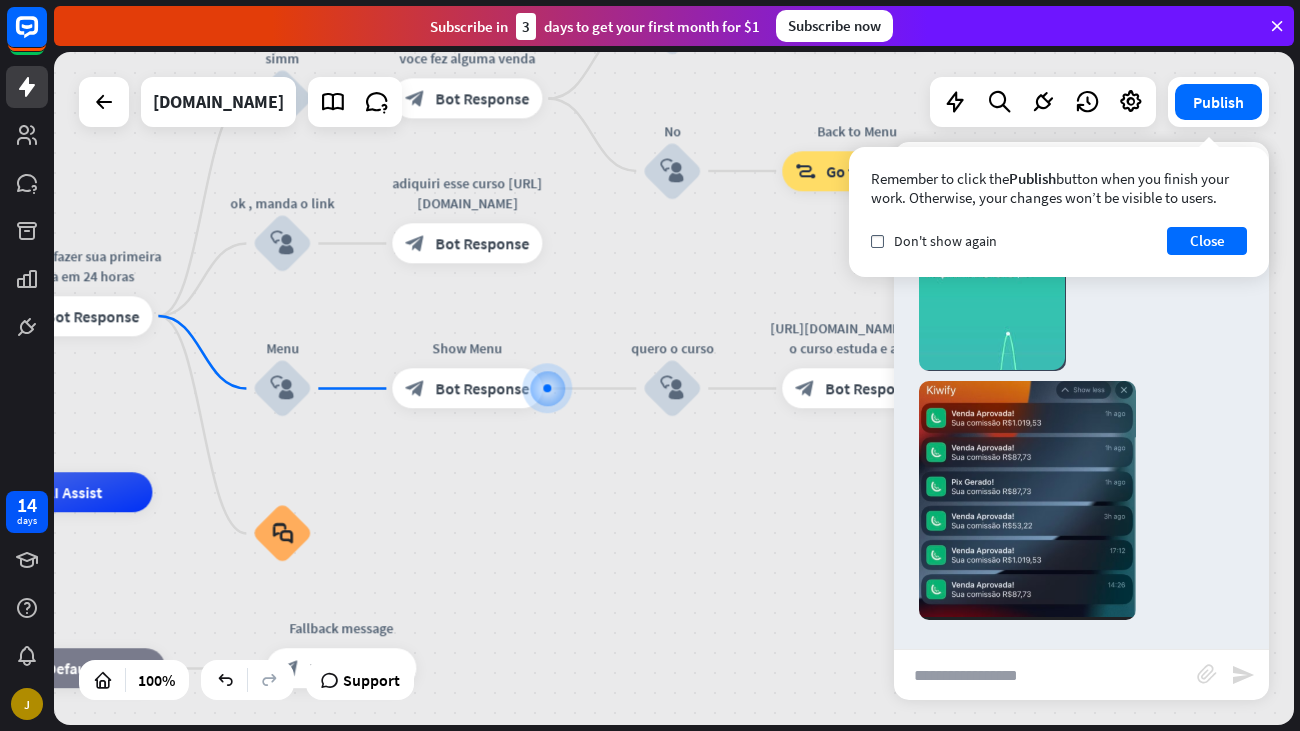 click on "Remember to click the
Publish
button when you finish your work. Otherwise, your changes won’t
be visible to users.
check   Don't show again    Close" at bounding box center (1059, 212) 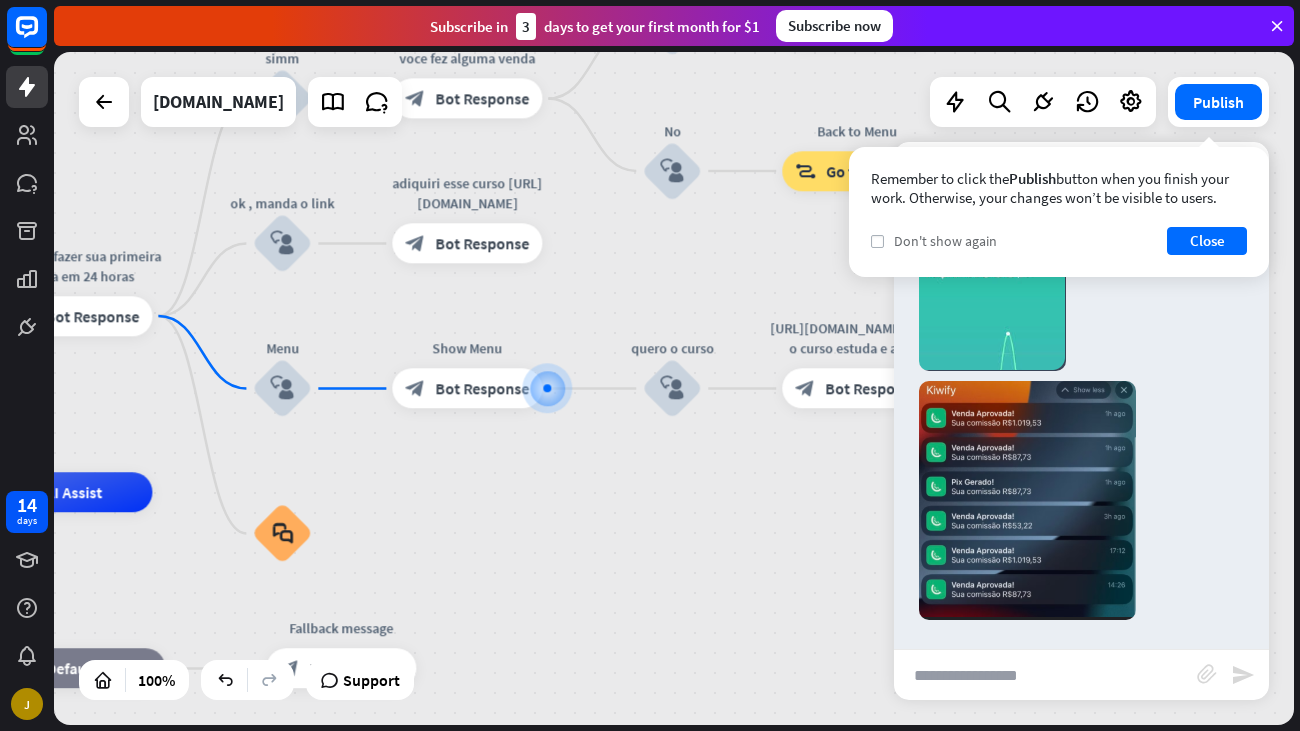 click on "check" at bounding box center (877, 241) 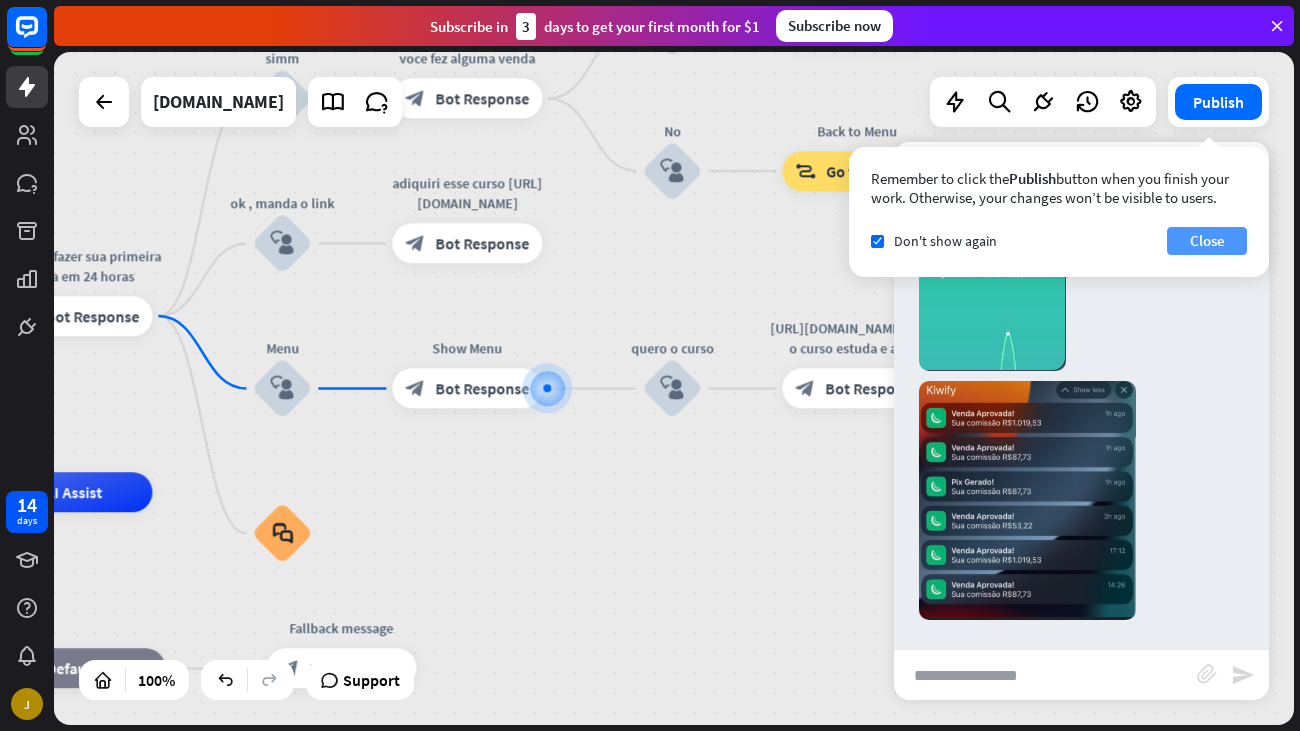 click on "Close" at bounding box center (1207, 241) 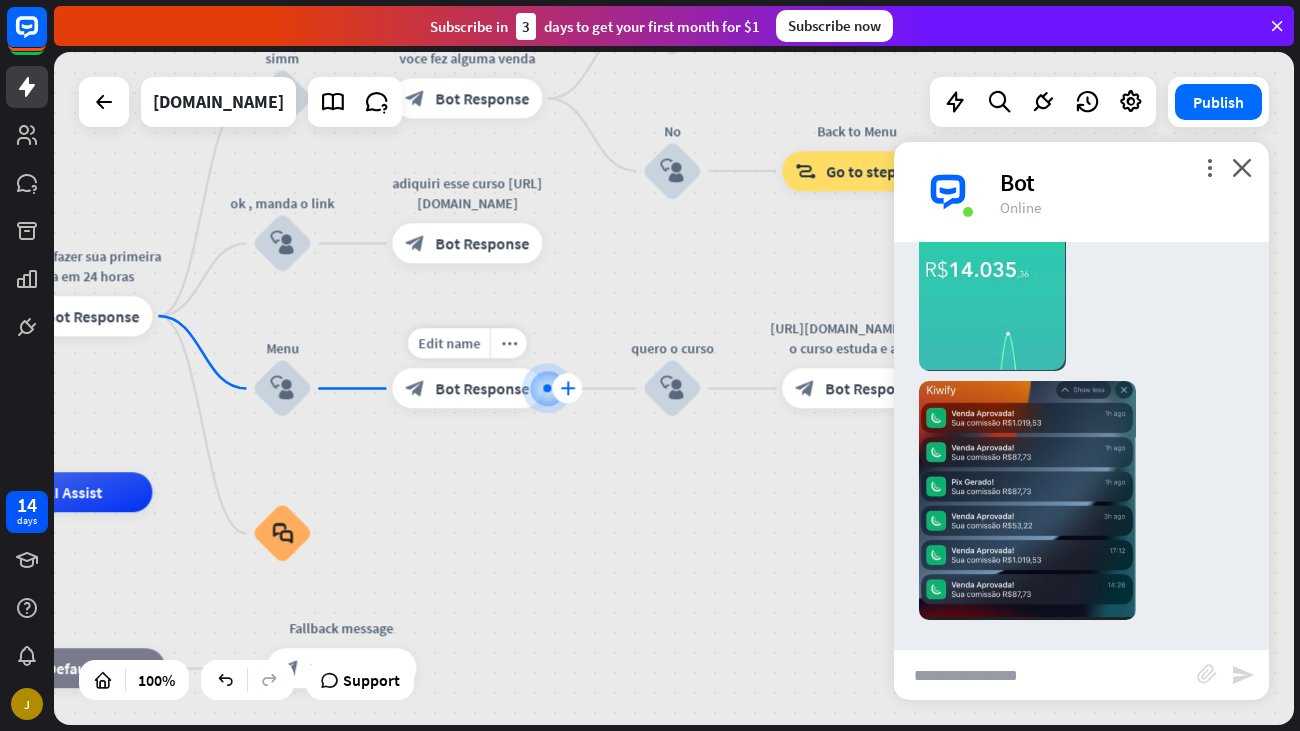 click on "plus" at bounding box center [567, 389] 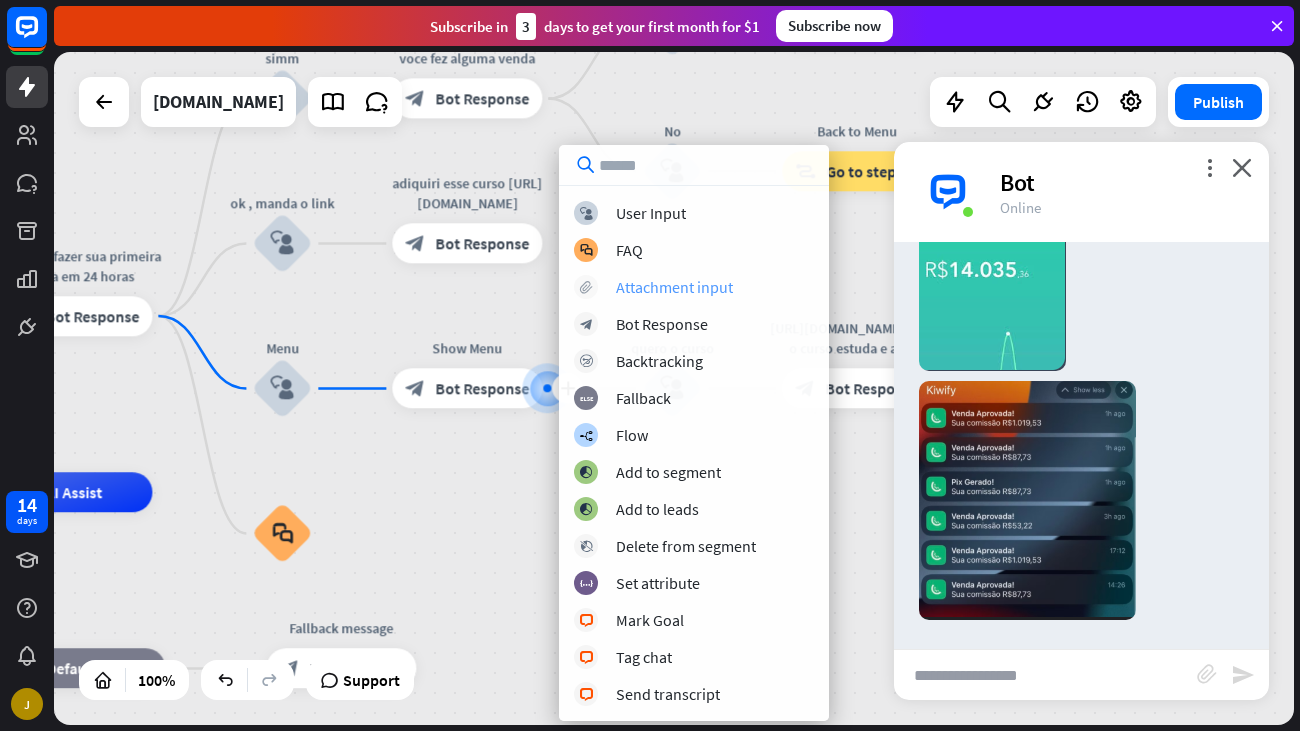 click on "Attachment input" at bounding box center (674, 287) 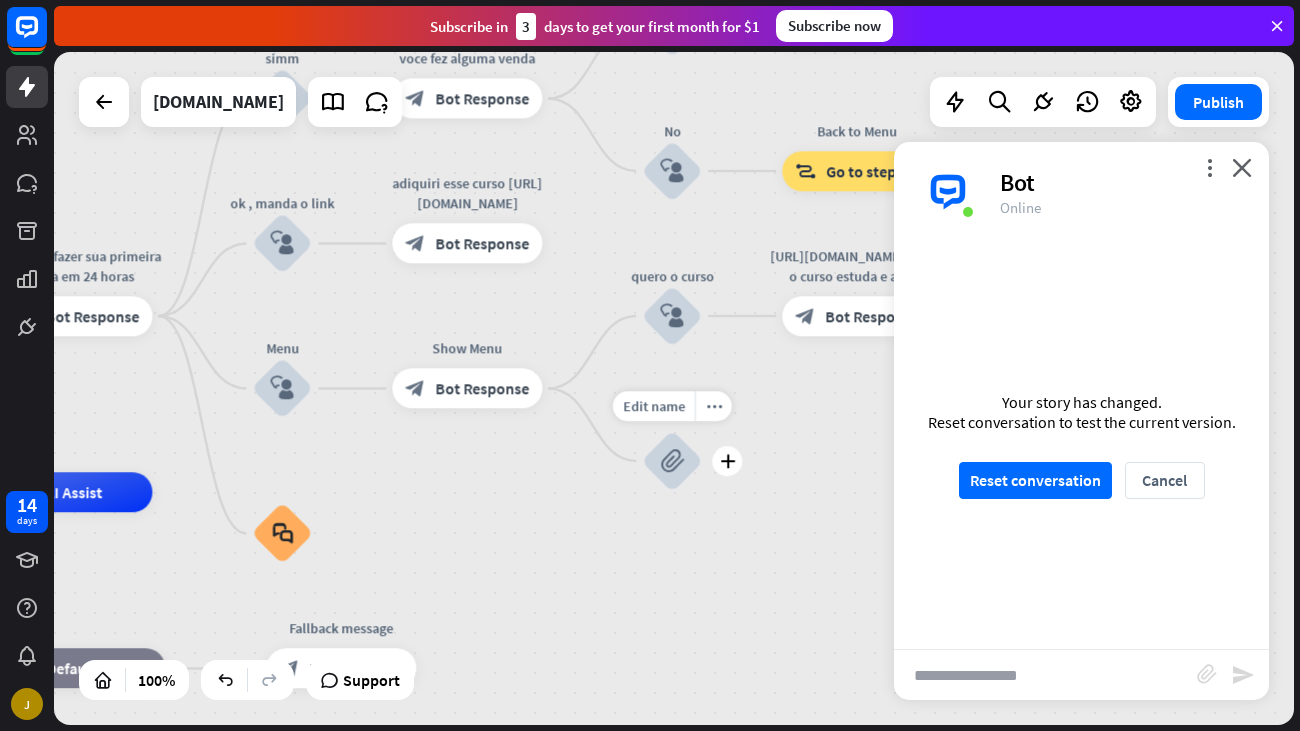click on "block_attachment" at bounding box center (672, 461) 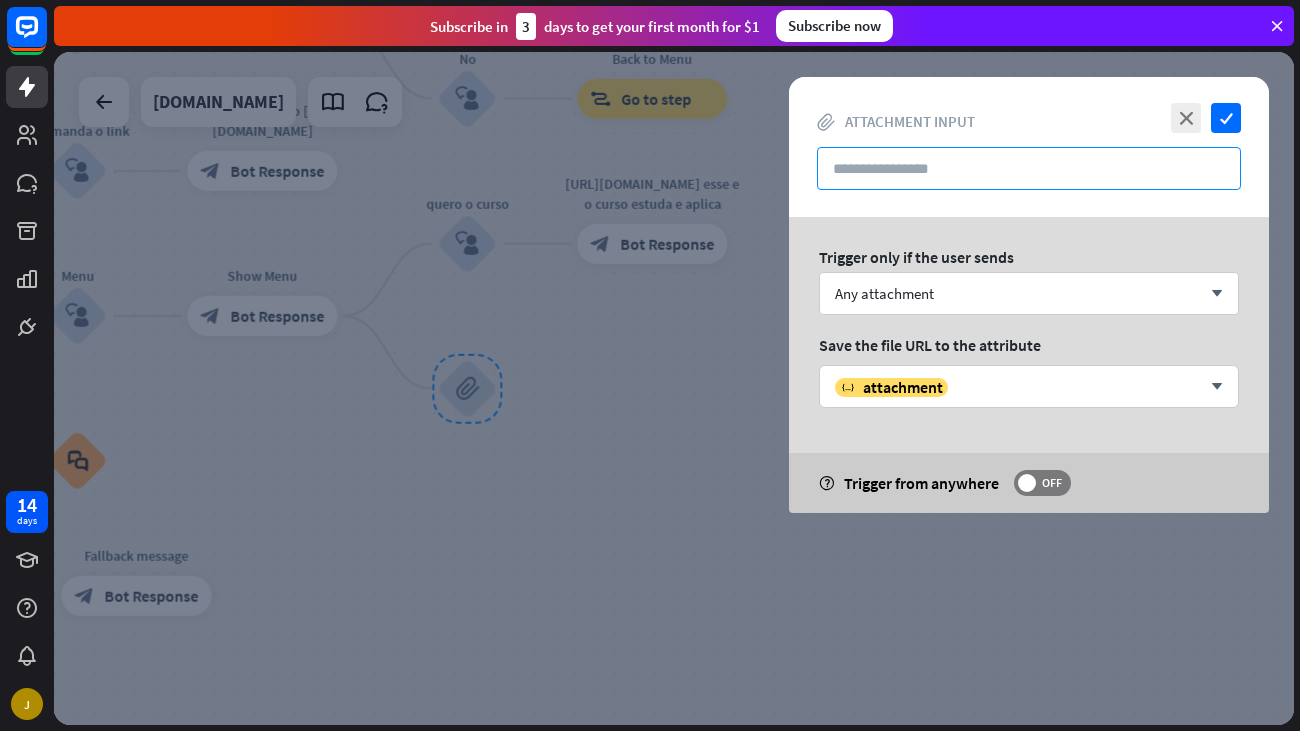 click at bounding box center [1029, 168] 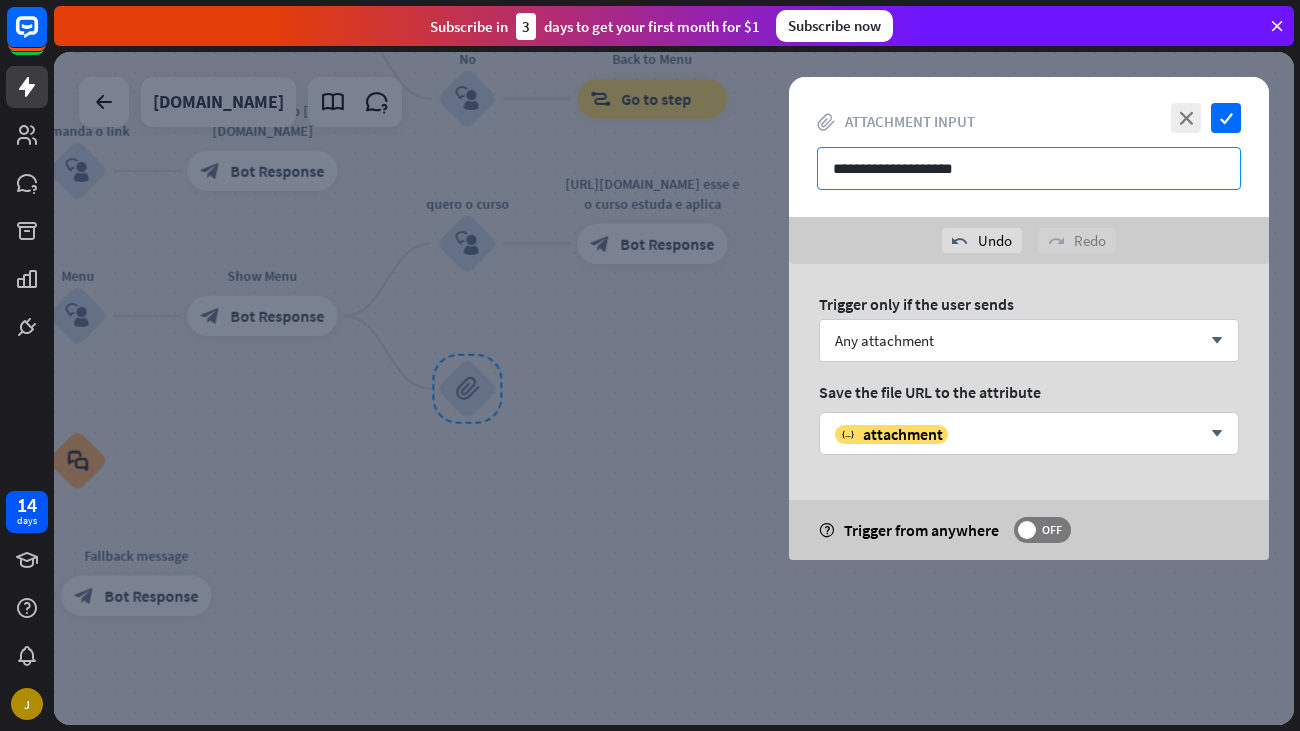 click on "**********" at bounding box center (1029, 168) 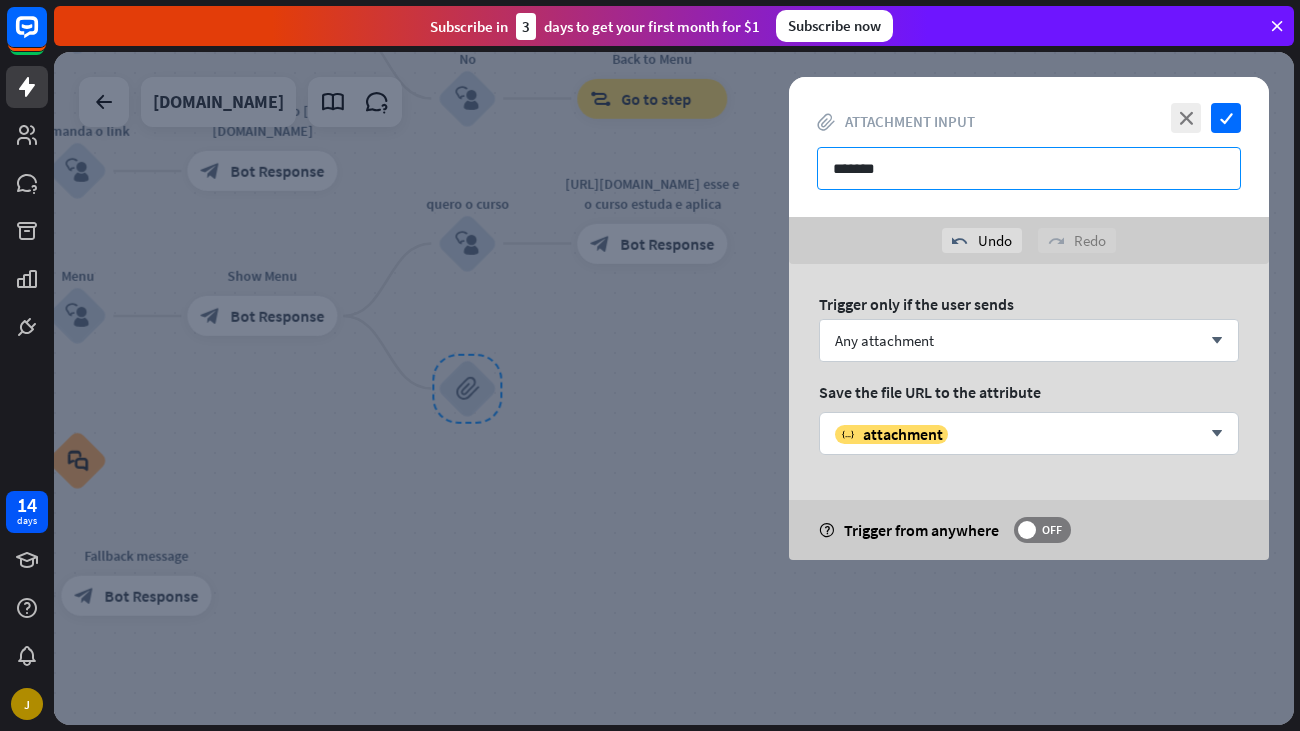 click on "******" at bounding box center [1029, 168] 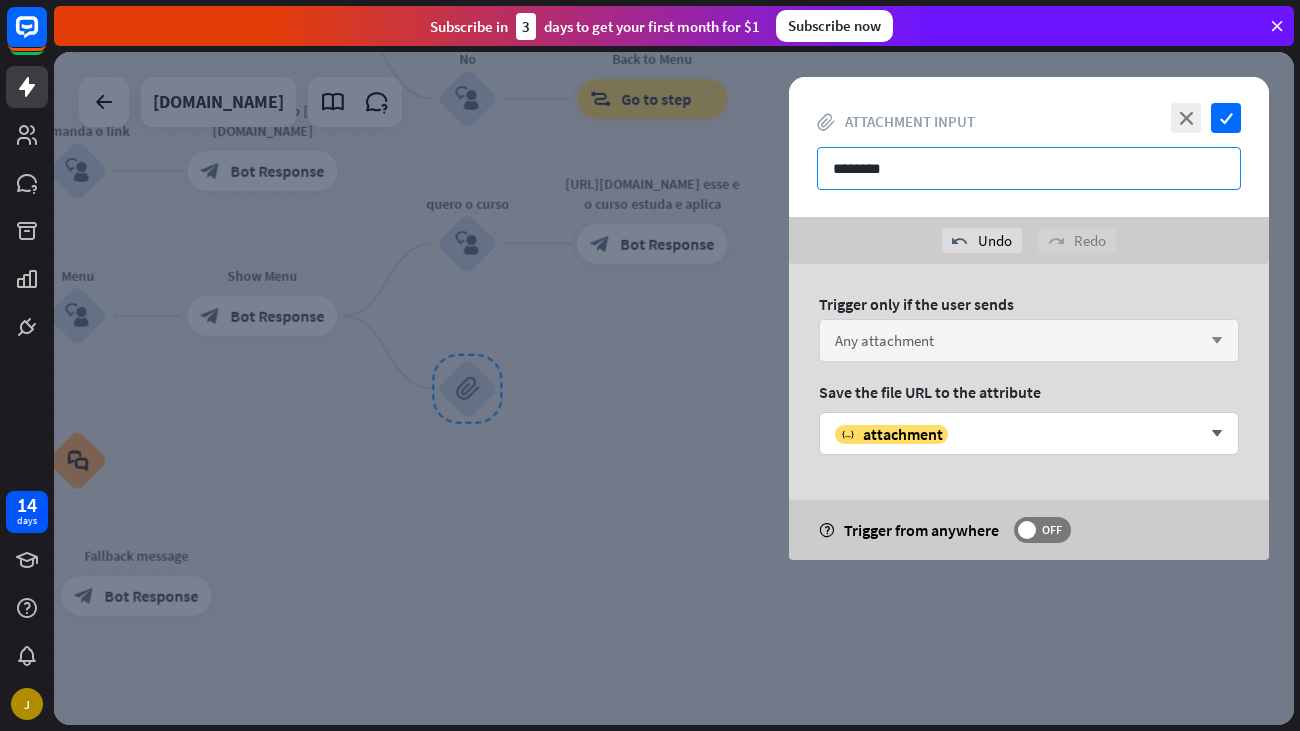 type on "*******" 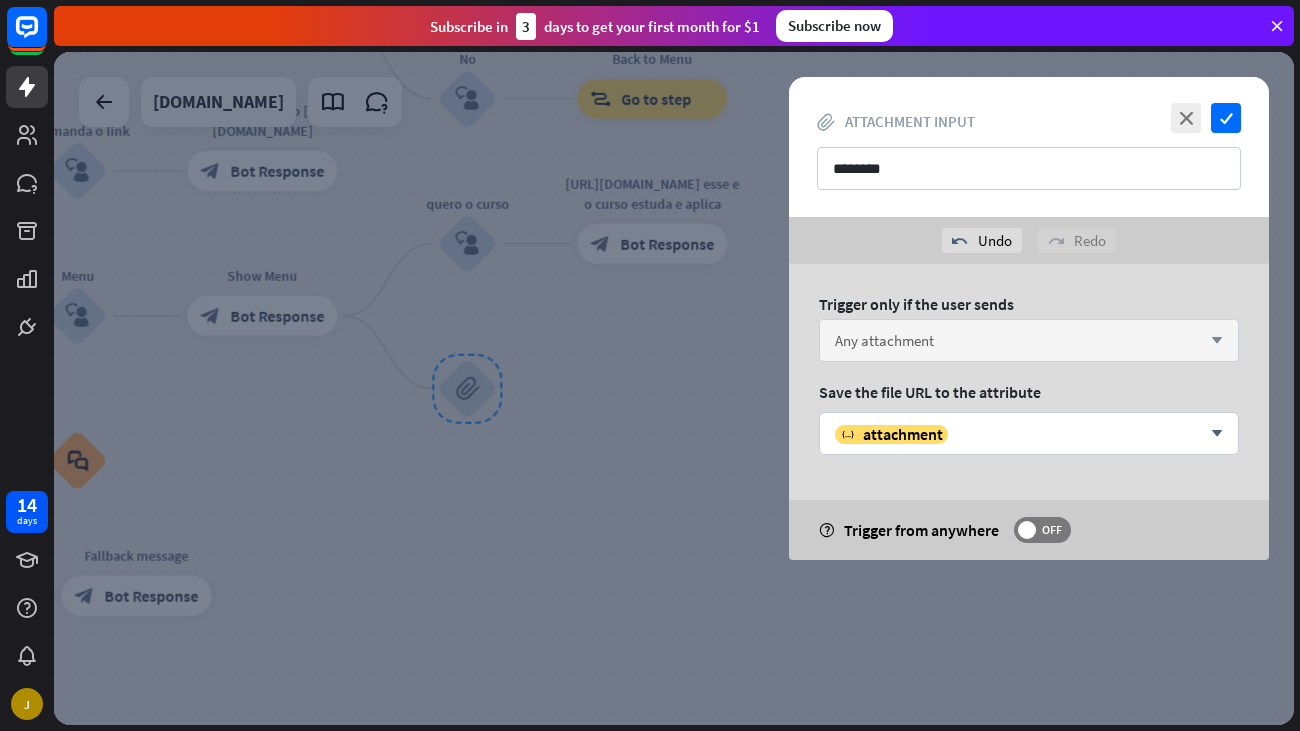 click on "Any attachment
arrow_down" at bounding box center [1029, 340] 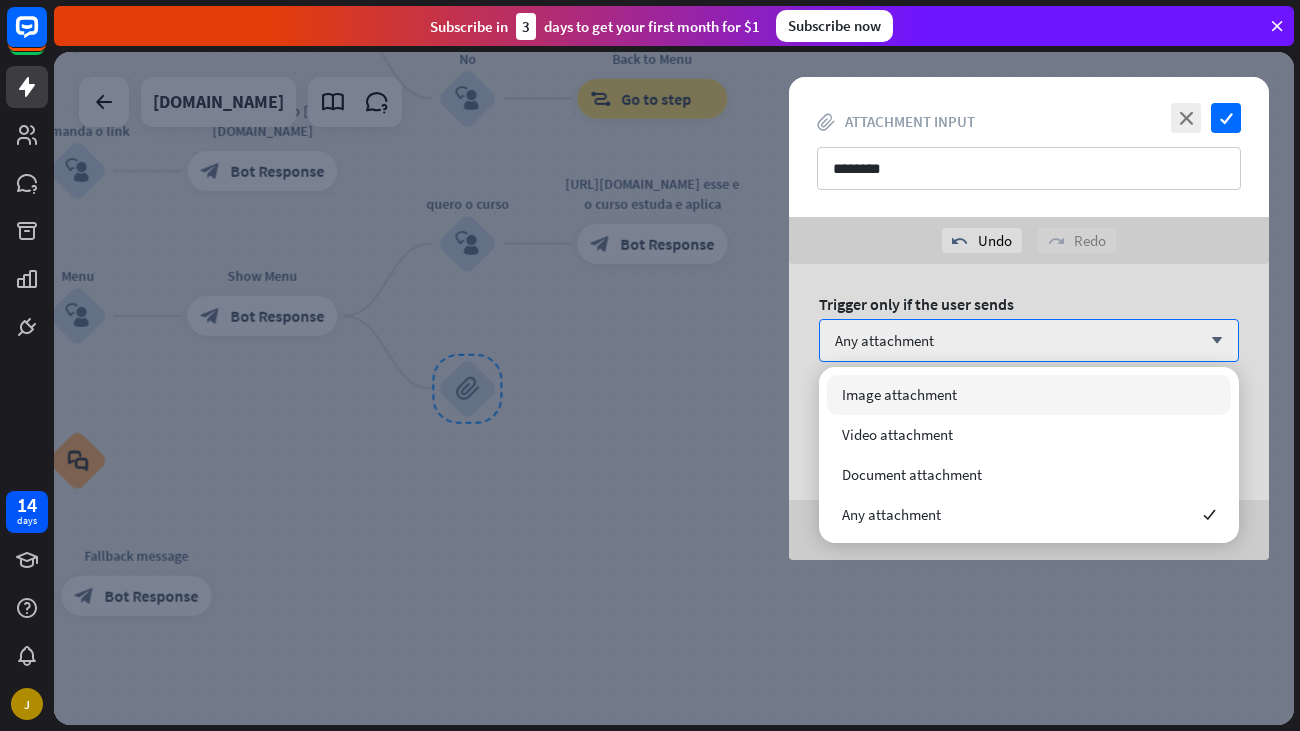 click on "Trigger only if the user sends
Any attachment
arrow_down
Save the file URL to the attribute
variable   attachment   arrow_down
help
Trigger from anywhere
OFF" at bounding box center [1029, 412] 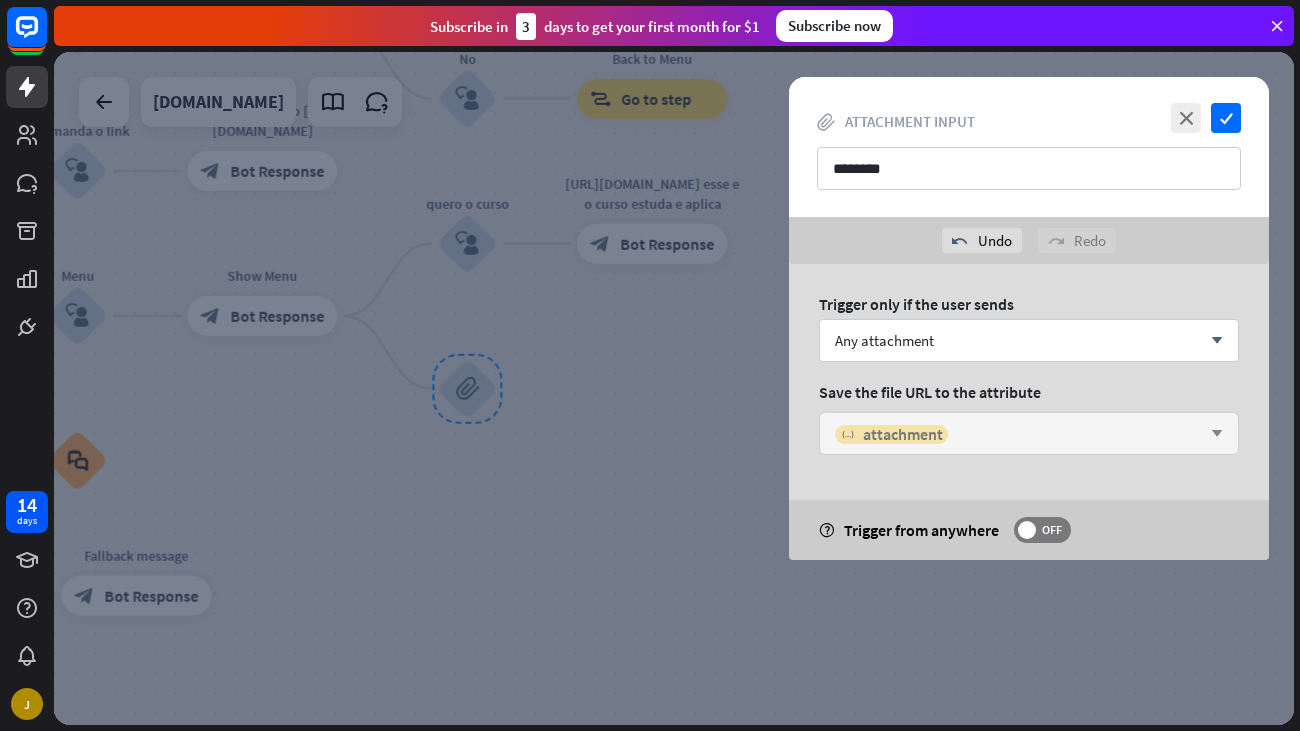 click on "attachment" at bounding box center (903, 434) 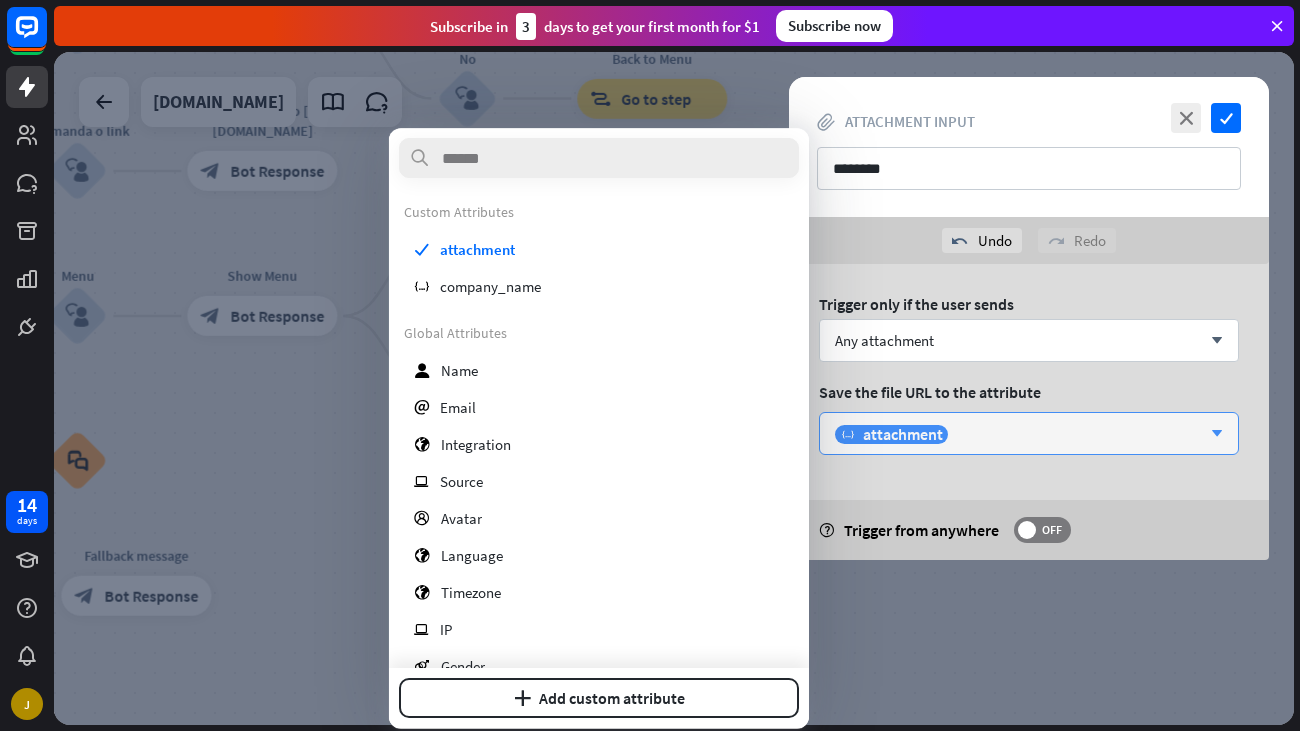 click on "variable   attachment" at bounding box center [1018, 434] 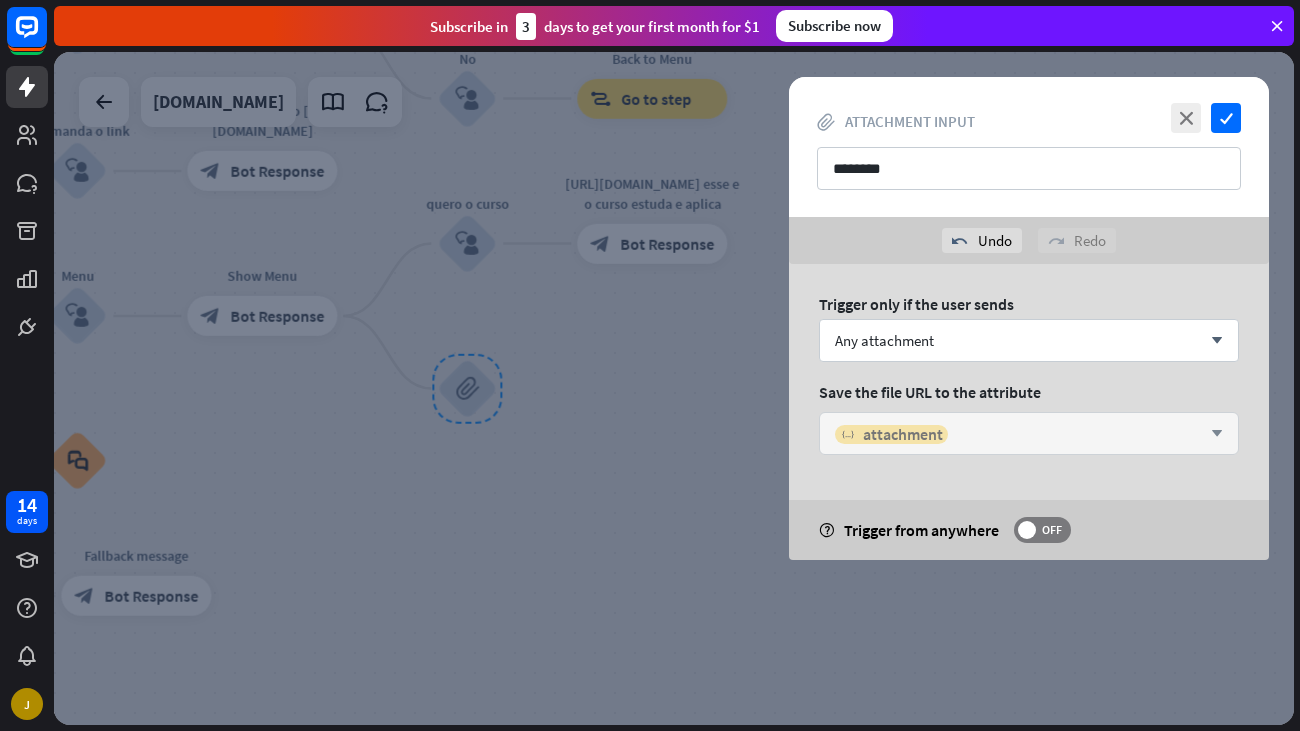 click on "attachment" at bounding box center (903, 434) 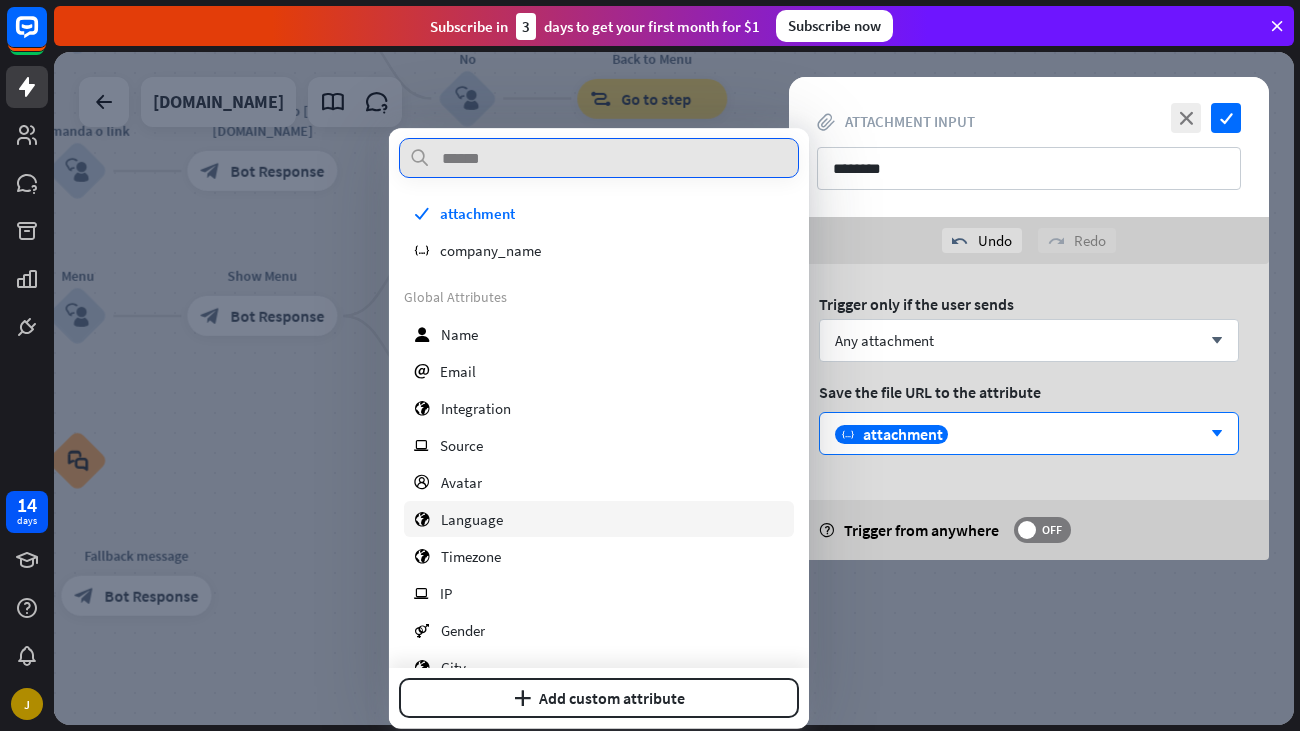 scroll, scrollTop: 0, scrollLeft: 0, axis: both 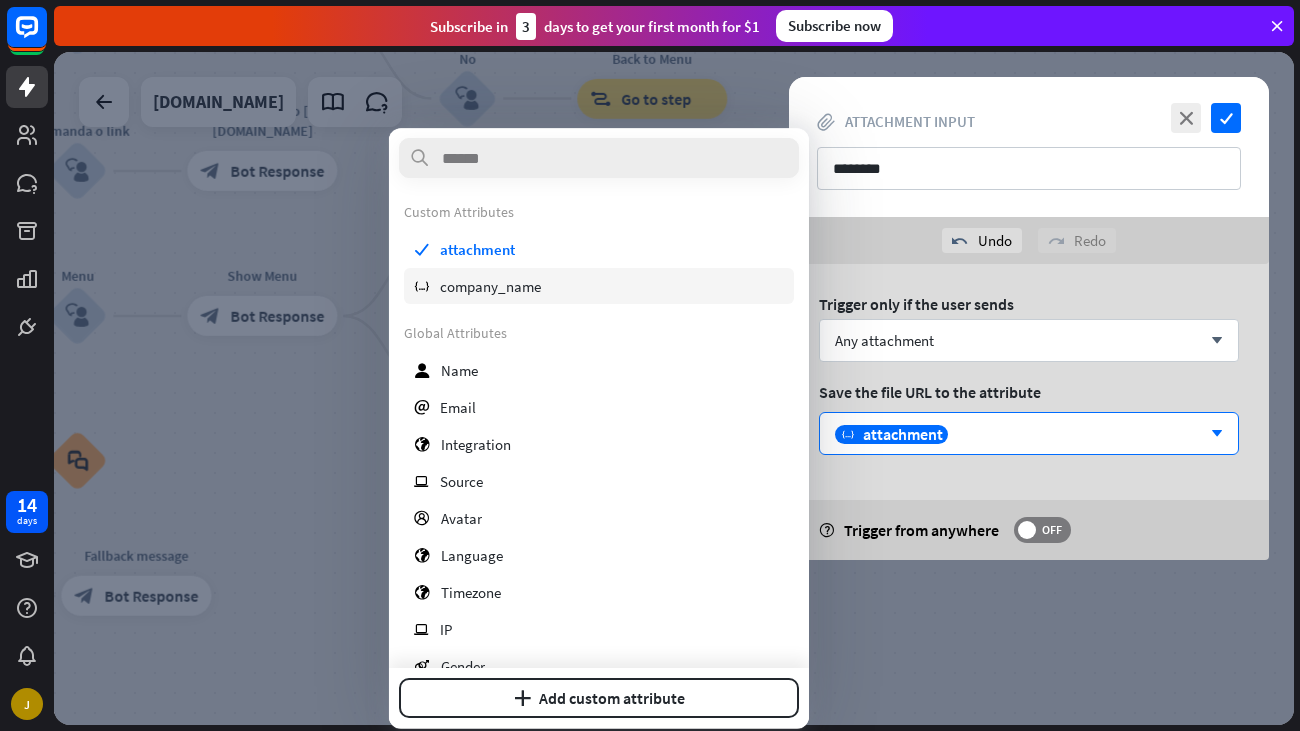 click on "variable
company_name" at bounding box center (599, 286) 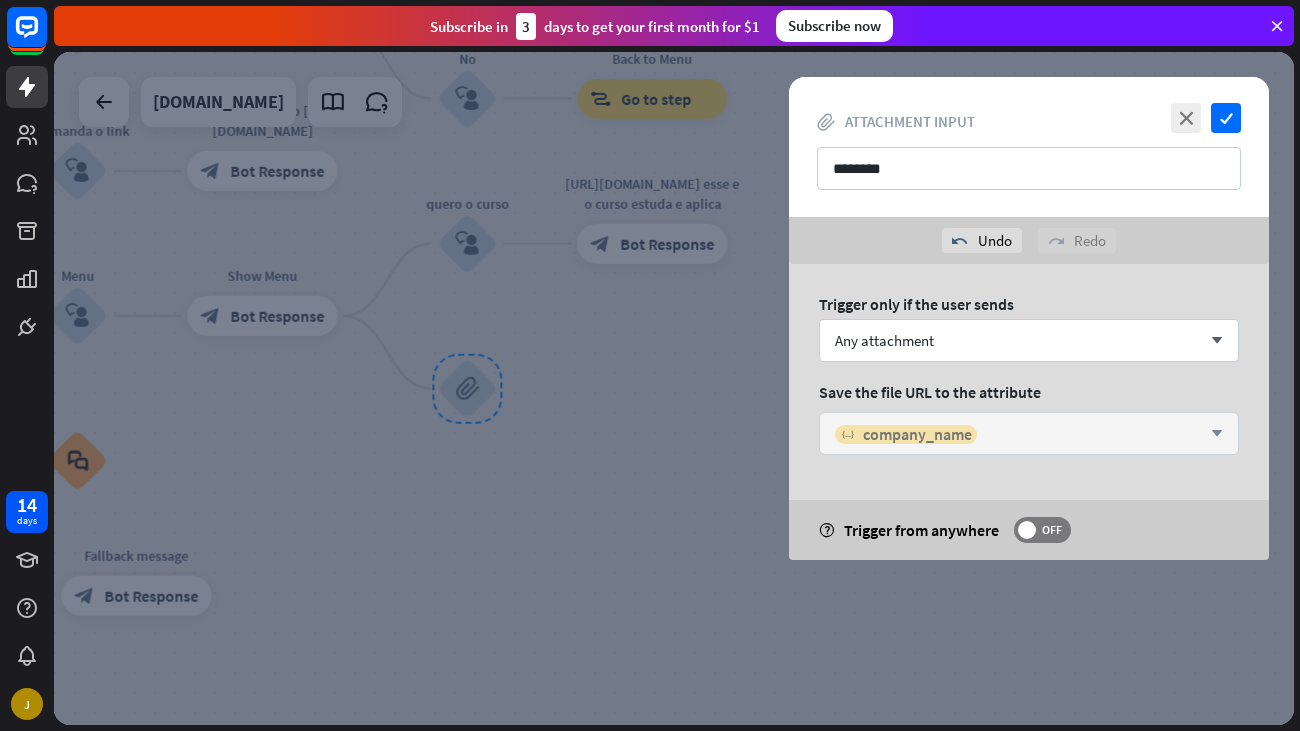 click on "company_name" at bounding box center [917, 434] 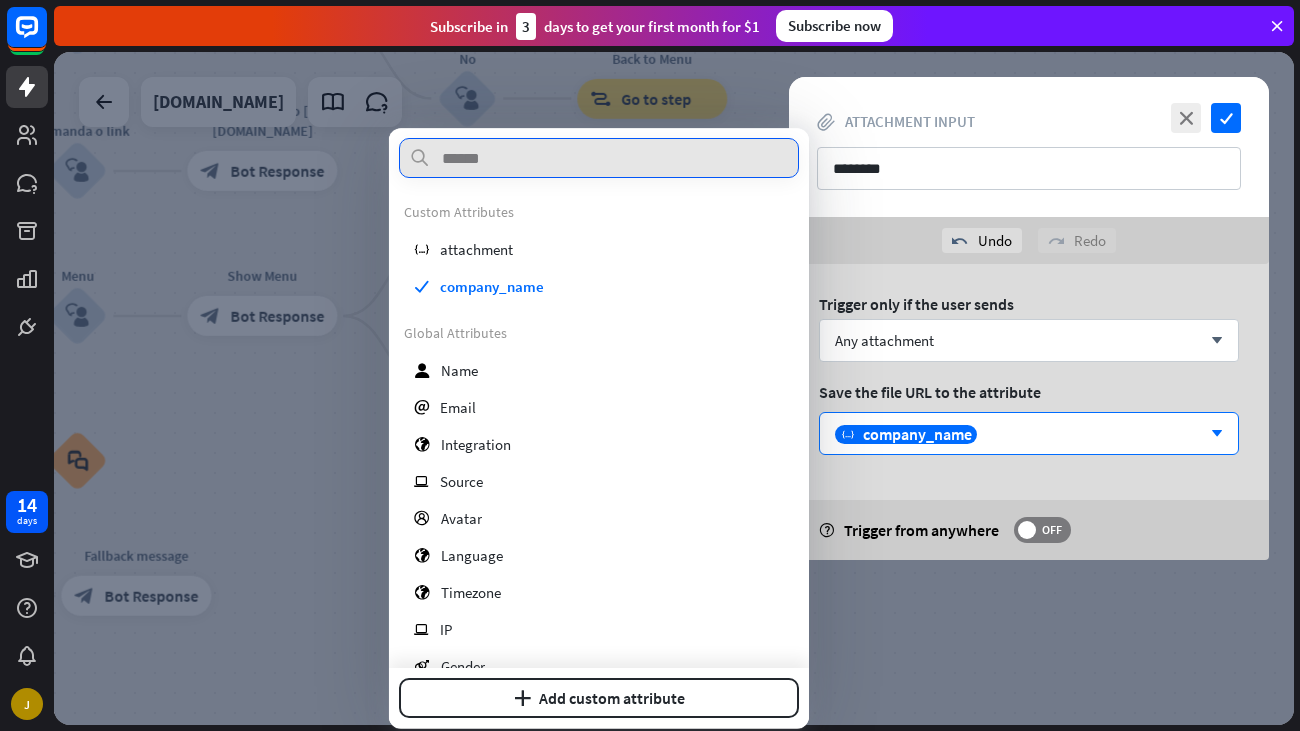 paste on "**********" 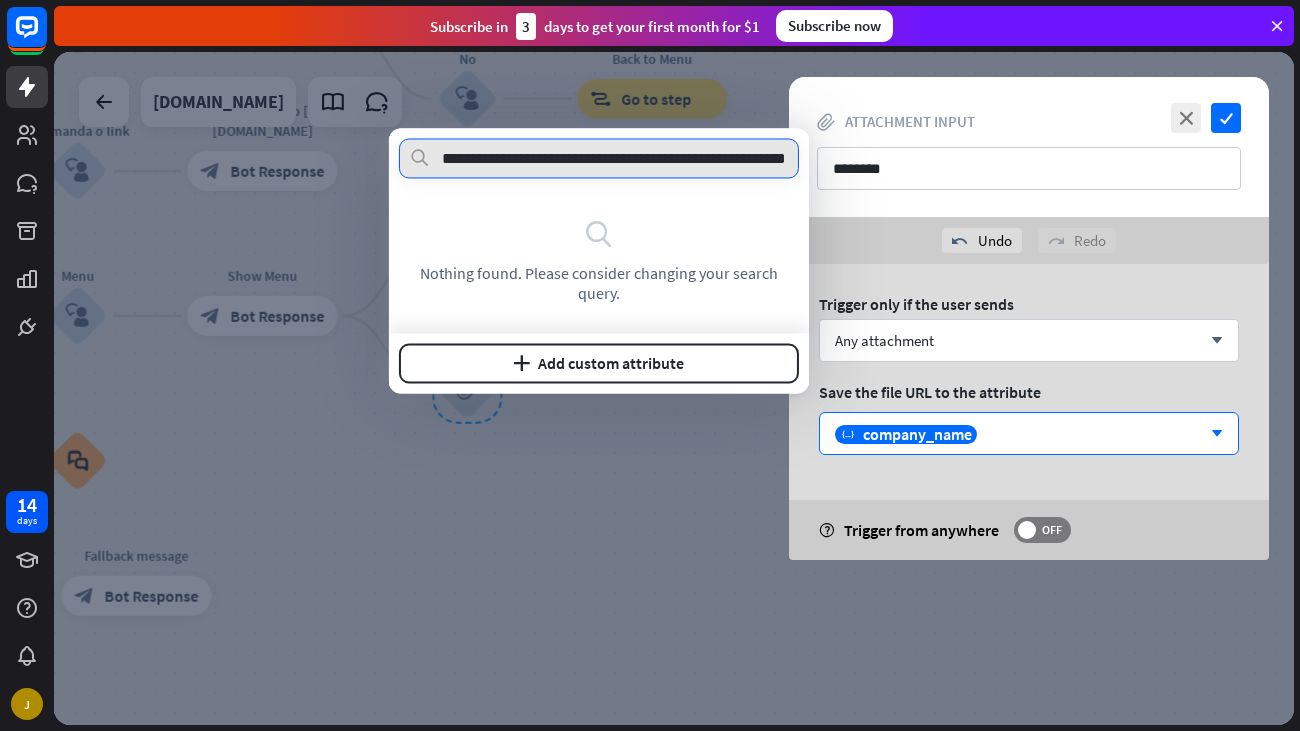 scroll, scrollTop: 0, scrollLeft: 34, axis: horizontal 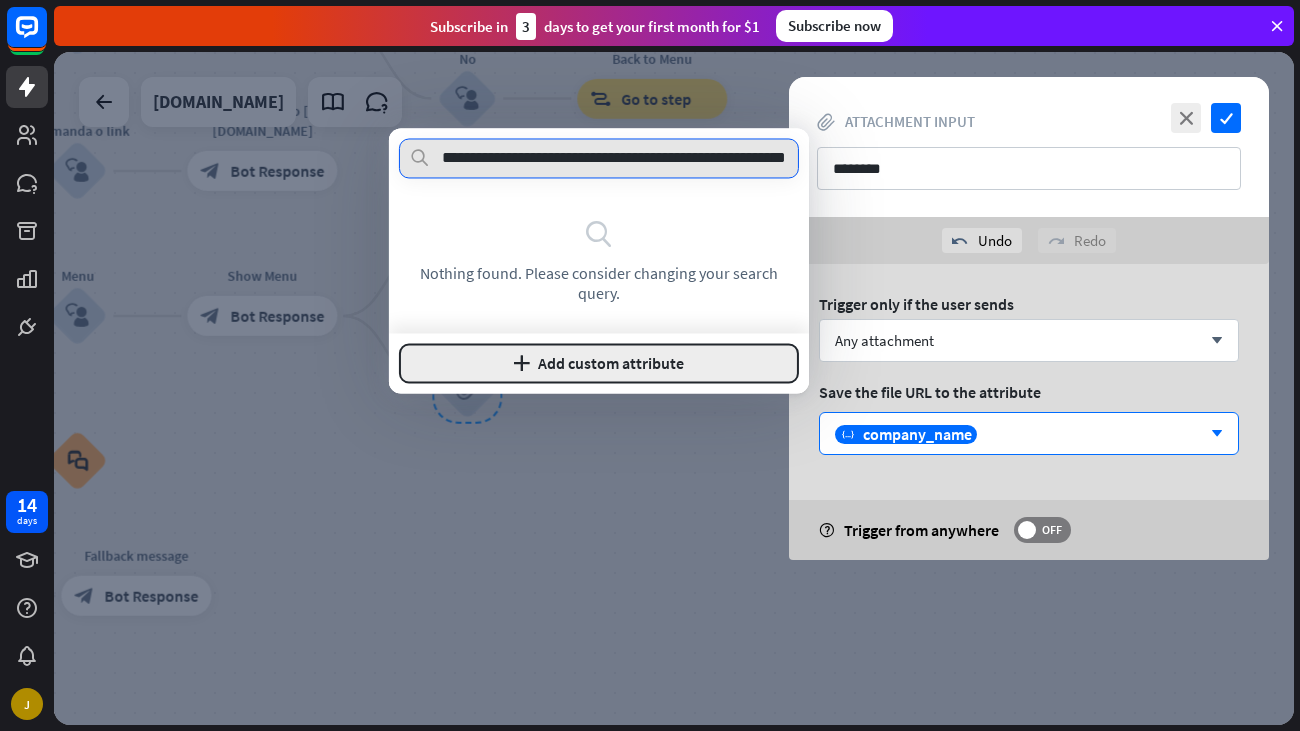 type on "**********" 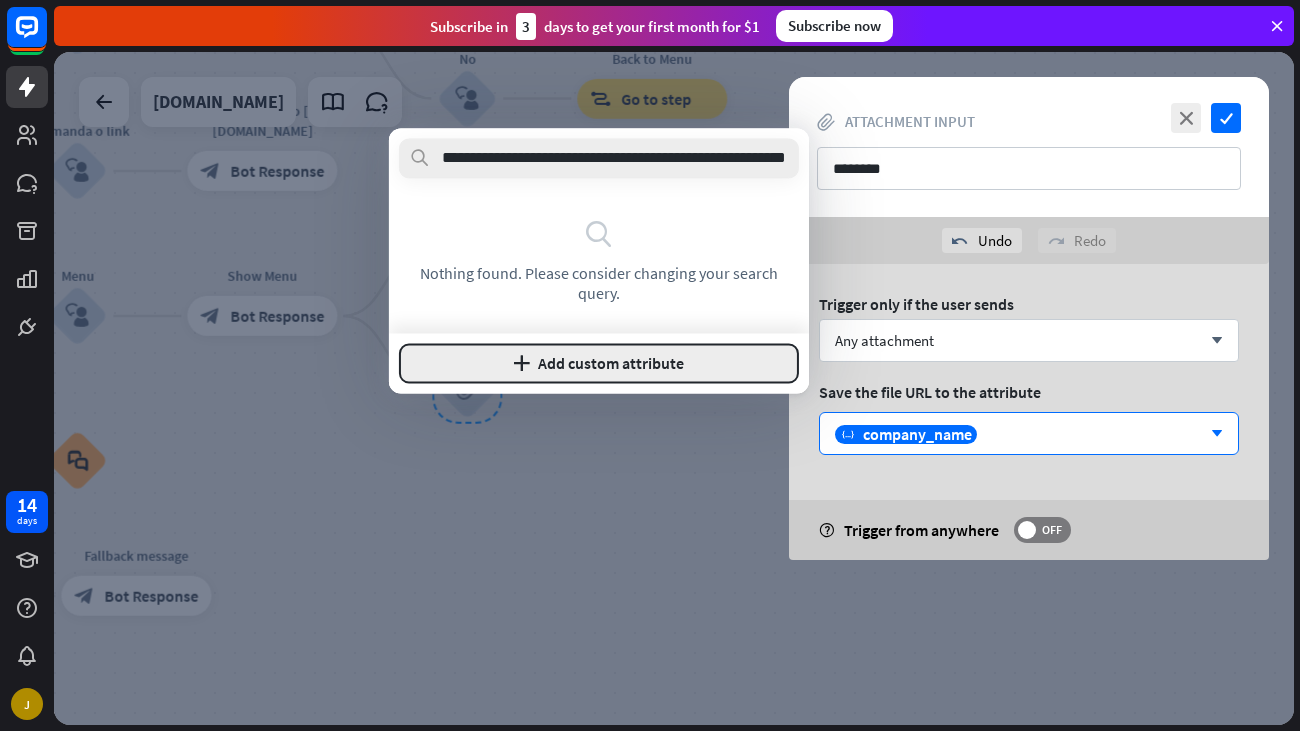 click on "plus
Add custom attribute" at bounding box center (599, 363) 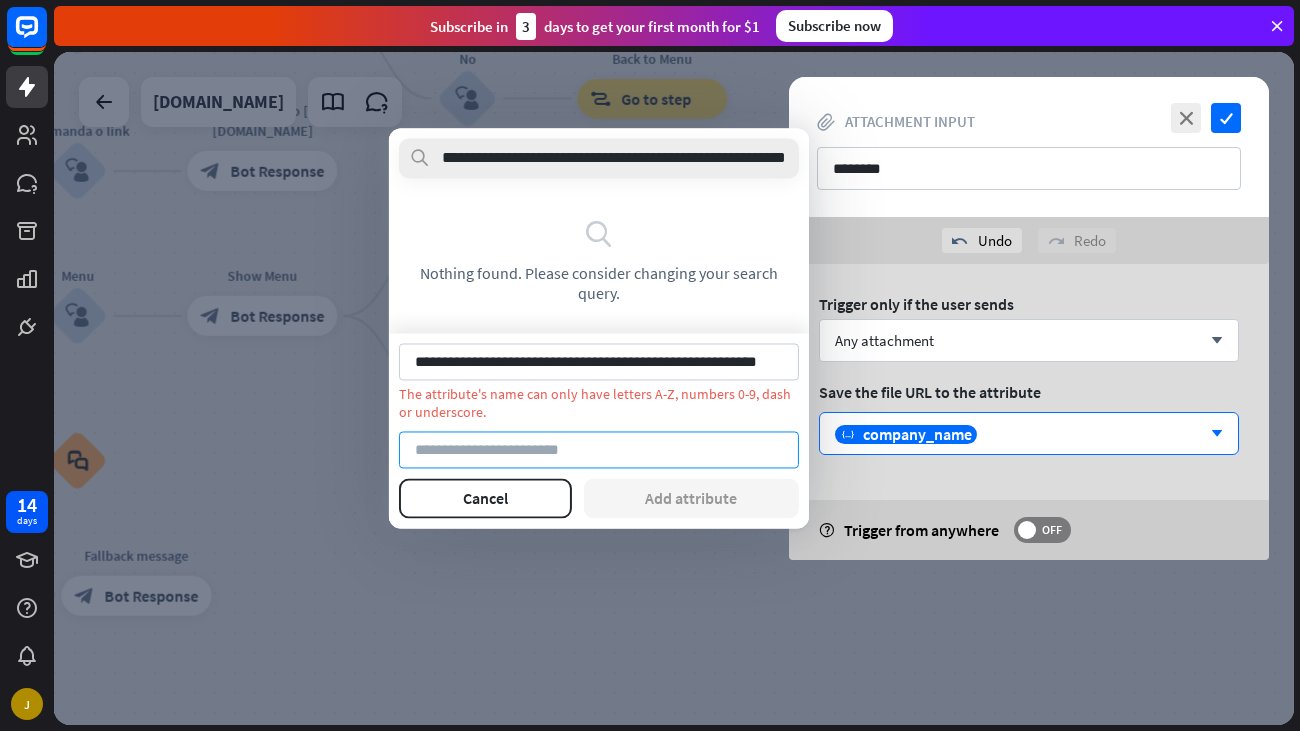 type on "**********" 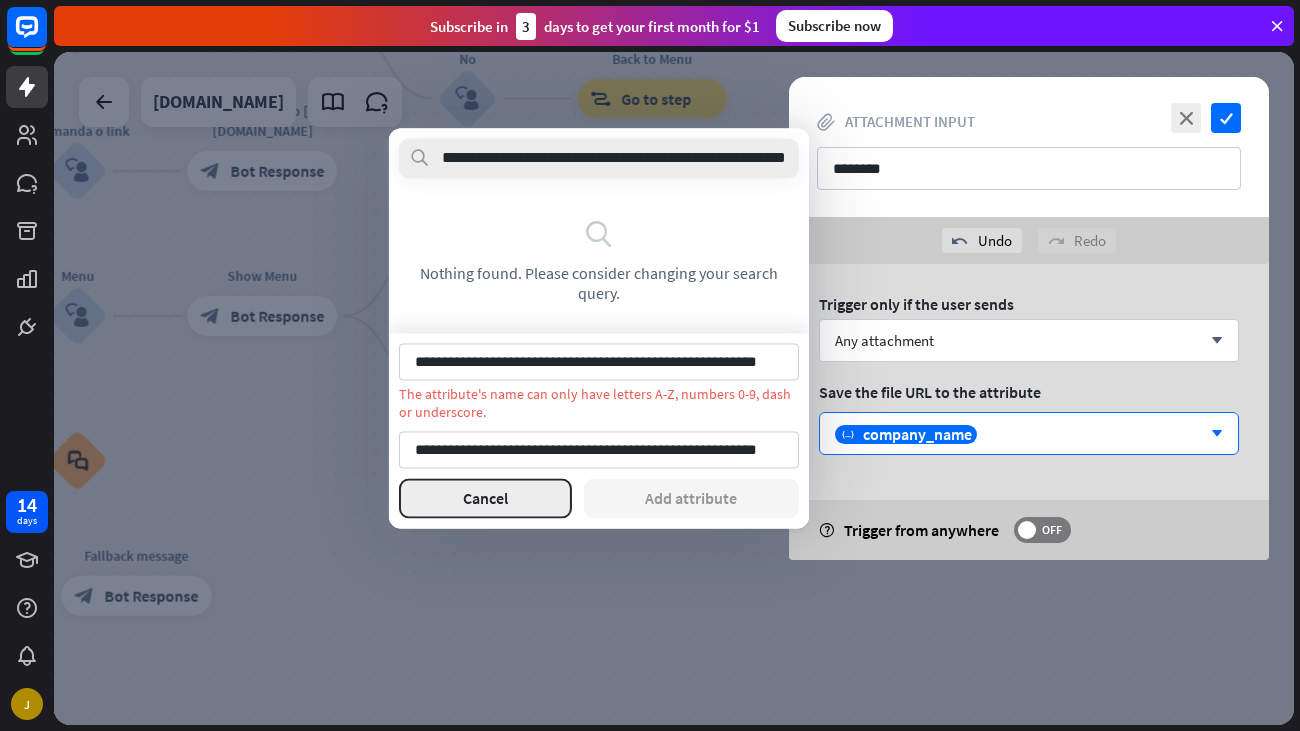 click on "Cancel" at bounding box center (485, 498) 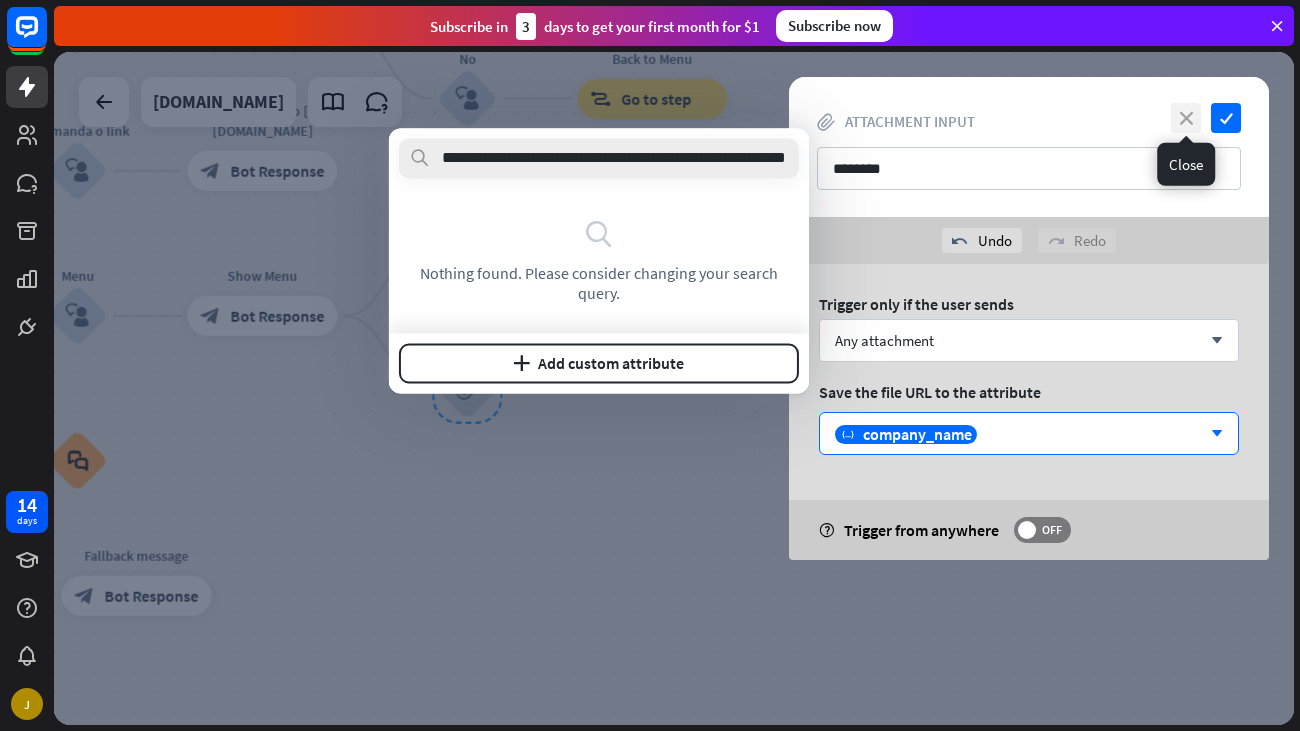 click on "close" at bounding box center [1186, 118] 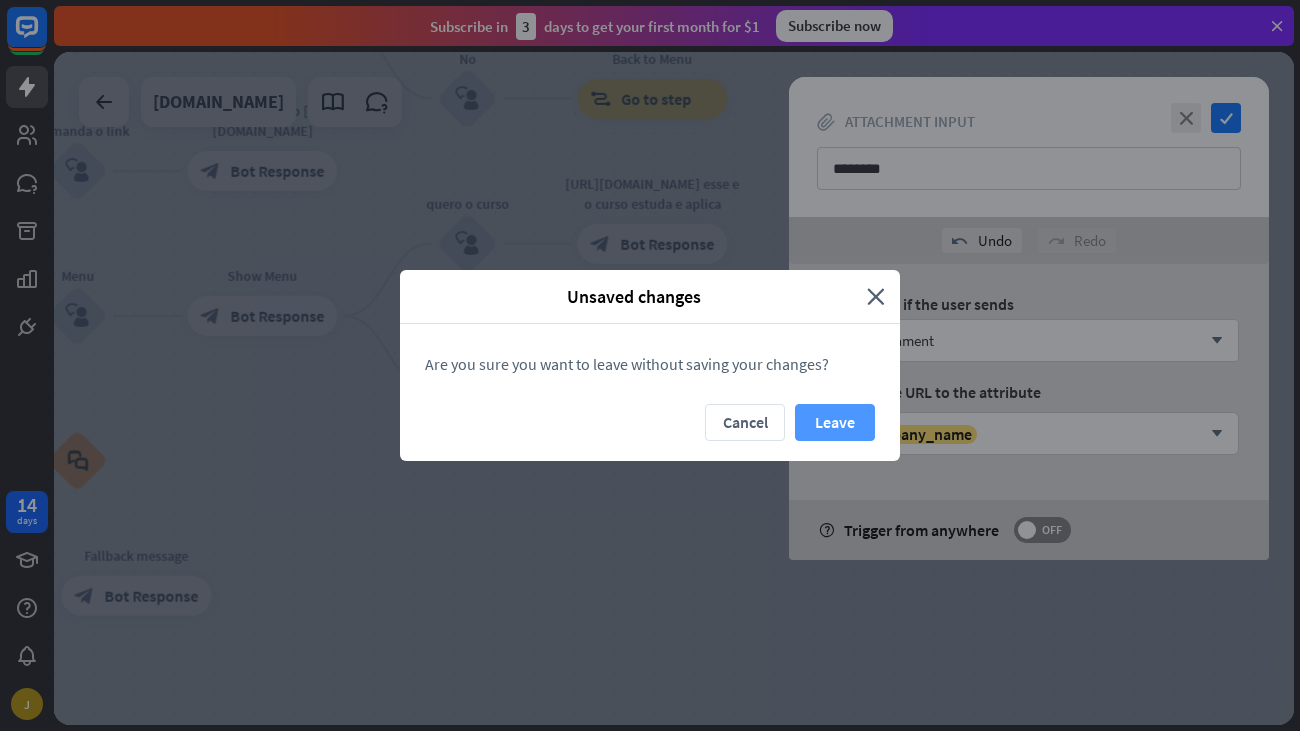 click on "Leave" at bounding box center (835, 422) 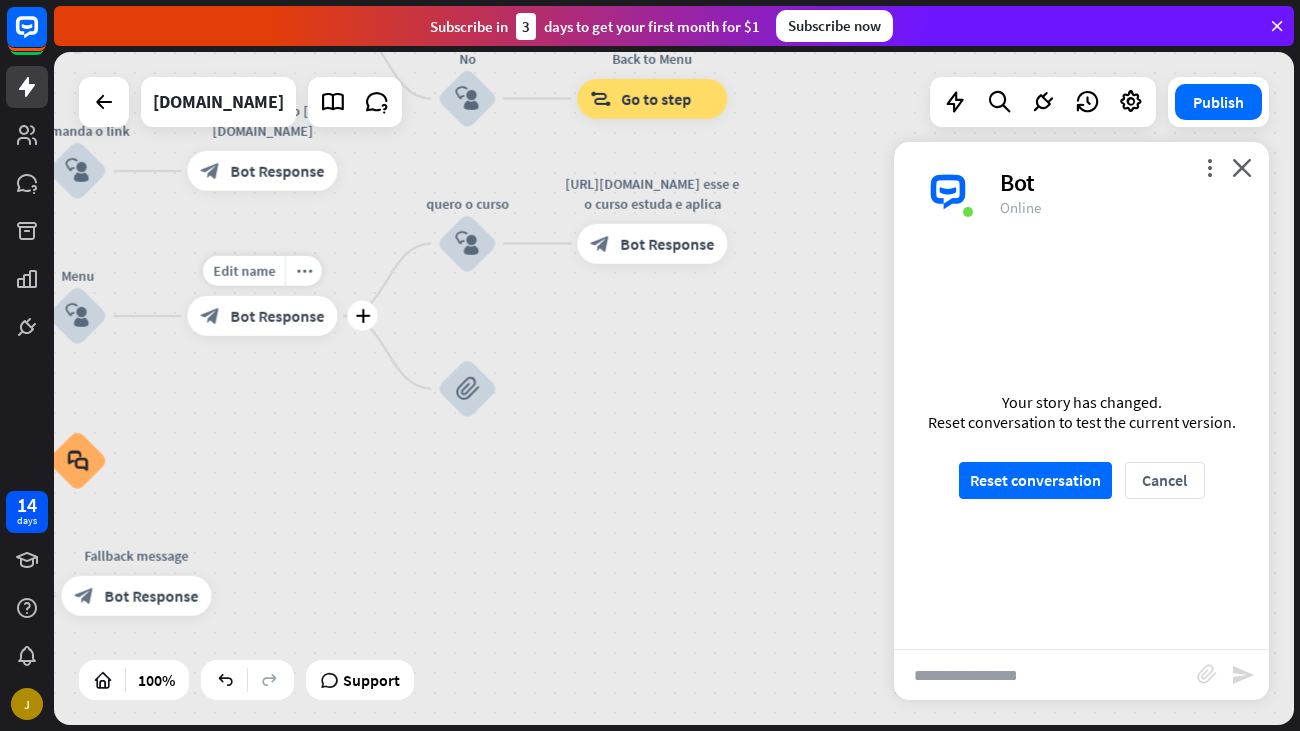 click on "Edit name   more_horiz         plus   Show Menu   block_bot_response   Bot Response" at bounding box center (262, 316) 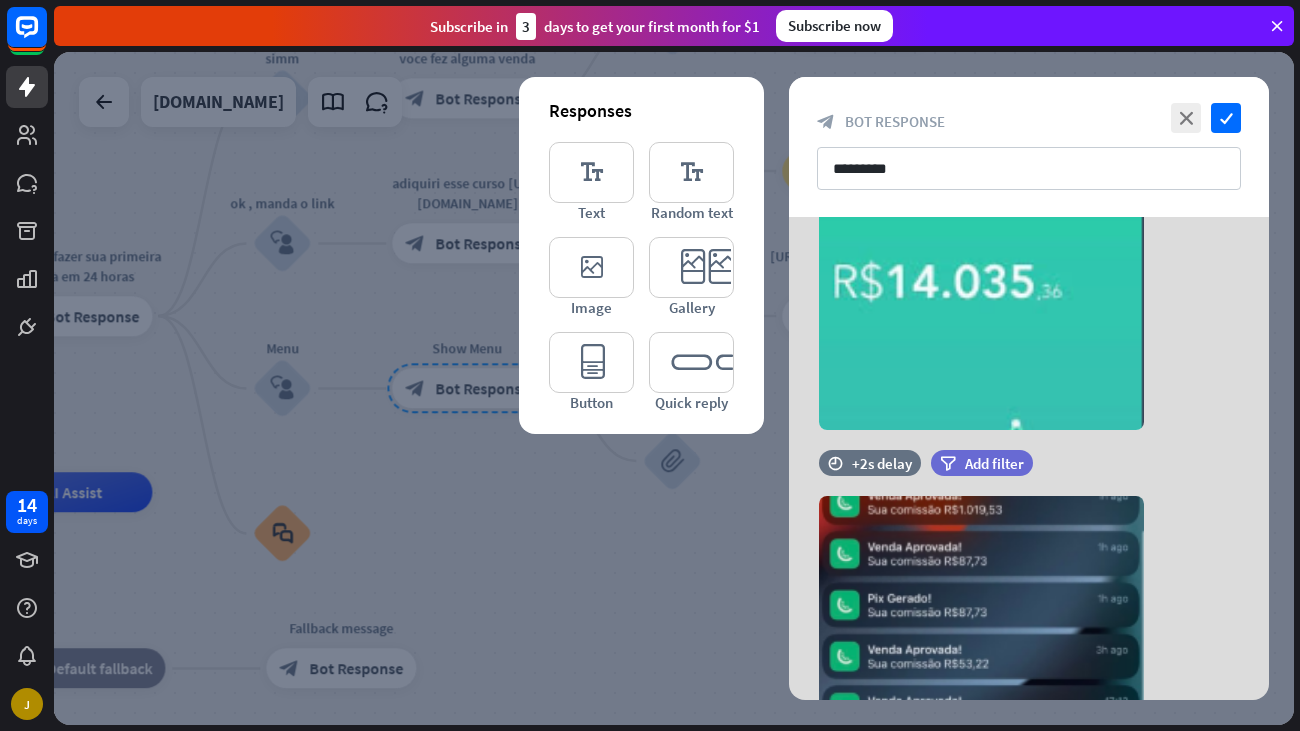scroll, scrollTop: 1477, scrollLeft: 0, axis: vertical 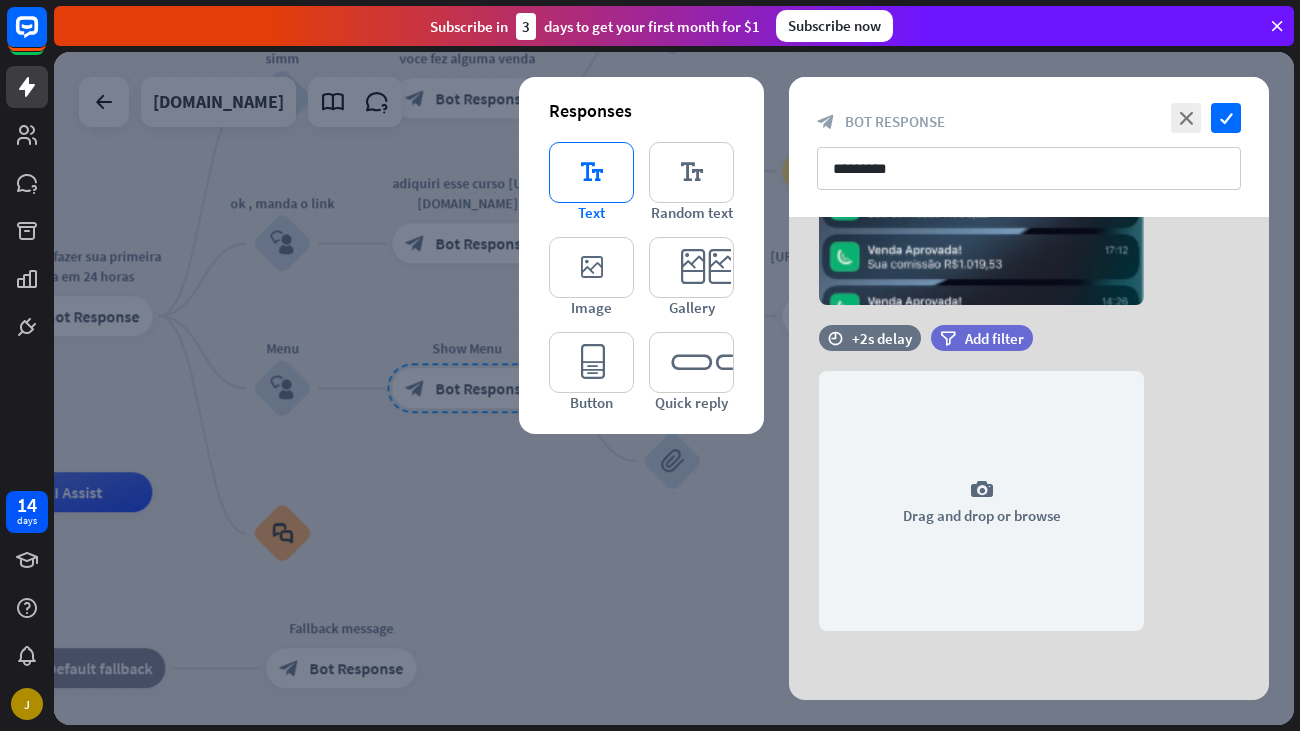 click on "editor_text" at bounding box center [591, 172] 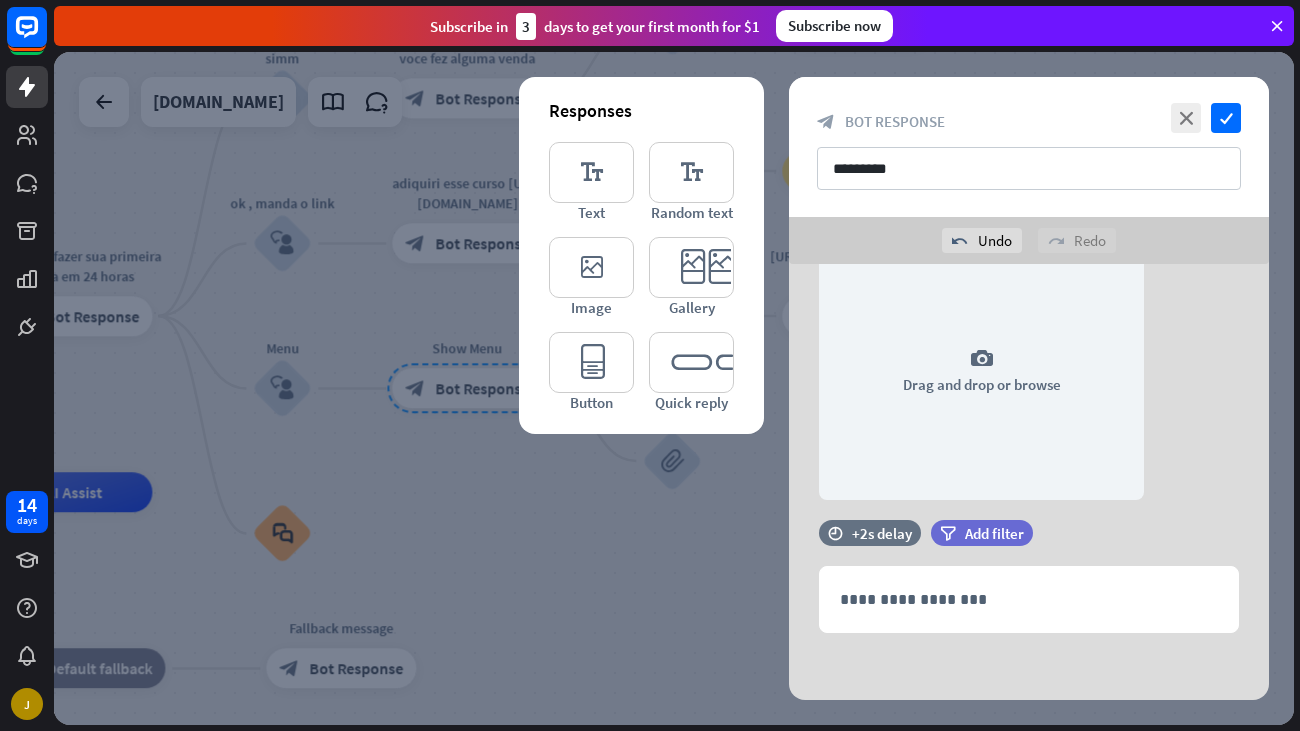scroll, scrollTop: 1656, scrollLeft: 0, axis: vertical 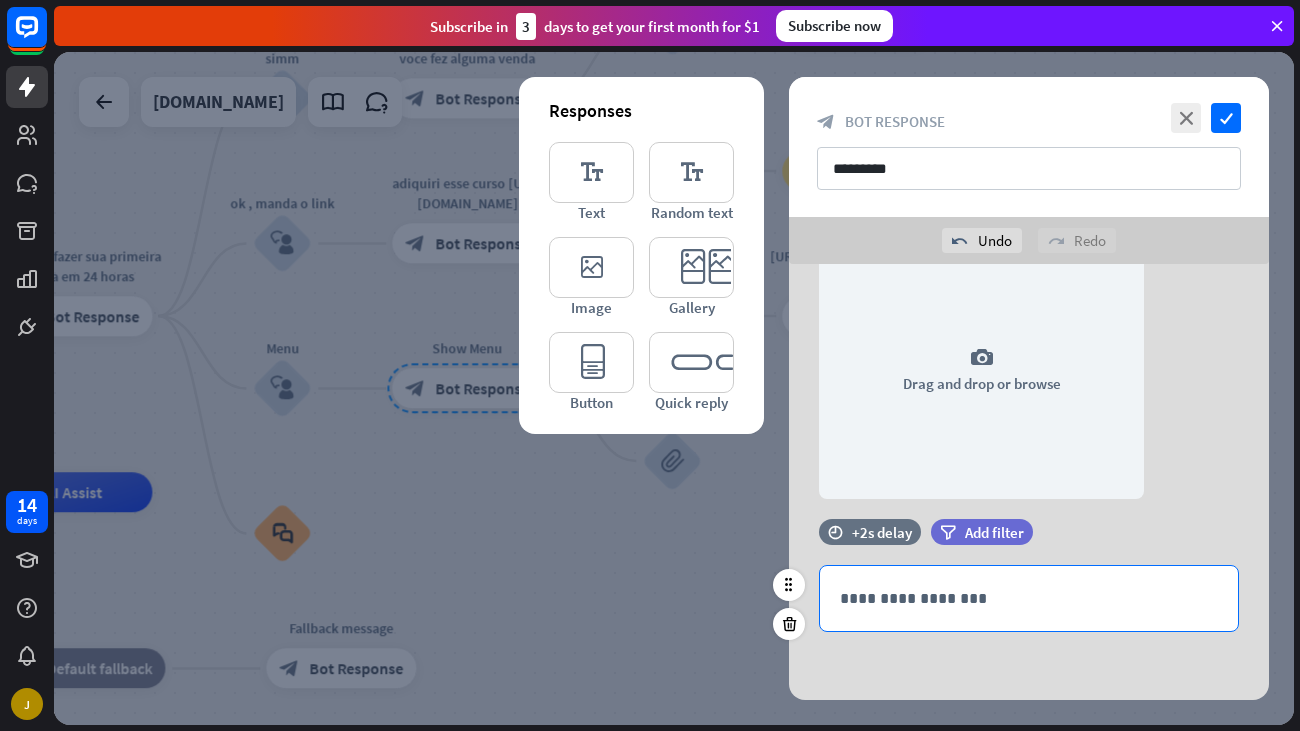 click on "**********" at bounding box center (1029, 598) 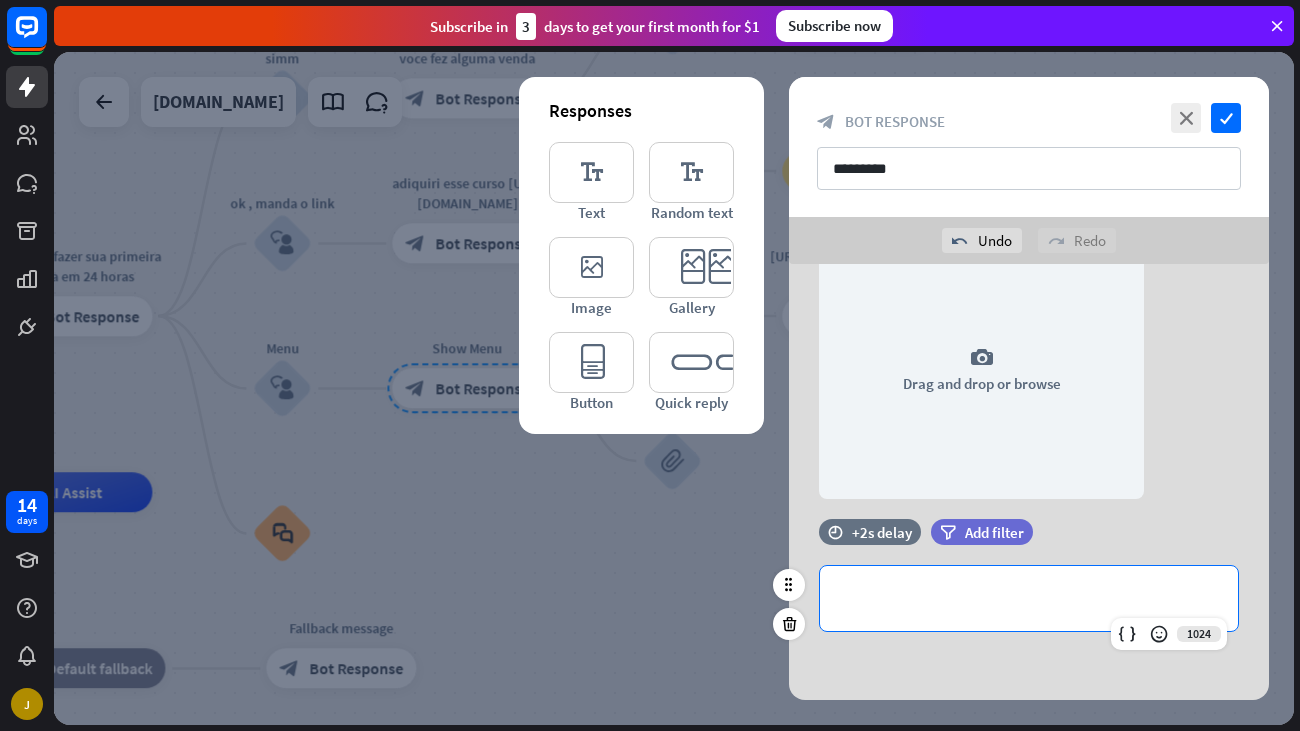 type 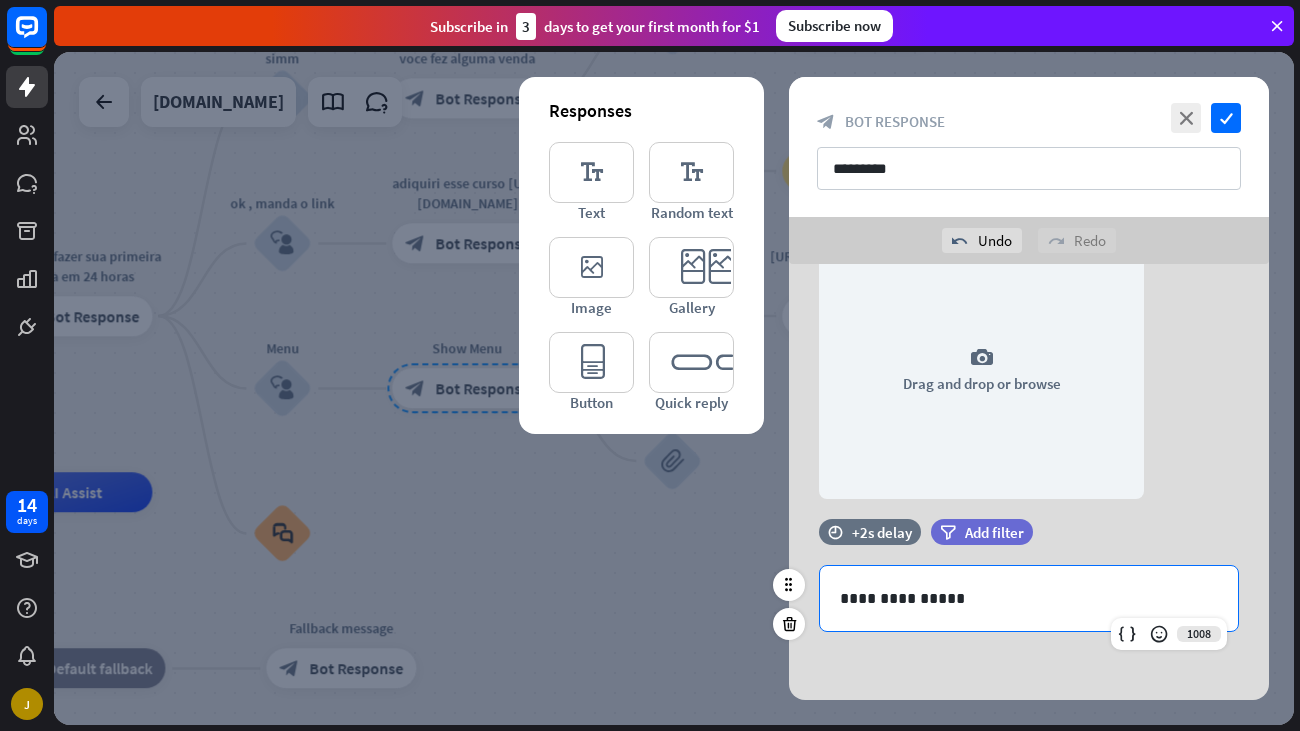 click on "**********" at bounding box center [1029, 598] 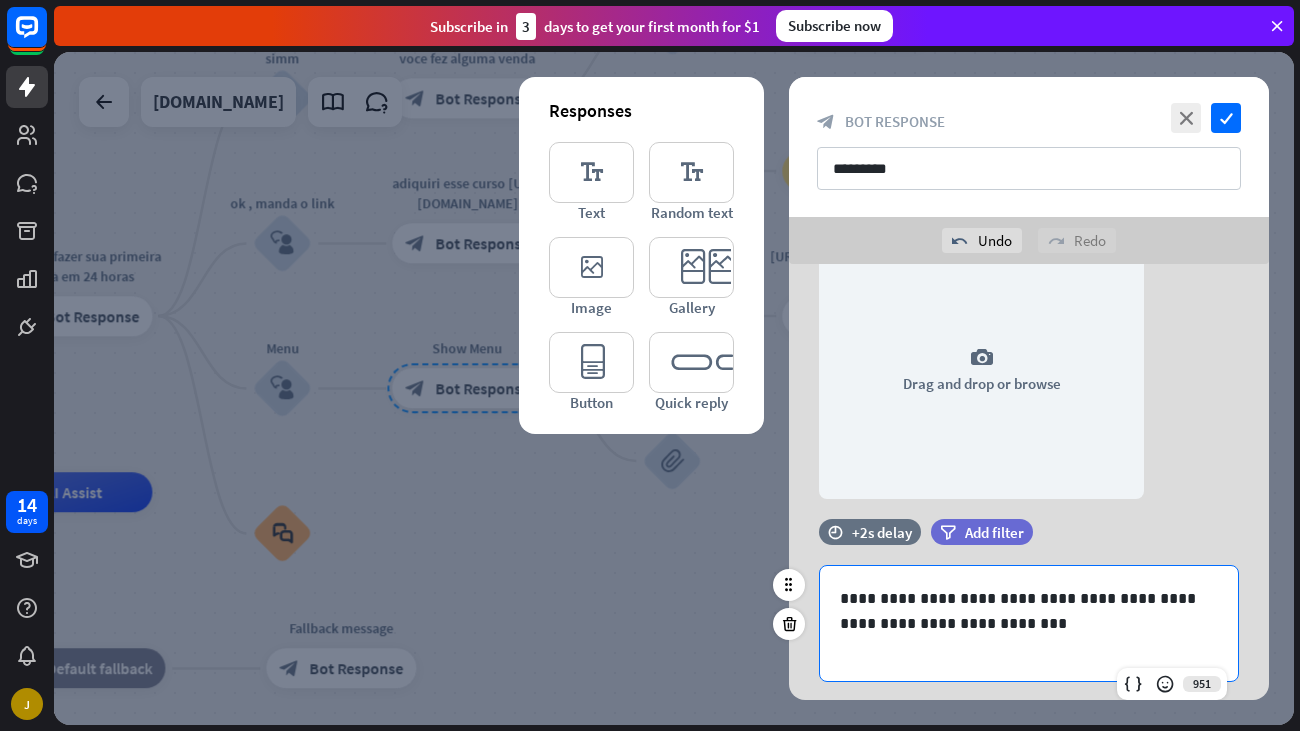 scroll, scrollTop: 1707, scrollLeft: 0, axis: vertical 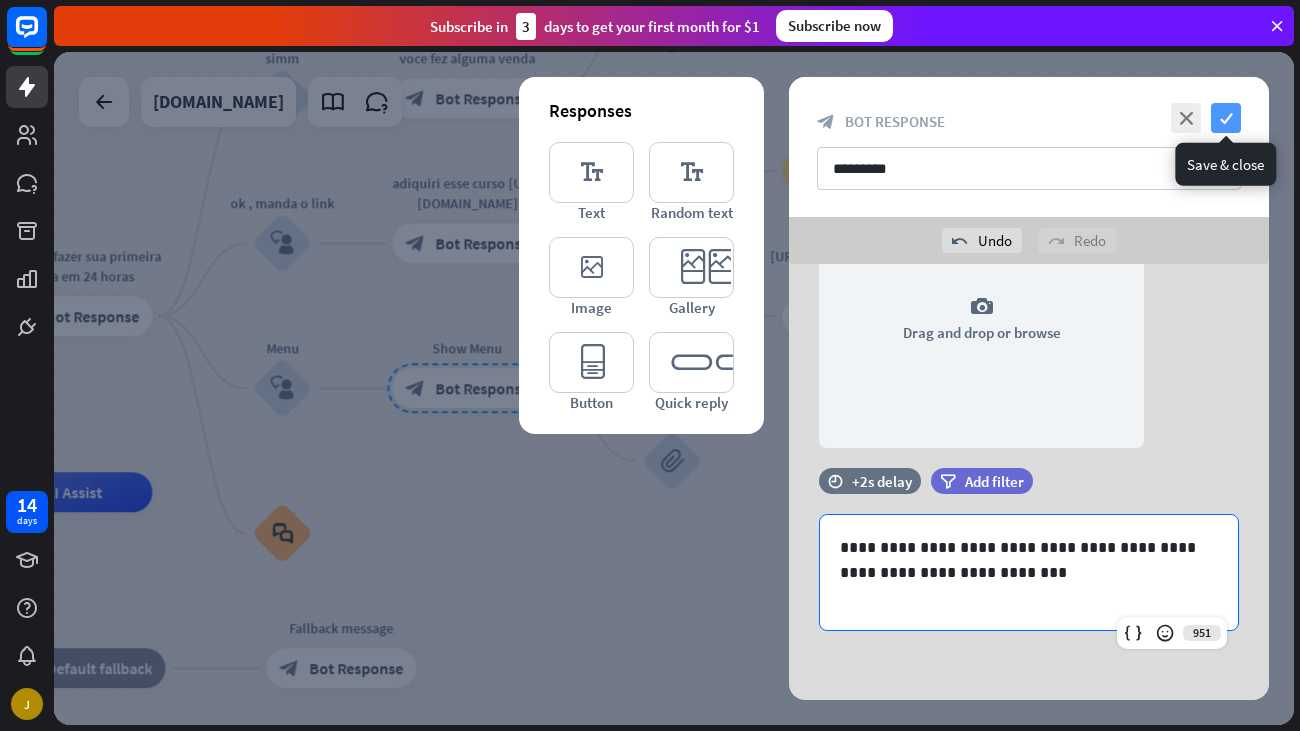 click on "check" at bounding box center [1226, 118] 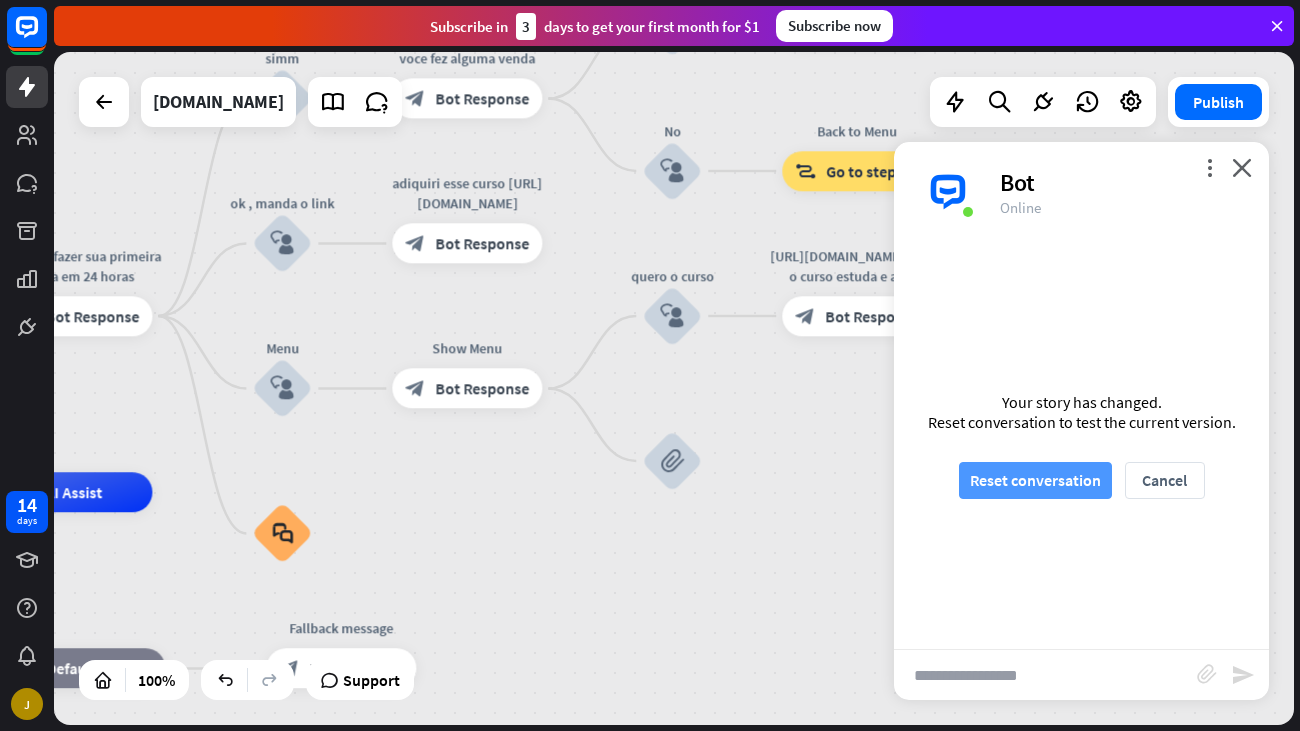 click on "Reset conversation" at bounding box center (1035, 480) 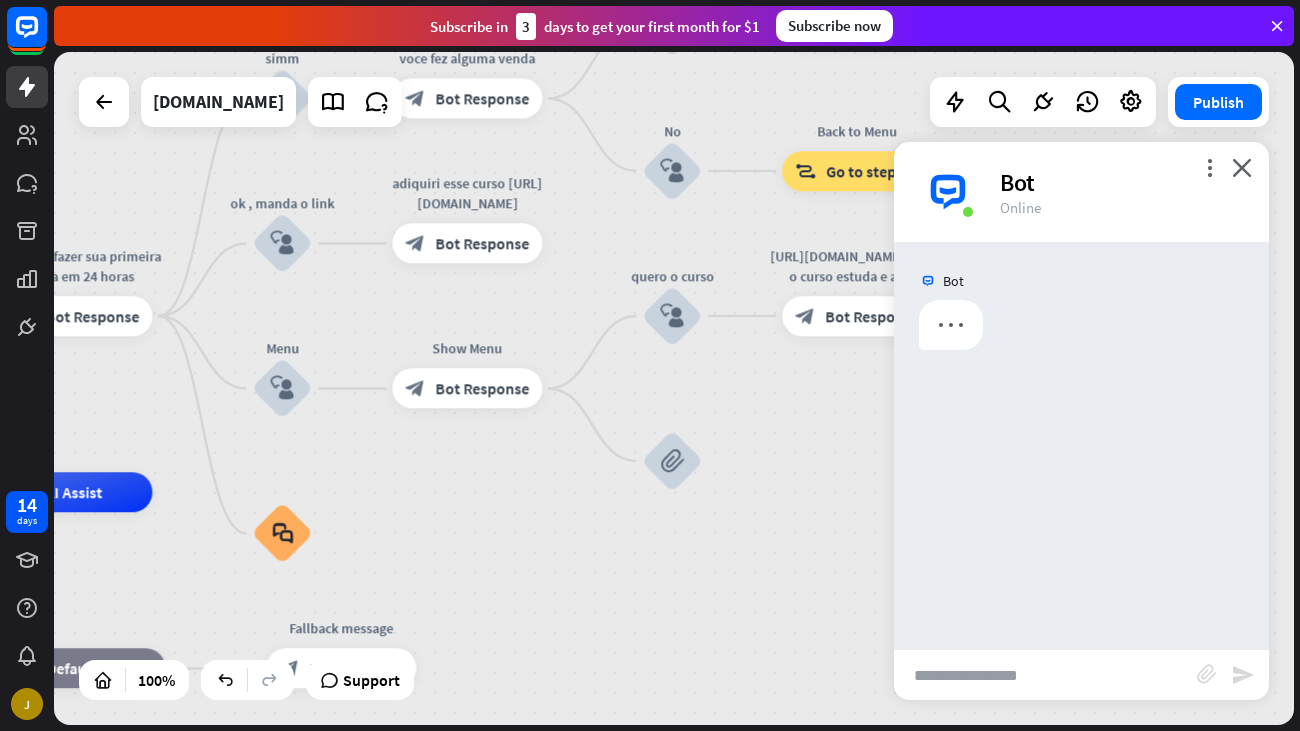 scroll, scrollTop: 0, scrollLeft: 0, axis: both 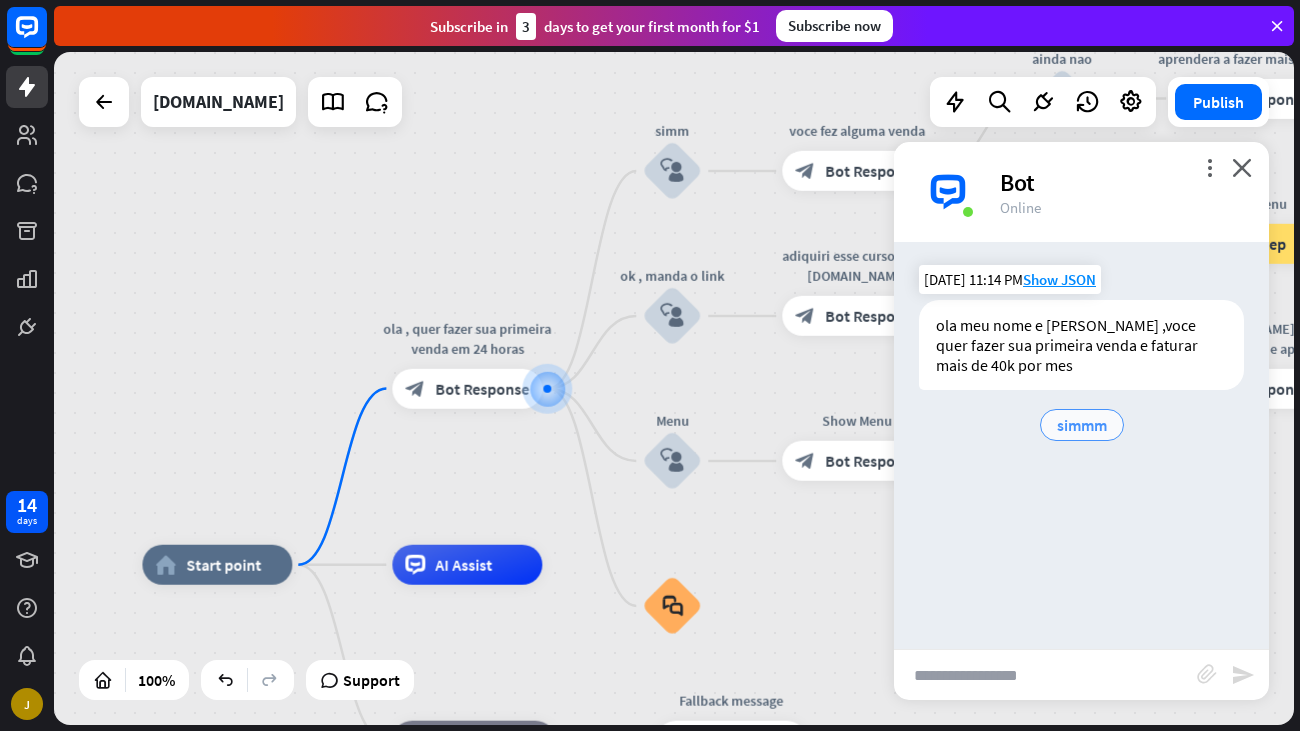 click on "simmm" at bounding box center [1082, 425] 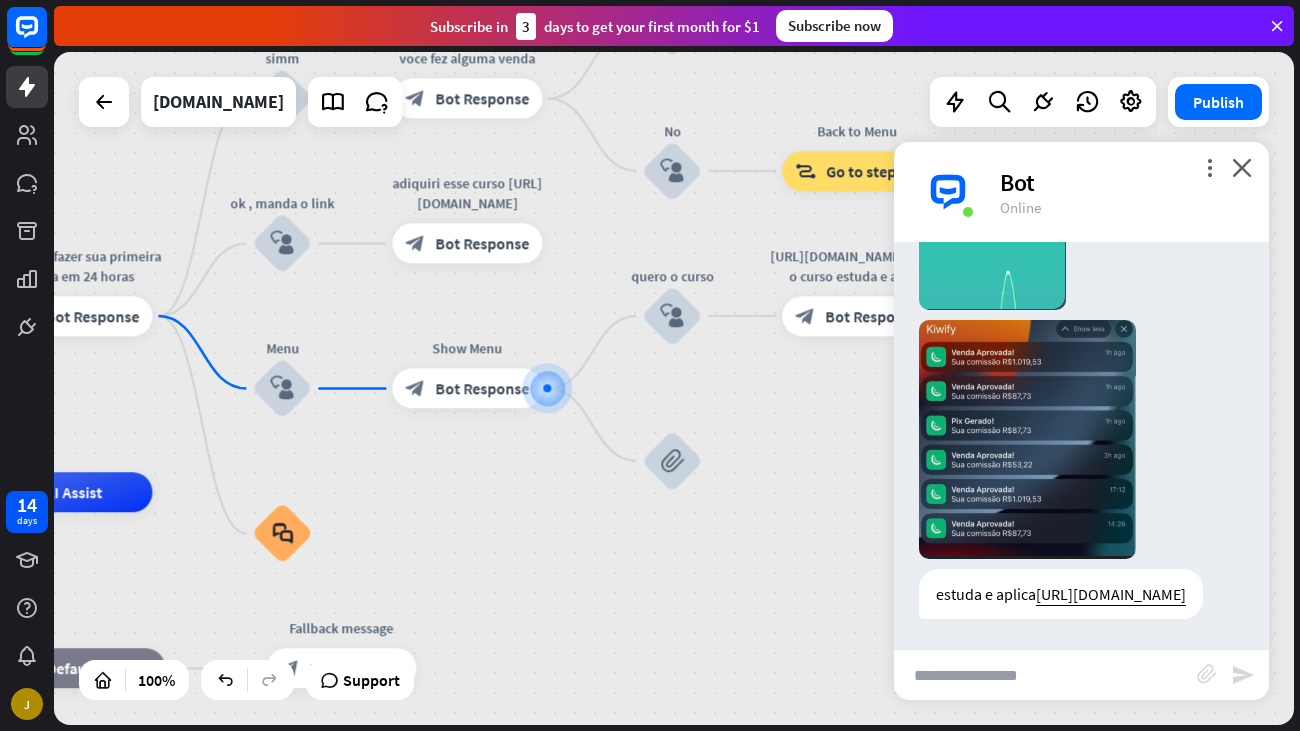 scroll, scrollTop: 531, scrollLeft: 0, axis: vertical 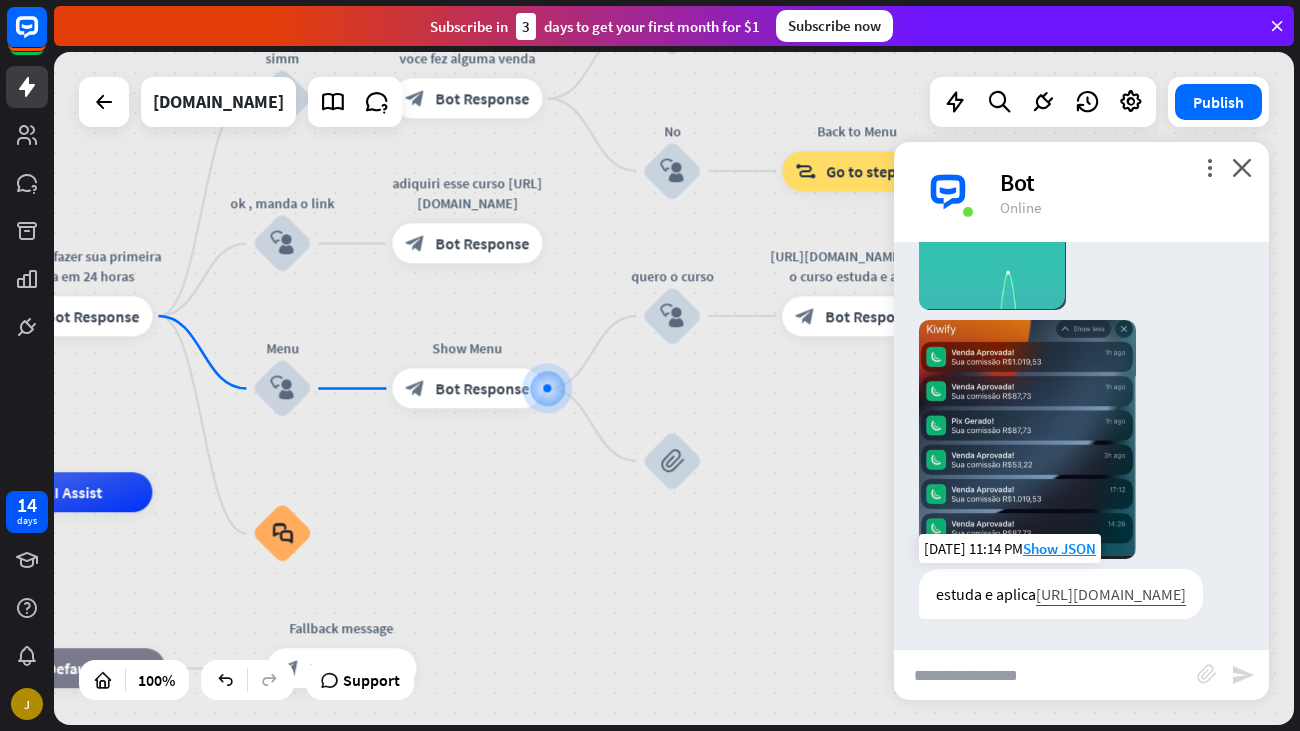 click on "[URL][DOMAIN_NAME]" at bounding box center (1111, 594) 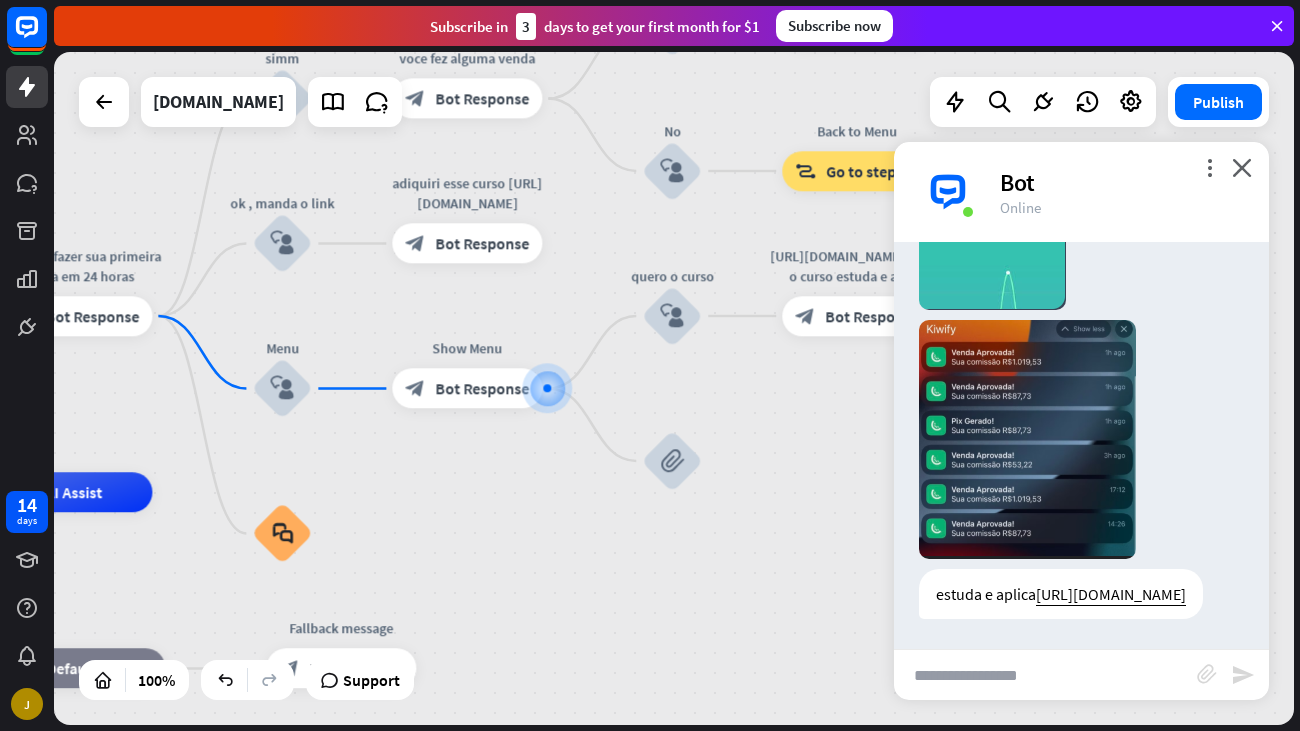click on "more_vert
close
Bot
Online" at bounding box center (1081, 192) 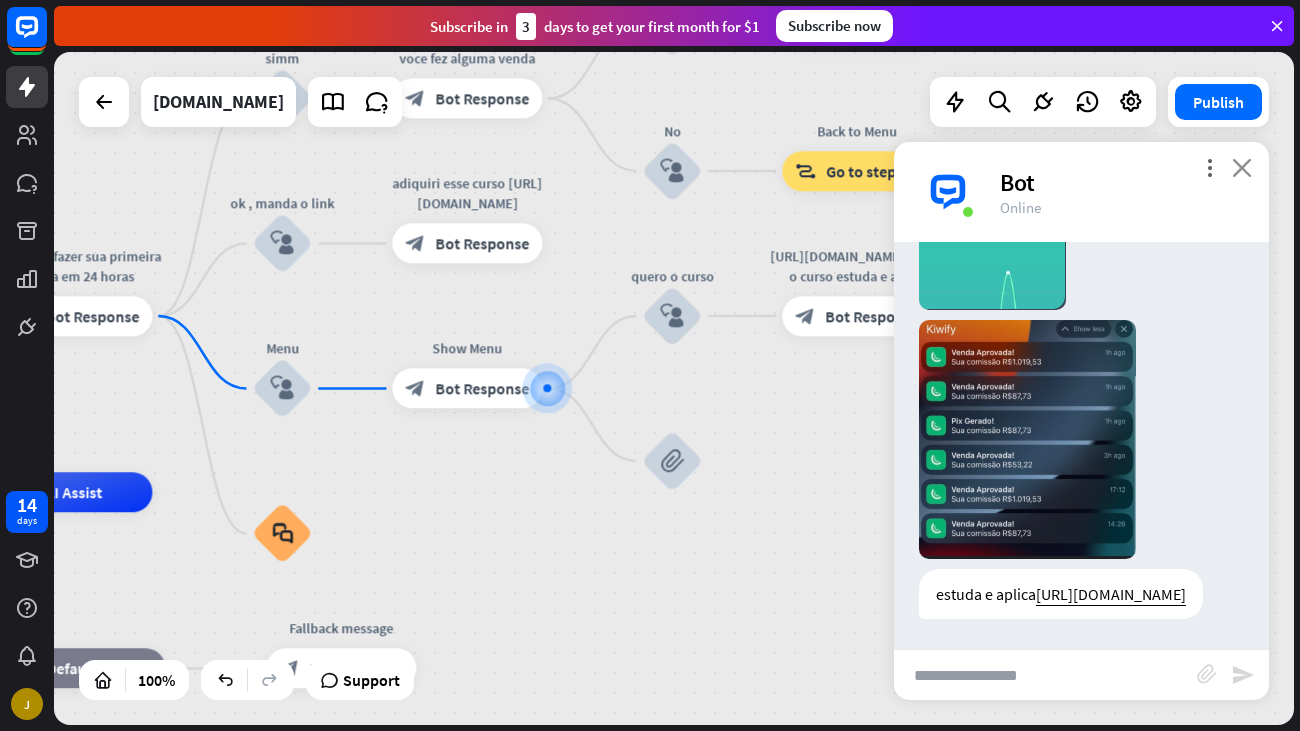 click on "close" at bounding box center [1242, 167] 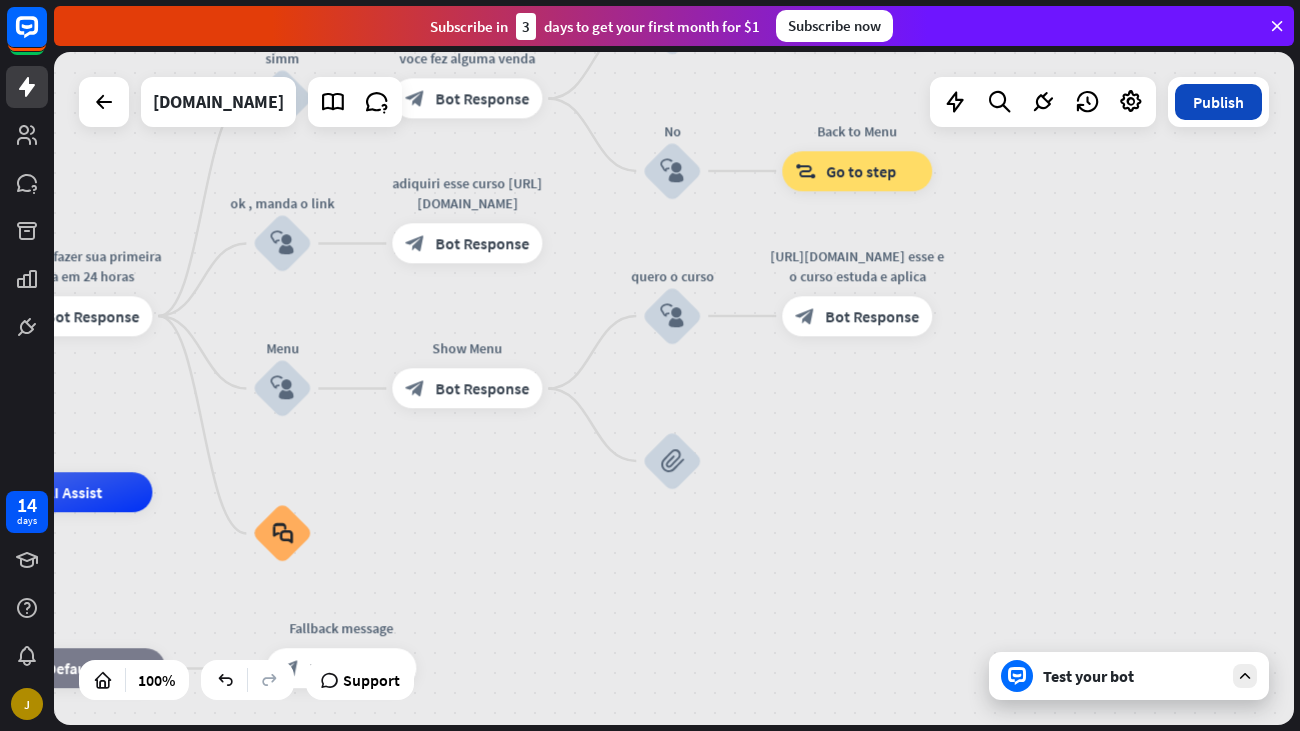 click on "Publish" at bounding box center [1218, 102] 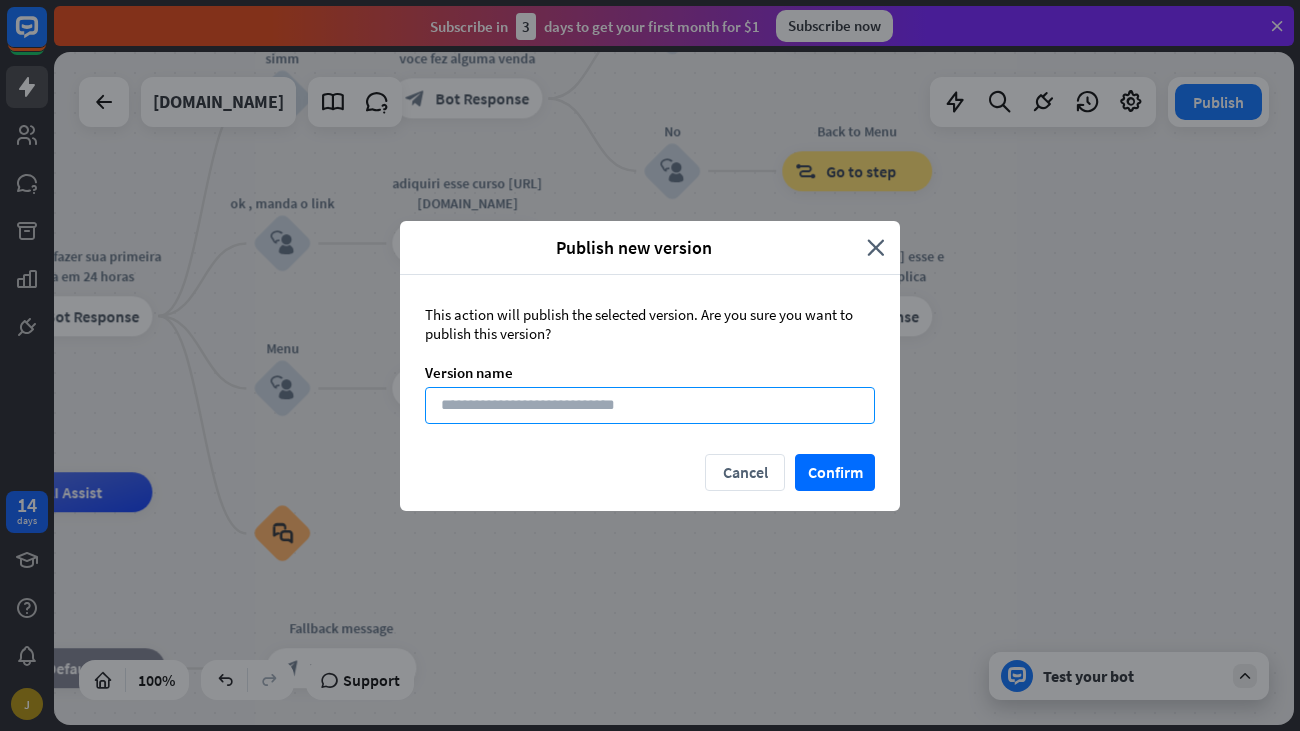 click at bounding box center [650, 405] 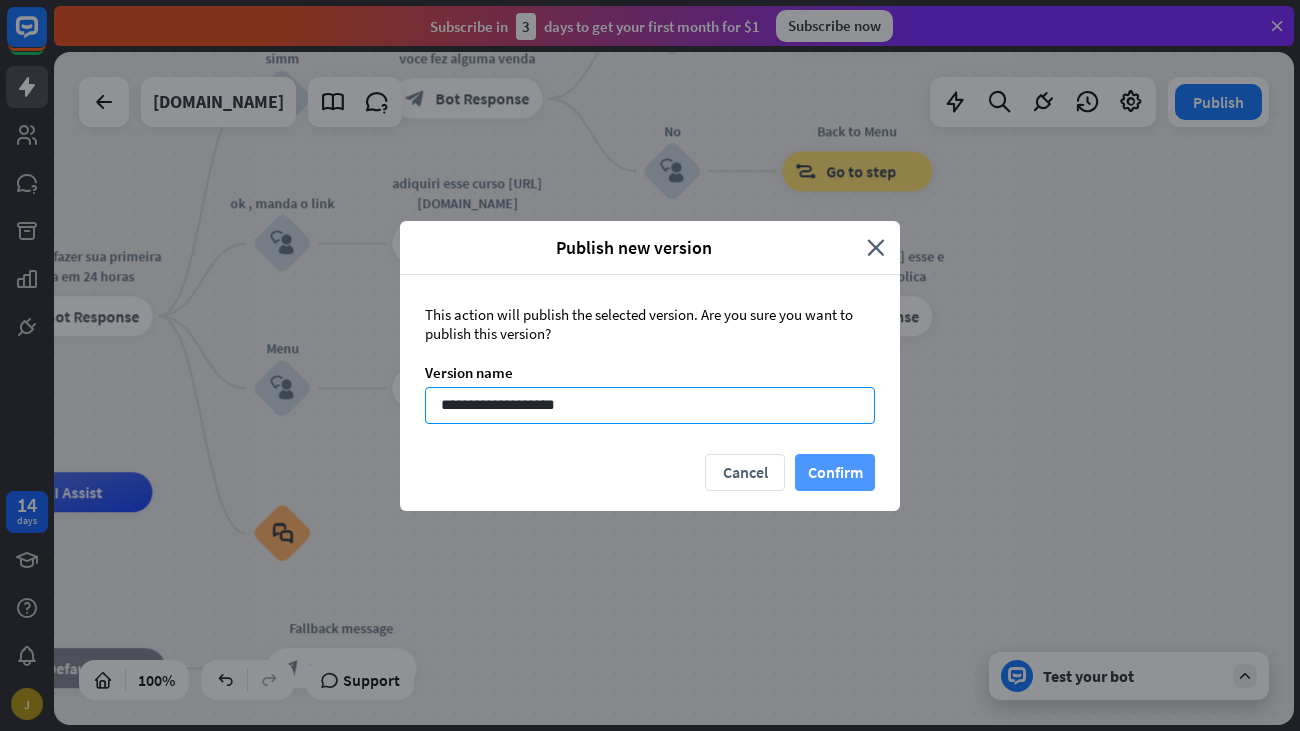 type on "**********" 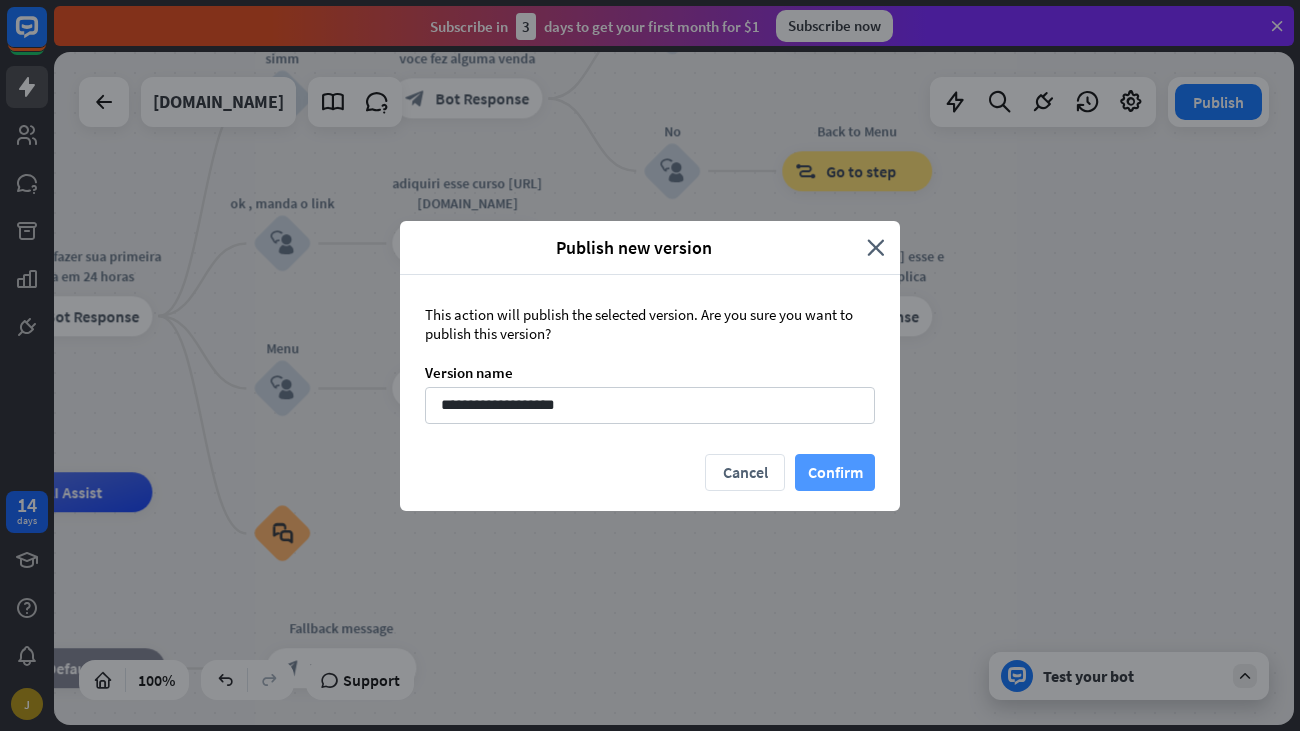 click on "Confirm" at bounding box center (835, 472) 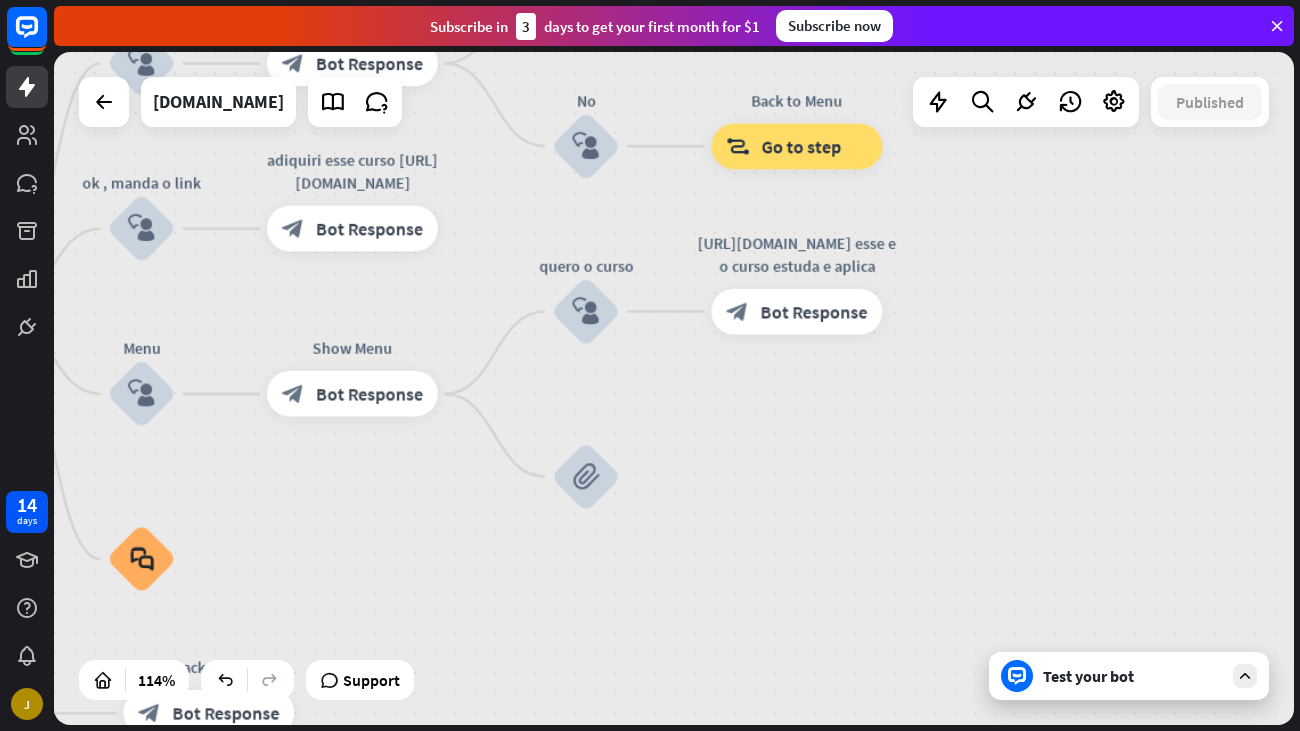 click on "home_2   Start point                 ola , quer fazer sua primeira venda em 24 horas   block_bot_response   Bot Response                 simm   block_user_input                 voce fez alguma venda   block_bot_response   Bot Response                 ainda nao   block_user_input                 otimo adquiri esse curso e aprendera a fazer mais de 40k por  mes [URL][DOMAIN_NAME]   block_bot_response   Bot Response                 No   block_user_input                 Back to Menu   block_goto   Go to step                 ok , manda o link   block_user_input                 adiquiri esse curso [URL][DOMAIN_NAME]   block_bot_response   Bot Response                 Menu   block_user_input                 Show Menu   block_bot_response   Bot Response                 quero o curso   block_user_input                 [URL][DOMAIN_NAME]   esse e o curso estuda e aplica   block_bot_response" at bounding box center (674, 388) 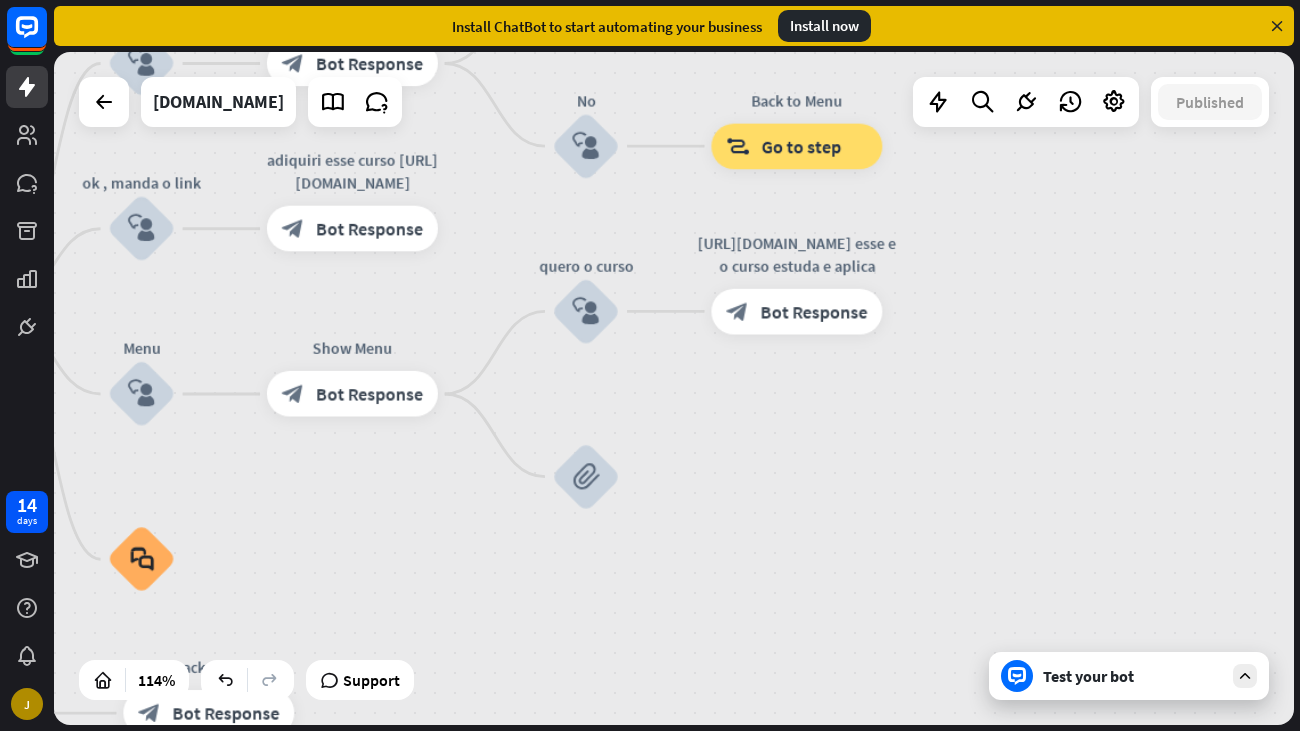 click at bounding box center (1277, 26) 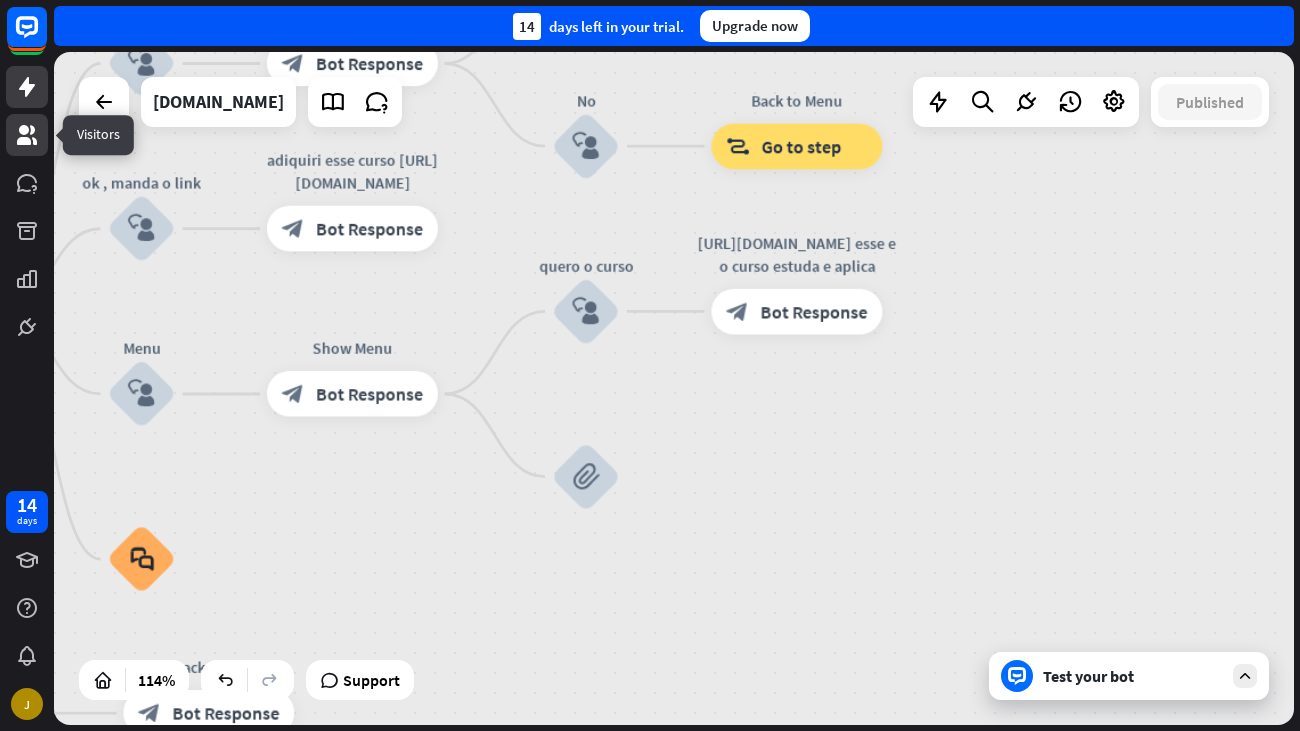 click 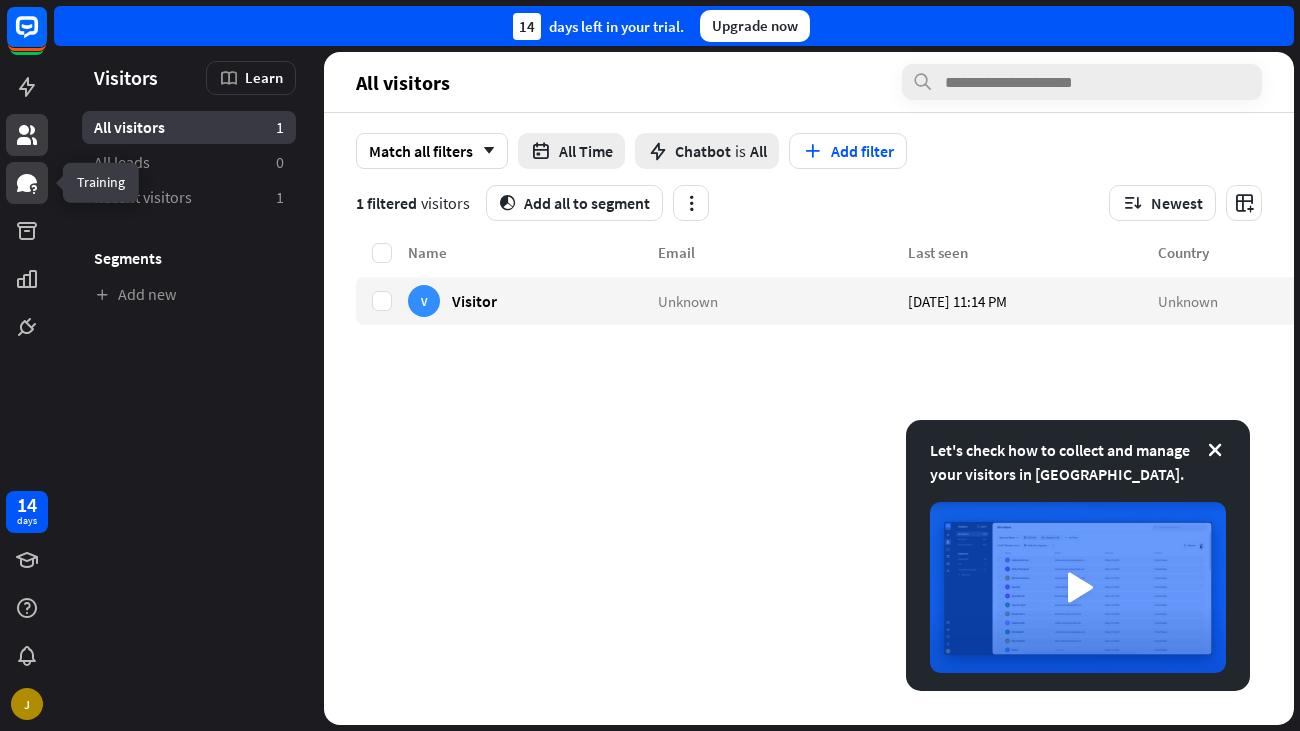 click at bounding box center [27, 183] 